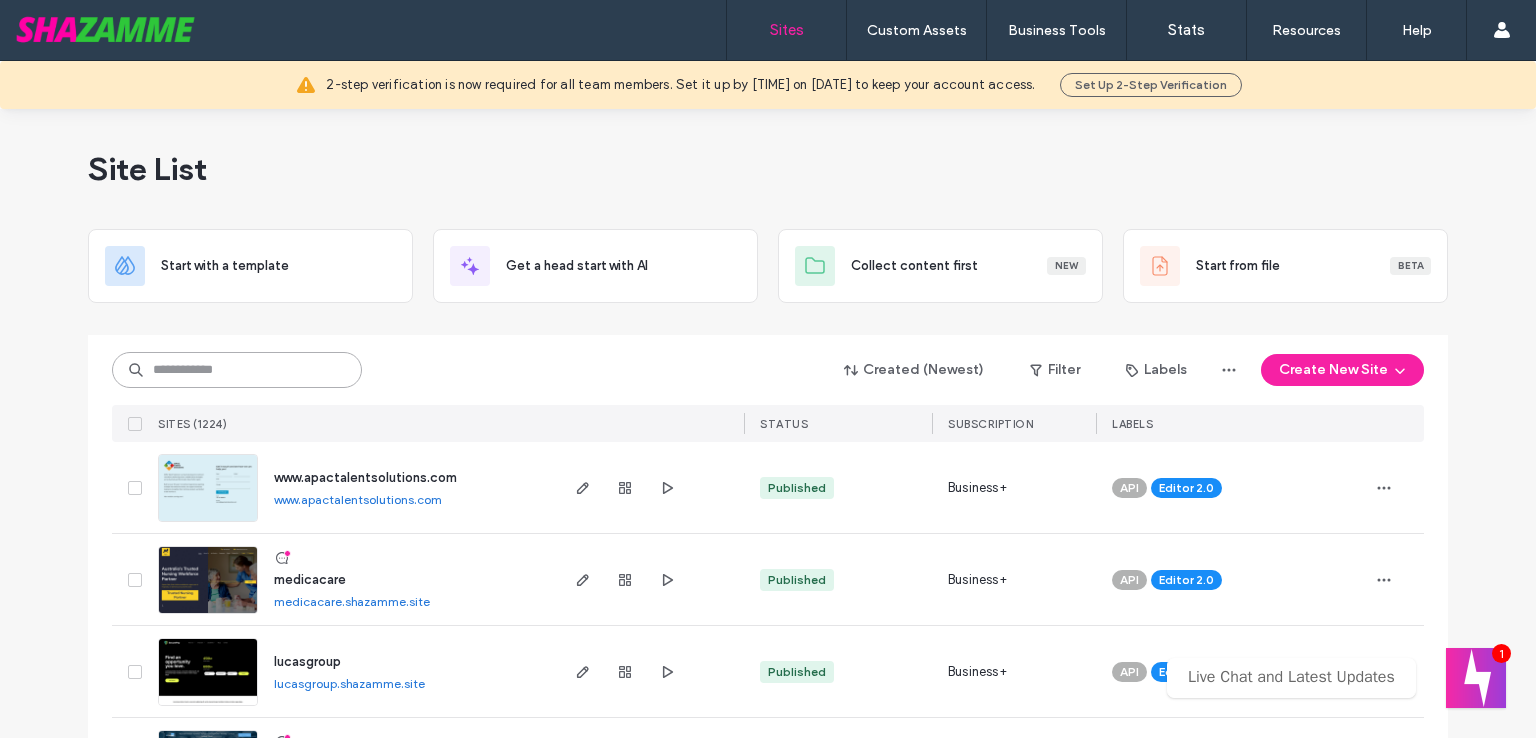 click at bounding box center (237, 370) 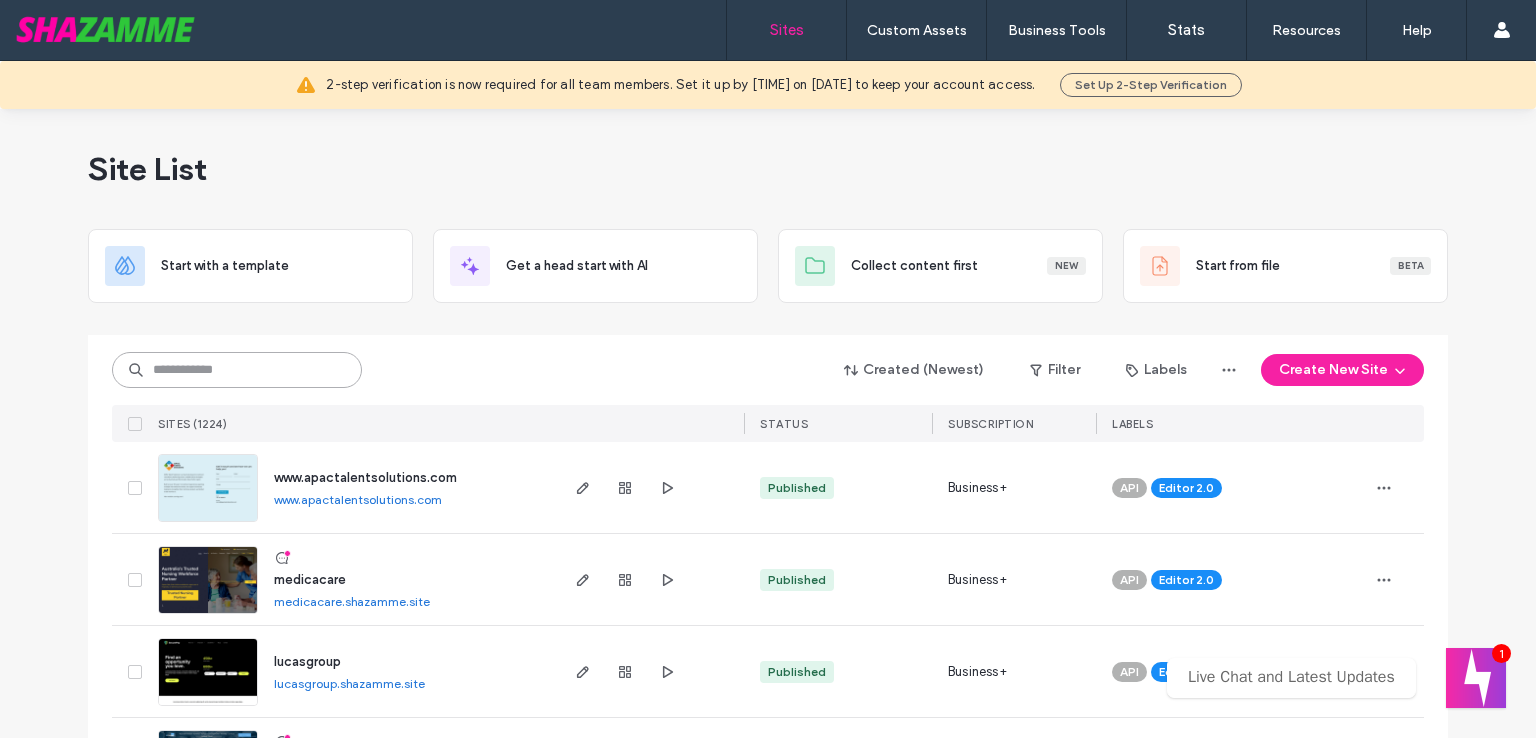 scroll, scrollTop: 0, scrollLeft: 0, axis: both 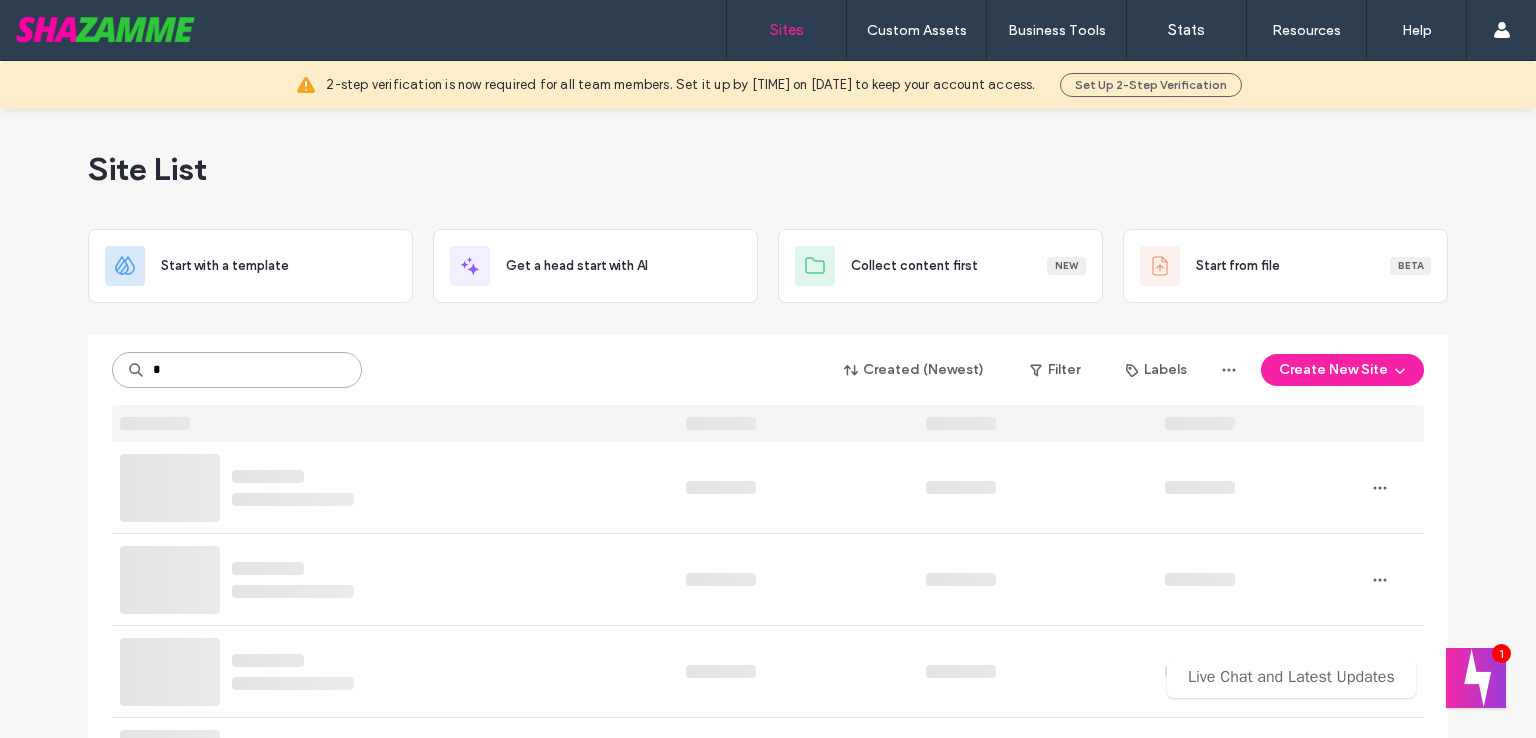 type on "*" 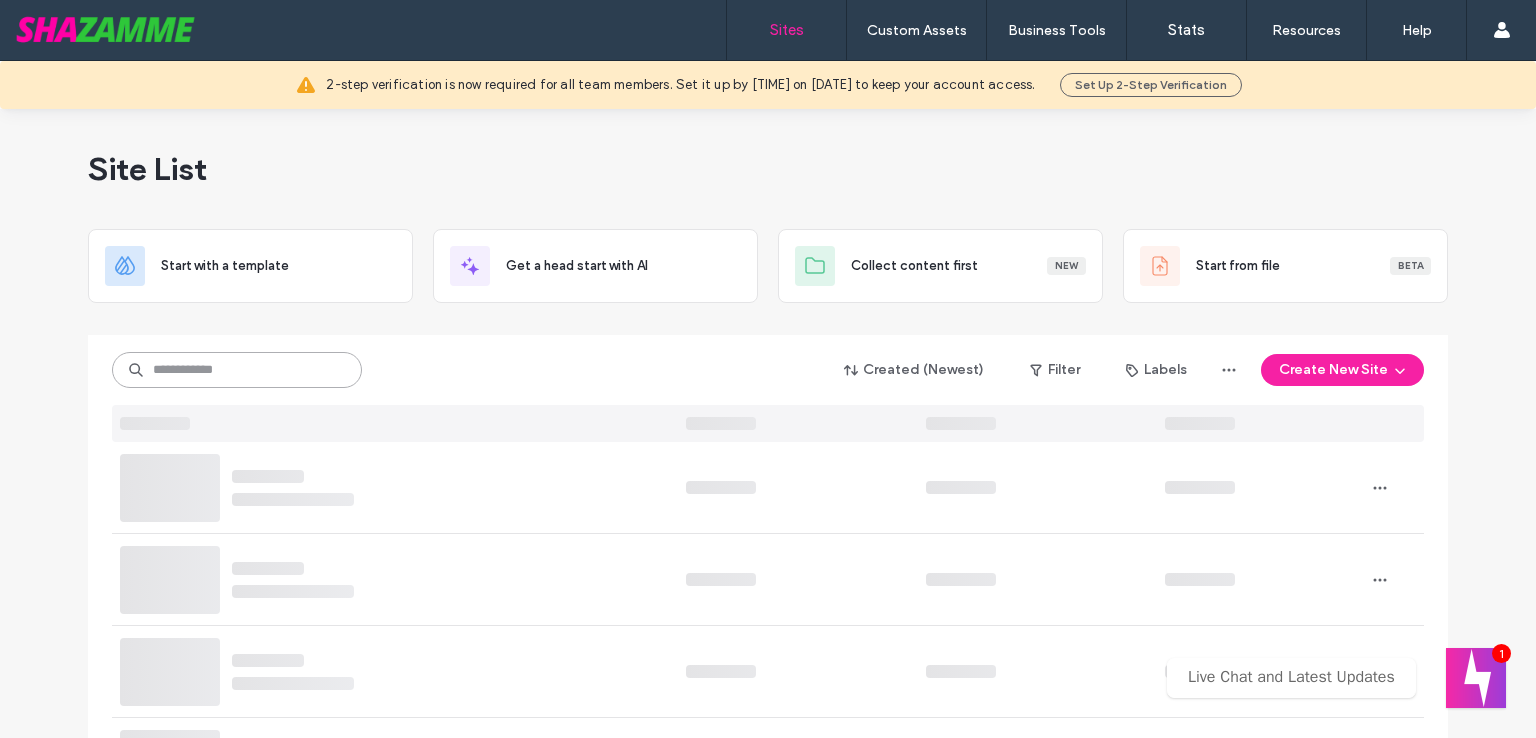 type on "*" 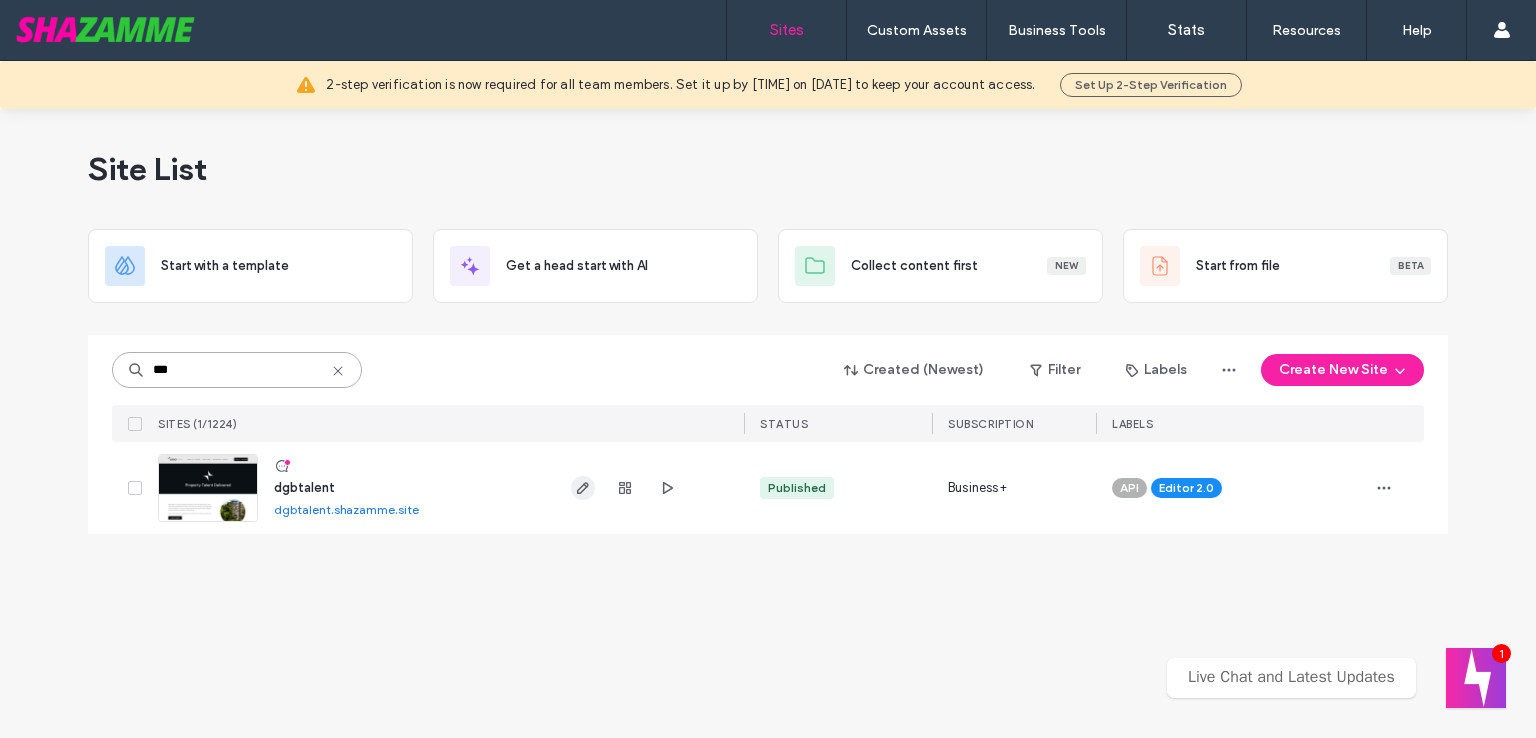 type on "***" 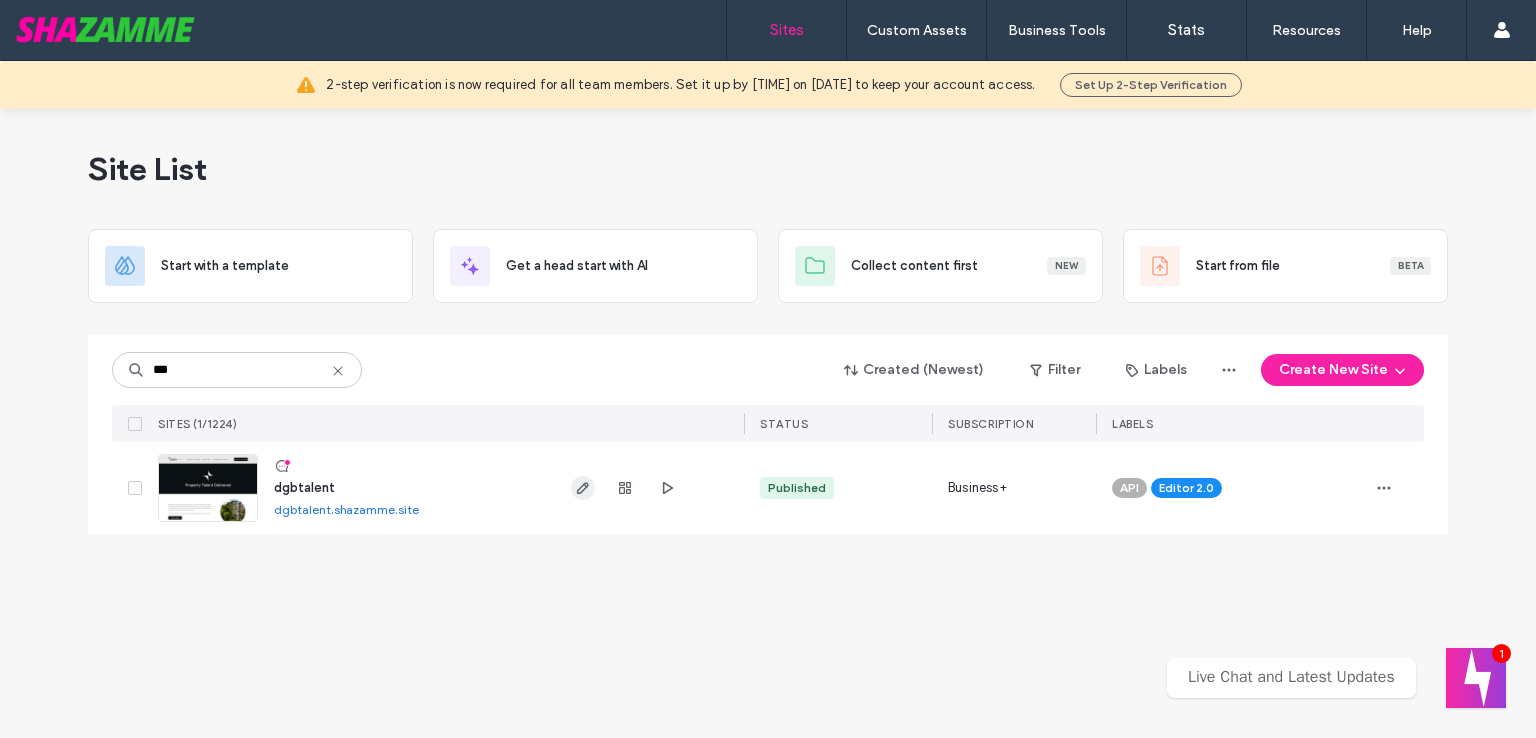 click 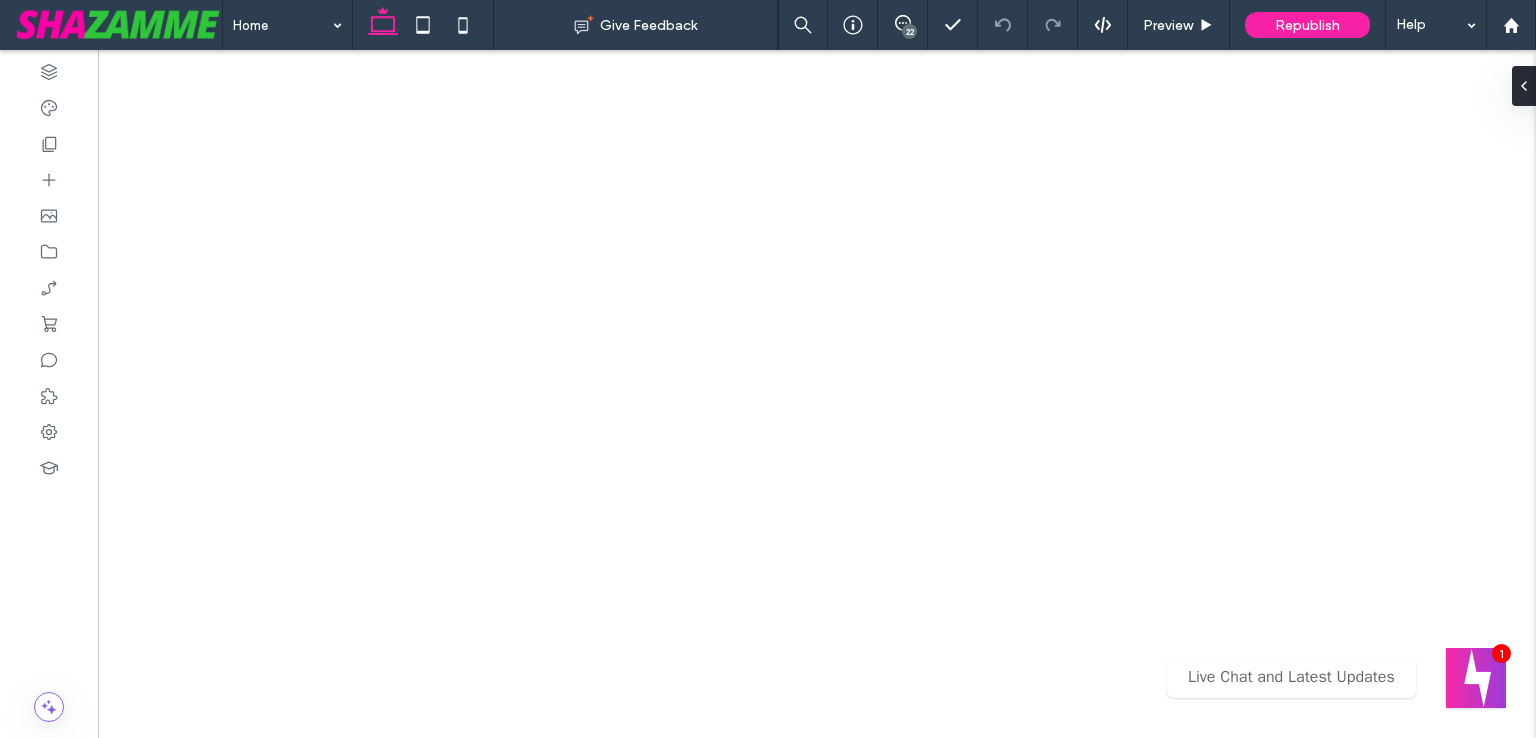 scroll, scrollTop: 0, scrollLeft: 0, axis: both 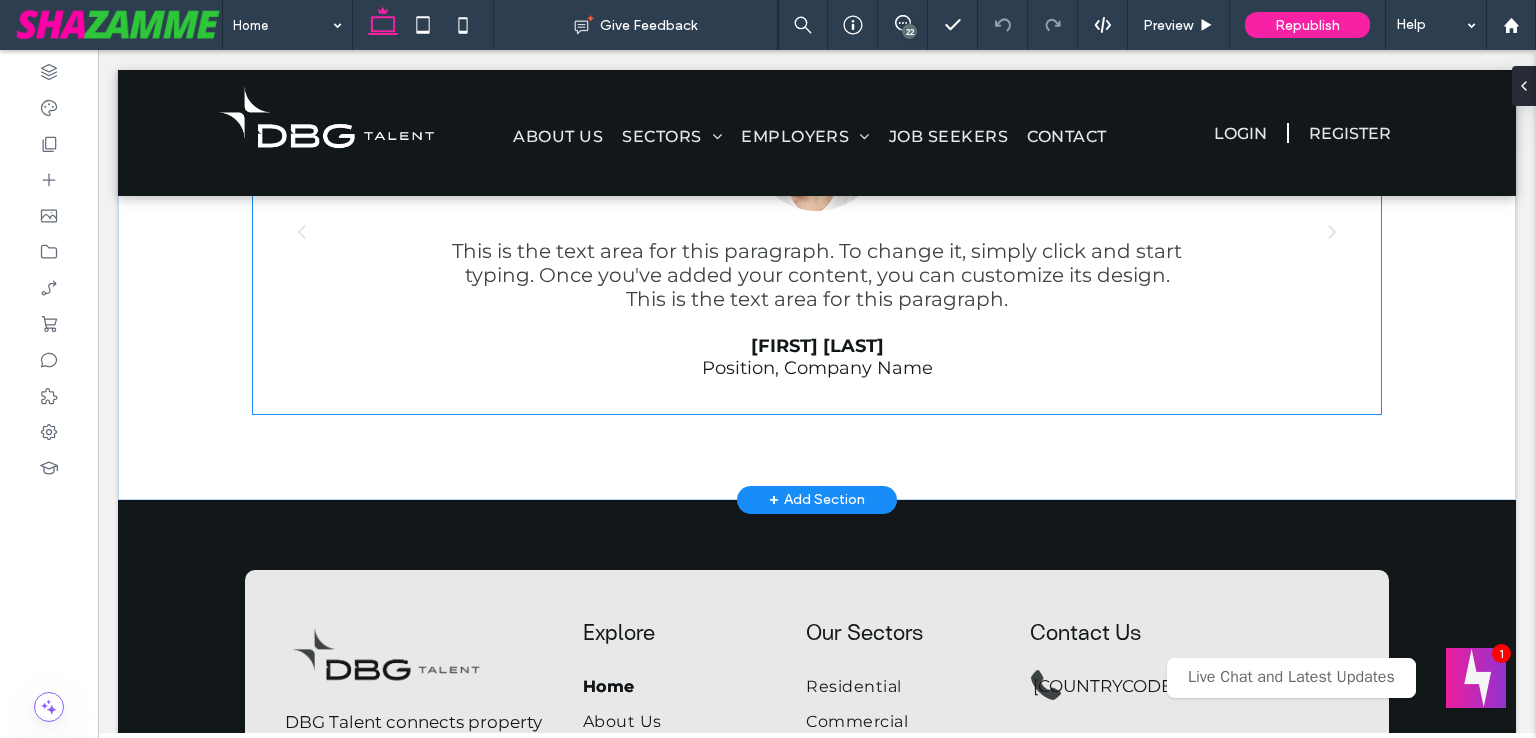 click at bounding box center [1332, 231] 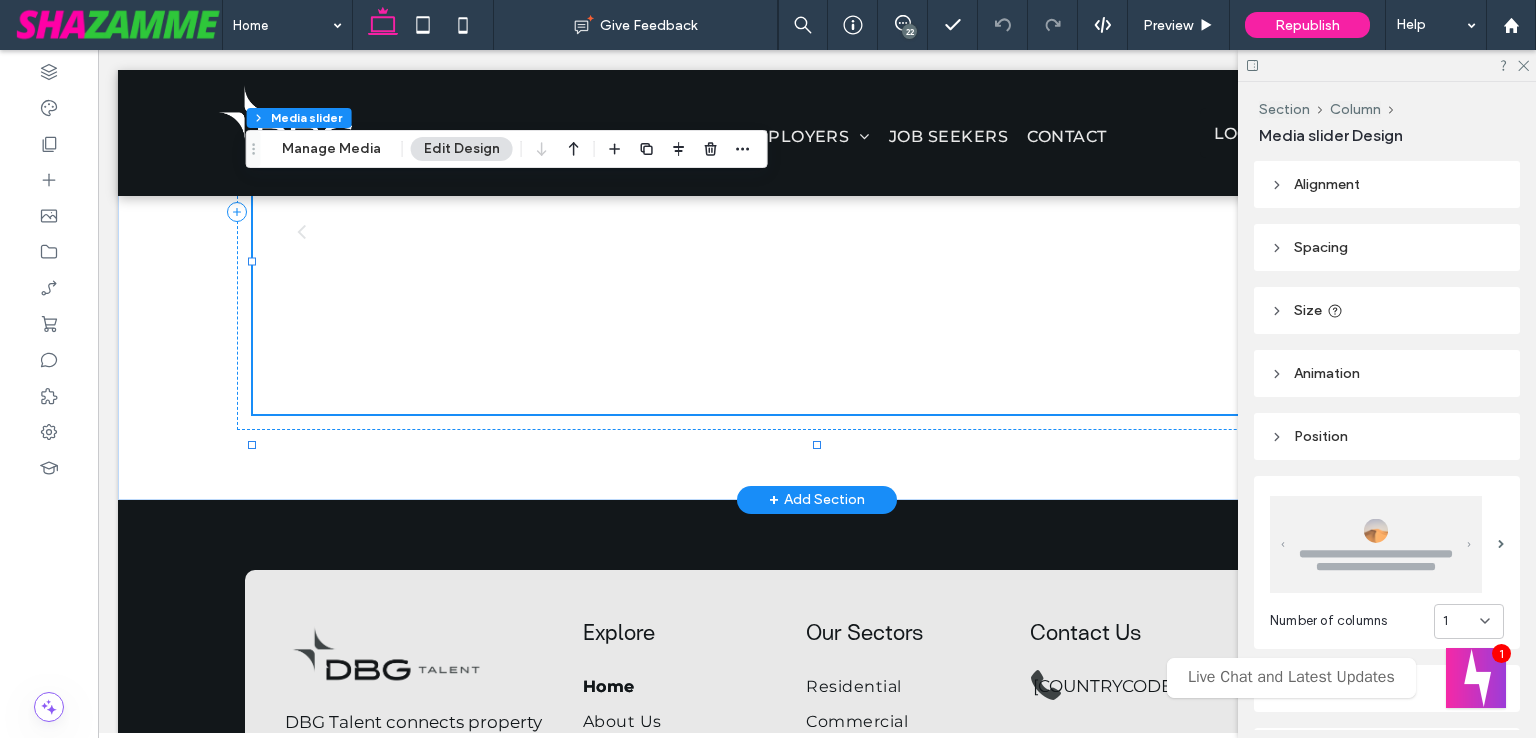 click on "Size" at bounding box center (1387, 310) 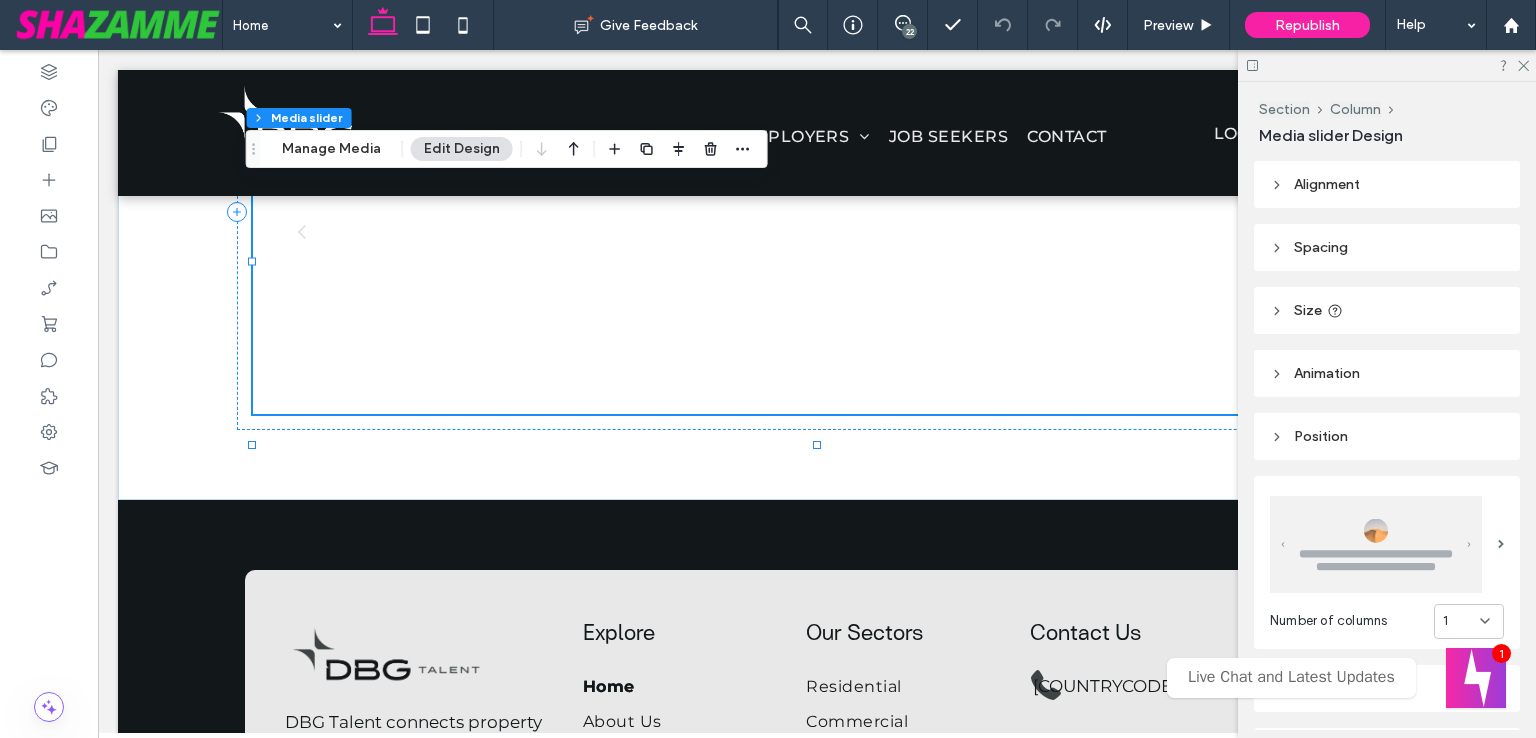 drag, startPoint x: 1227, startPoint y: 248, endPoint x: 1244, endPoint y: 309, distance: 63.324562 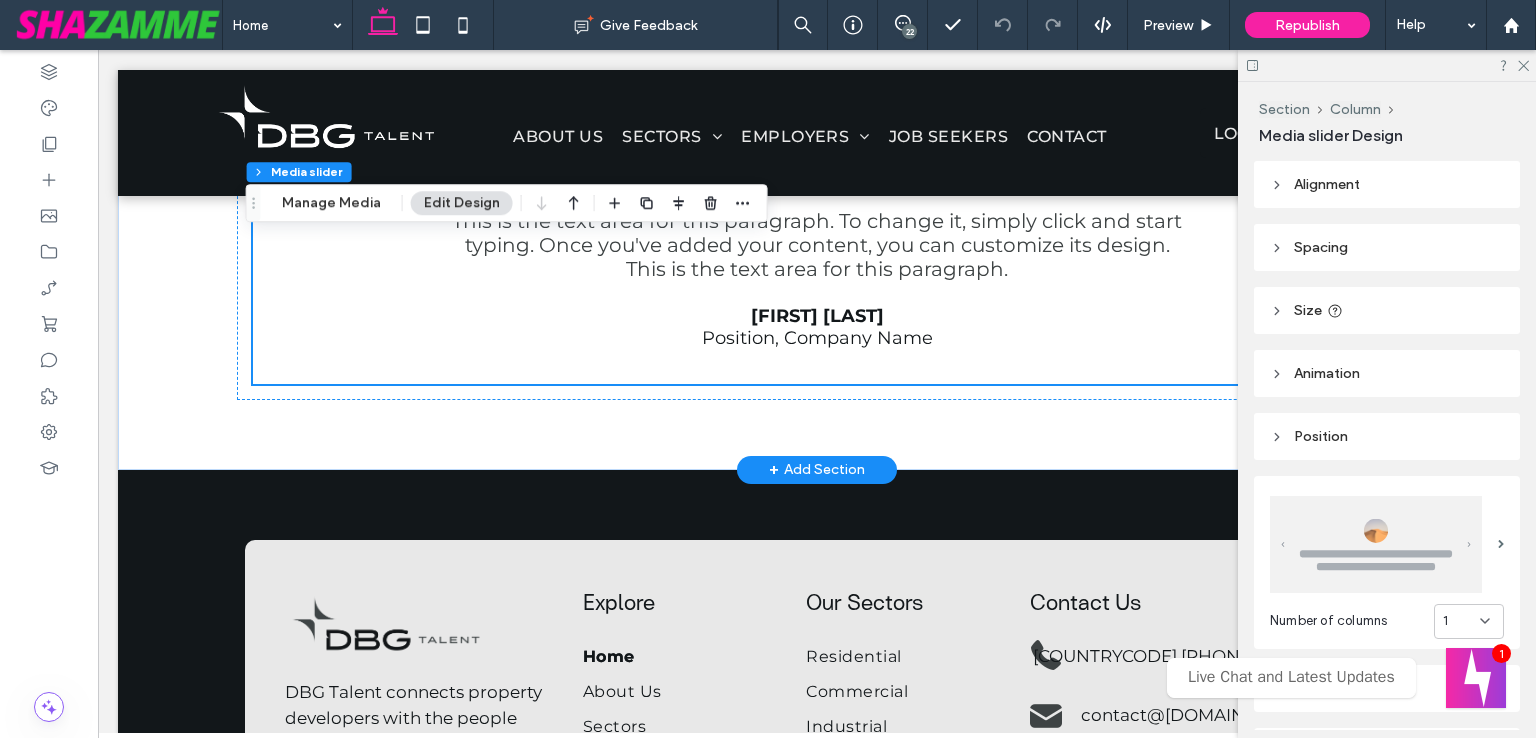 scroll, scrollTop: 2295, scrollLeft: 0, axis: vertical 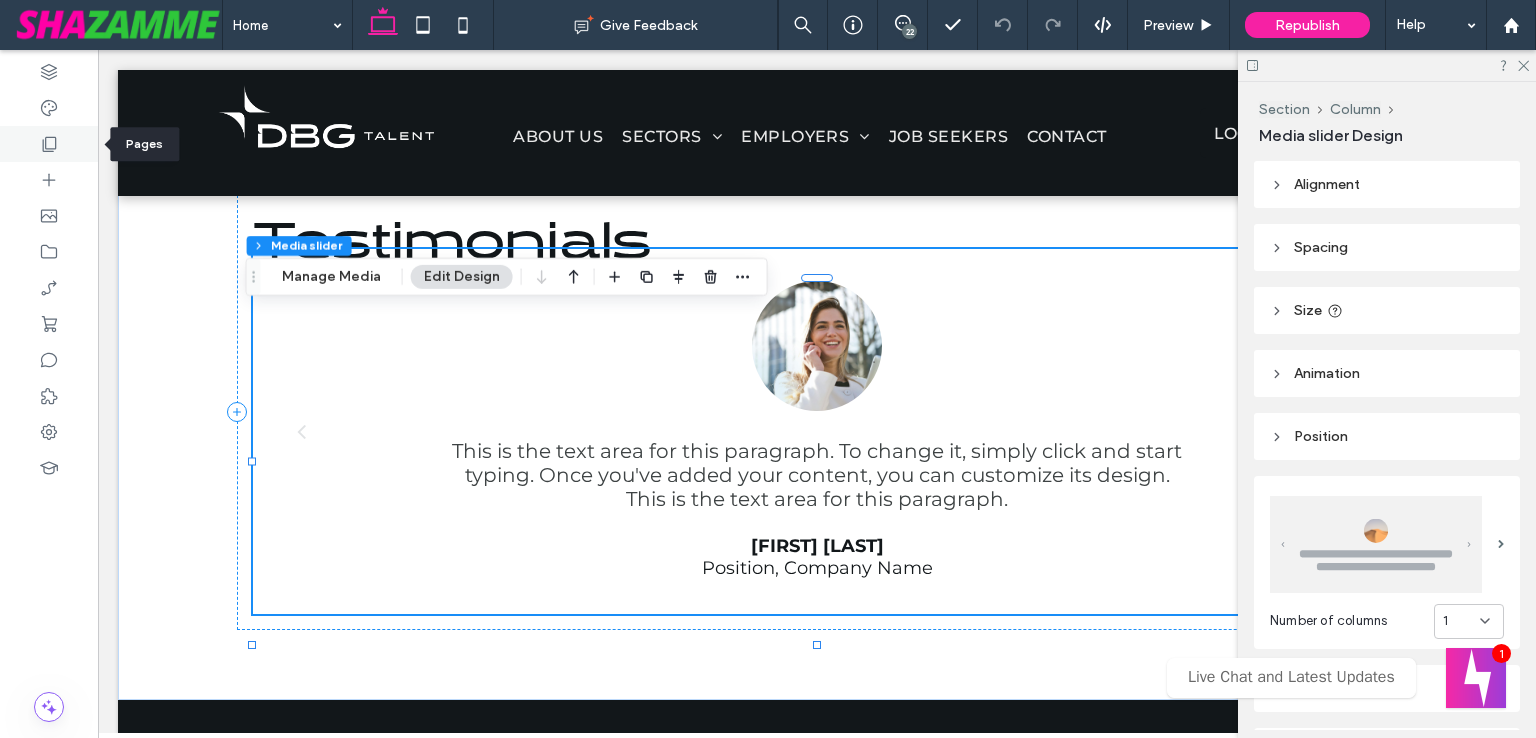 click 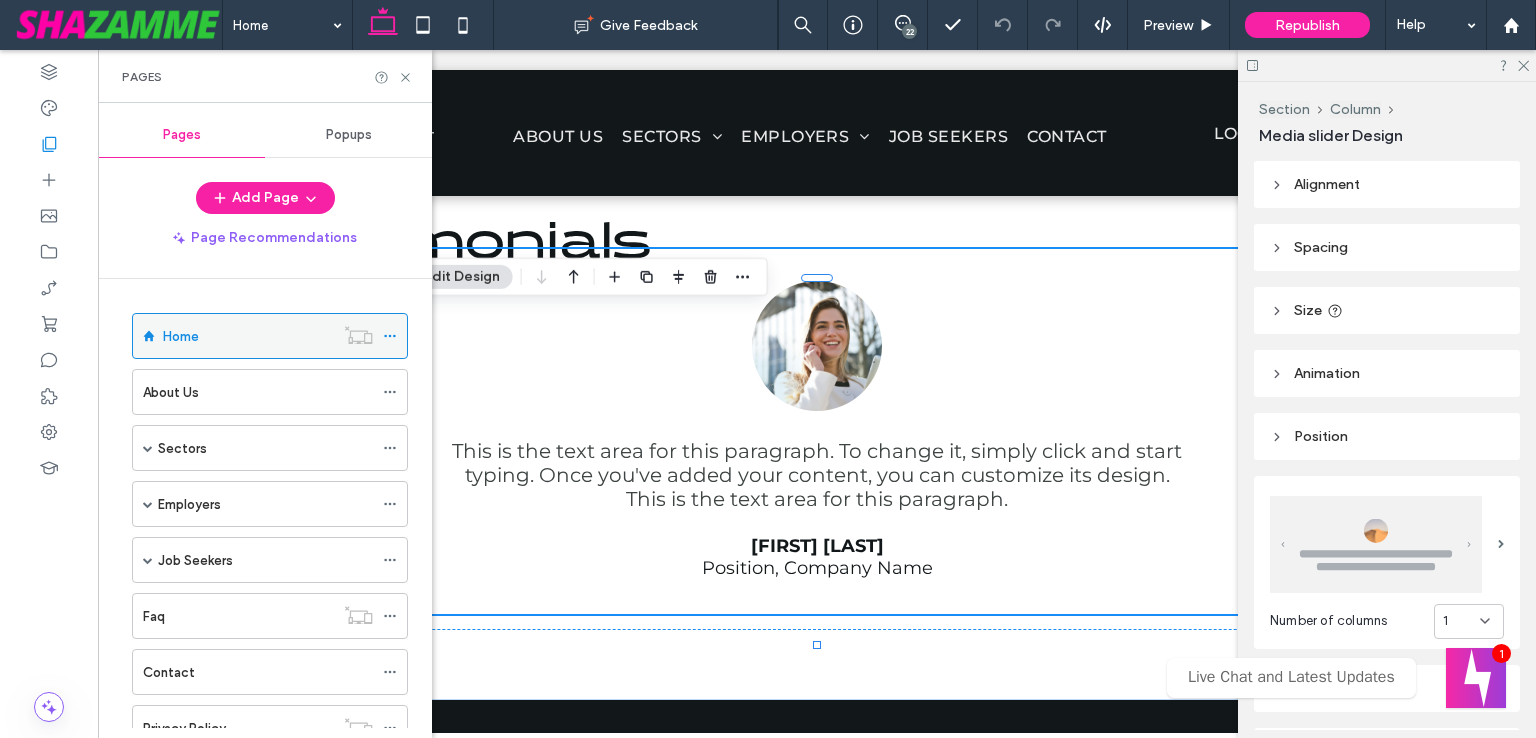 scroll, scrollTop: 100, scrollLeft: 0, axis: vertical 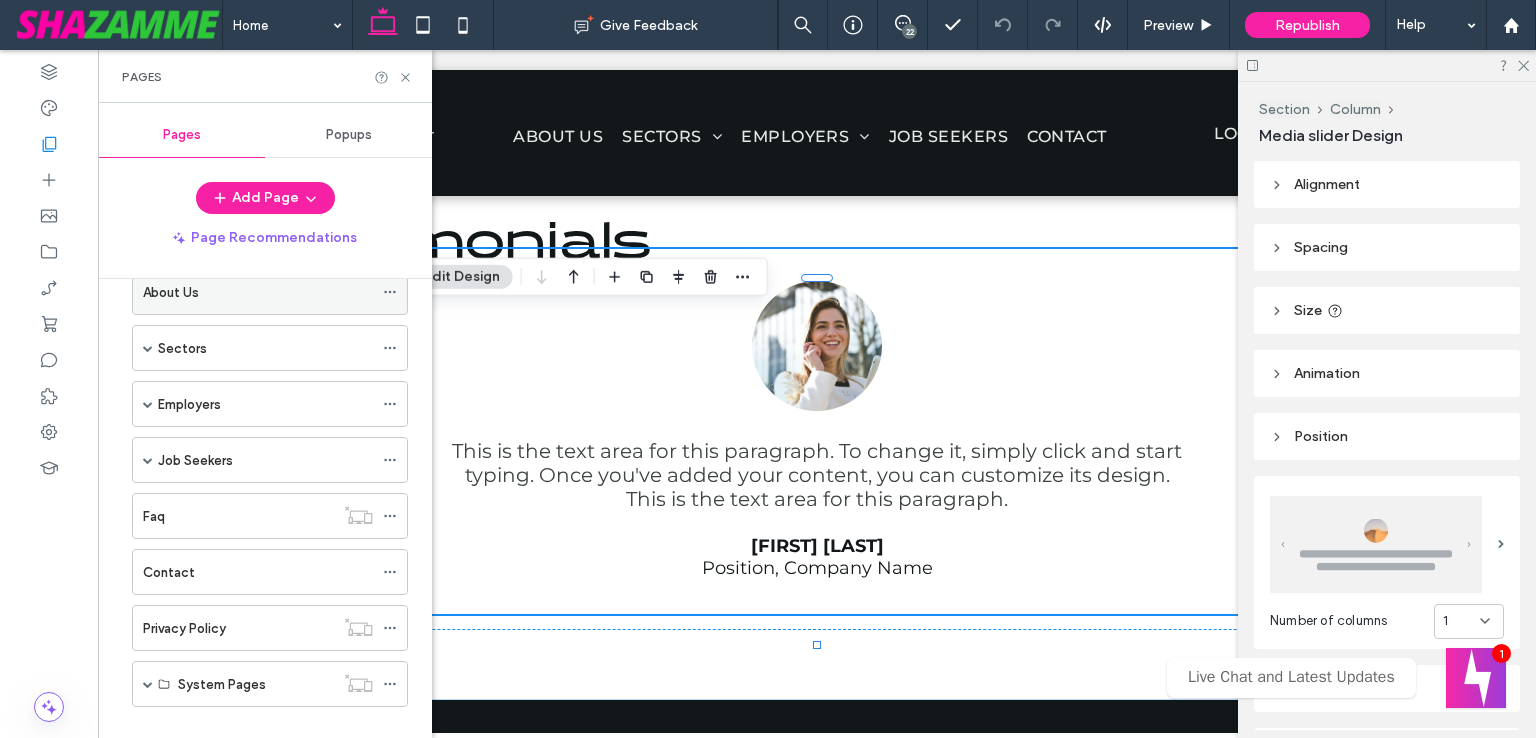 click on "About Us" at bounding box center [258, 292] 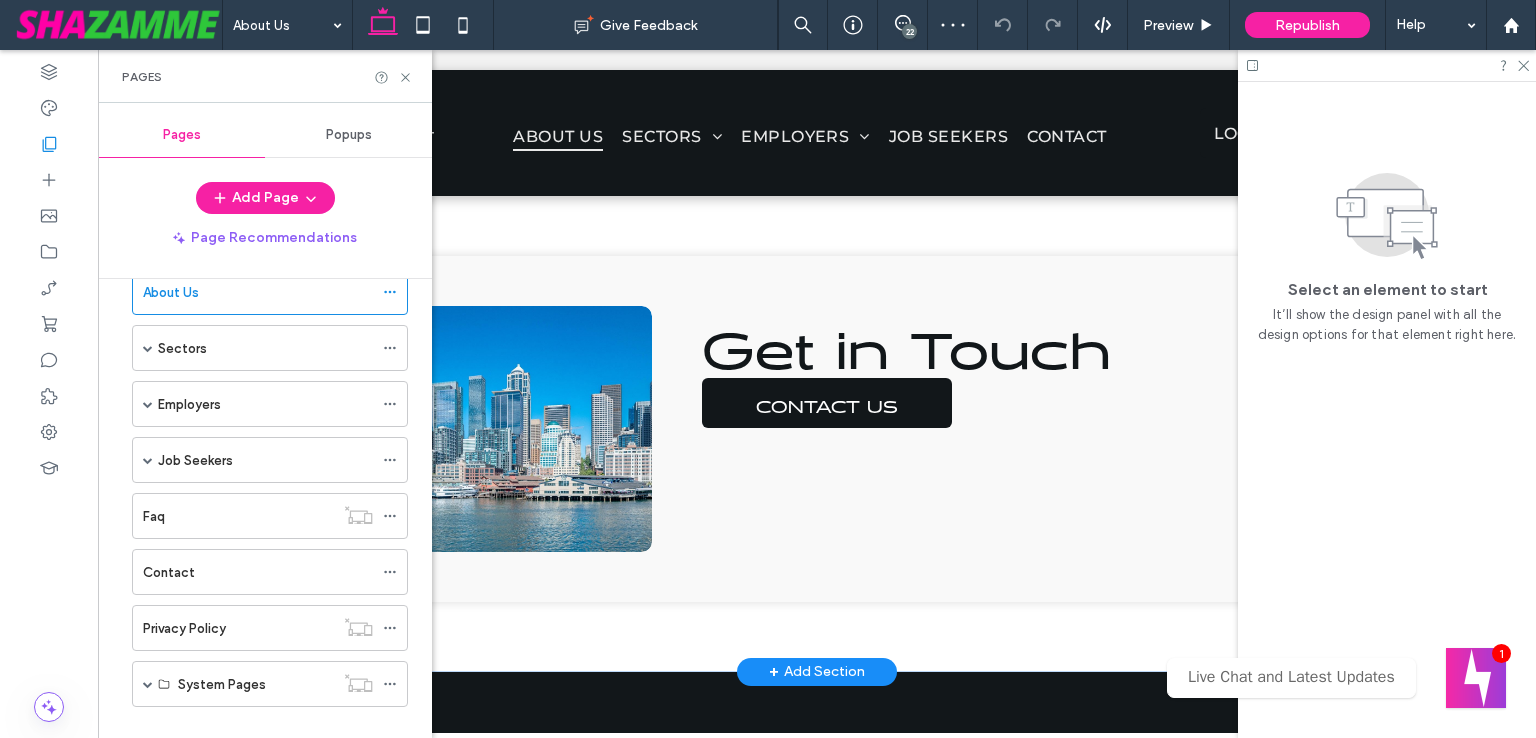 scroll, scrollTop: 2718, scrollLeft: 0, axis: vertical 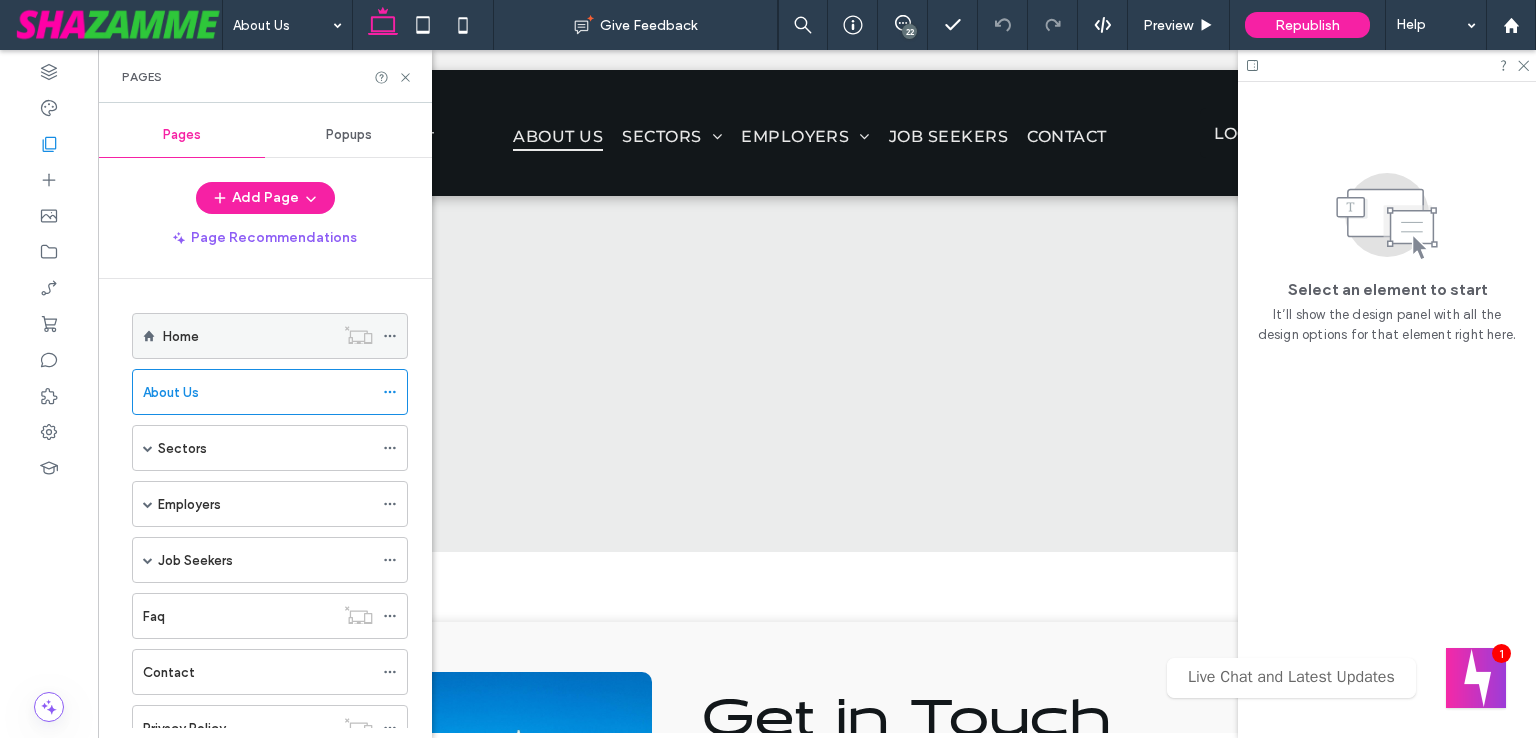 click on "Home" at bounding box center (248, 336) 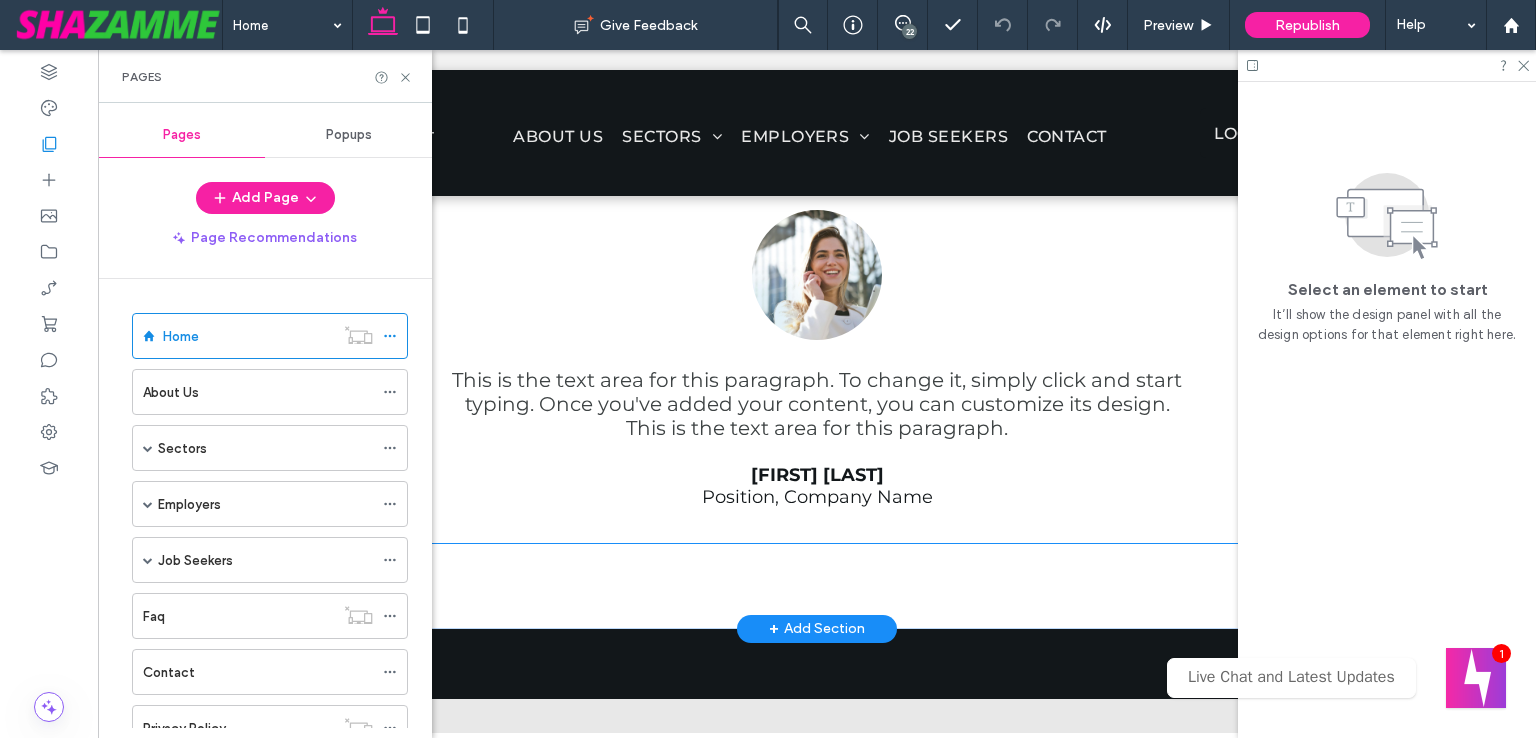 scroll, scrollTop: 2295, scrollLeft: 0, axis: vertical 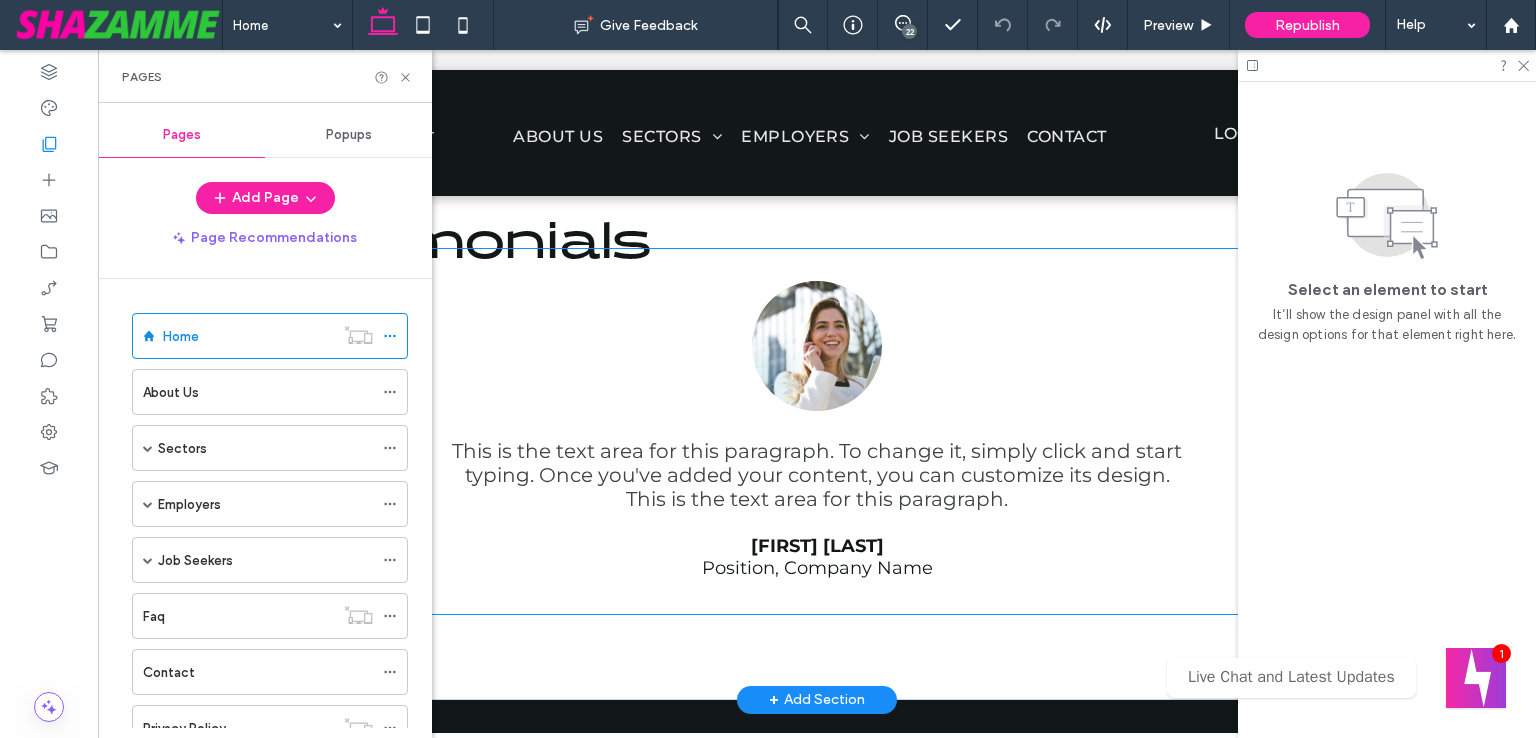 click on "This is the text area for this paragraph. To change it, simply click and start typing. Once you've added your content, you can customize its design. This is the text area for this paragraph.  Name Surname Position, Company Name" at bounding box center [817, 447] 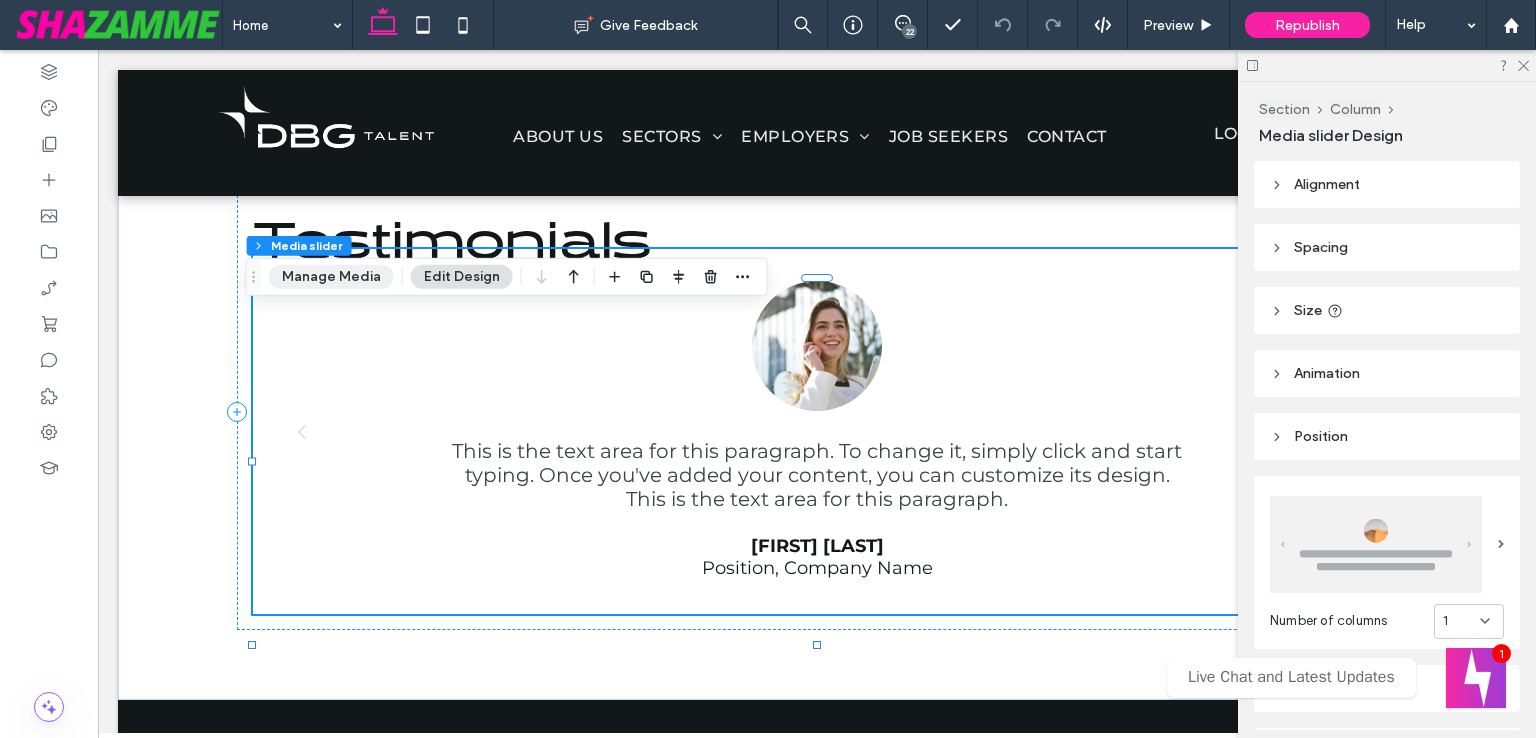 click on "Manage Media" at bounding box center (331, 277) 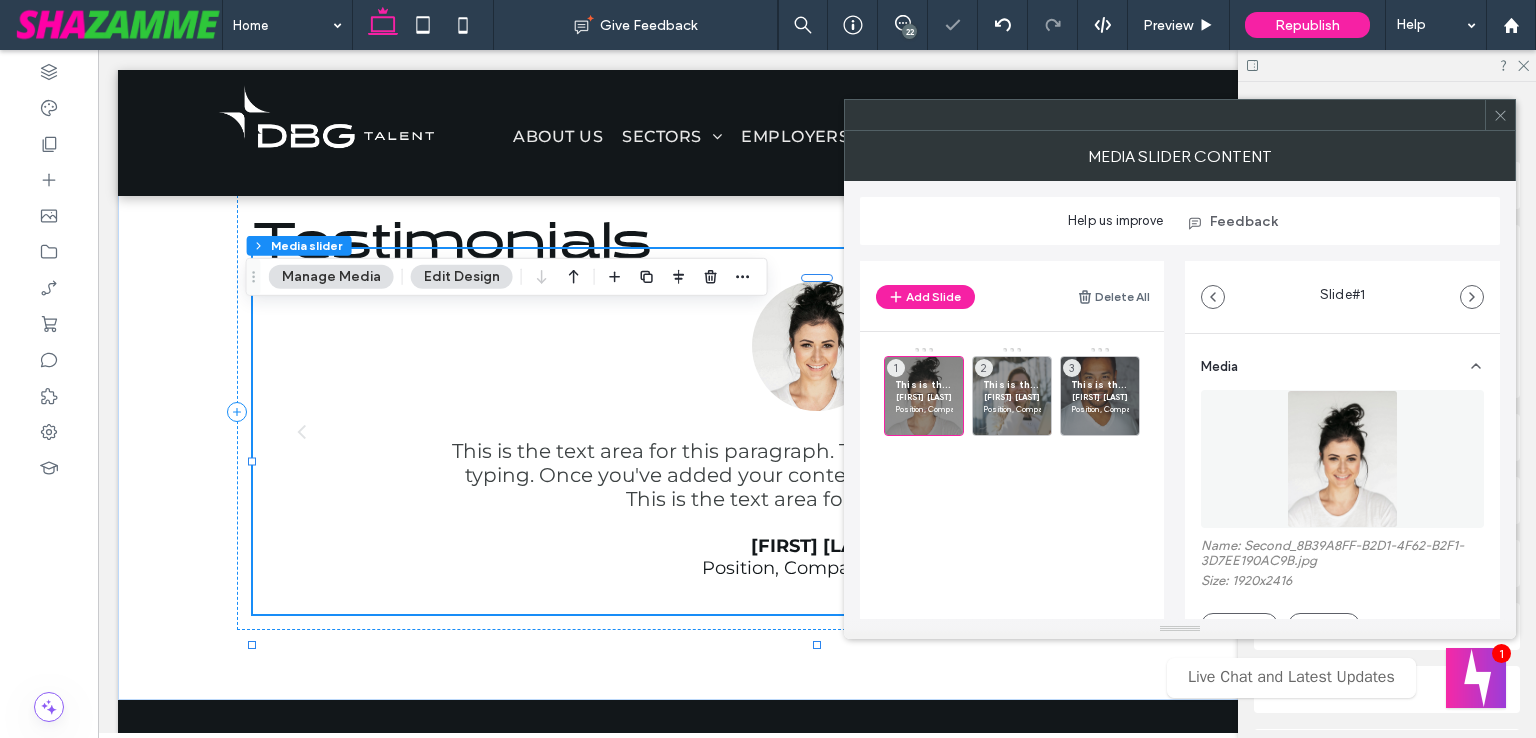 scroll, scrollTop: 370, scrollLeft: 0, axis: vertical 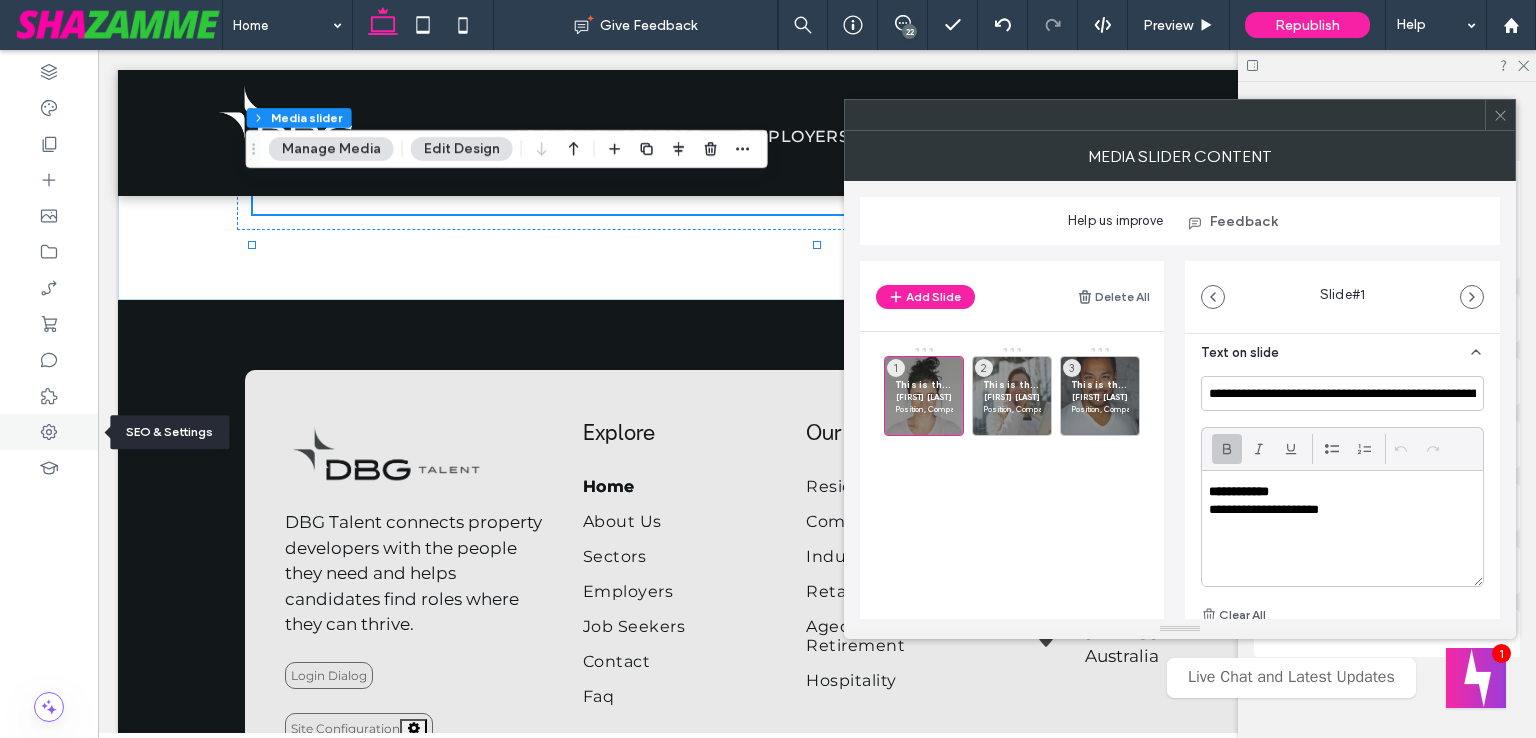 click at bounding box center [49, 432] 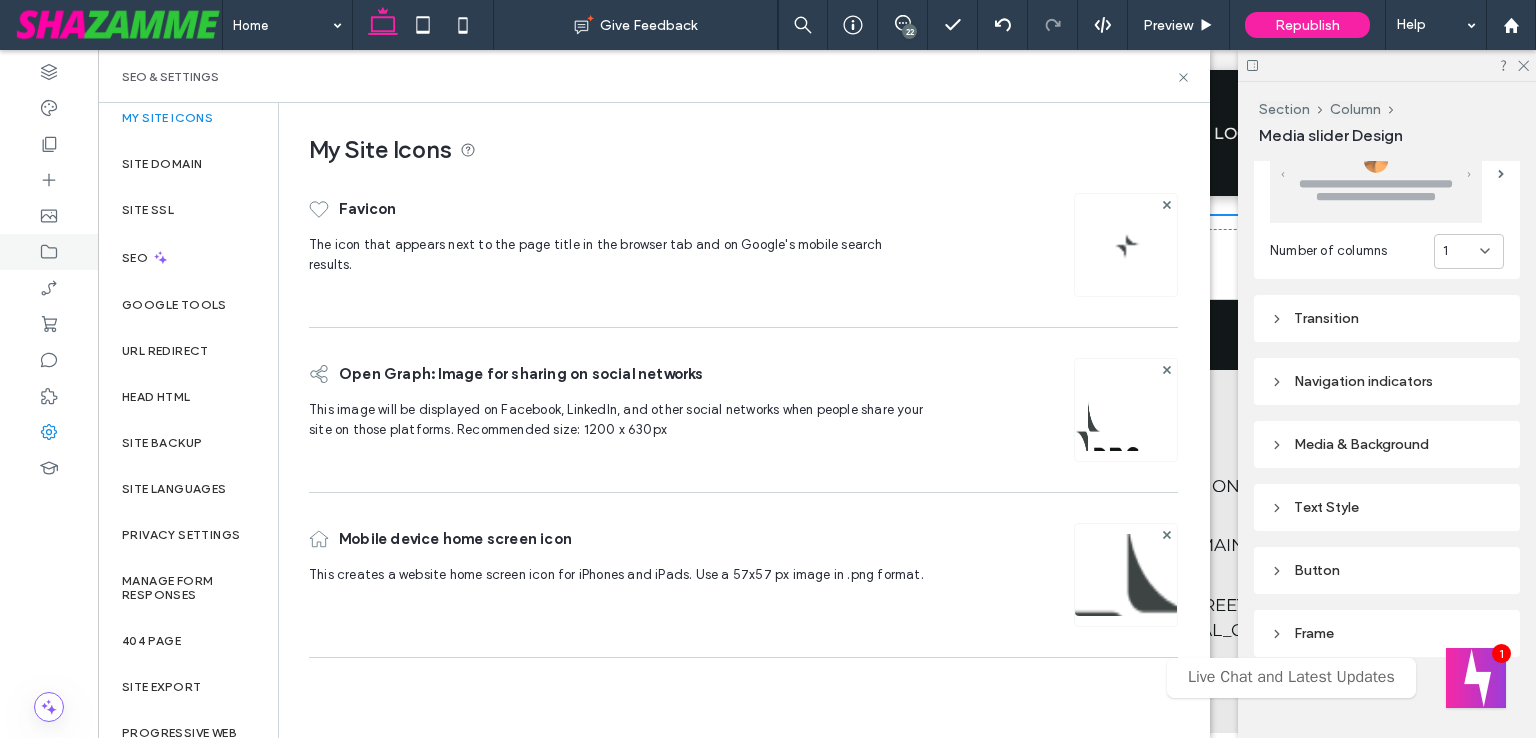scroll, scrollTop: 0, scrollLeft: 0, axis: both 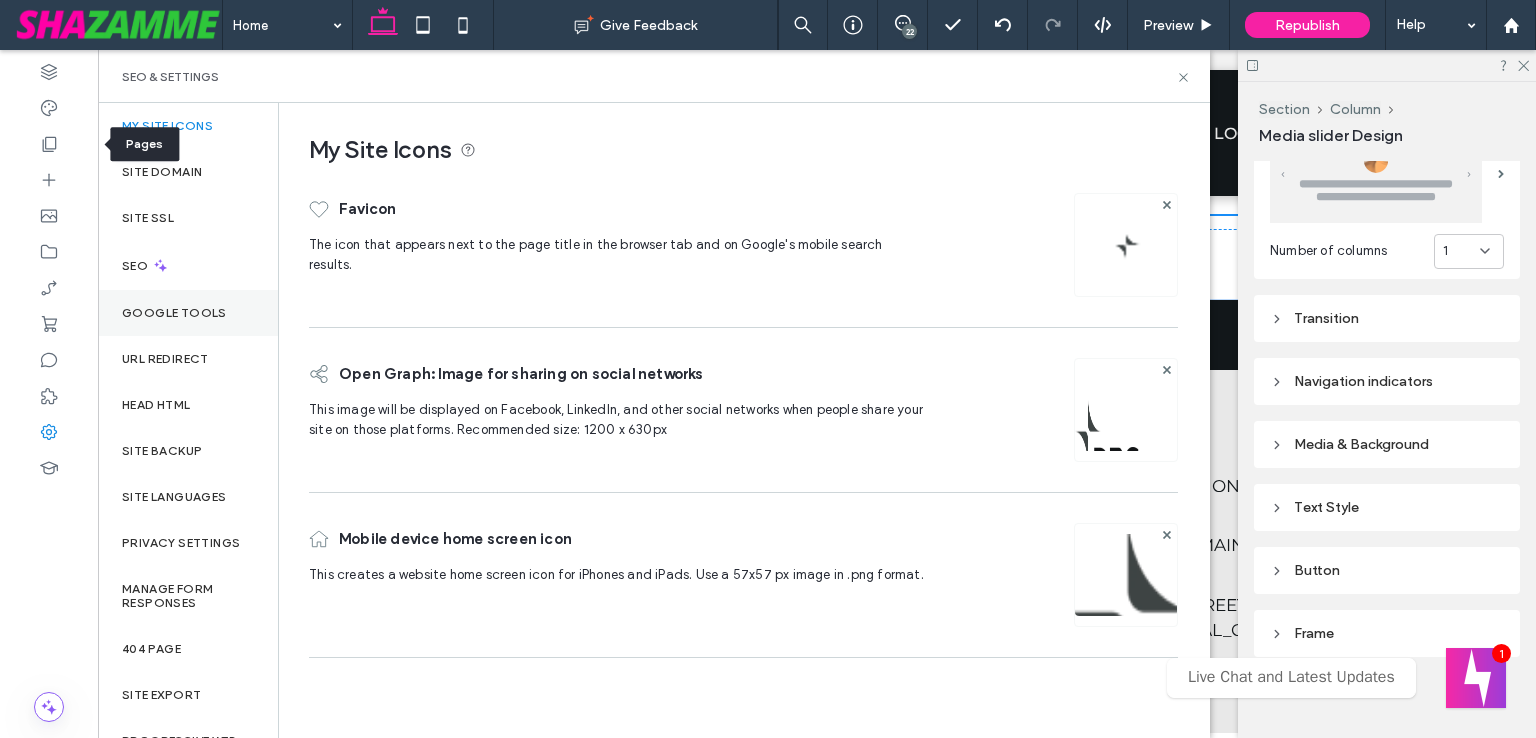 drag, startPoint x: 46, startPoint y: 141, endPoint x: 255, endPoint y: 292, distance: 257.84103 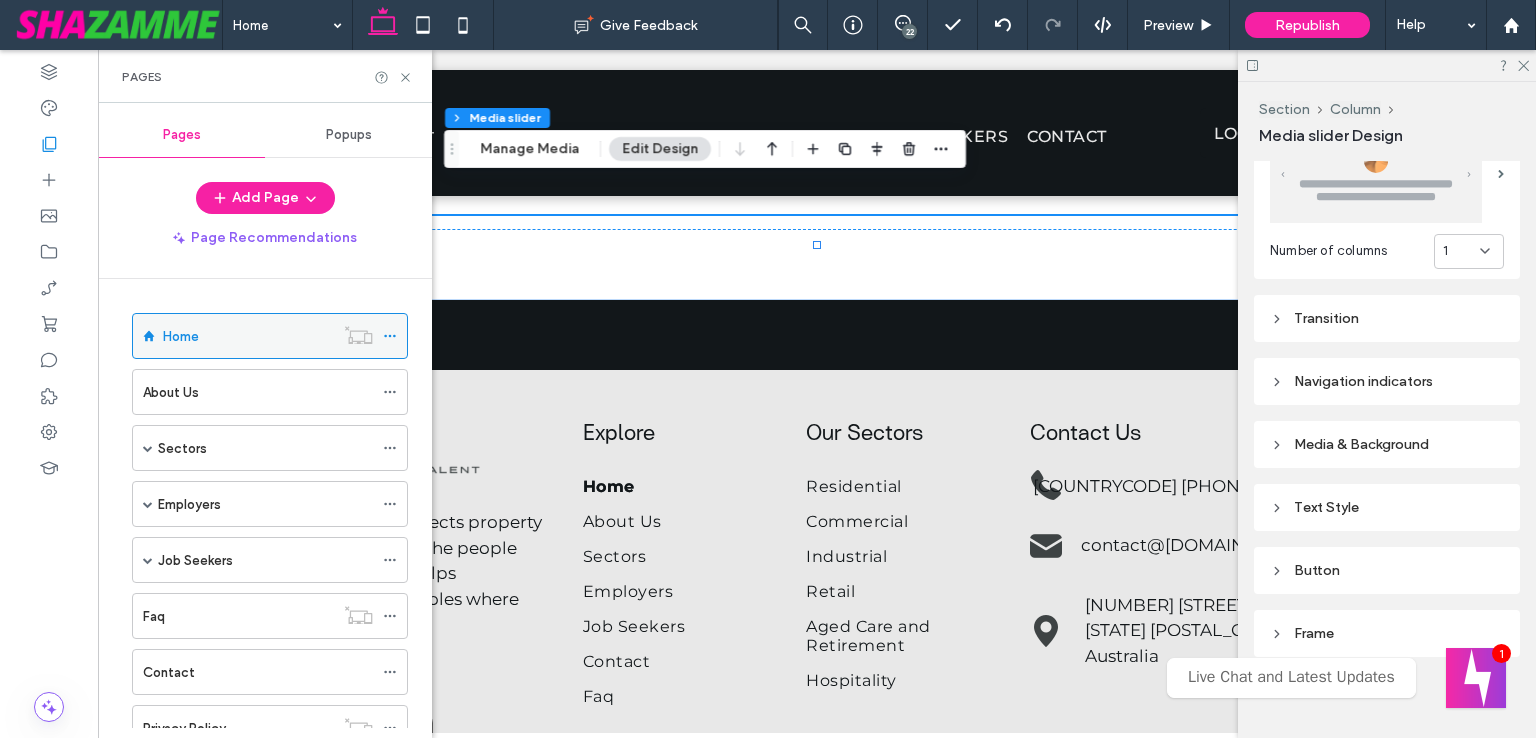 click on "Home" at bounding box center (248, 336) 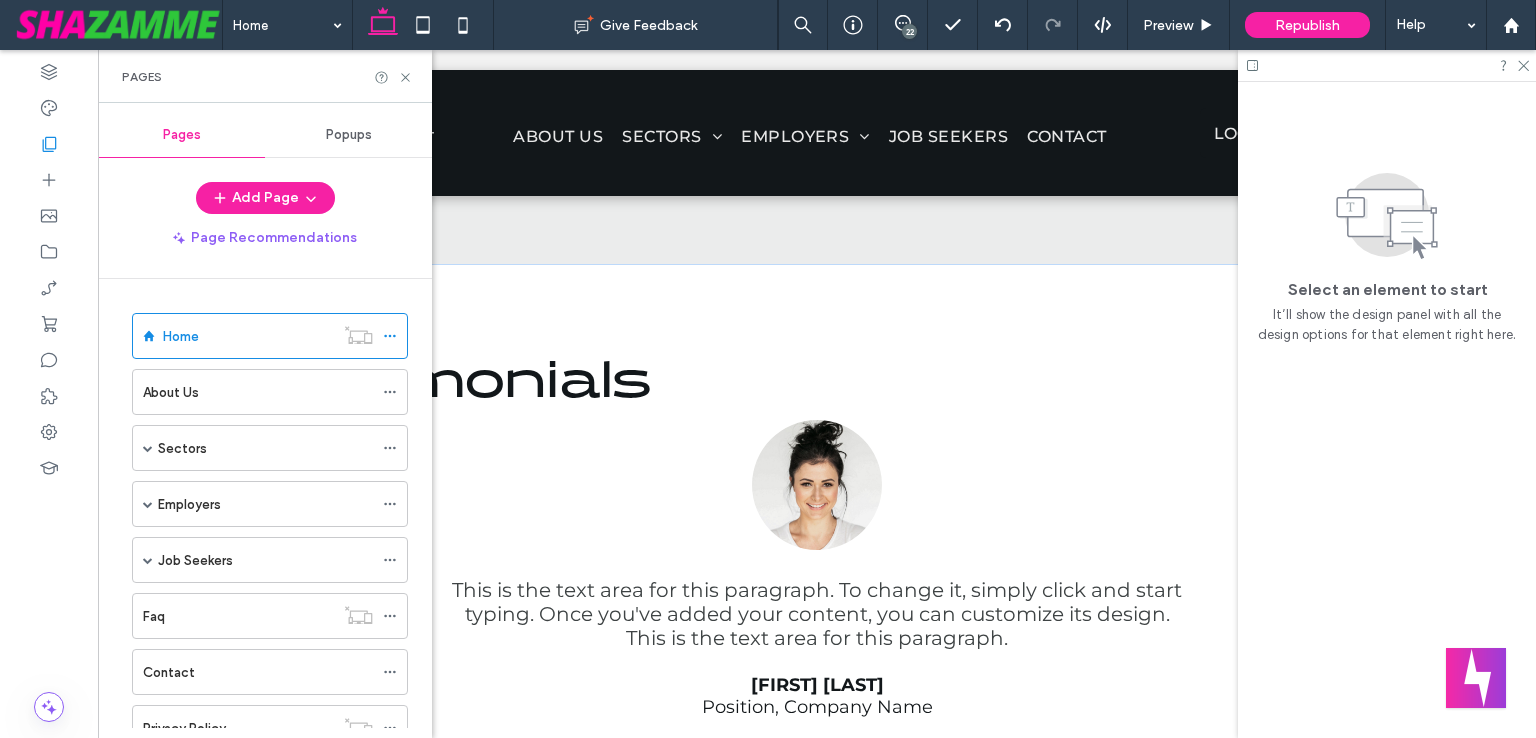 scroll, scrollTop: 2204, scrollLeft: 0, axis: vertical 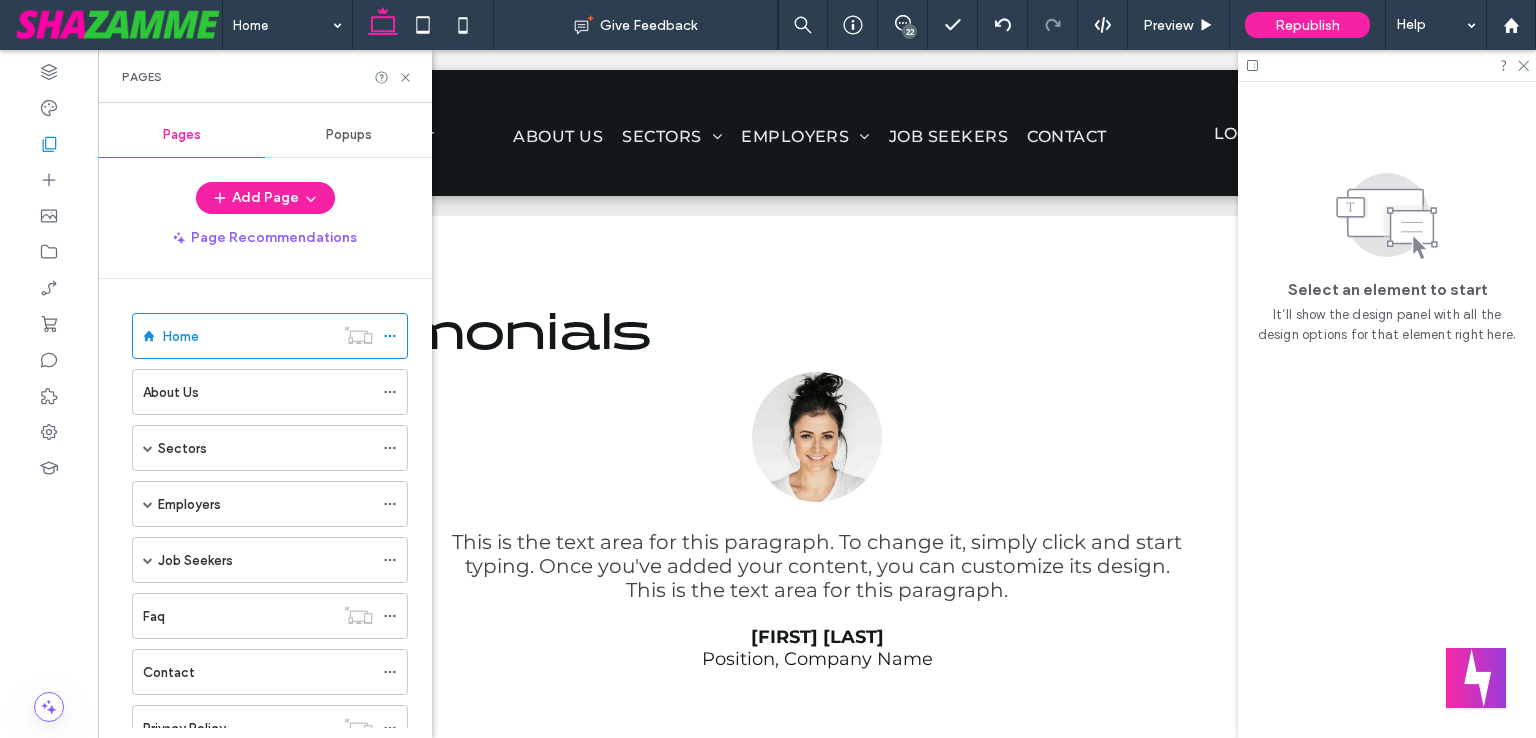 click on "About Us" at bounding box center (258, 392) 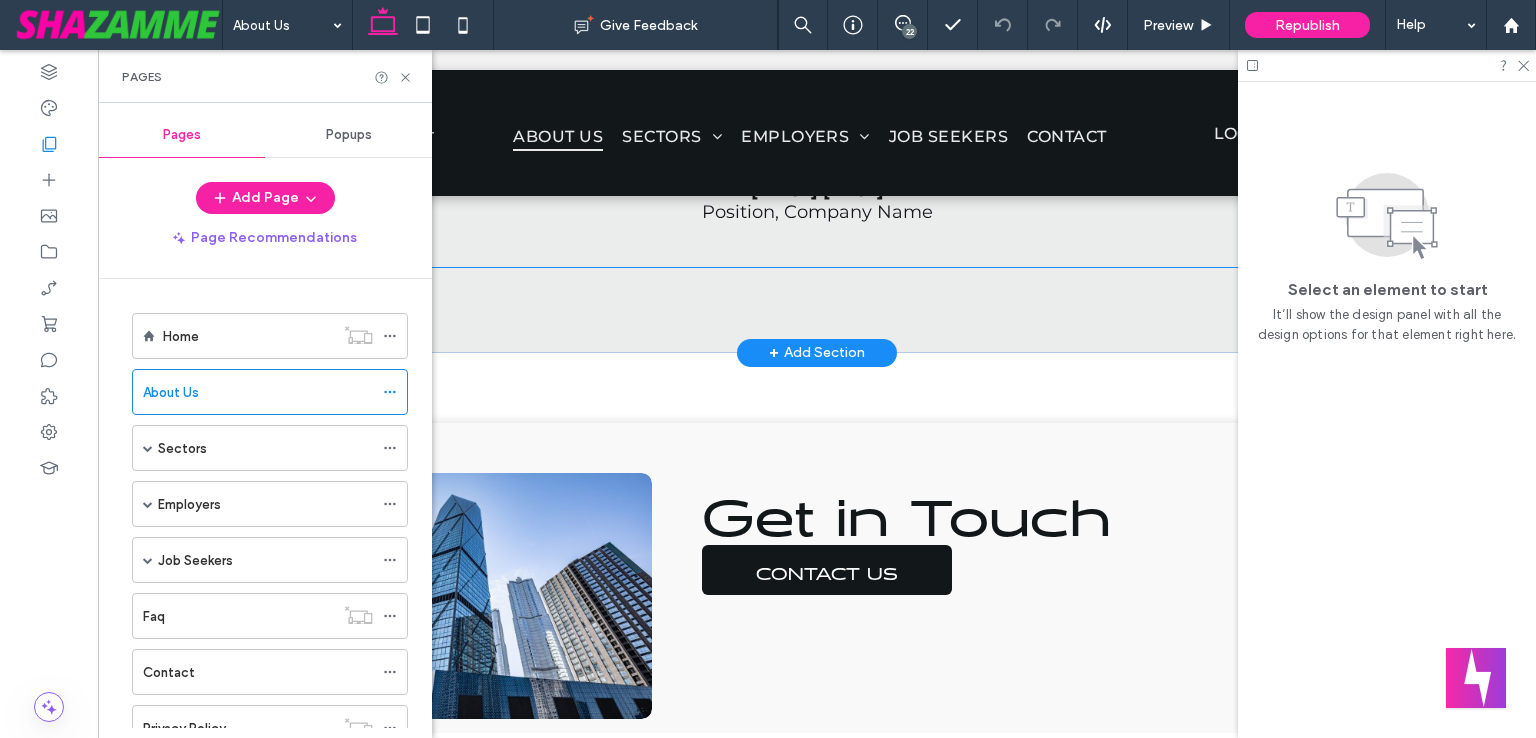 scroll, scrollTop: 2918, scrollLeft: 0, axis: vertical 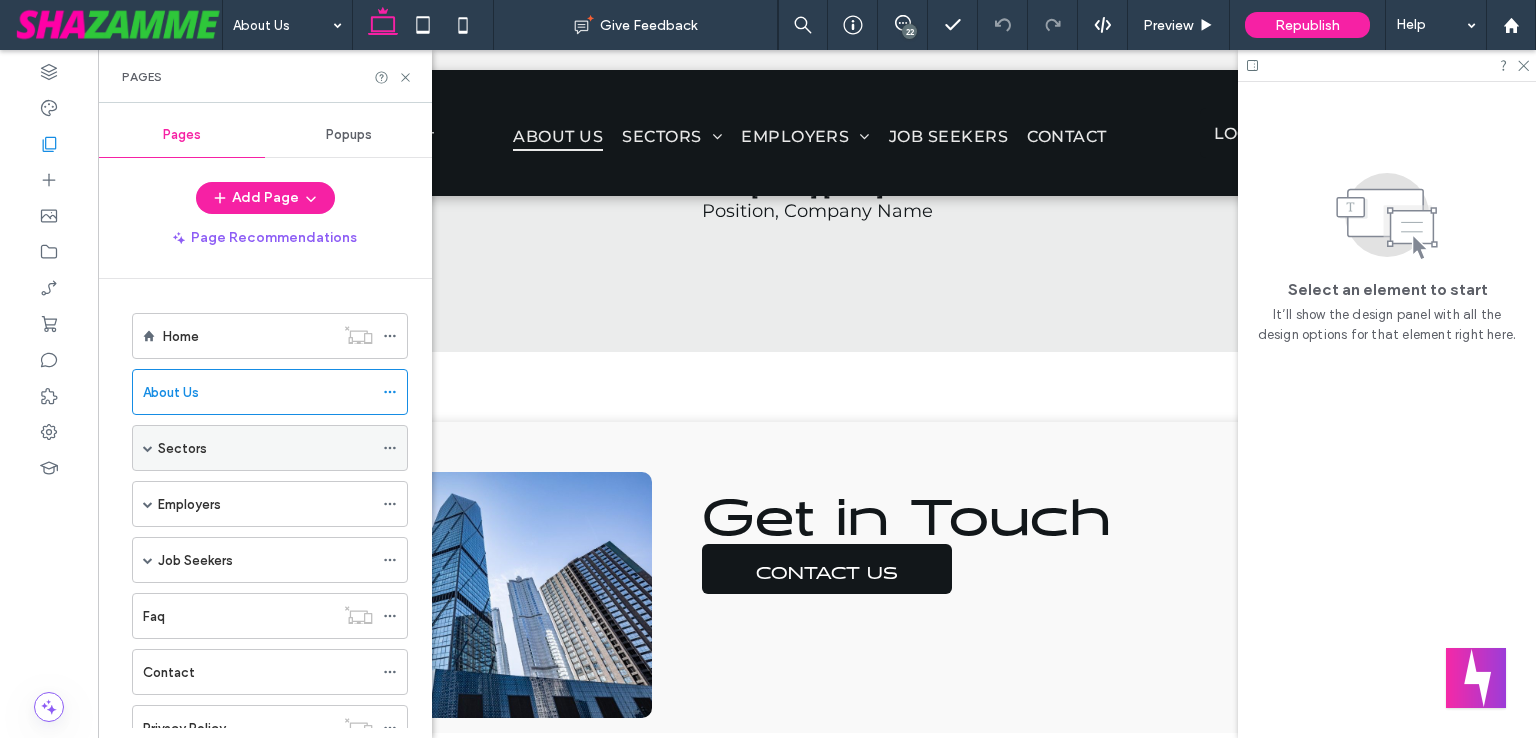 click on "Sectors" at bounding box center [265, 448] 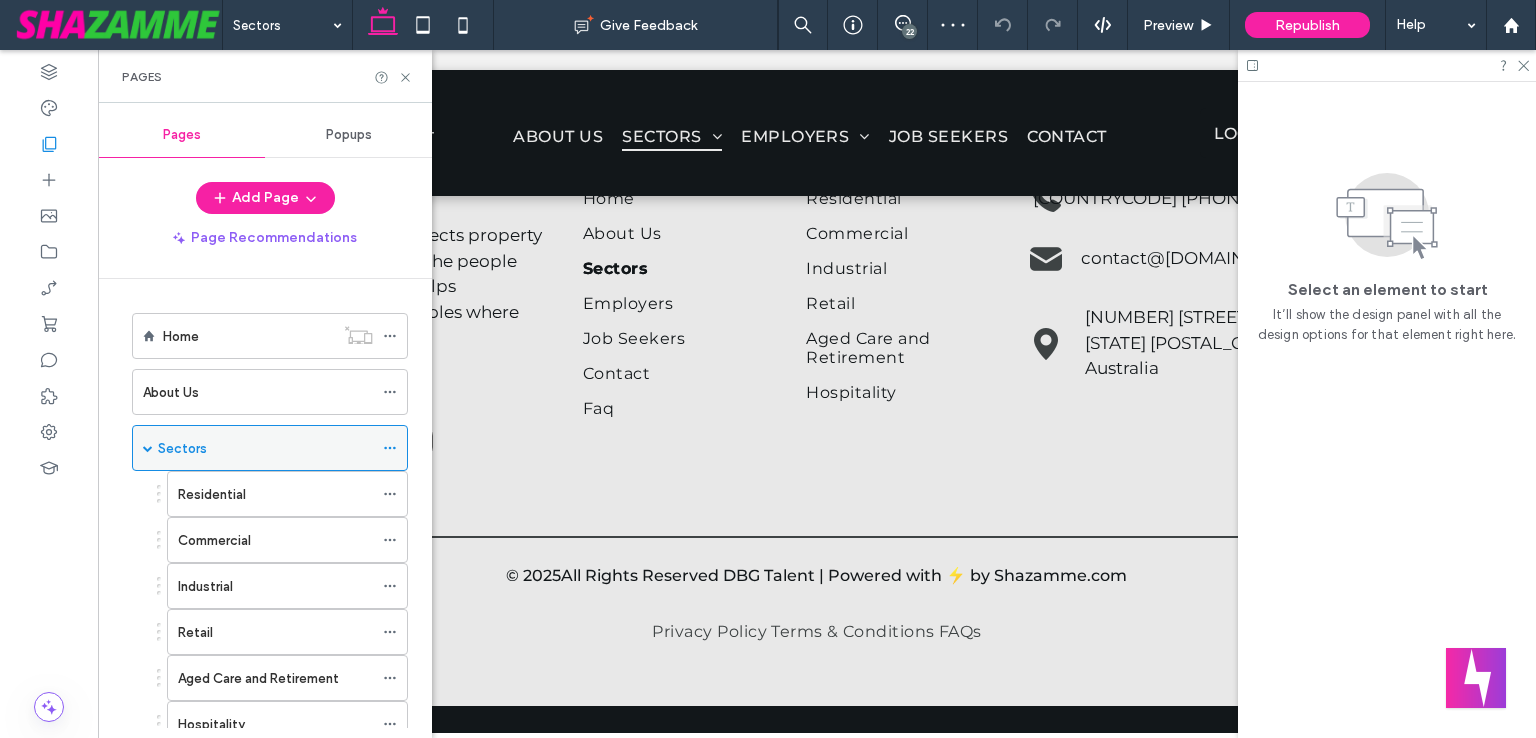 scroll, scrollTop: 2518, scrollLeft: 0, axis: vertical 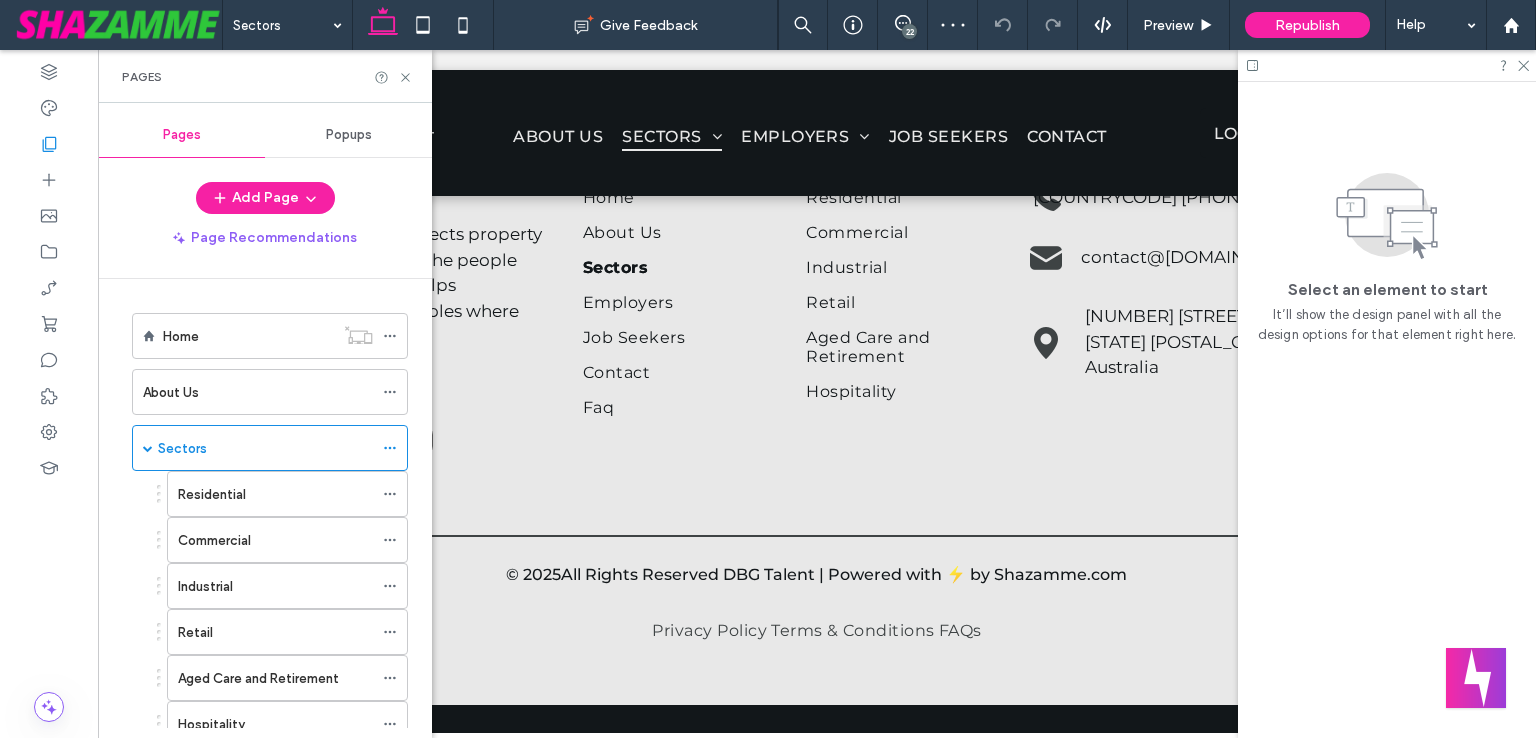 click on "Residential" at bounding box center (275, 494) 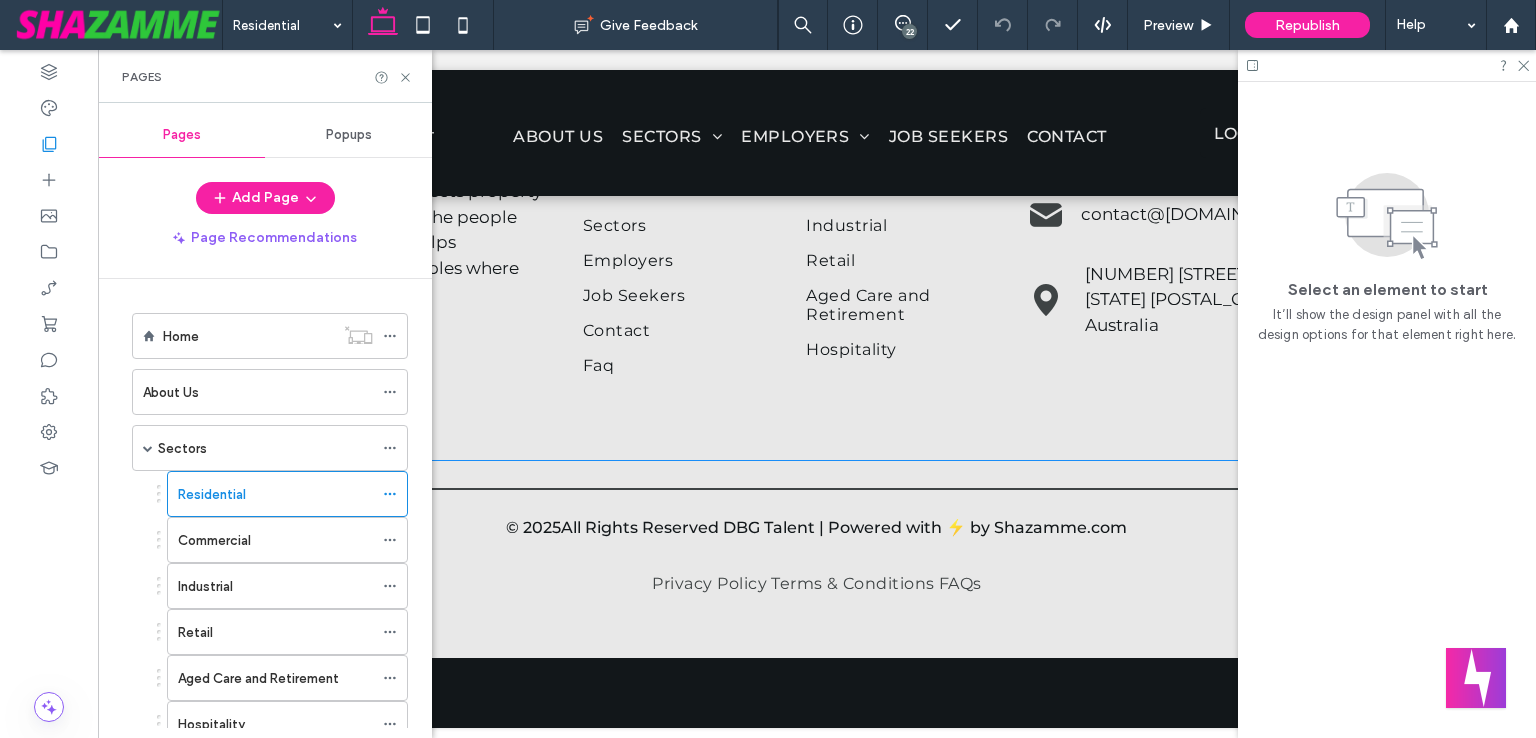 scroll, scrollTop: 2386, scrollLeft: 0, axis: vertical 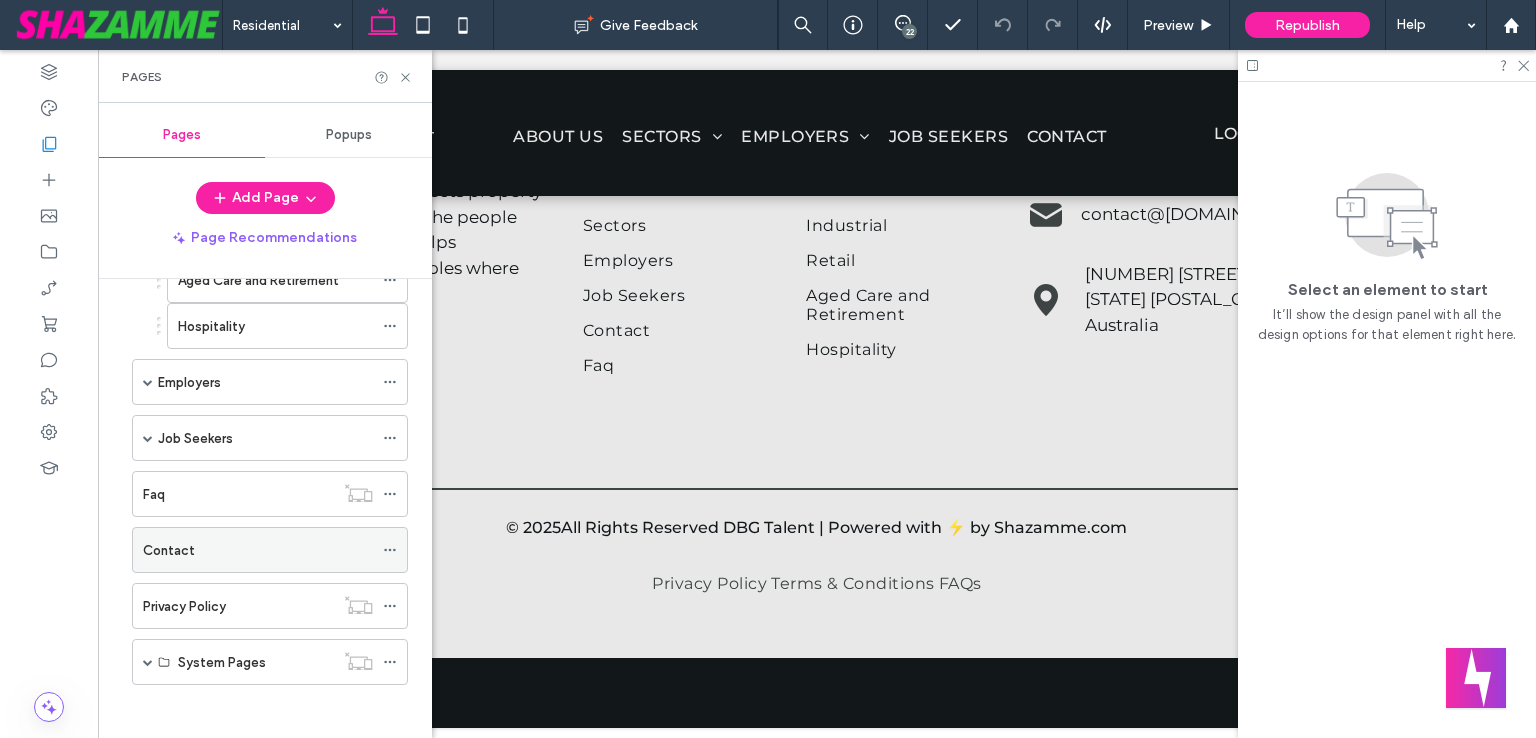 click on "Contact" at bounding box center [258, 550] 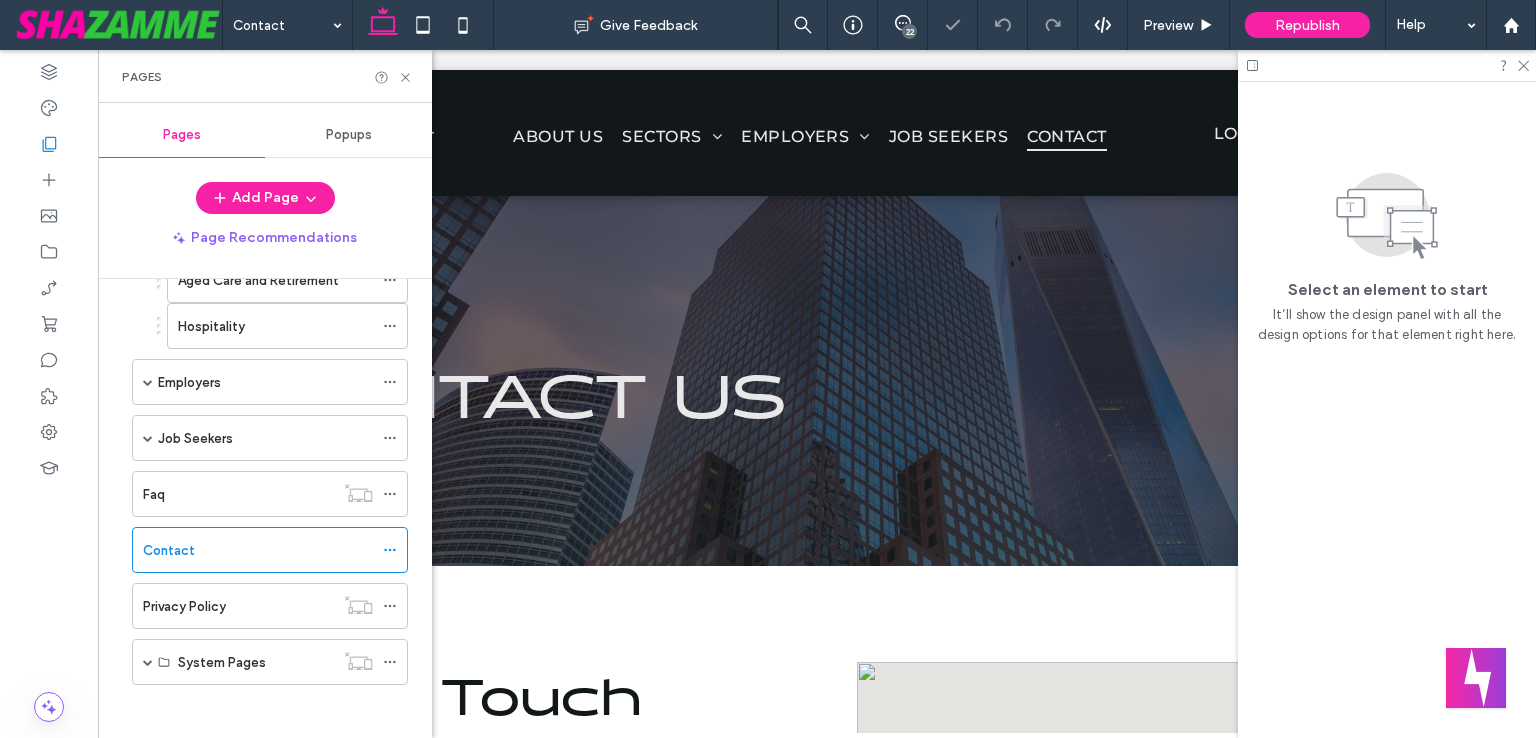 scroll, scrollTop: 1617, scrollLeft: 0, axis: vertical 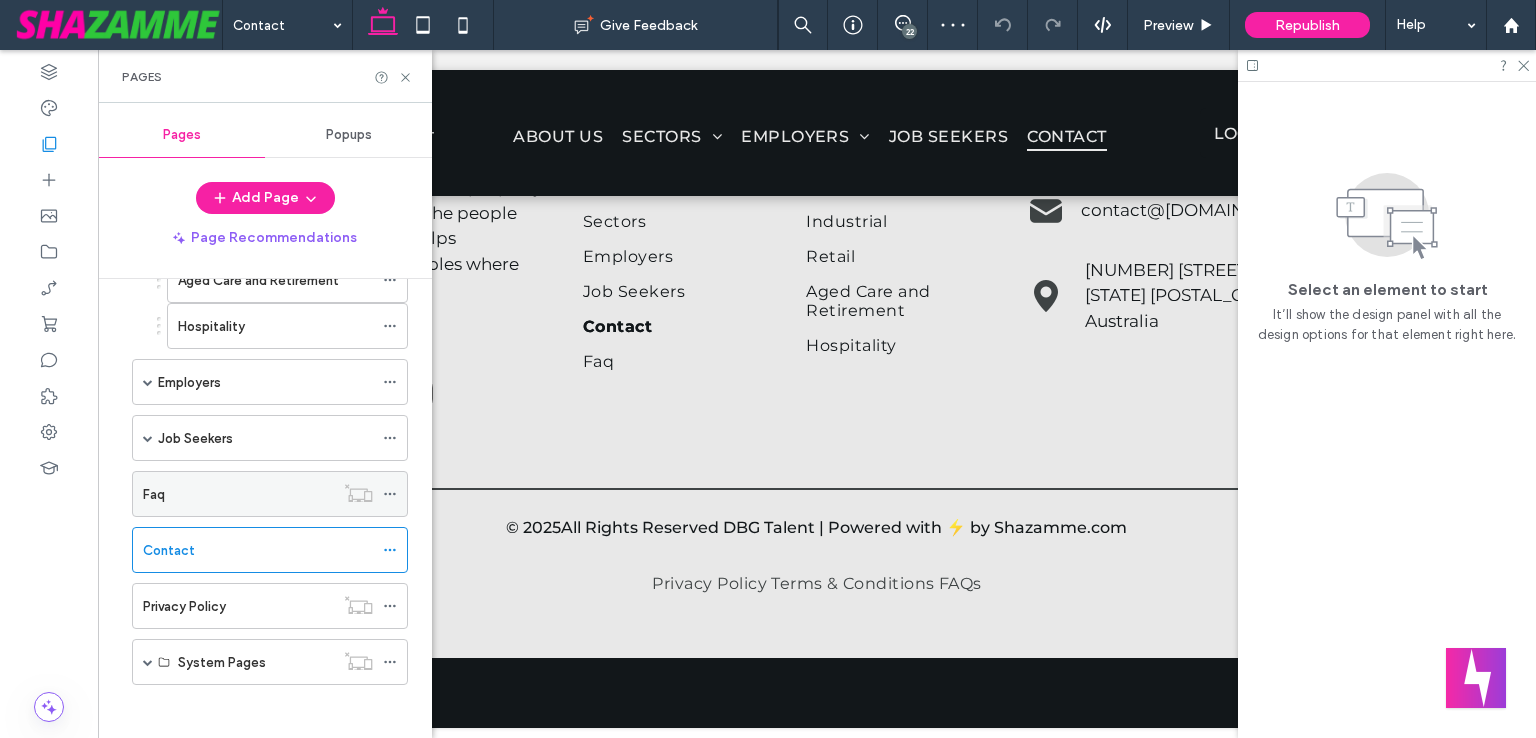 click on "Faq" at bounding box center (238, 494) 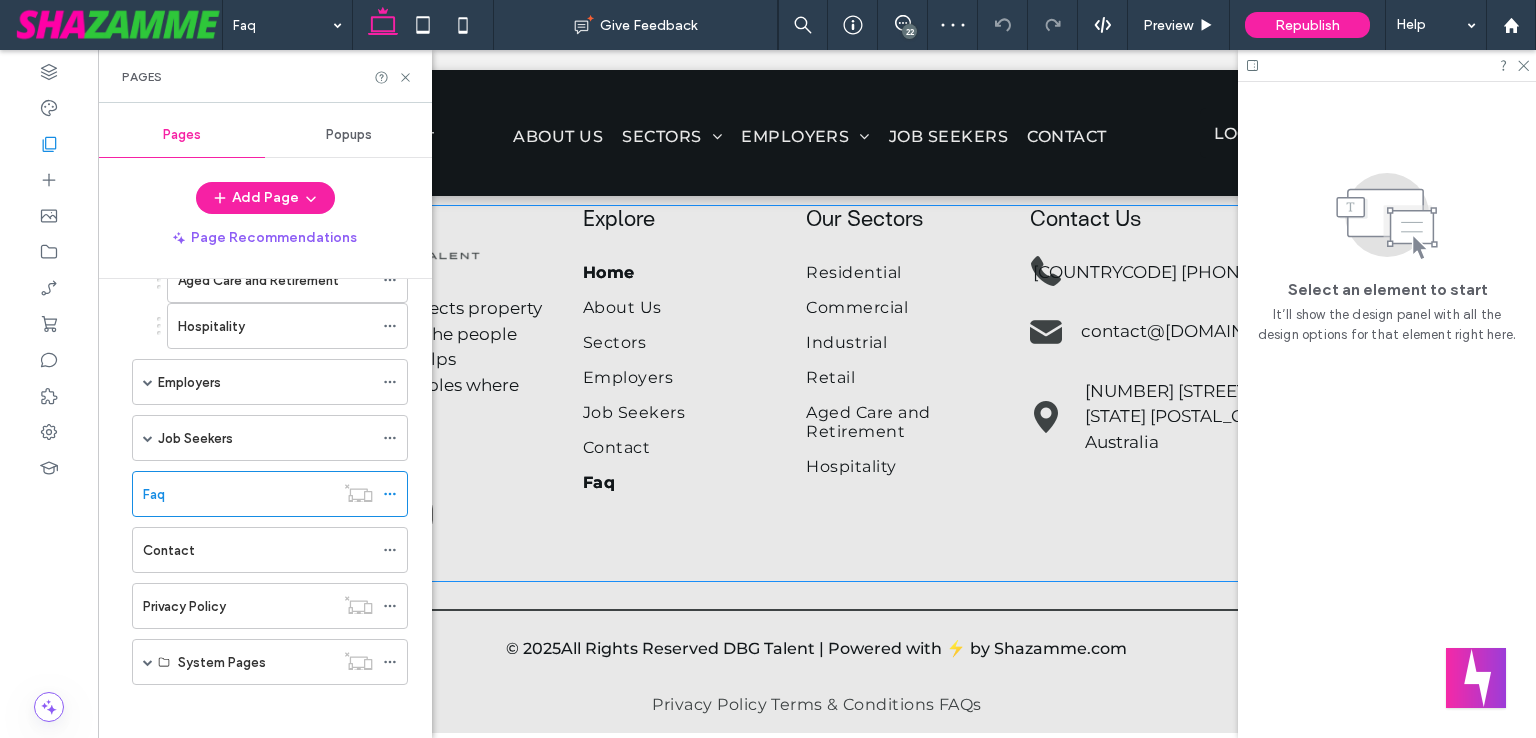 scroll, scrollTop: 1617, scrollLeft: 0, axis: vertical 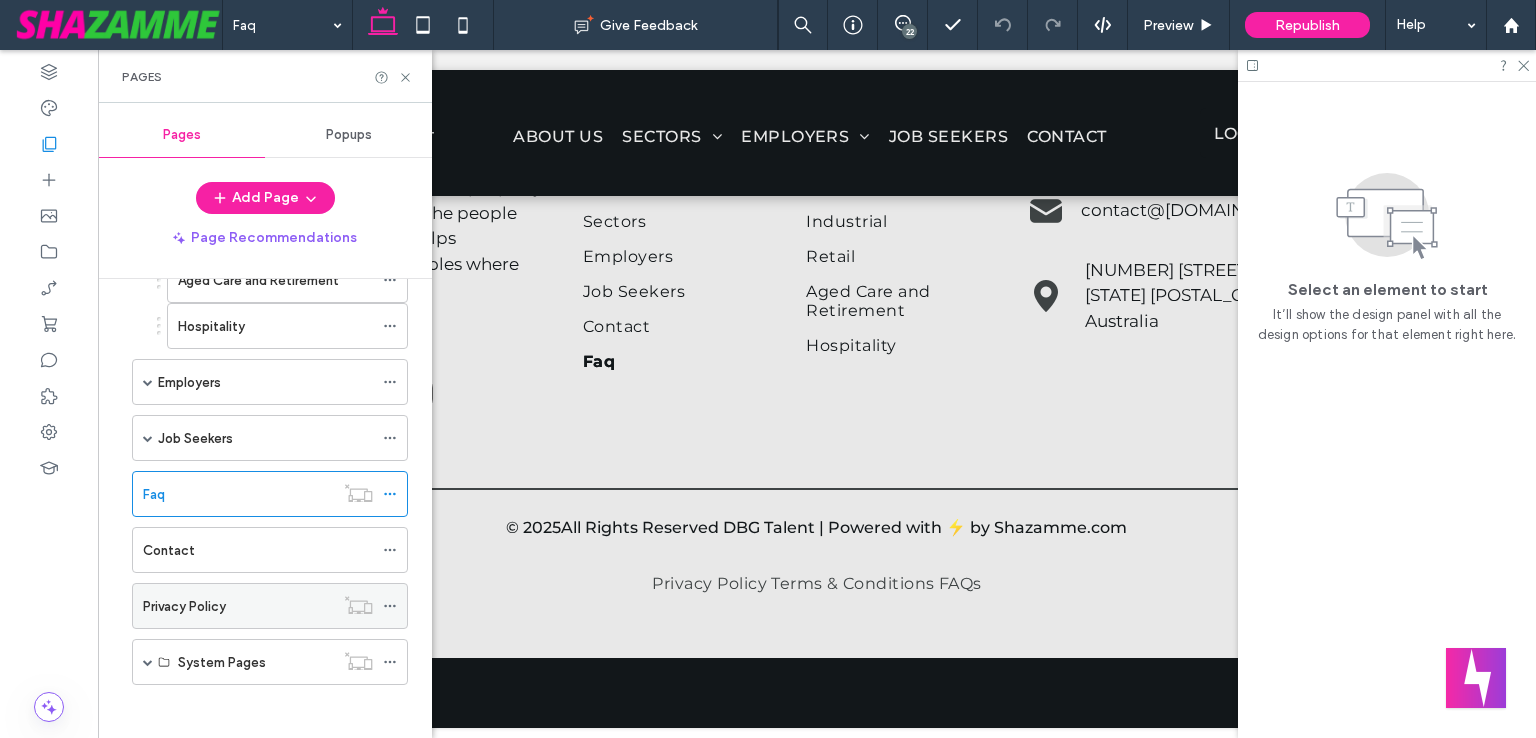 click on "Privacy Policy" at bounding box center (238, 606) 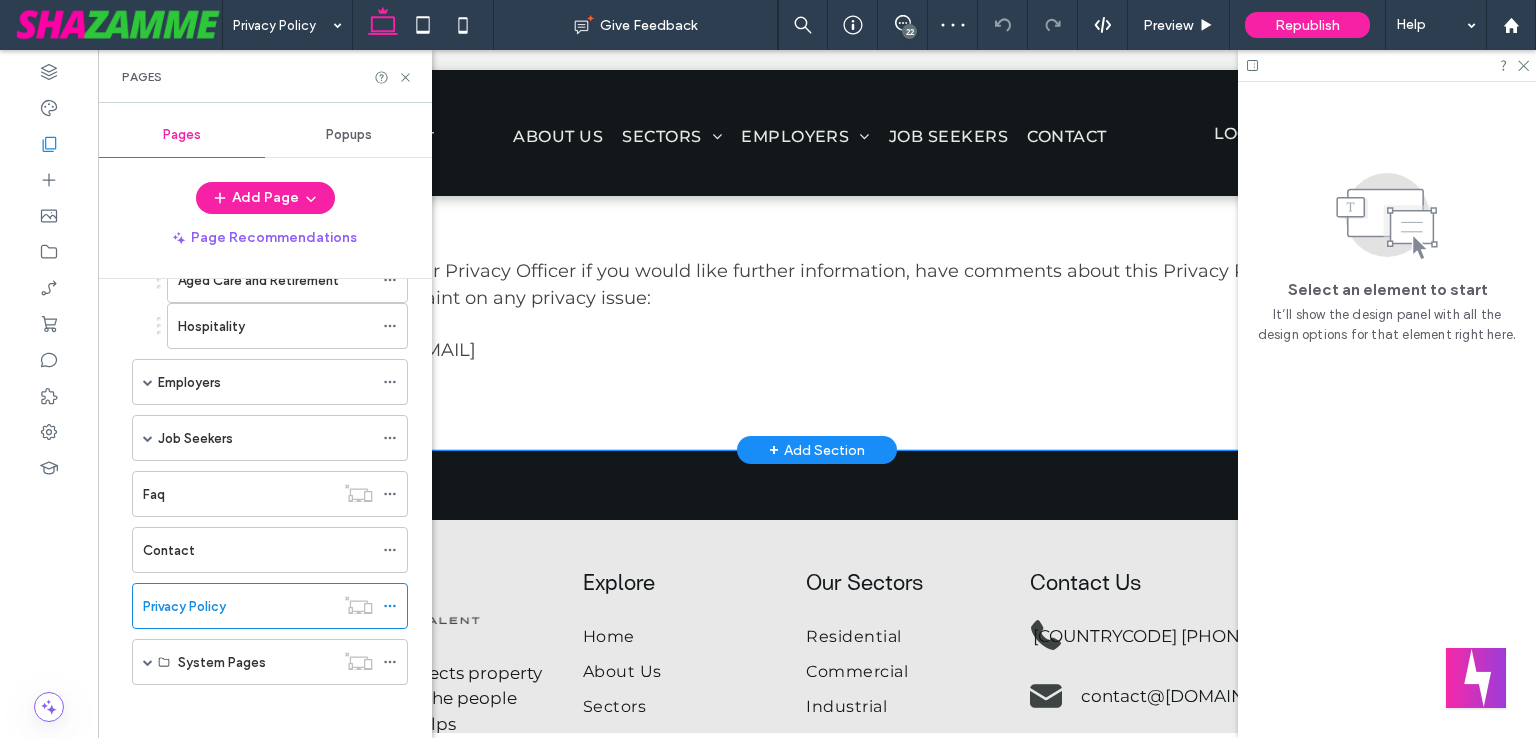 scroll, scrollTop: 3400, scrollLeft: 0, axis: vertical 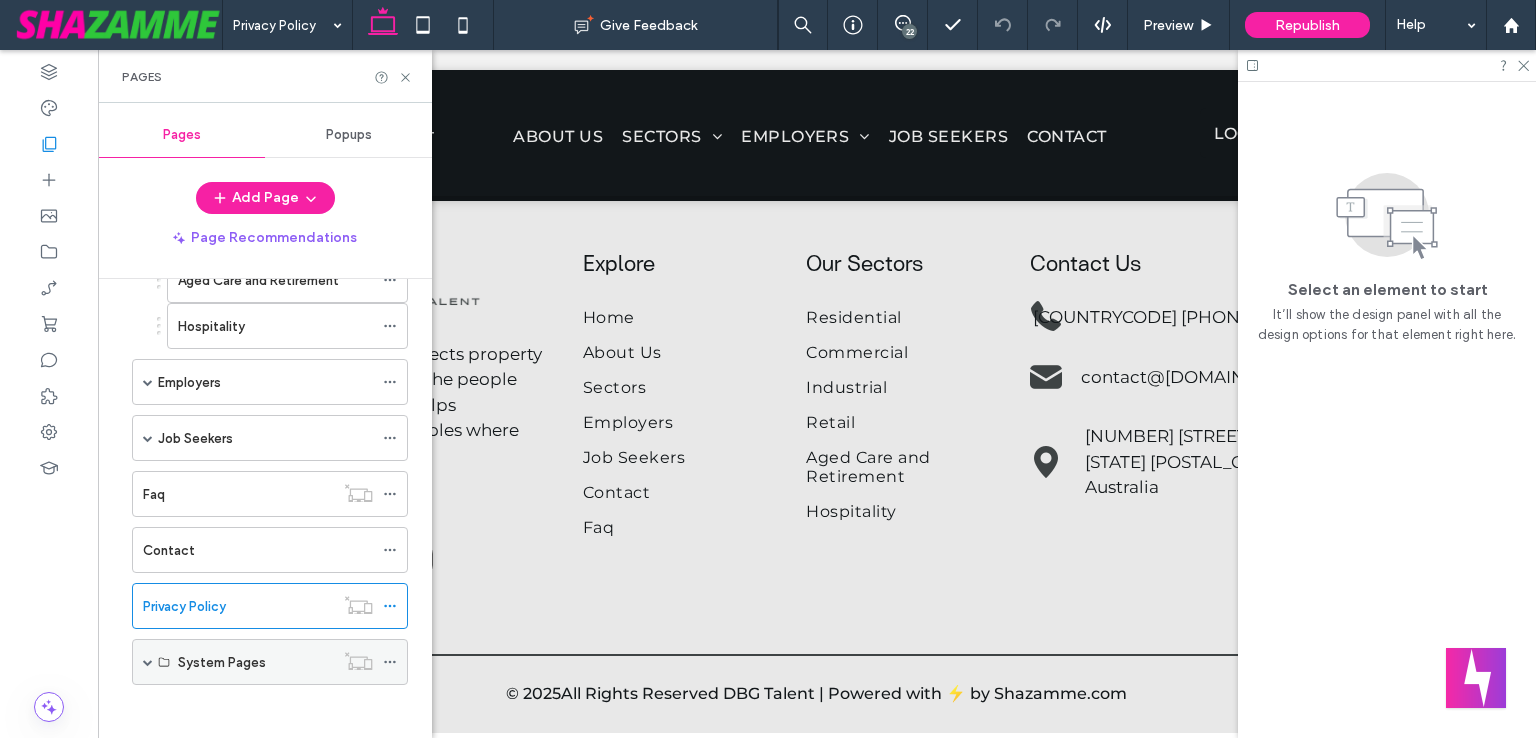 click on "System Pages" at bounding box center [222, 662] 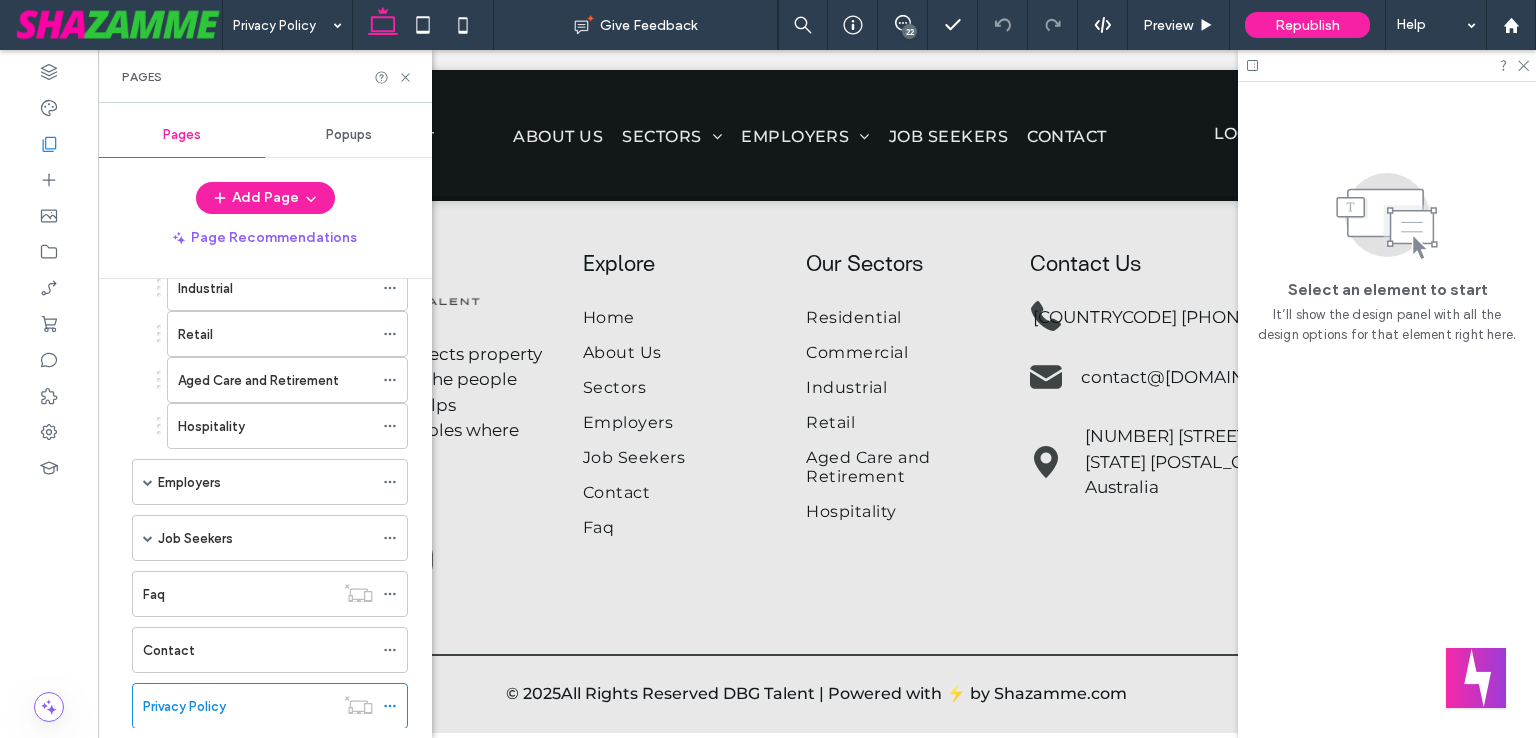 scroll, scrollTop: 398, scrollLeft: 0, axis: vertical 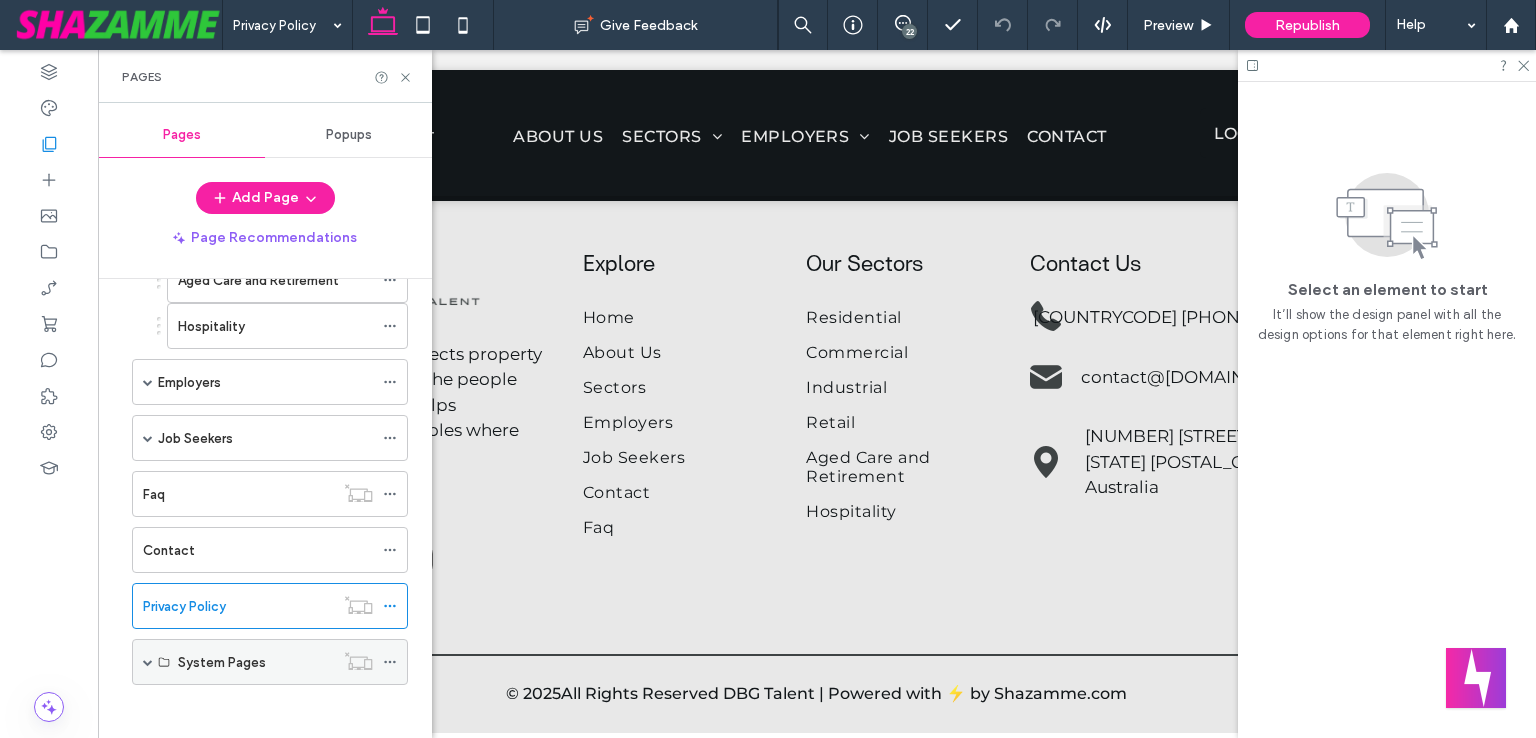click at bounding box center [148, 662] 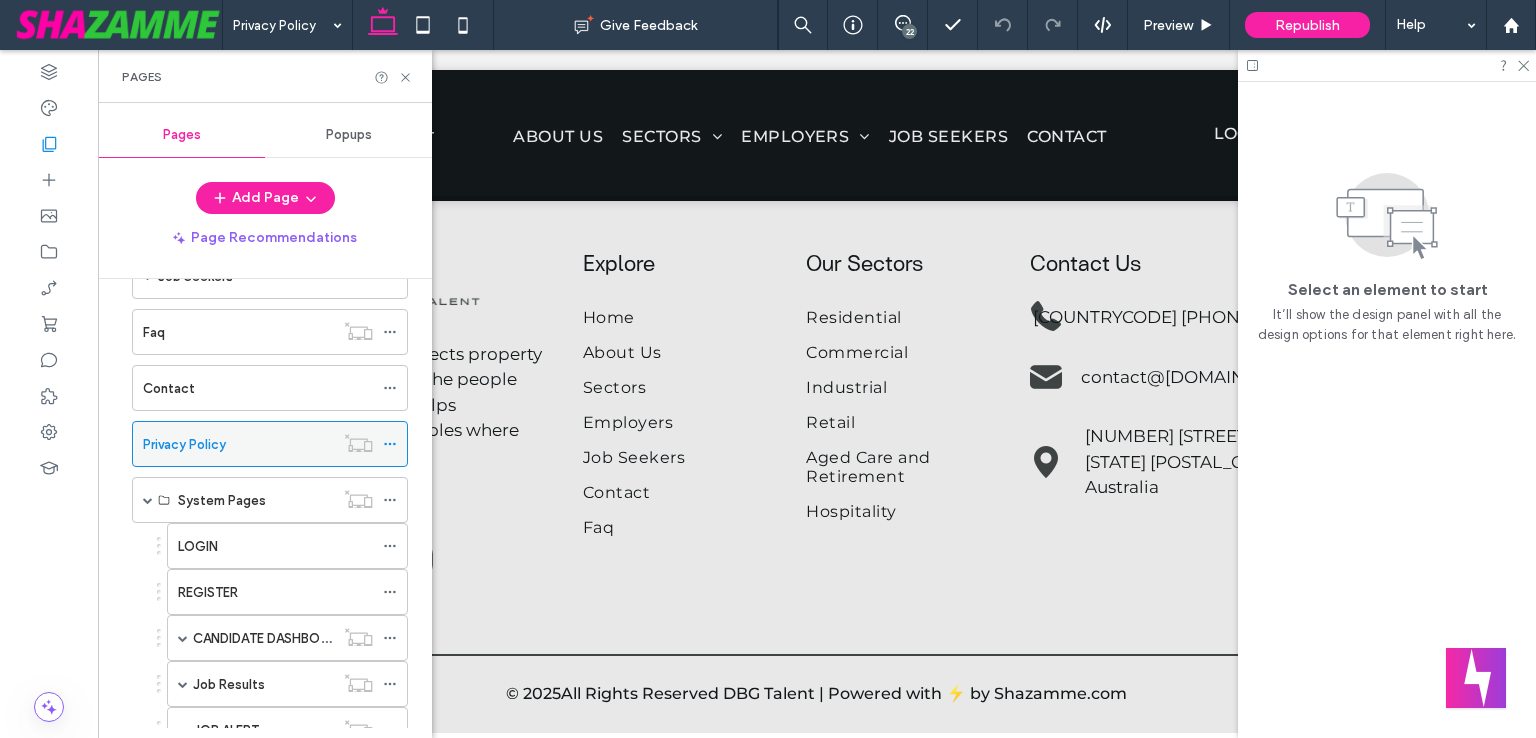scroll, scrollTop: 698, scrollLeft: 0, axis: vertical 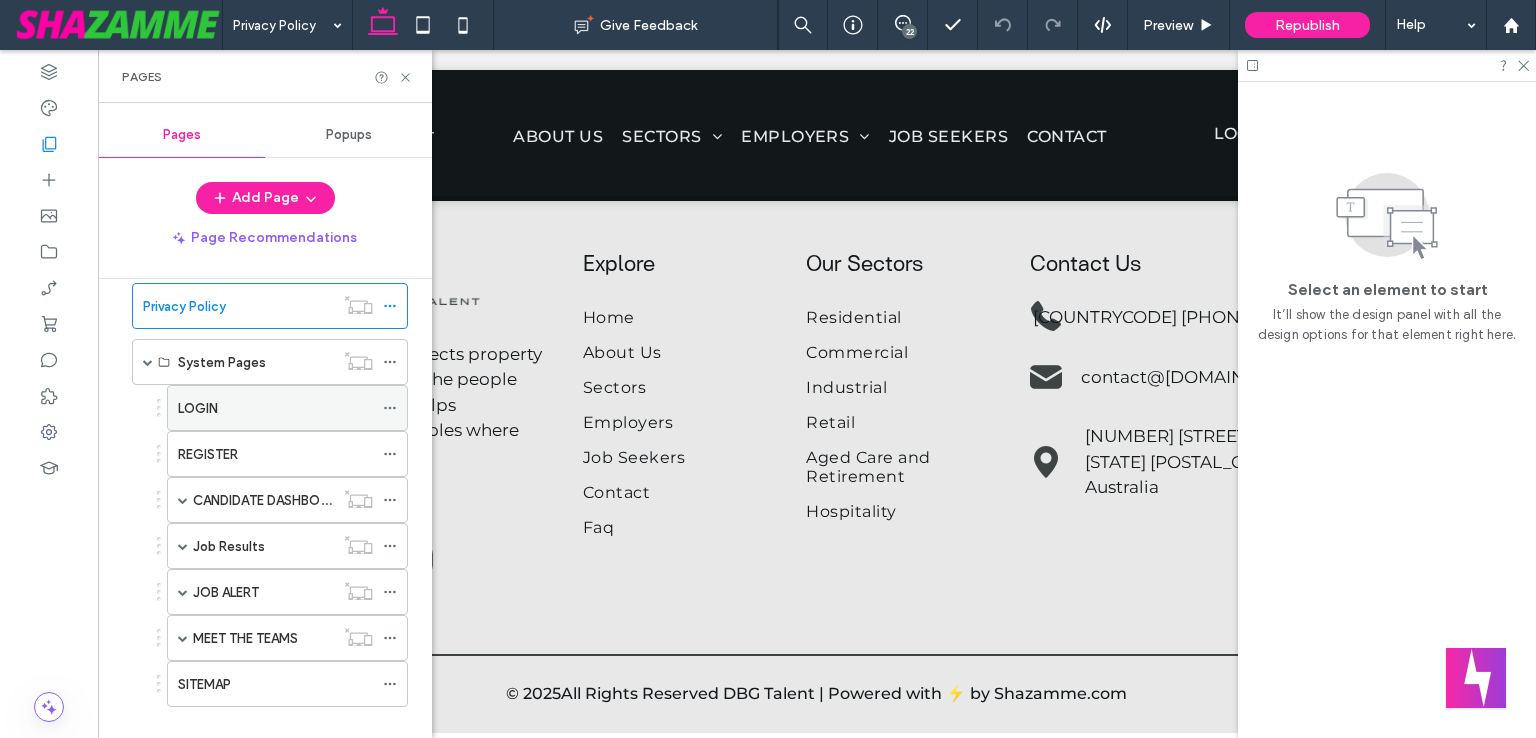 click on "LOGIN" at bounding box center (275, 408) 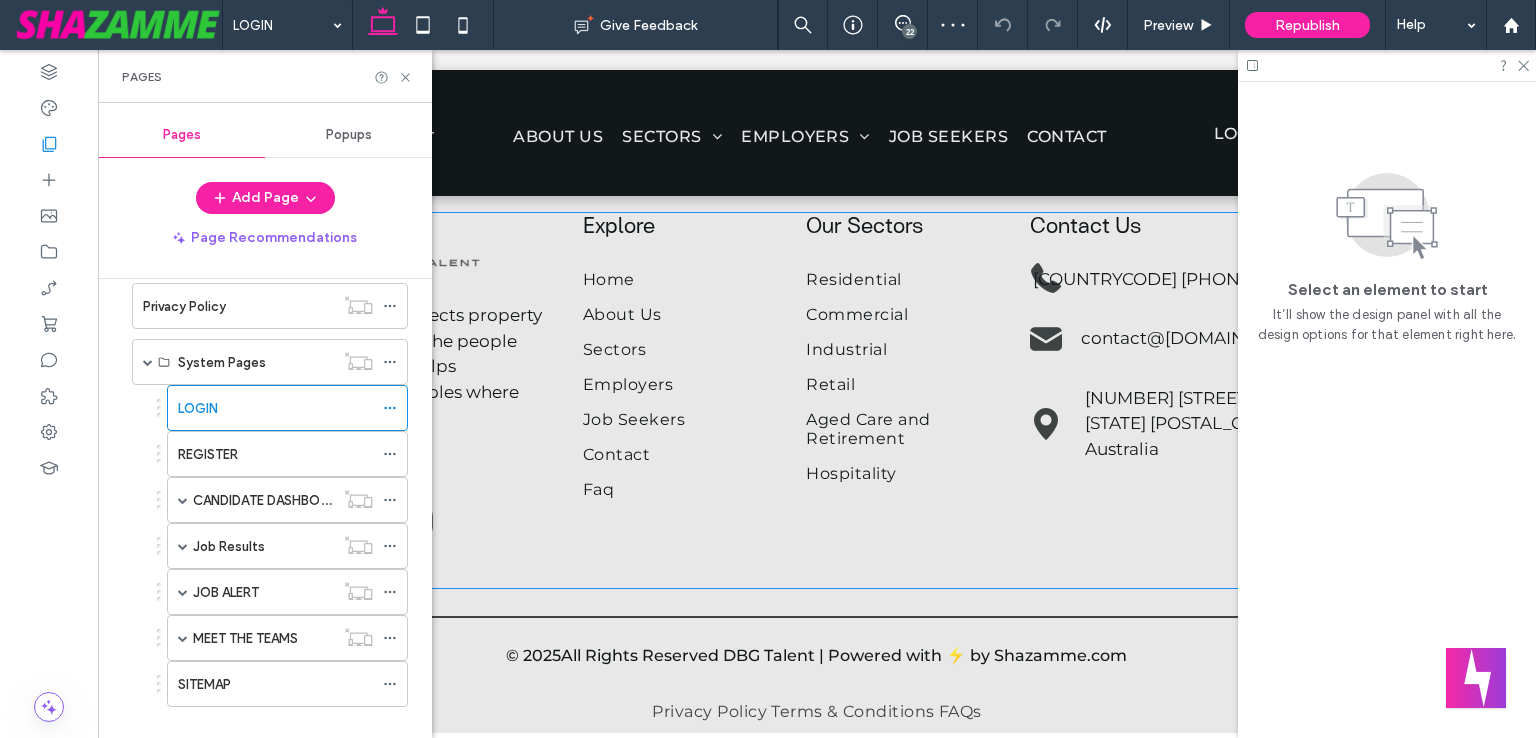 scroll, scrollTop: 1218, scrollLeft: 0, axis: vertical 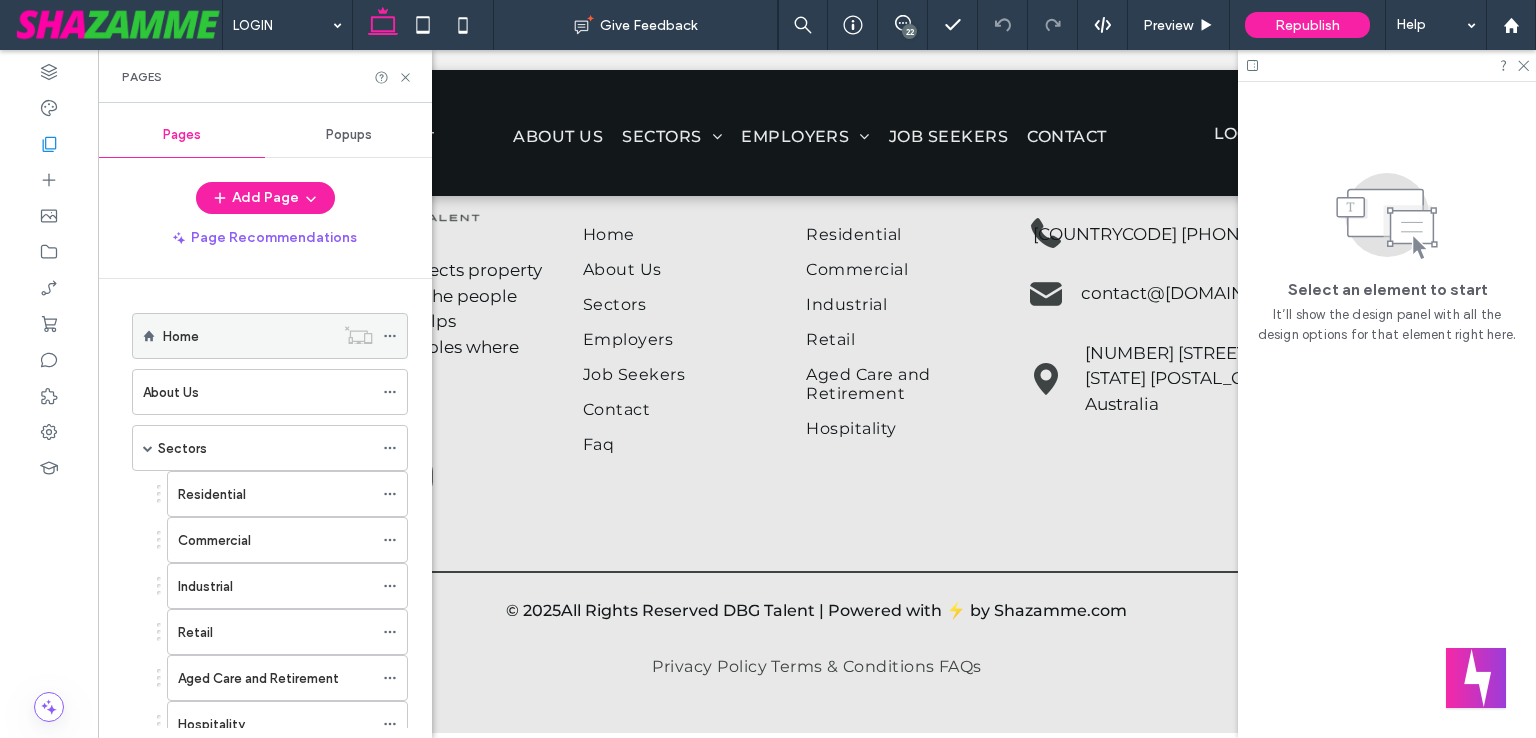click on "Home" at bounding box center [248, 336] 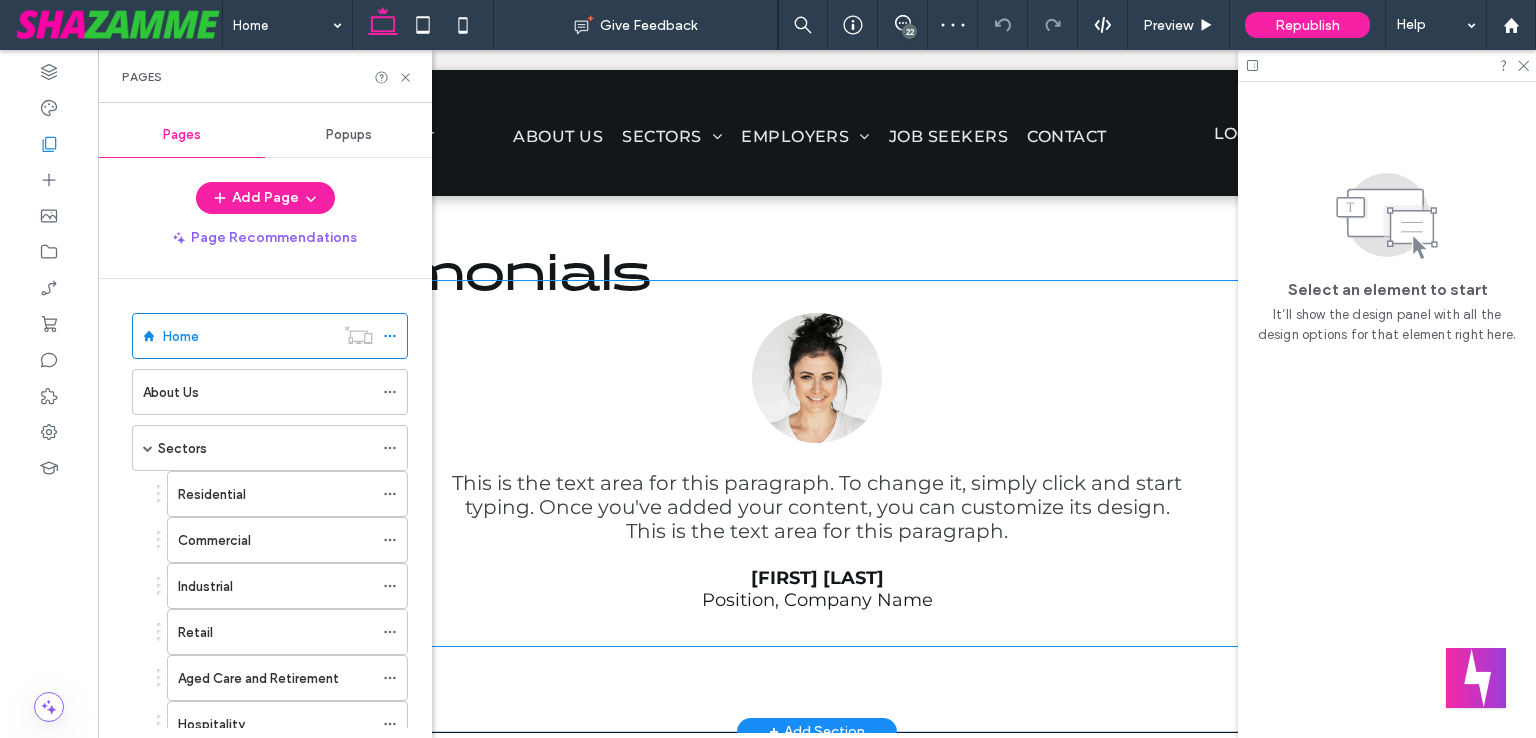 scroll, scrollTop: 2217, scrollLeft: 0, axis: vertical 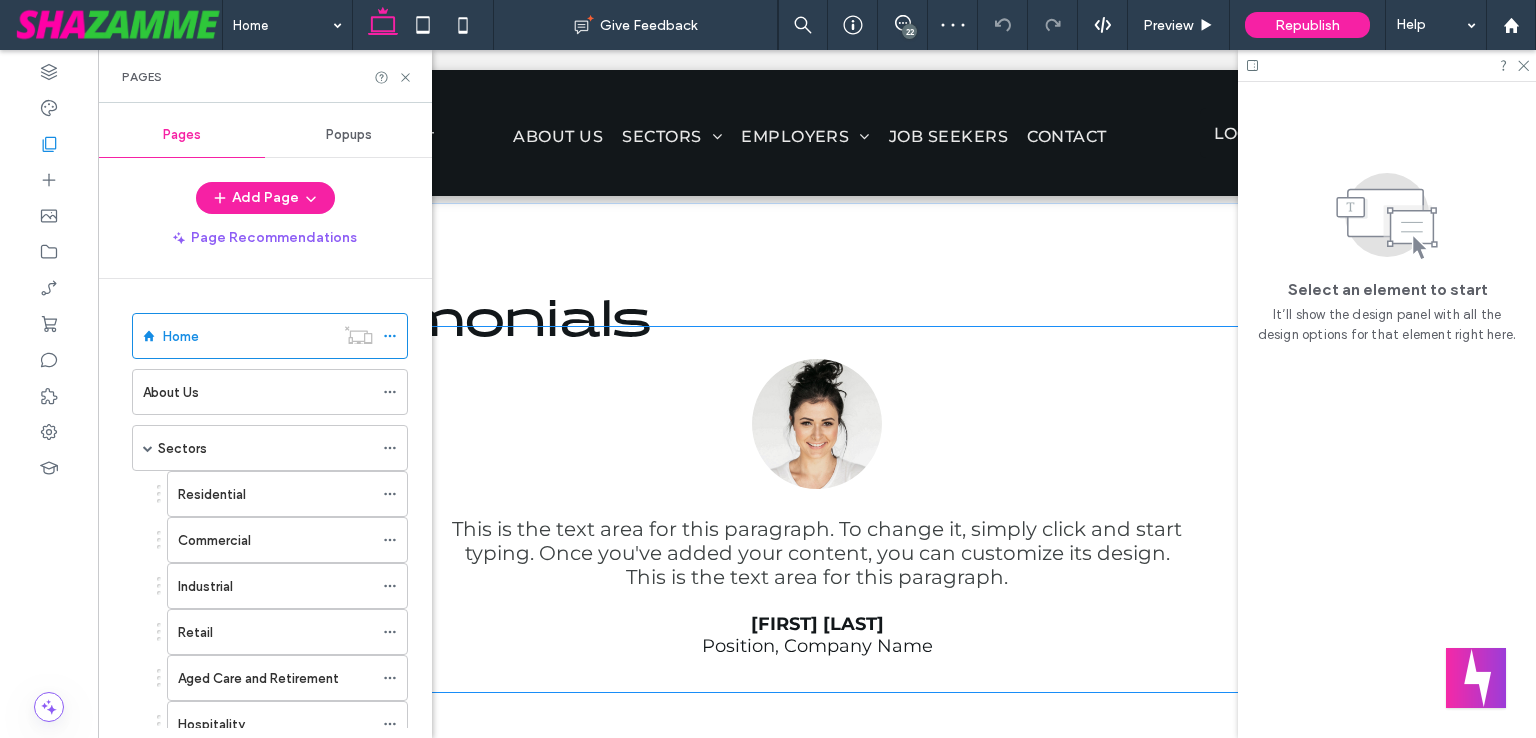 click on "This is the text area for this paragraph. To change it, simply click and start typing. Once you've added your content, you can customize its design. This is the text area for this paragraph.  Name Surname Position, Company Name" at bounding box center [817, 525] 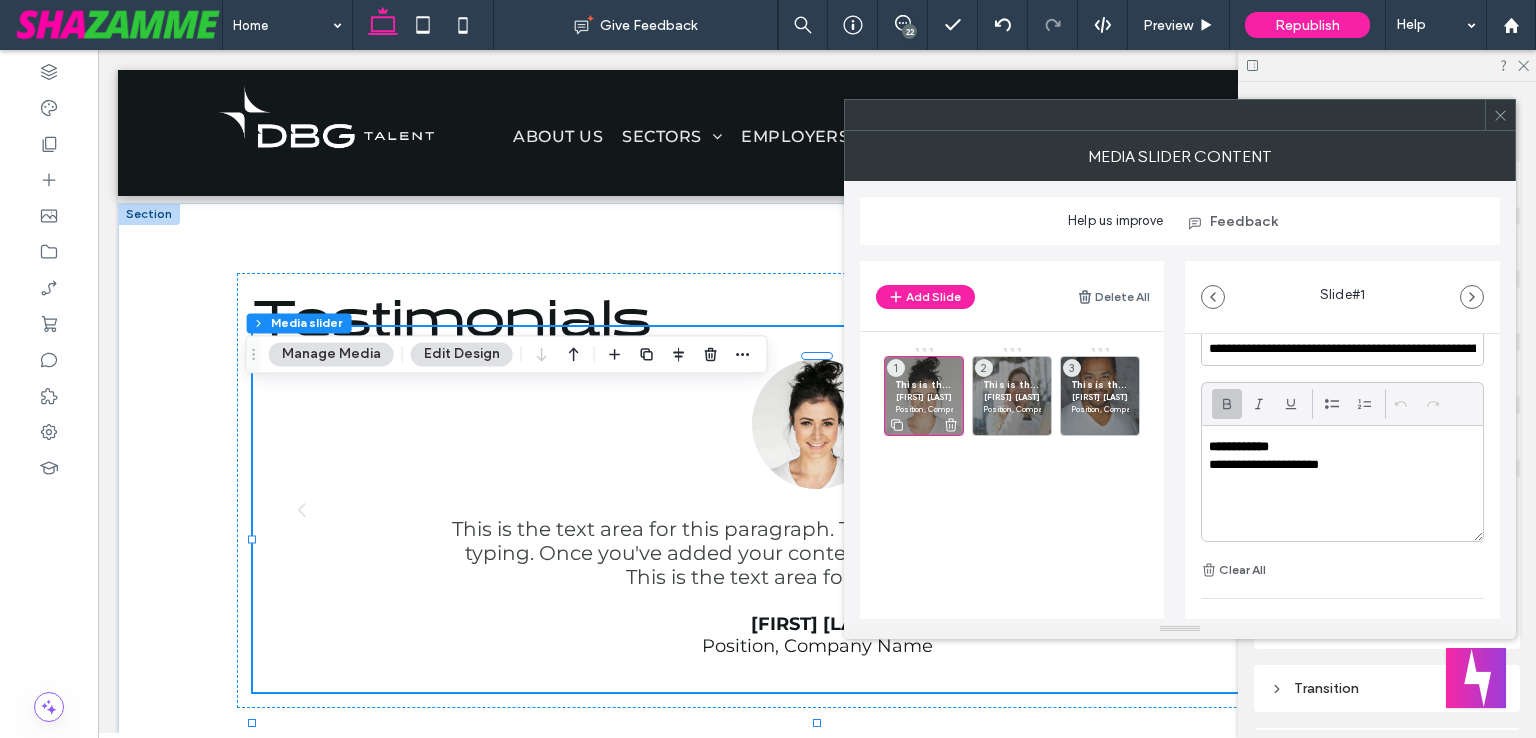 scroll, scrollTop: 500, scrollLeft: 0, axis: vertical 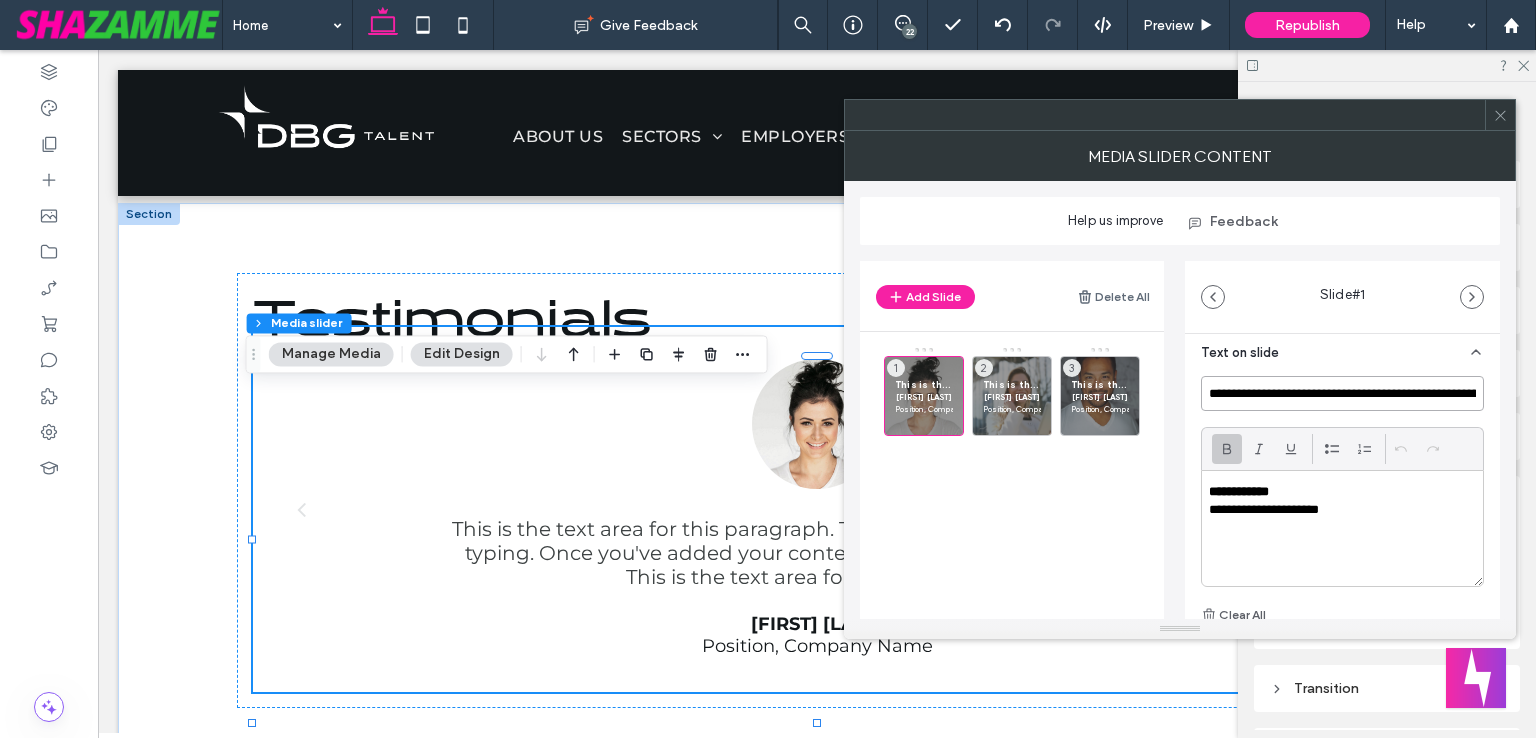click on "**********" at bounding box center (1342, 393) 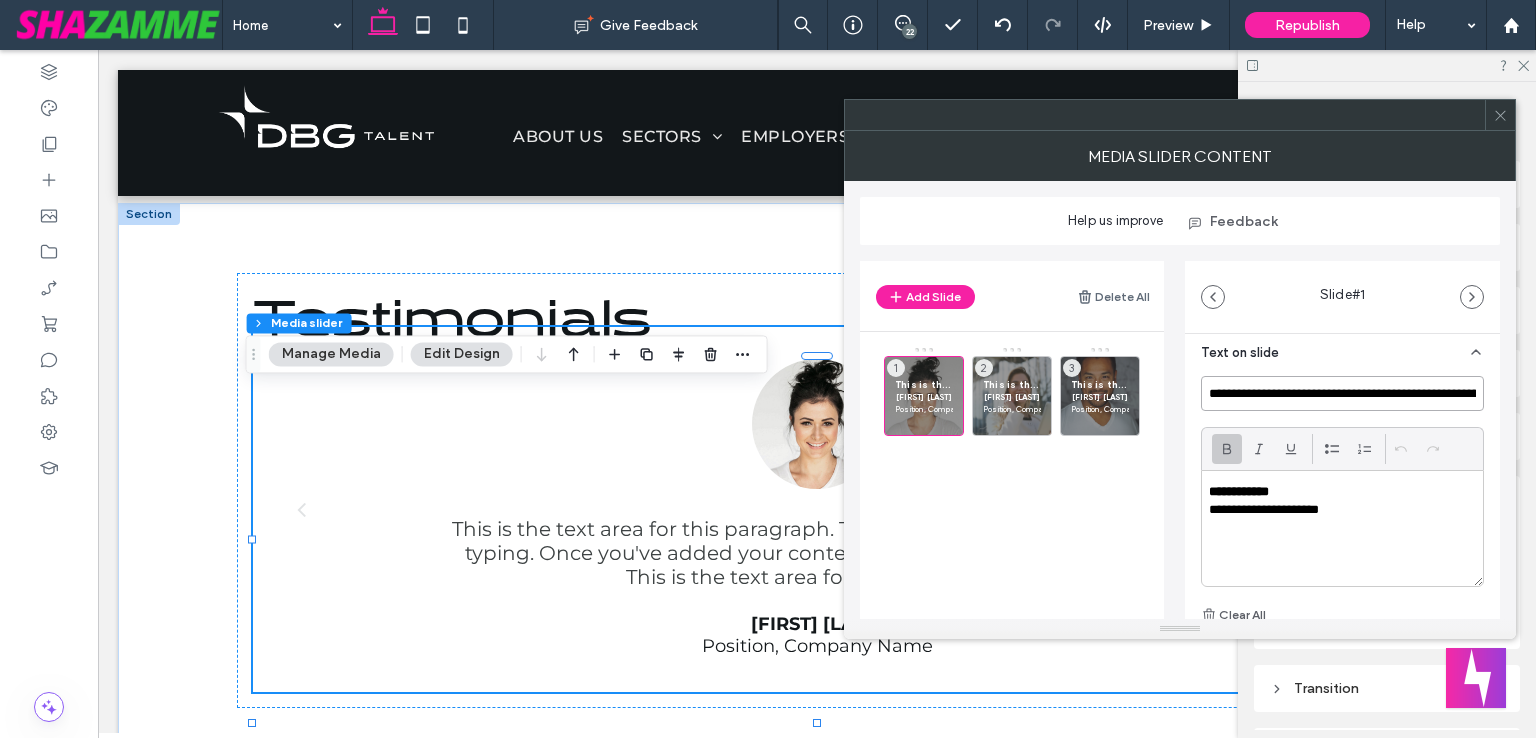 paste on "**********" 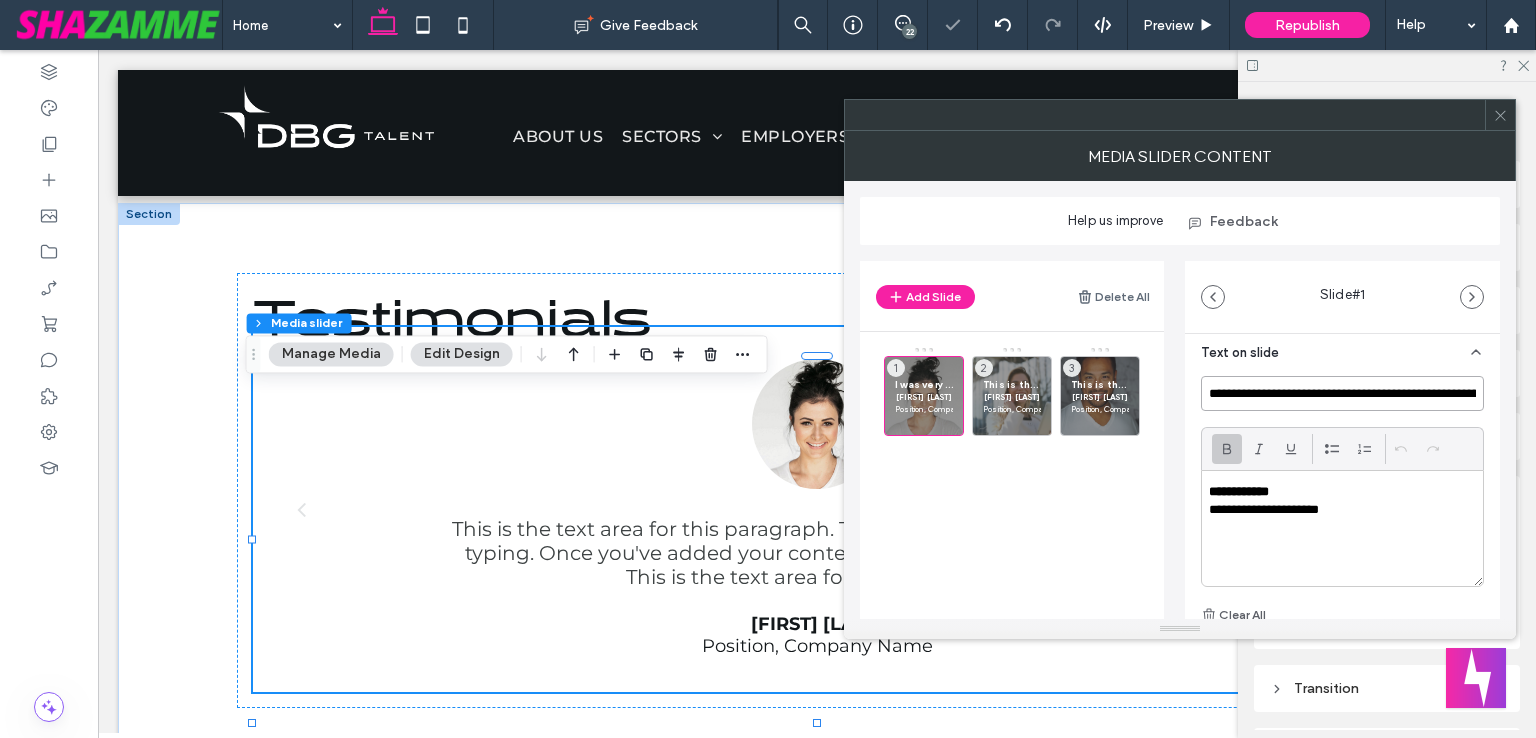 scroll, scrollTop: 0, scrollLeft: 2129, axis: horizontal 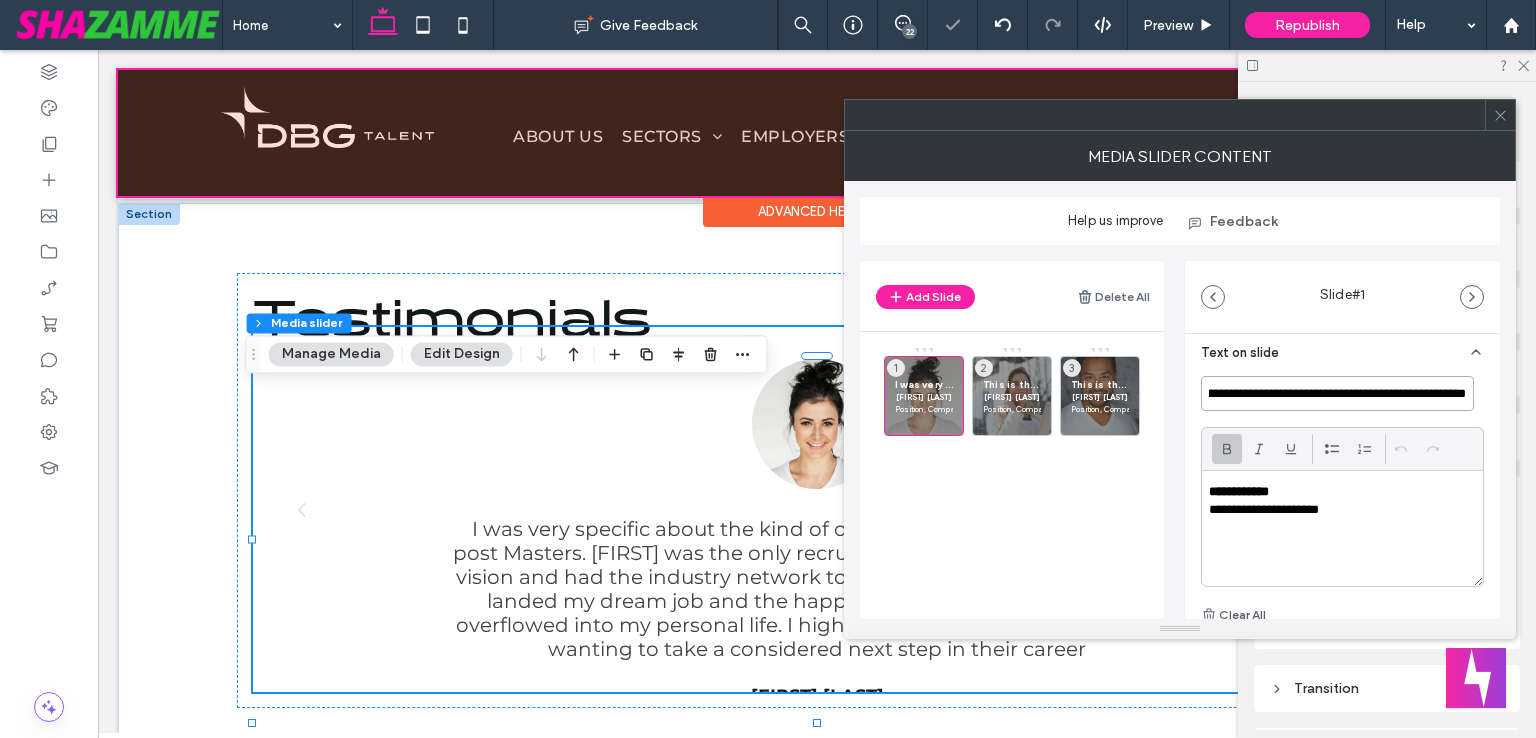 type on "**********" 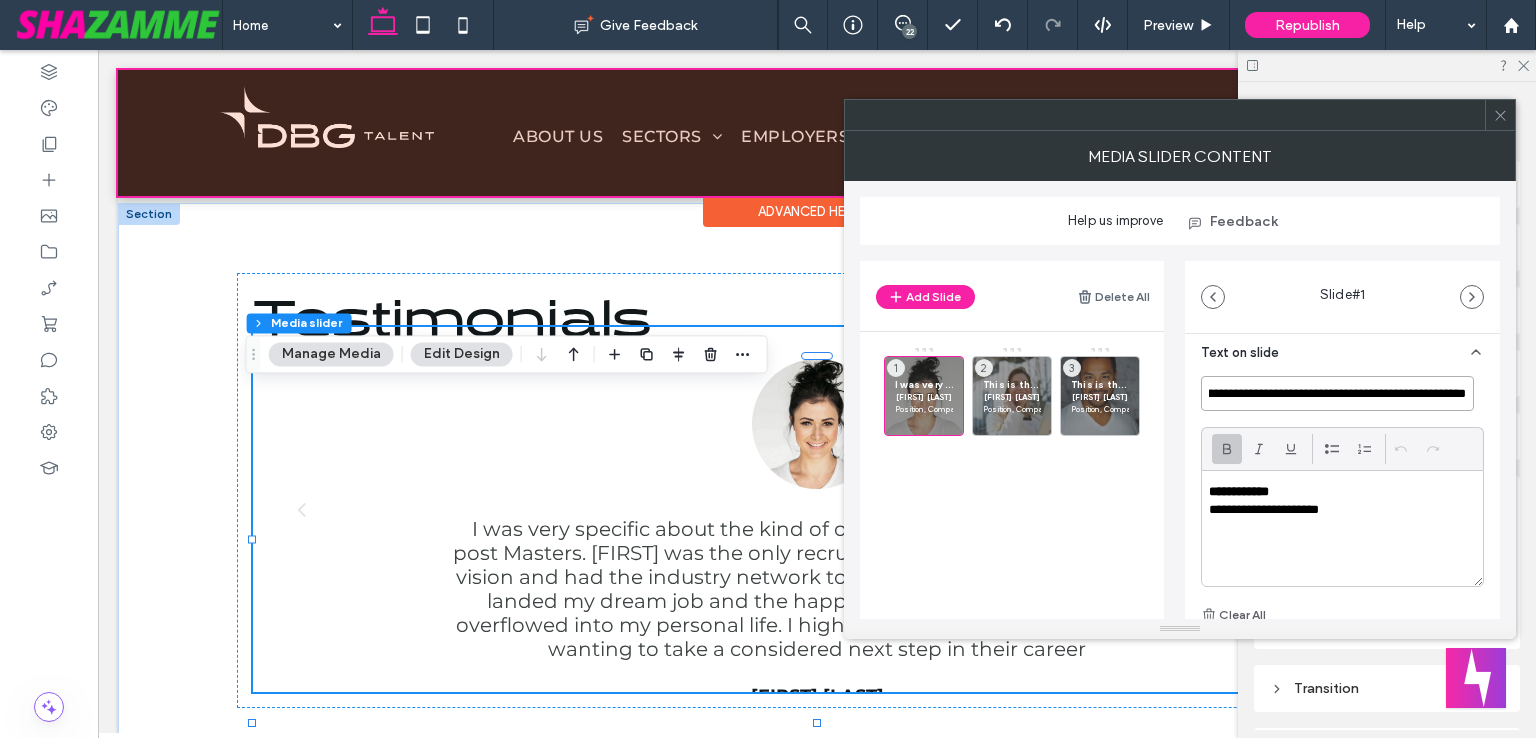 scroll, scrollTop: 0, scrollLeft: 0, axis: both 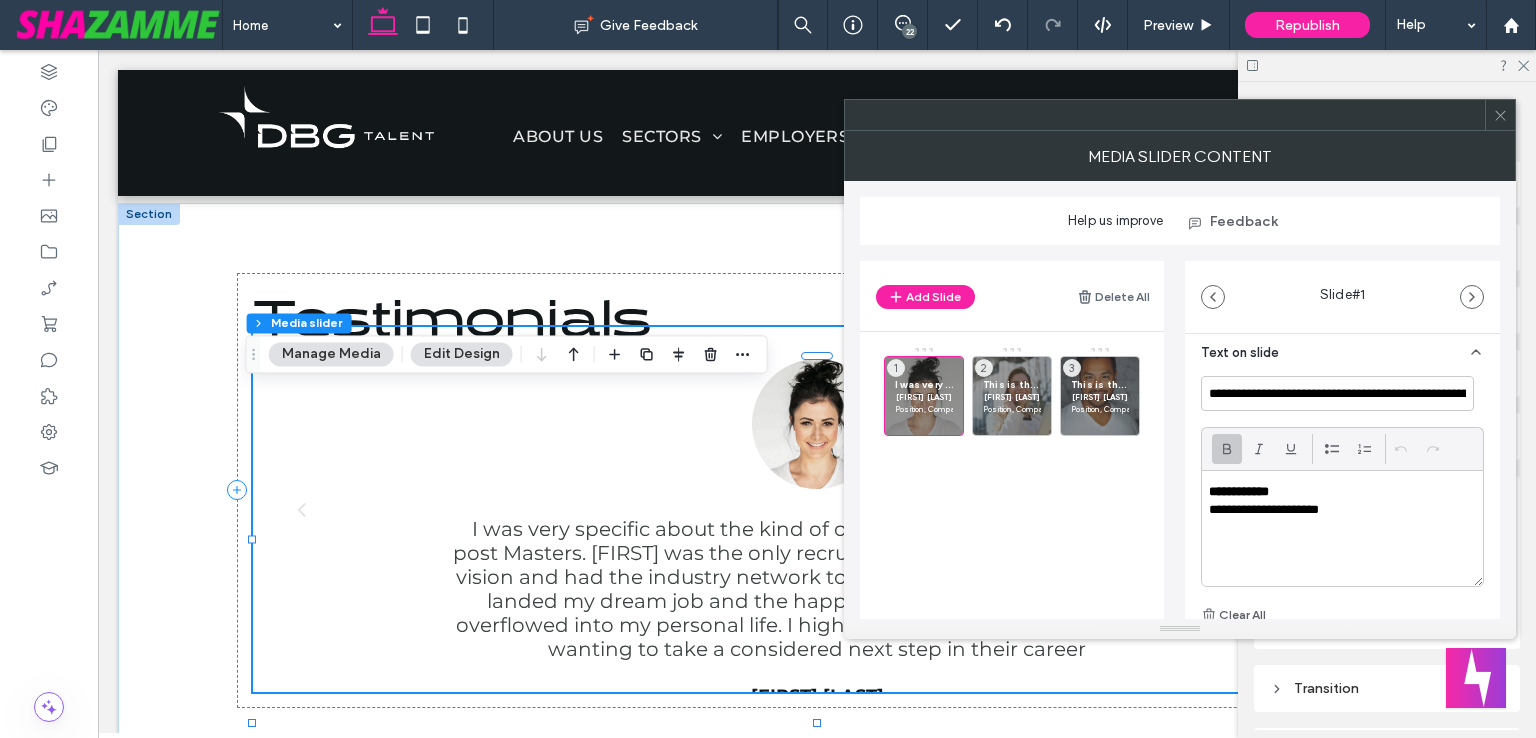 click on "**********" at bounding box center [1342, 528] 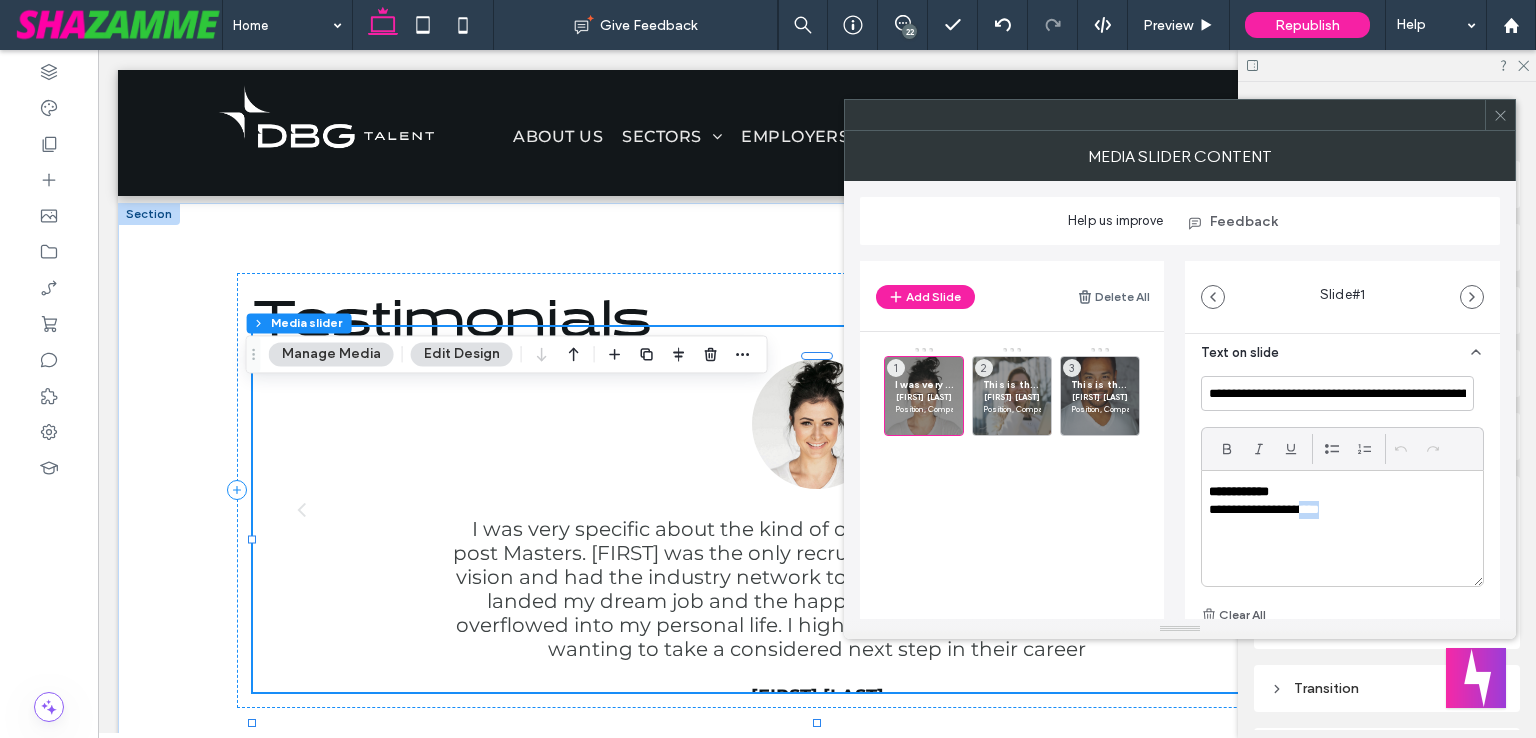 click on "**********" at bounding box center [1342, 528] 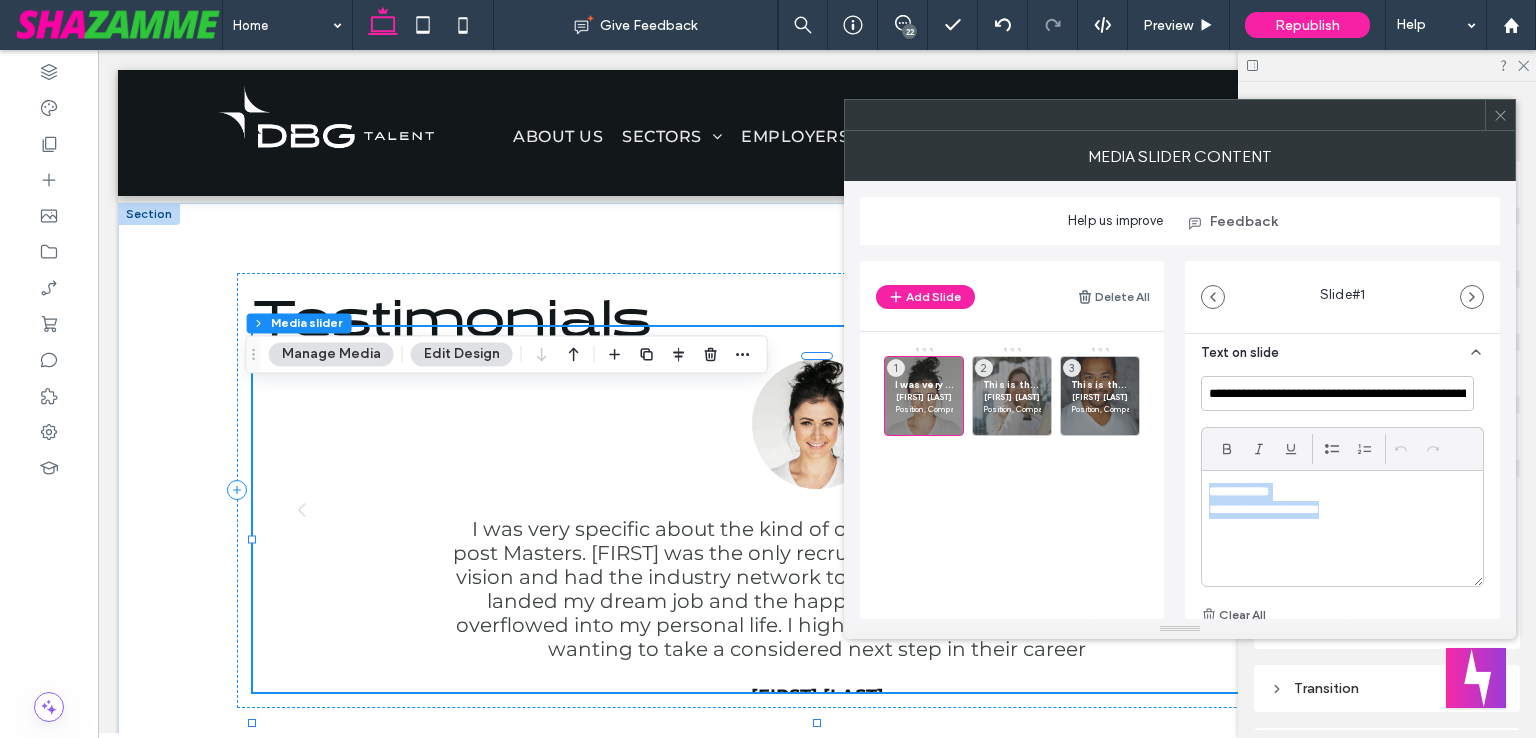 paste 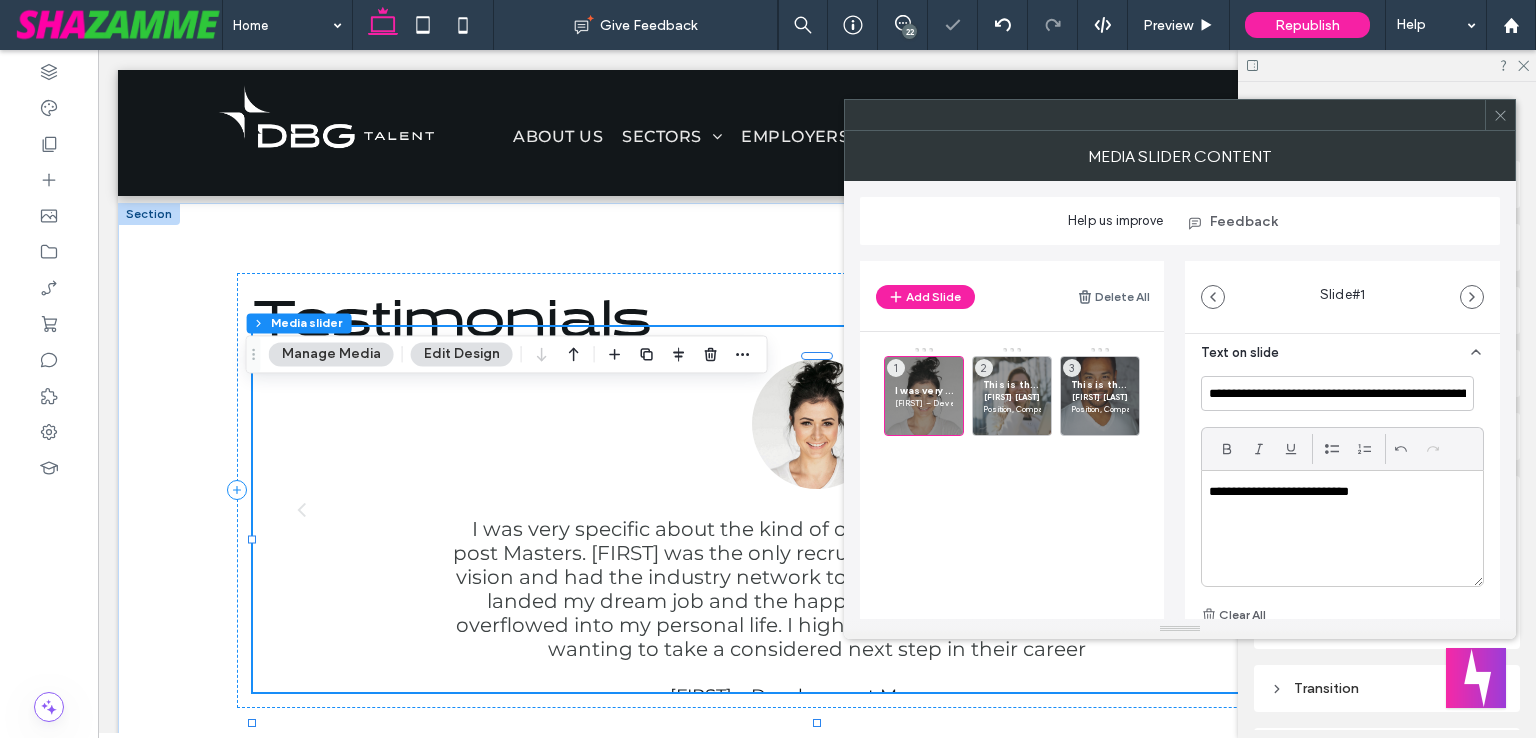 click on "**********" at bounding box center (1337, 492) 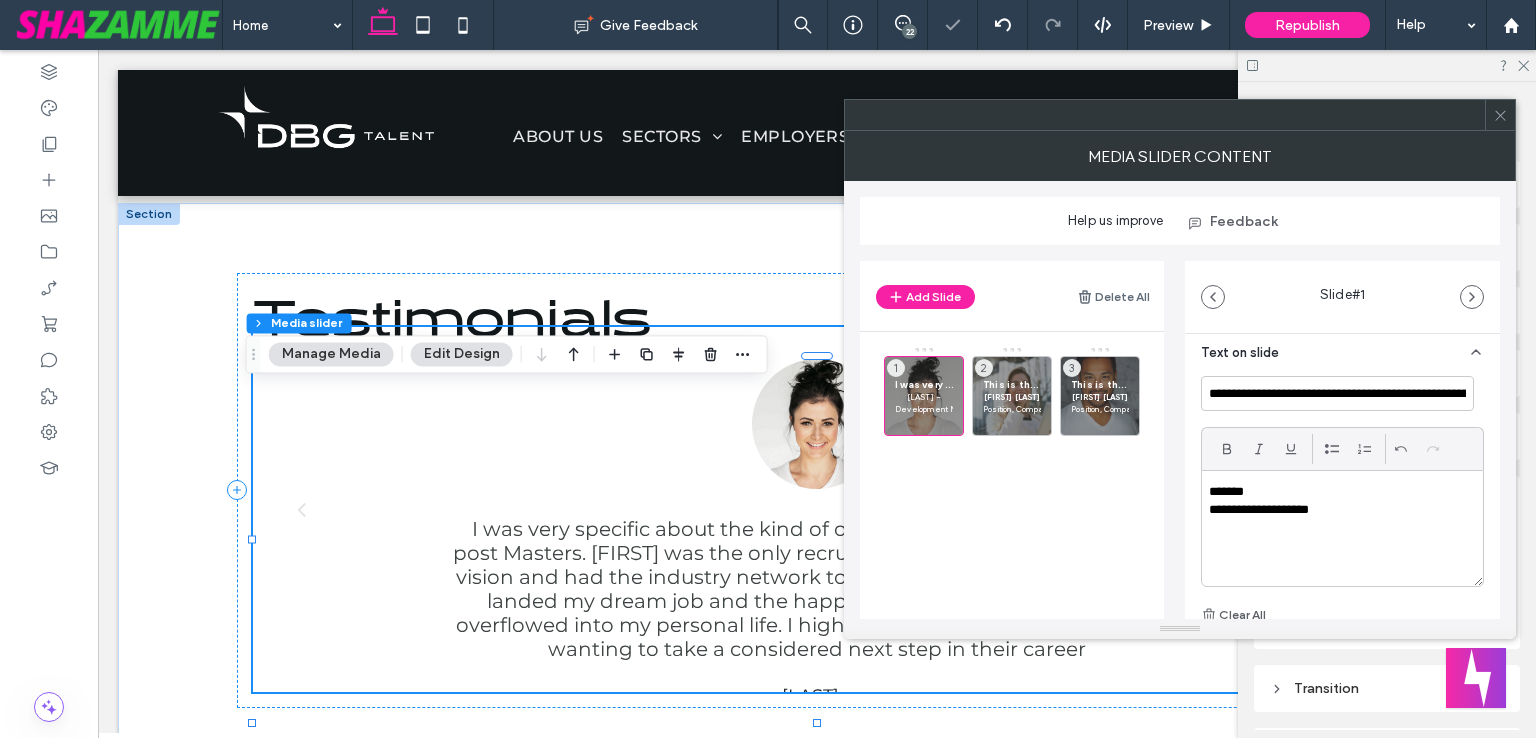 click on "*******" at bounding box center [1337, 492] 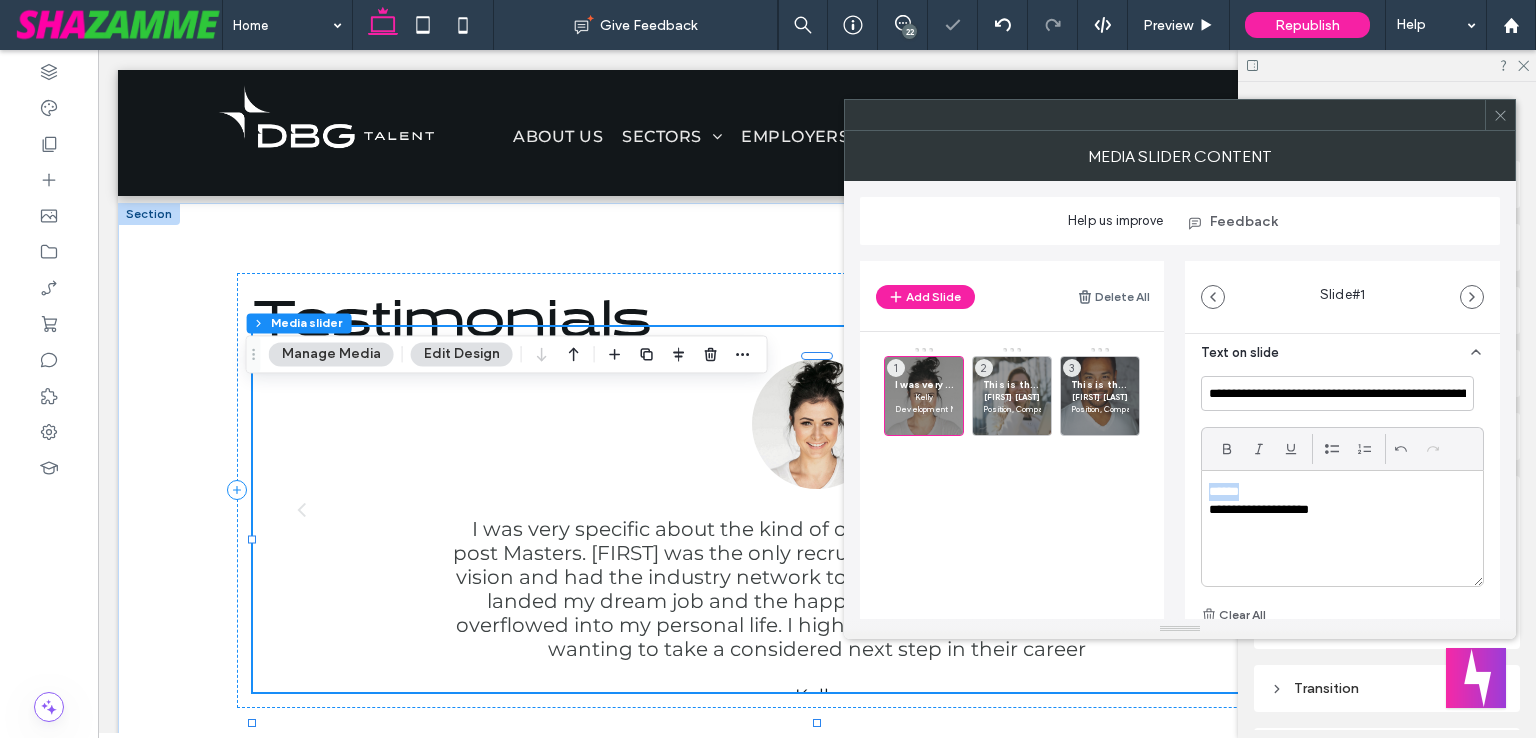 drag, startPoint x: 1226, startPoint y: 493, endPoint x: 1164, endPoint y: 493, distance: 62 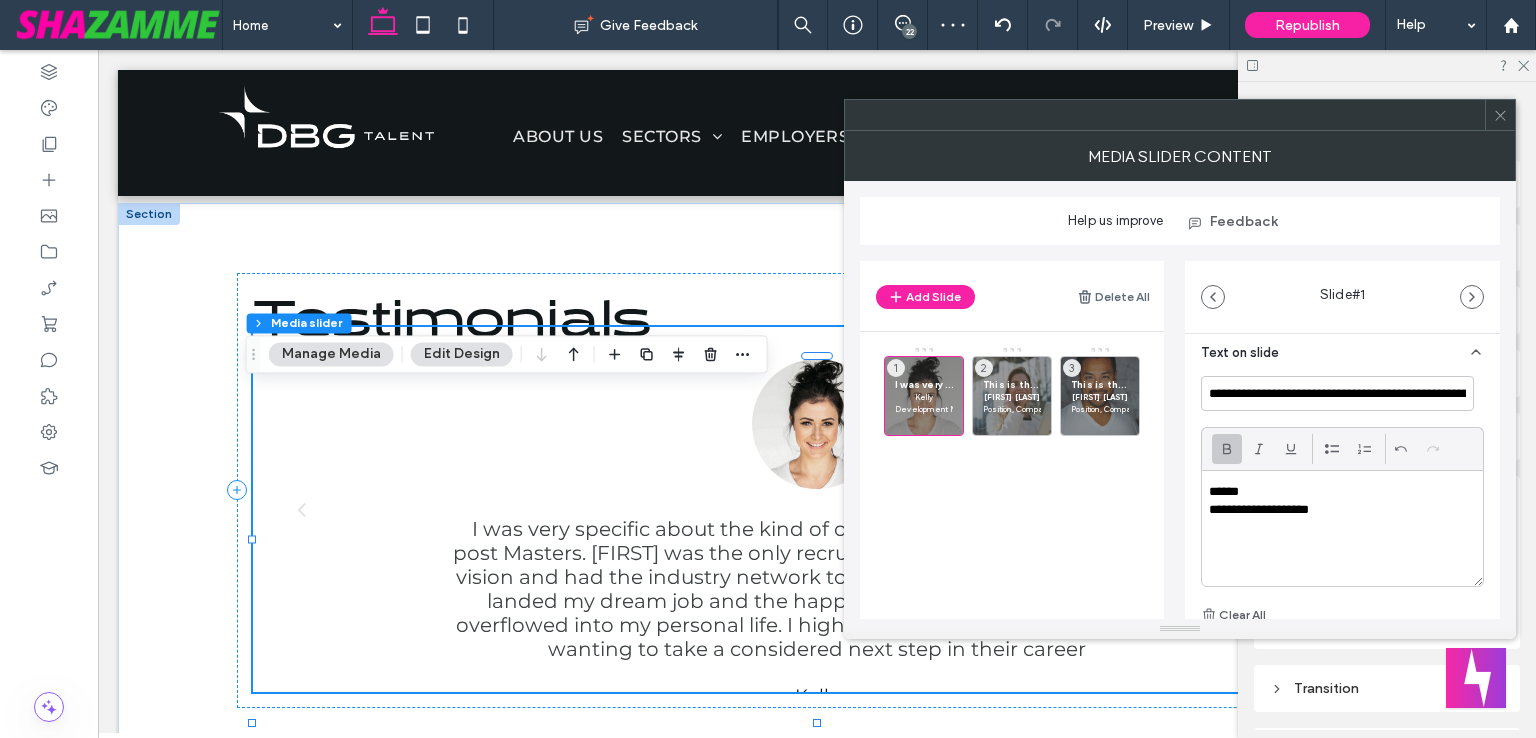 click 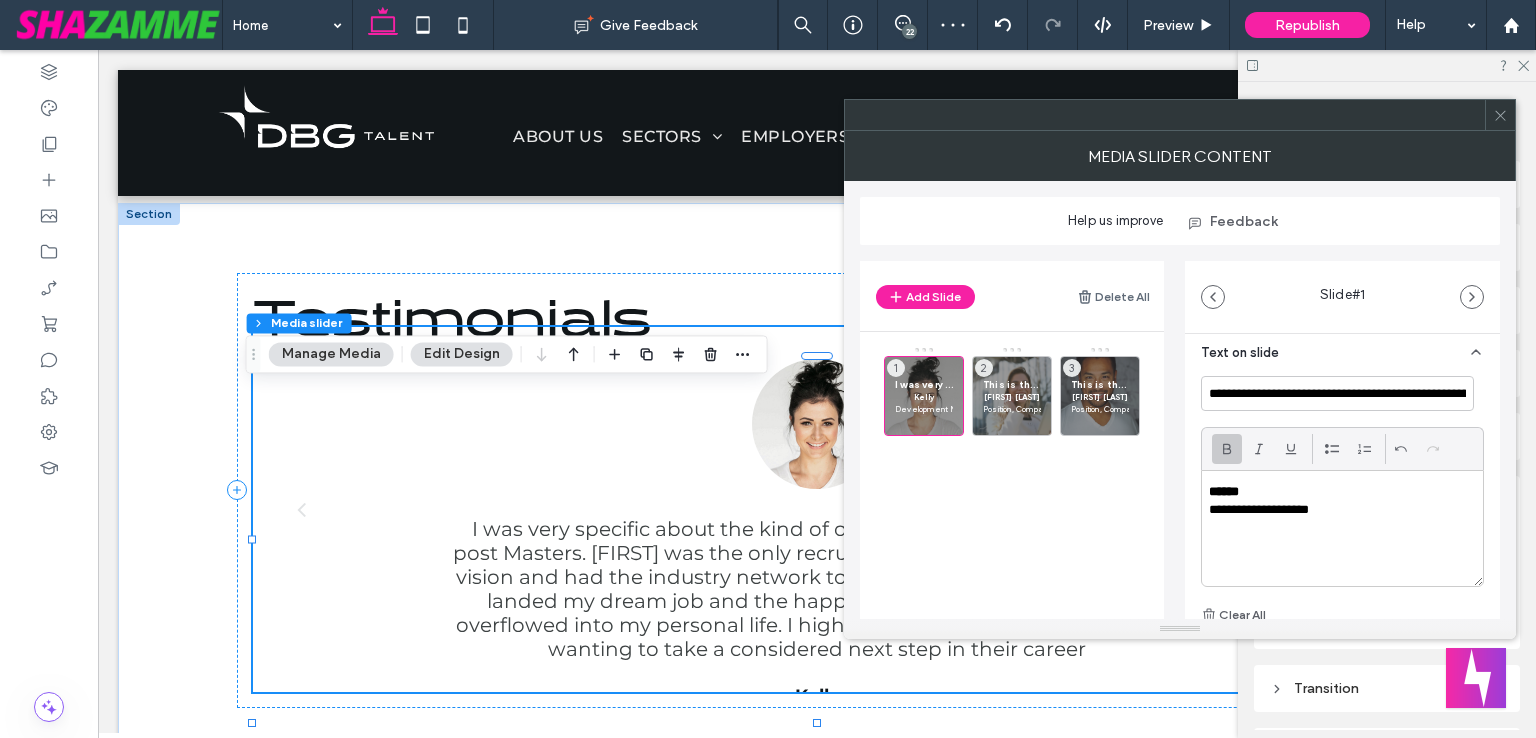 click on "**********" at bounding box center (1342, 528) 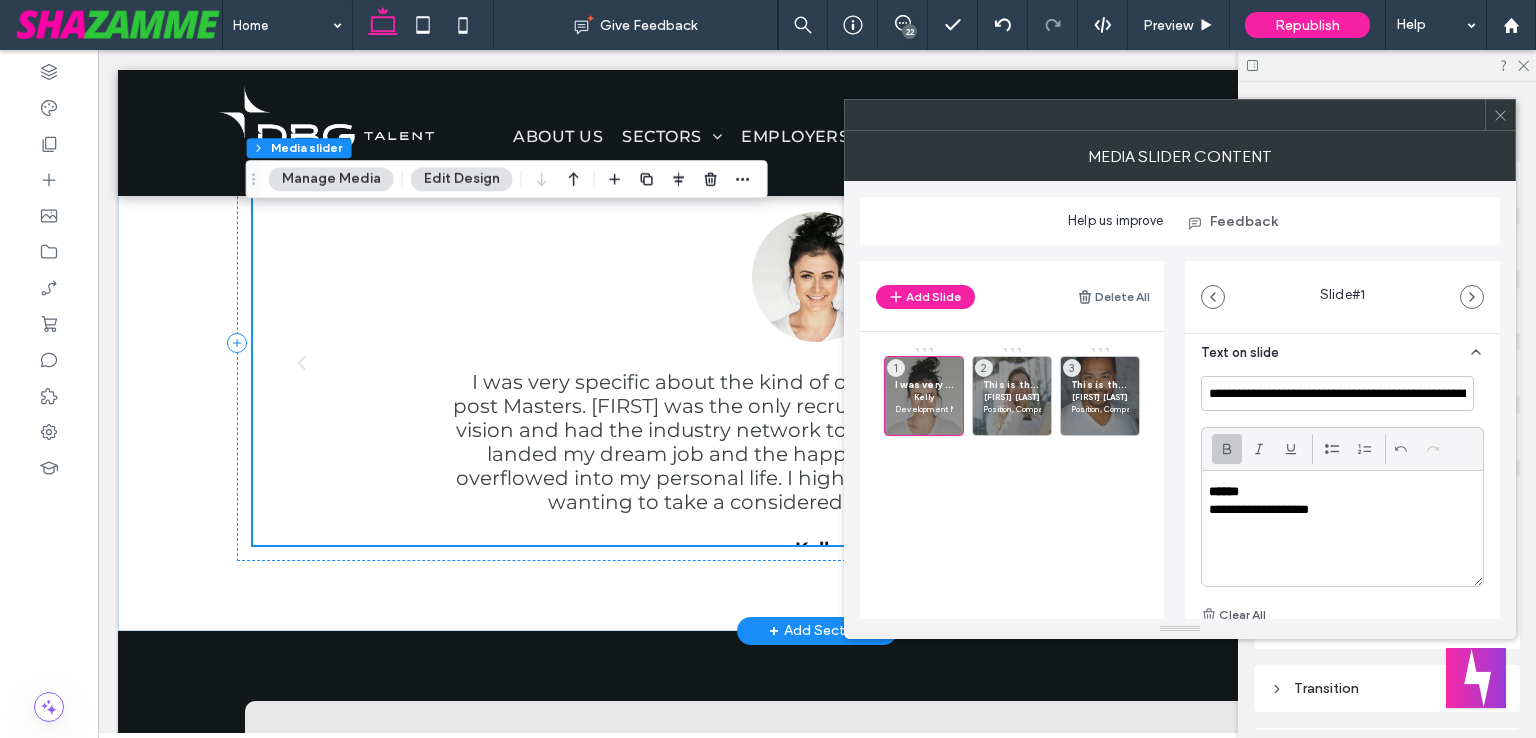 scroll, scrollTop: 2317, scrollLeft: 0, axis: vertical 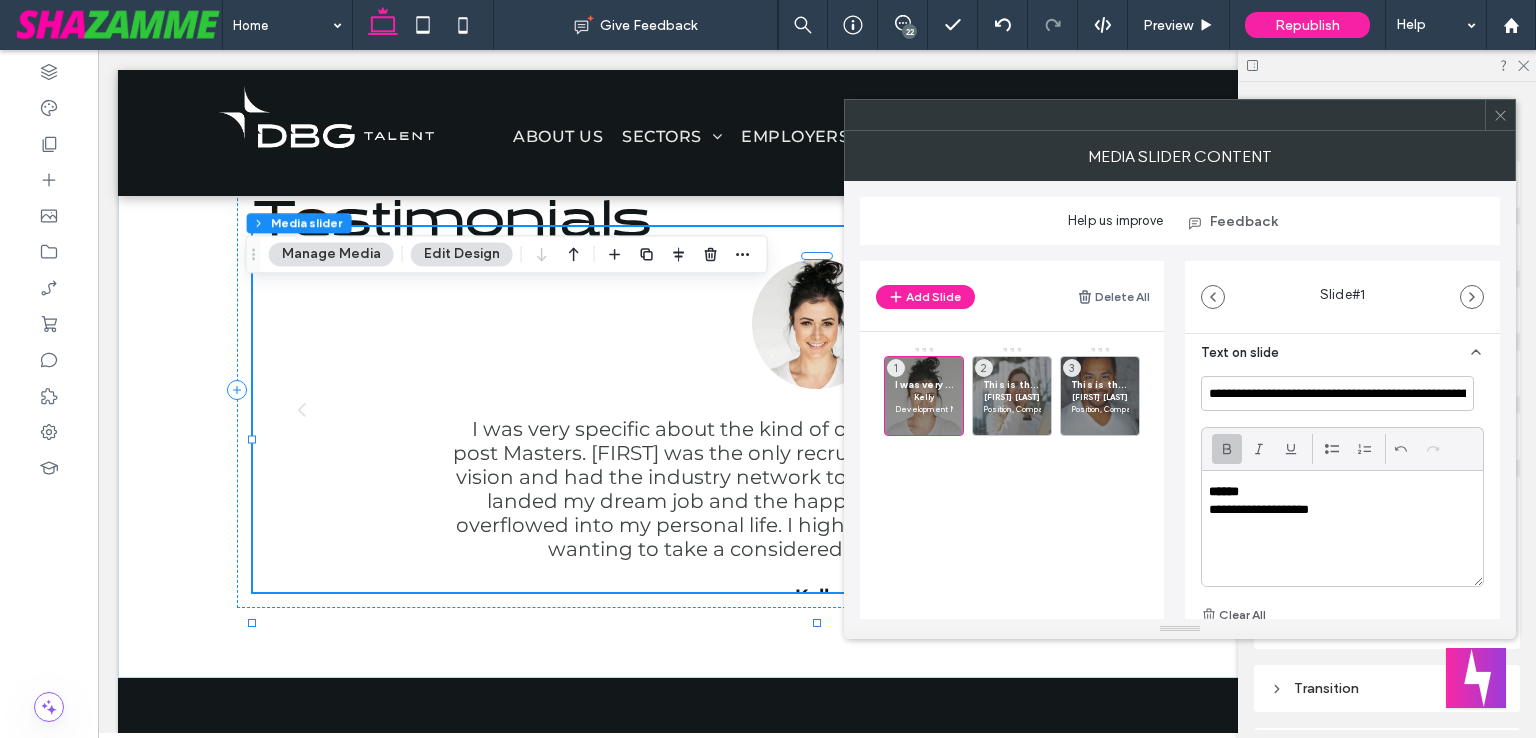 click at bounding box center (1500, 115) 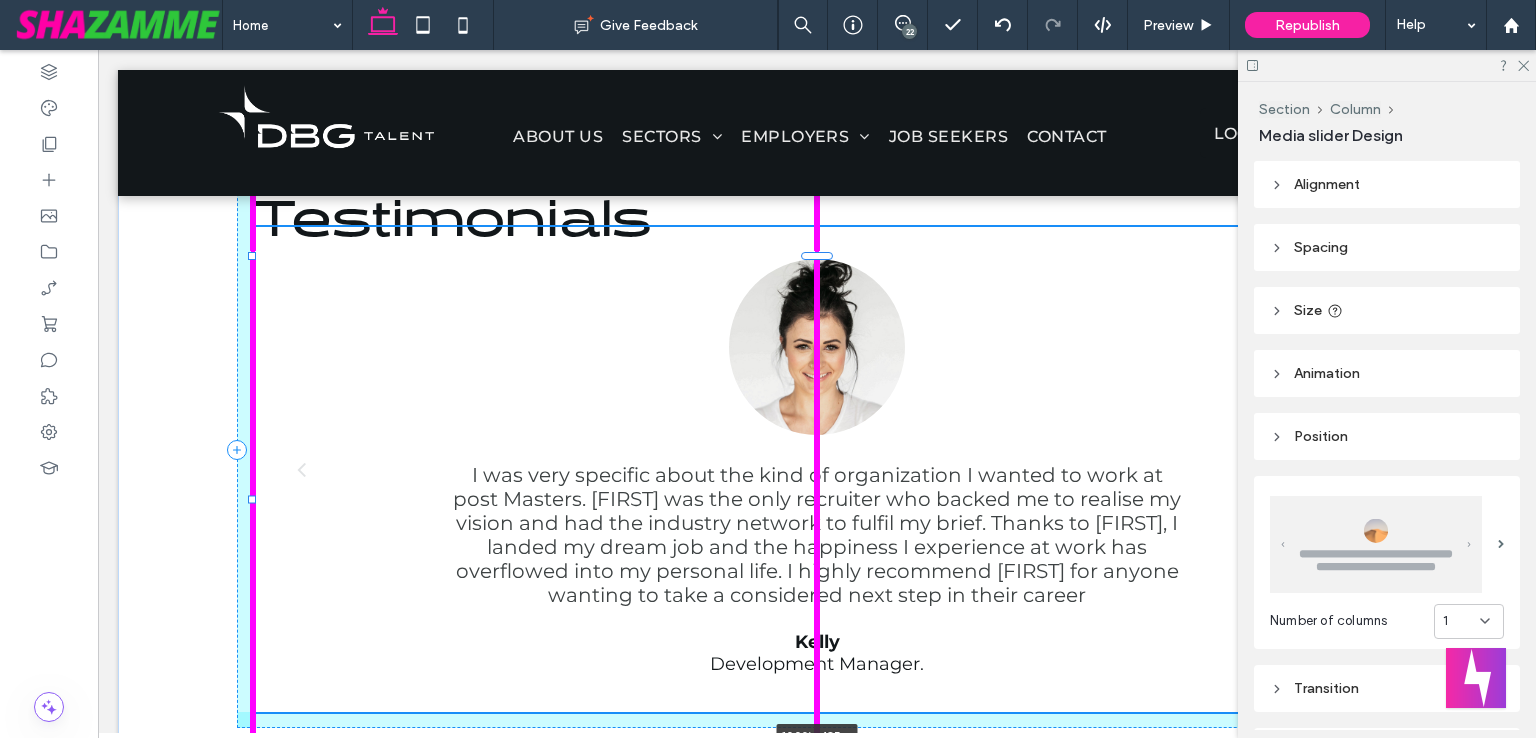 drag, startPoint x: 808, startPoint y: 653, endPoint x: 792, endPoint y: 687, distance: 37.576588 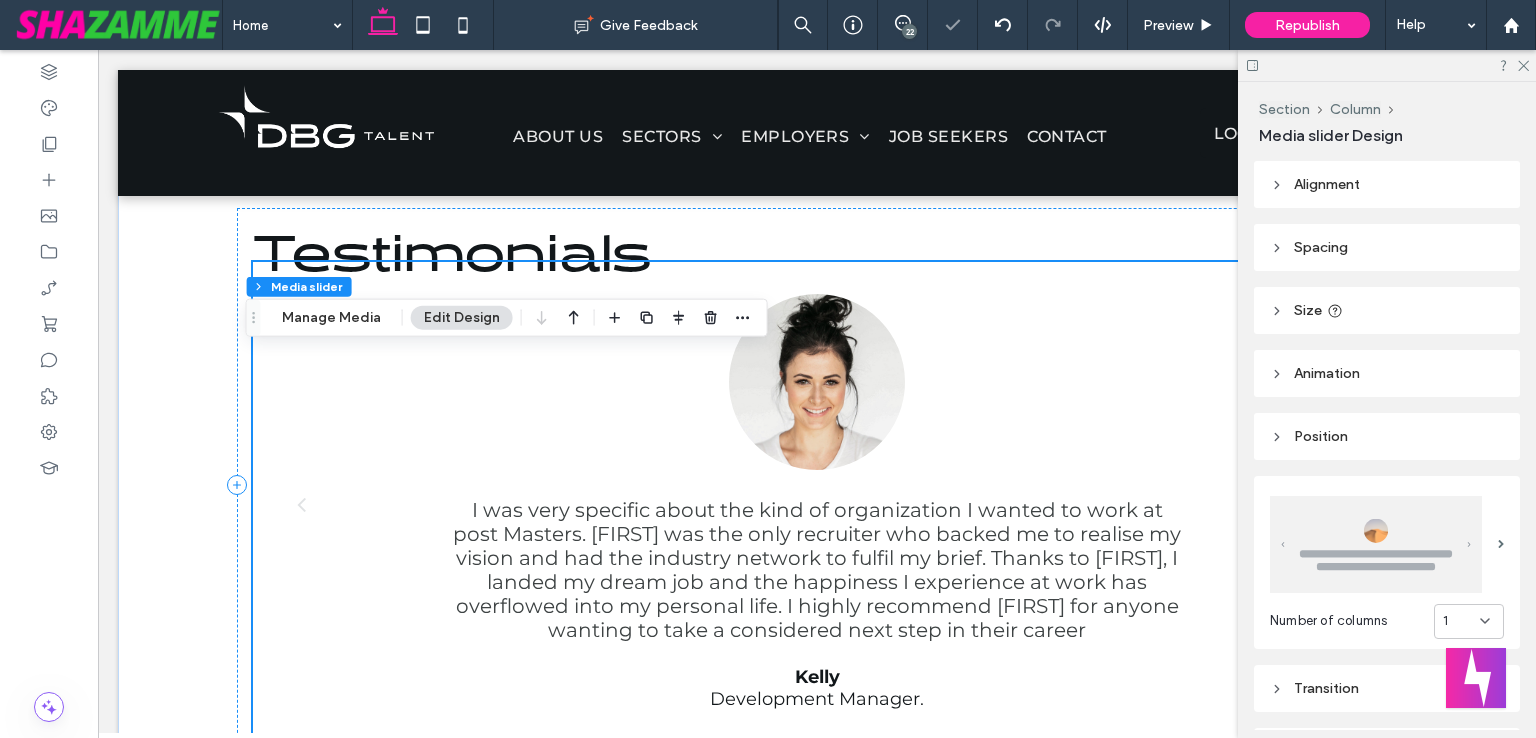 scroll, scrollTop: 2317, scrollLeft: 0, axis: vertical 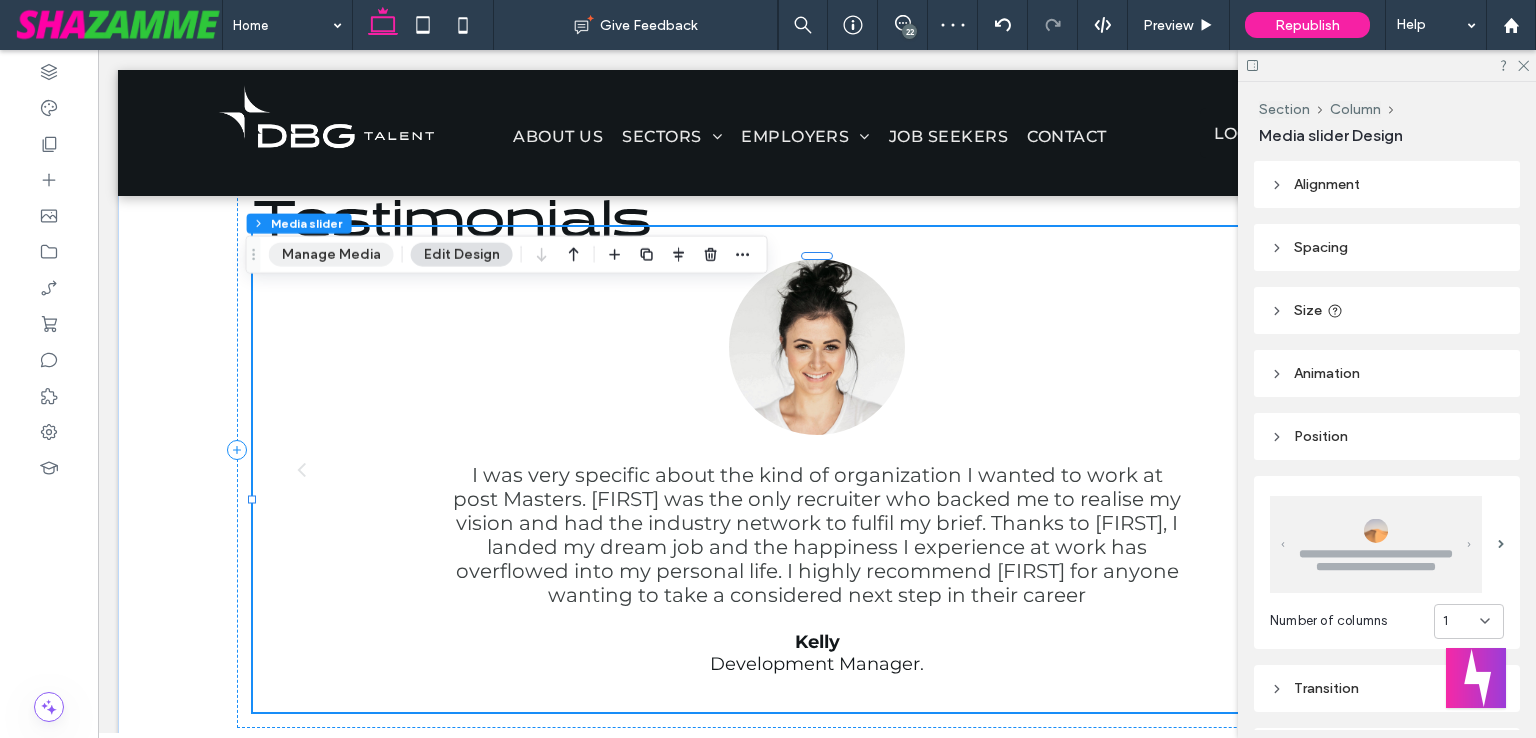 drag, startPoint x: 339, startPoint y: 249, endPoint x: 650, endPoint y: 495, distance: 396.53122 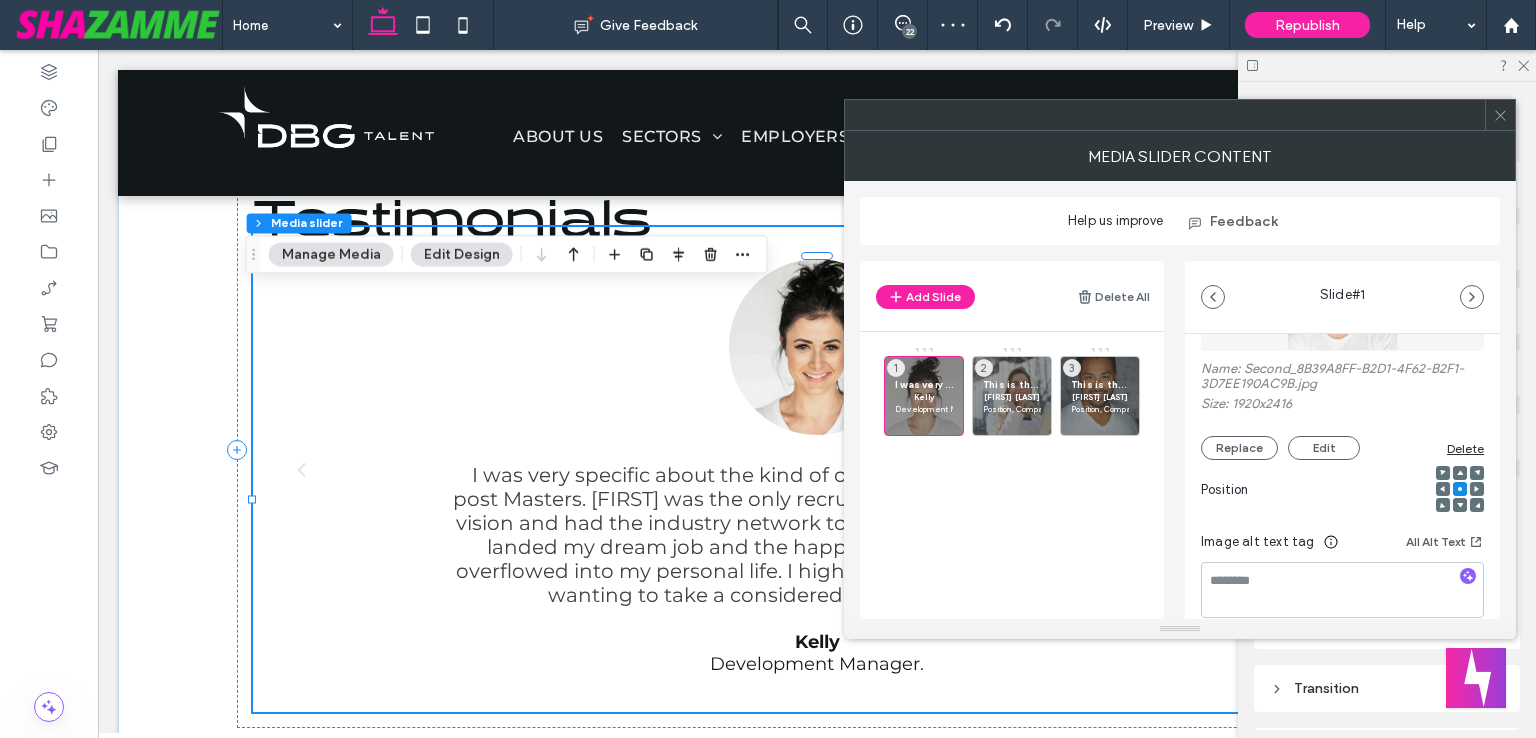 scroll, scrollTop: 200, scrollLeft: 0, axis: vertical 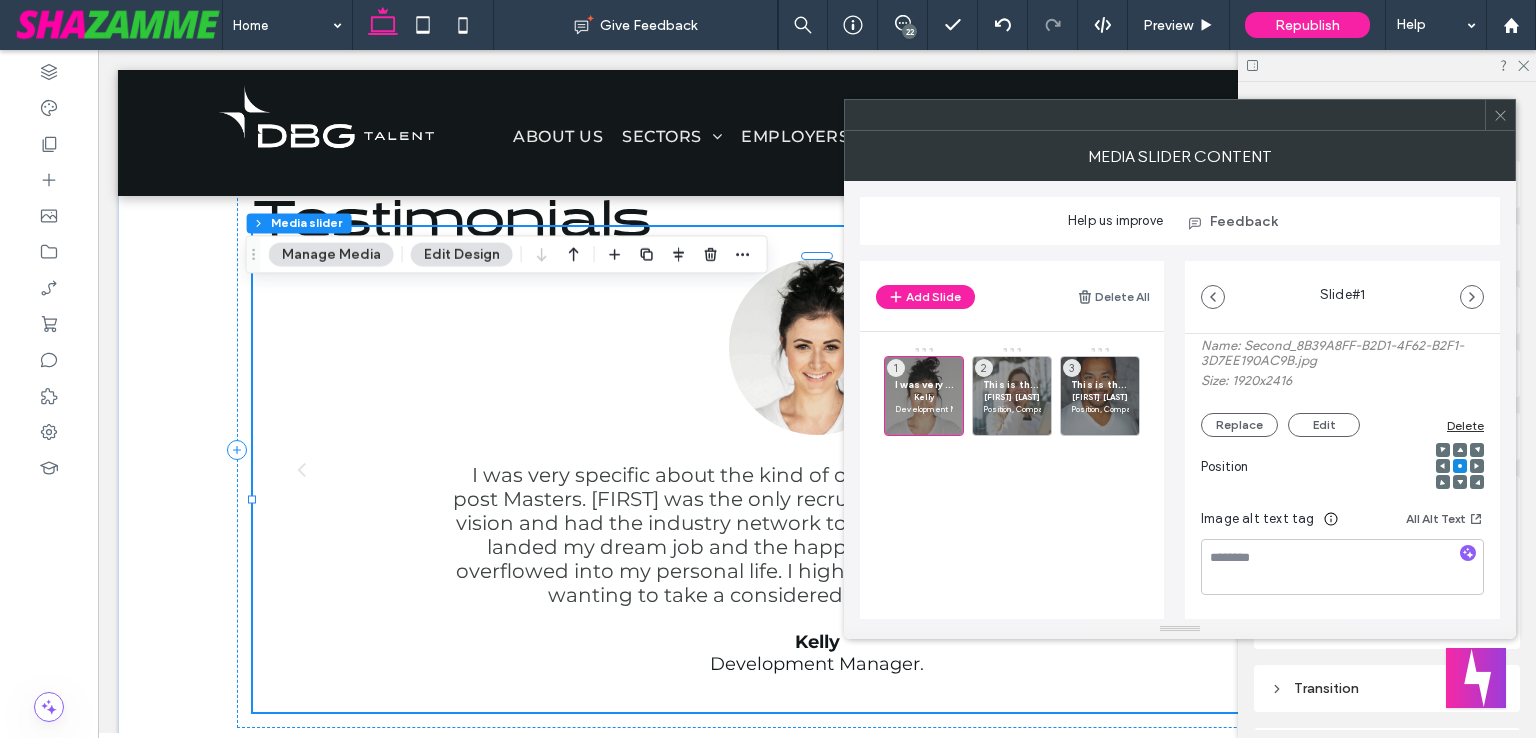click on "Delete" at bounding box center (1465, 425) 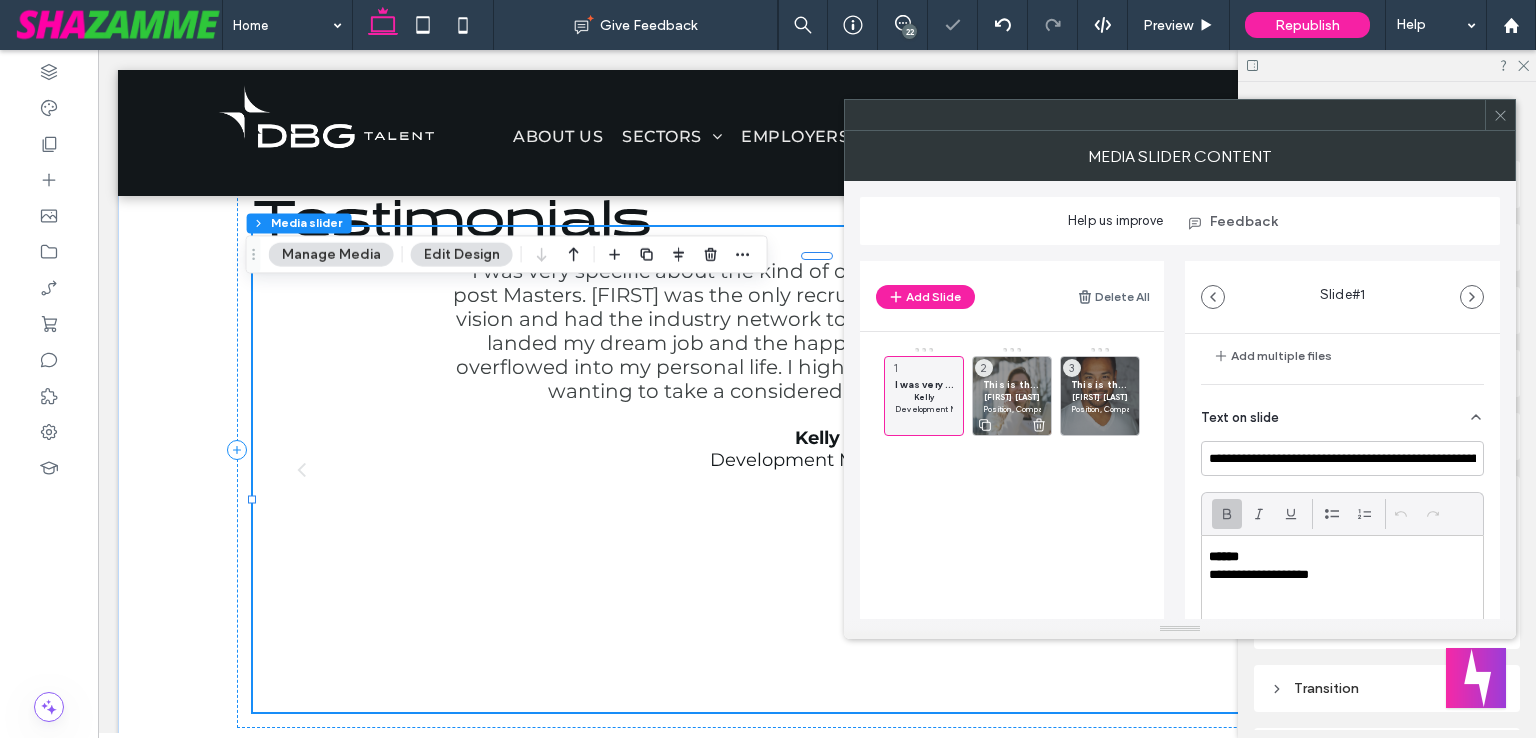 click on "This is the text area for this paragraph. To change it, simply click and start typing. Once you've added your content, you can customize its design. This is the text area for this paragraph.  Name Surname Position, Company Name 2" at bounding box center (1012, 396) 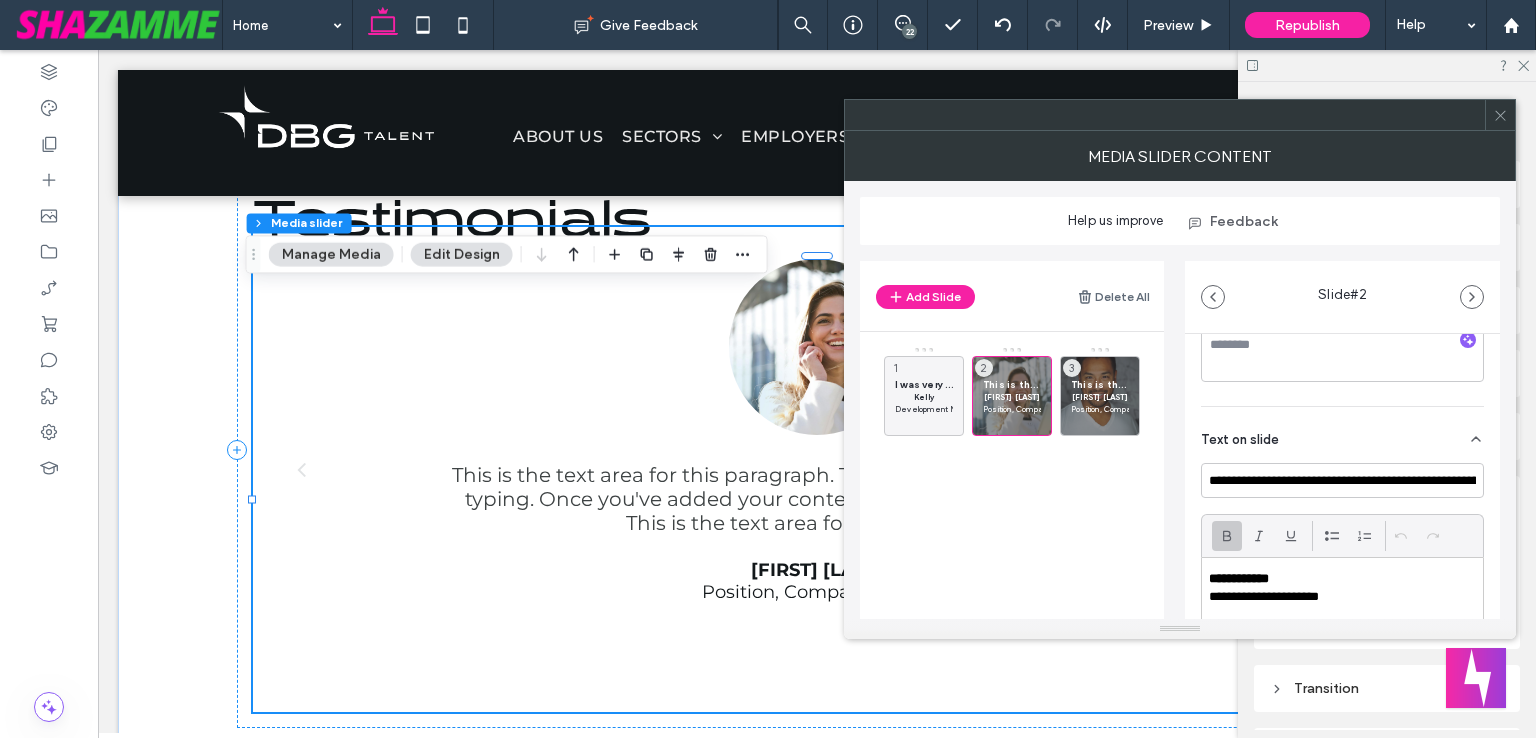 scroll, scrollTop: 400, scrollLeft: 0, axis: vertical 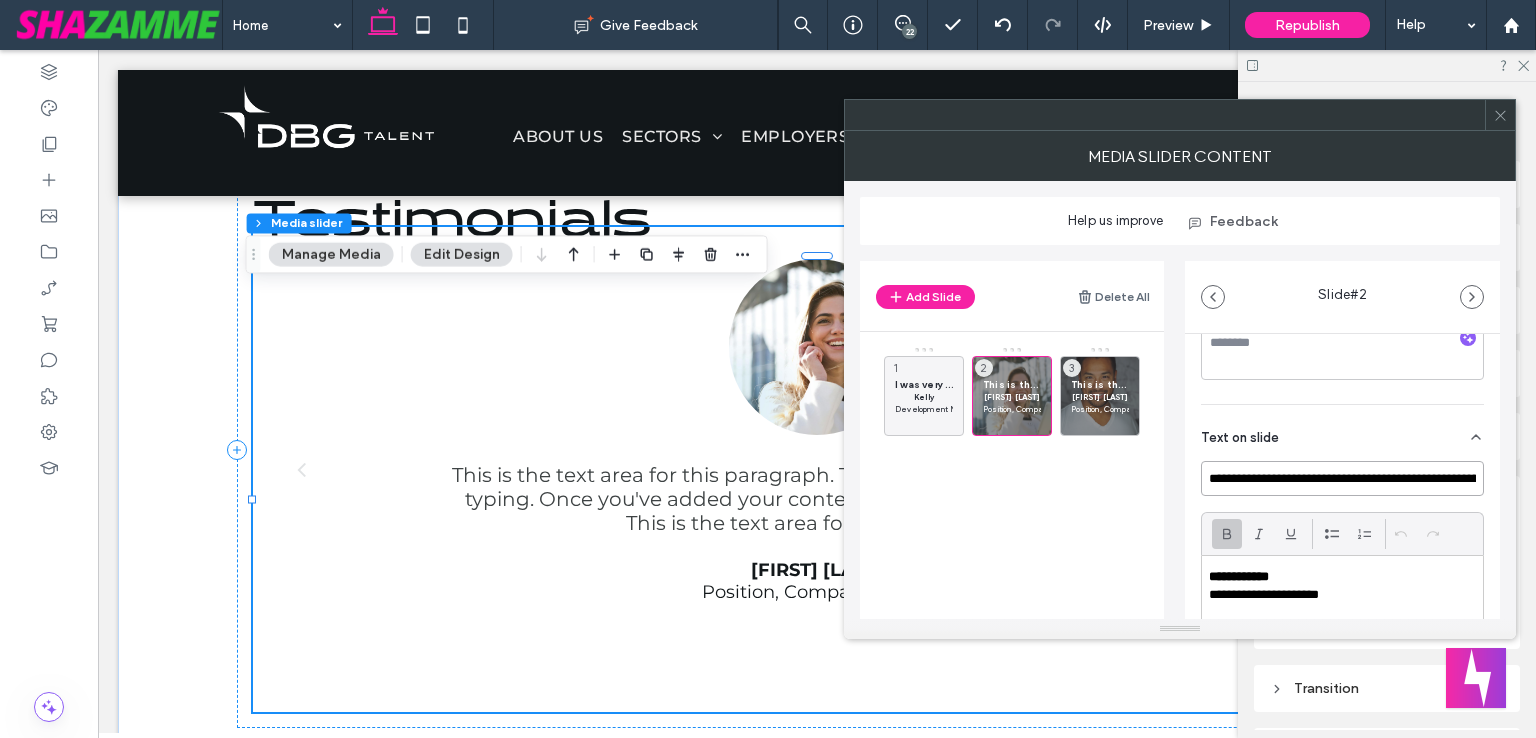 click on "**********" at bounding box center (1342, 478) 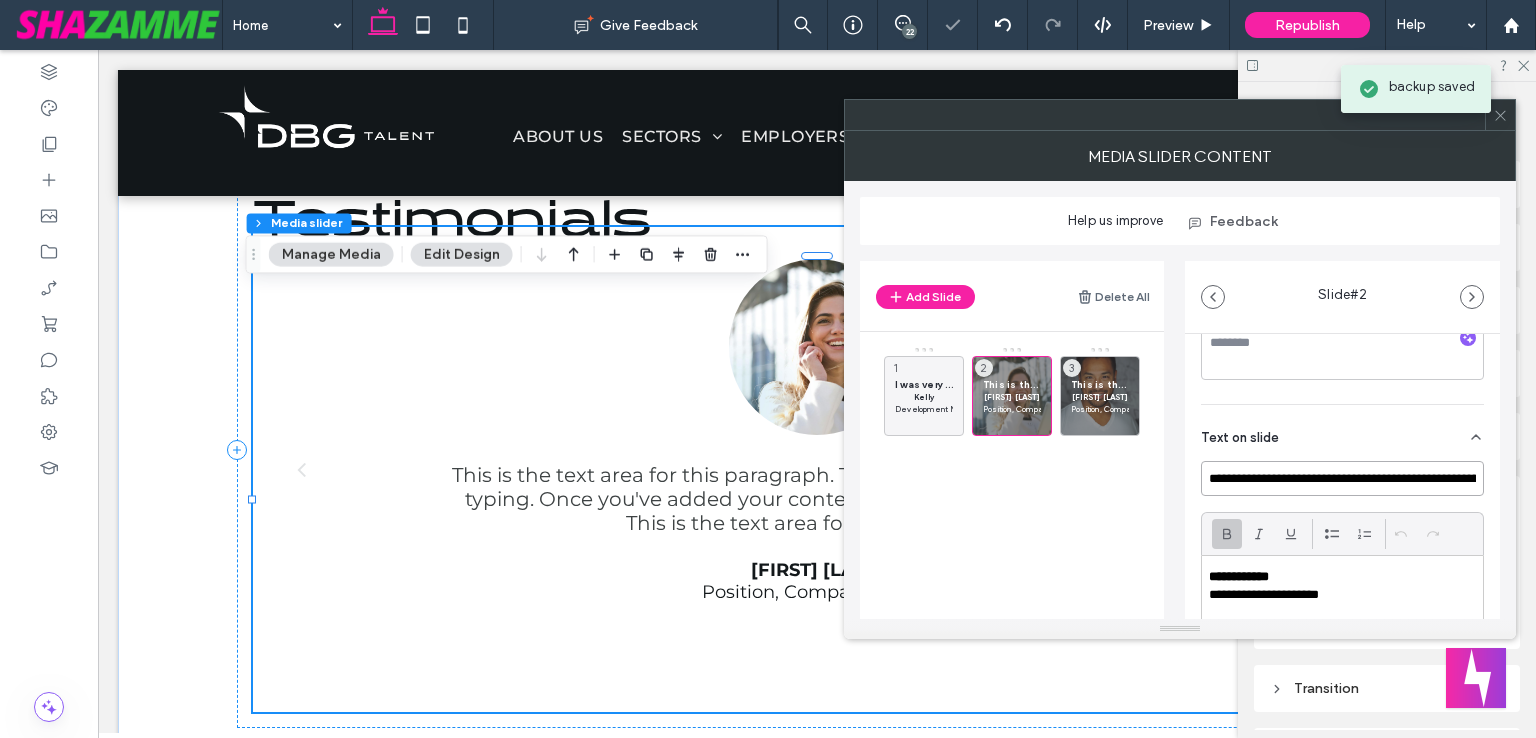paste on "**********" 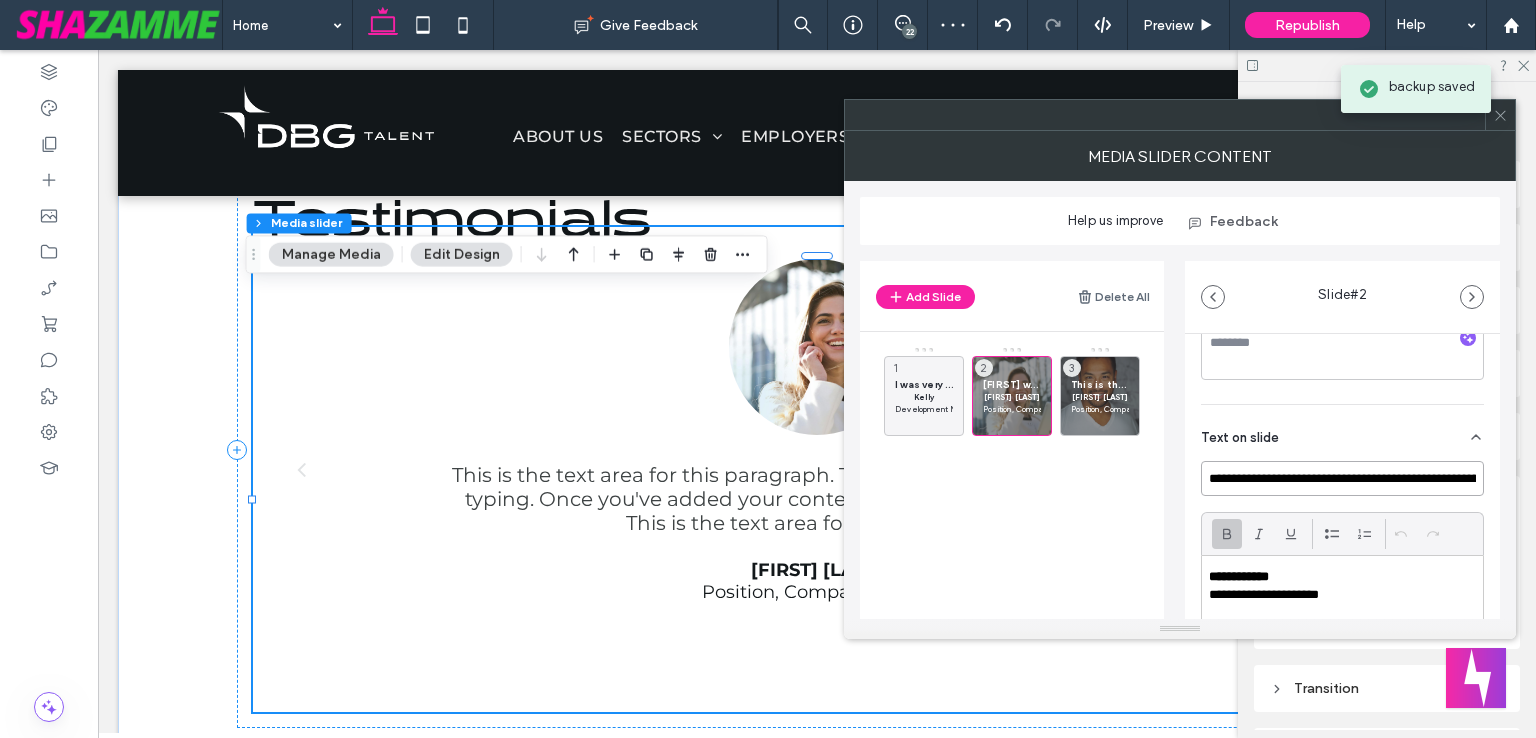 scroll, scrollTop: 0, scrollLeft: 3200, axis: horizontal 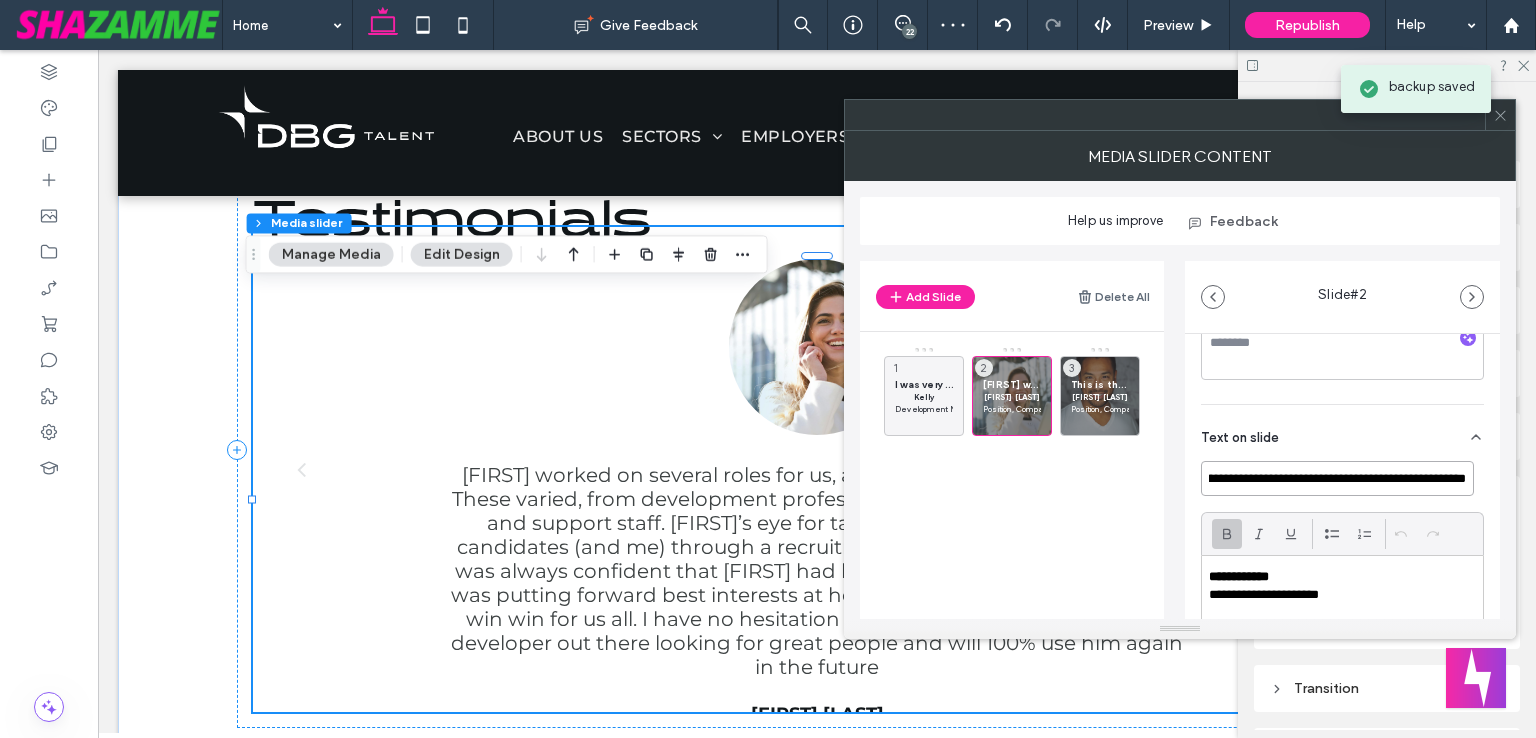 type on "**********" 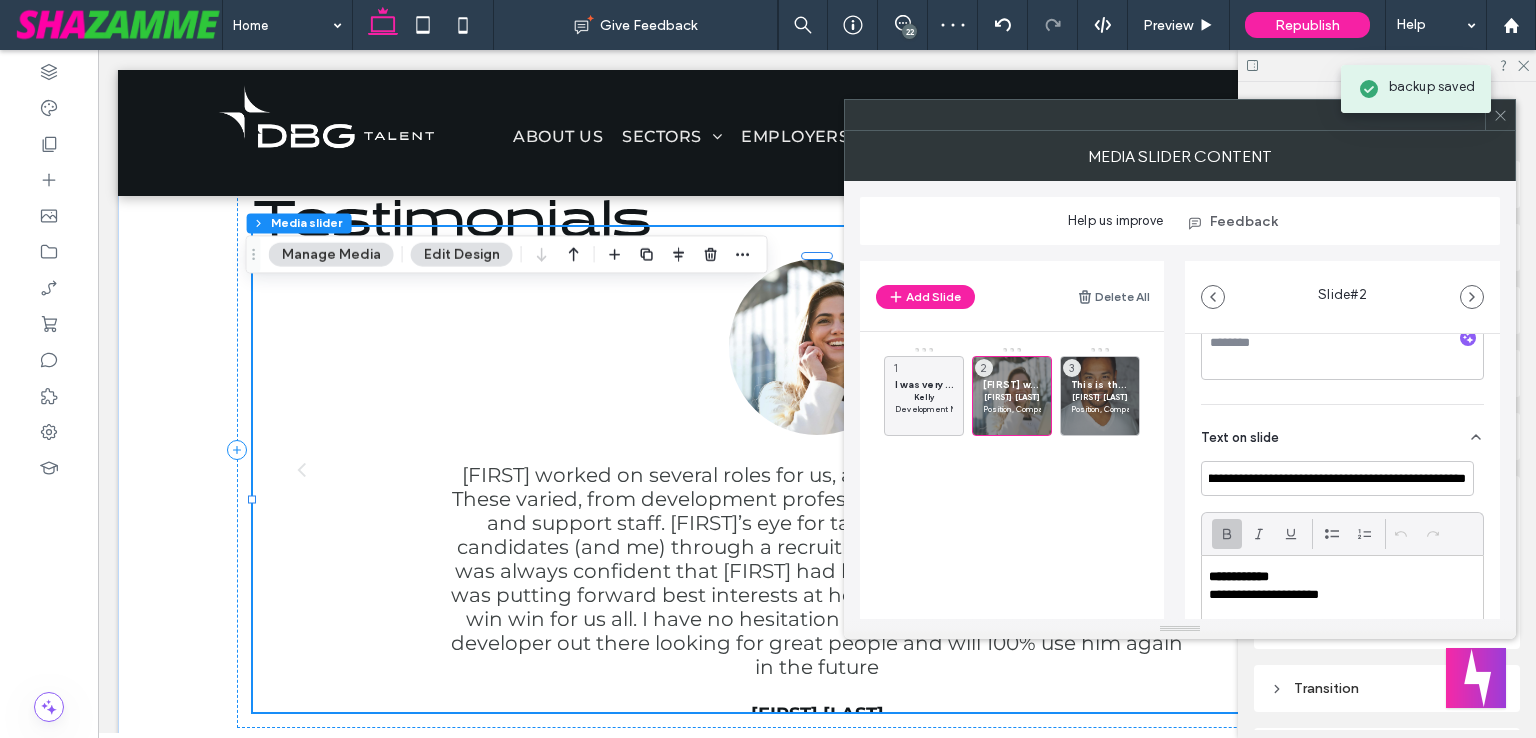 click on "**********" at bounding box center [1337, 595] 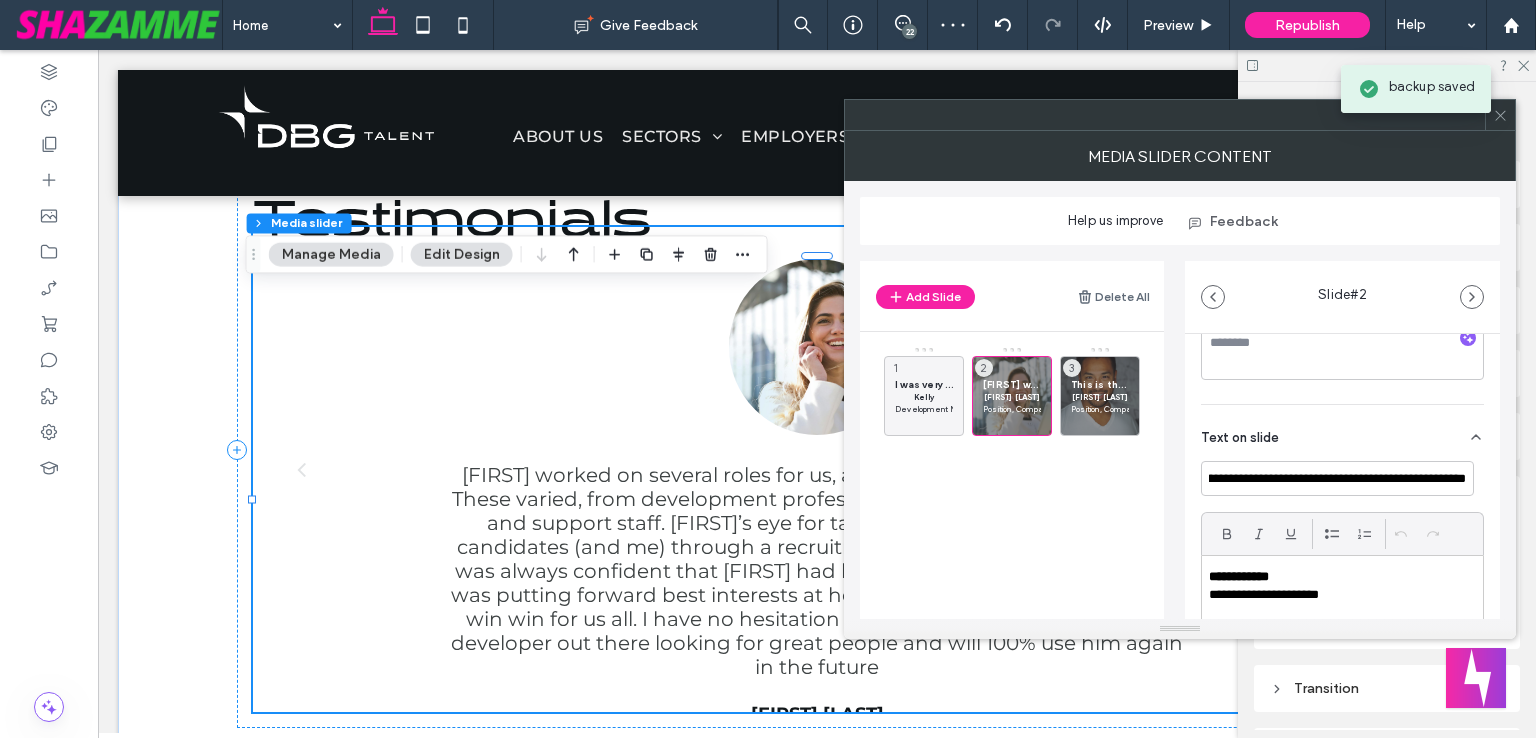 scroll, scrollTop: 0, scrollLeft: 0, axis: both 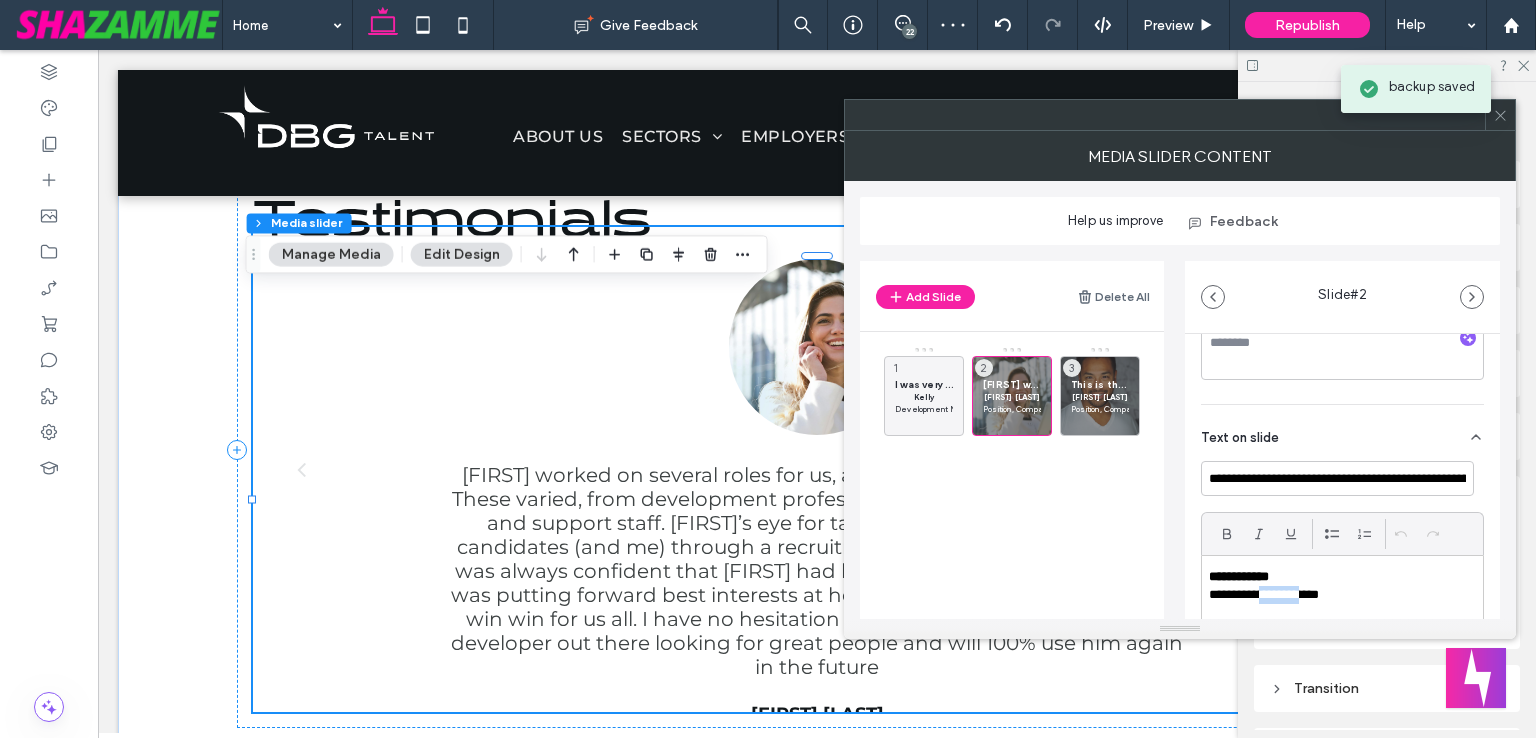 click on "**********" at bounding box center (1337, 595) 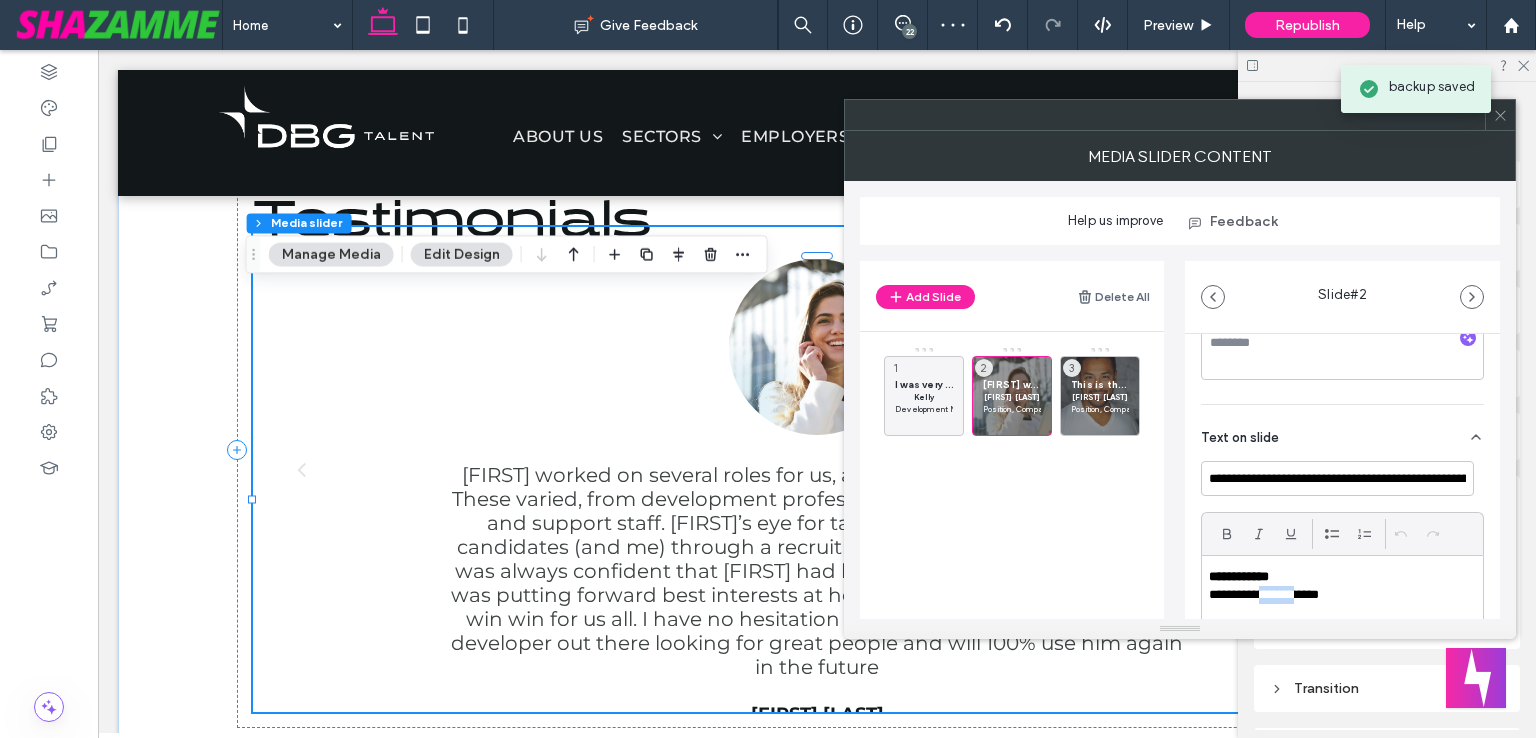 click on "**********" at bounding box center [1337, 595] 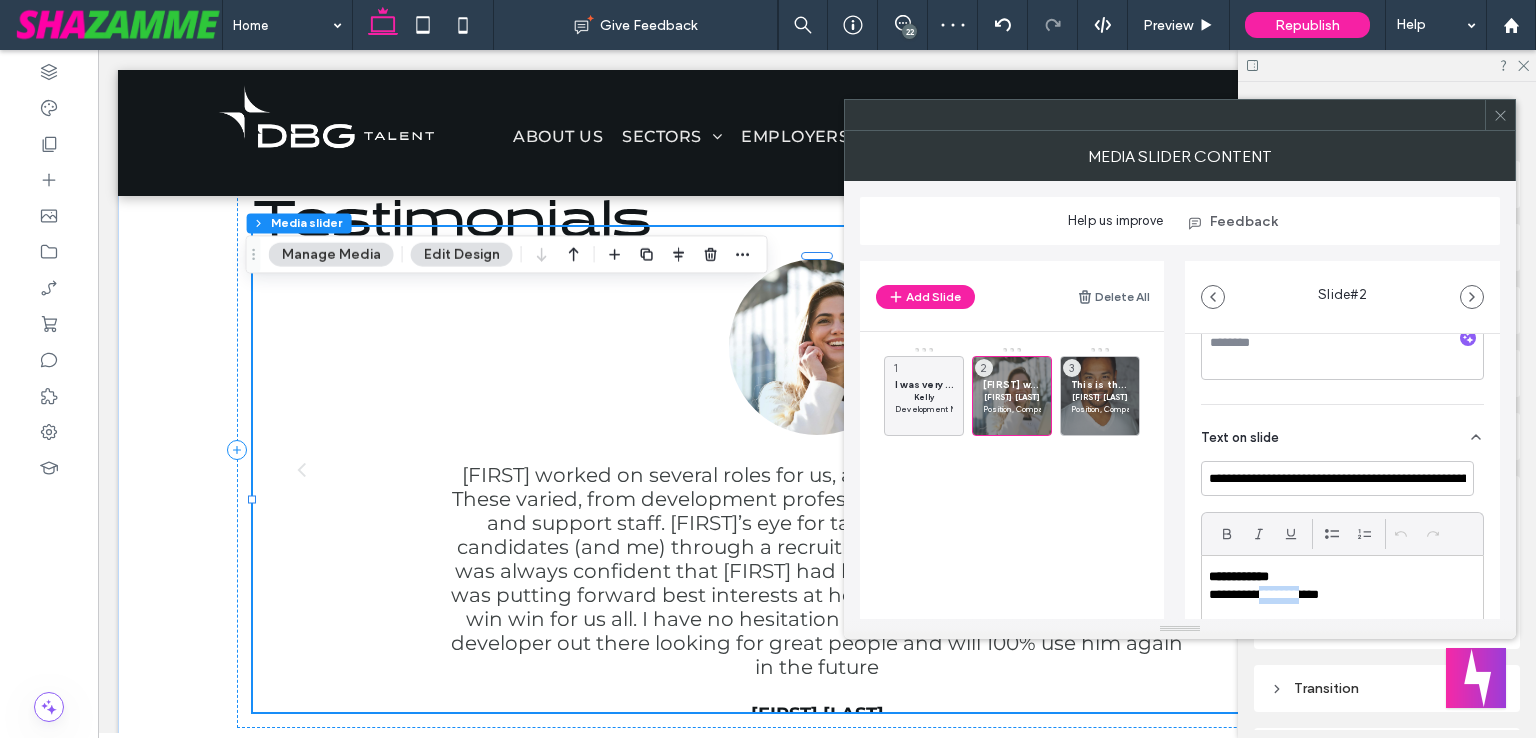 click on "**********" at bounding box center [1337, 595] 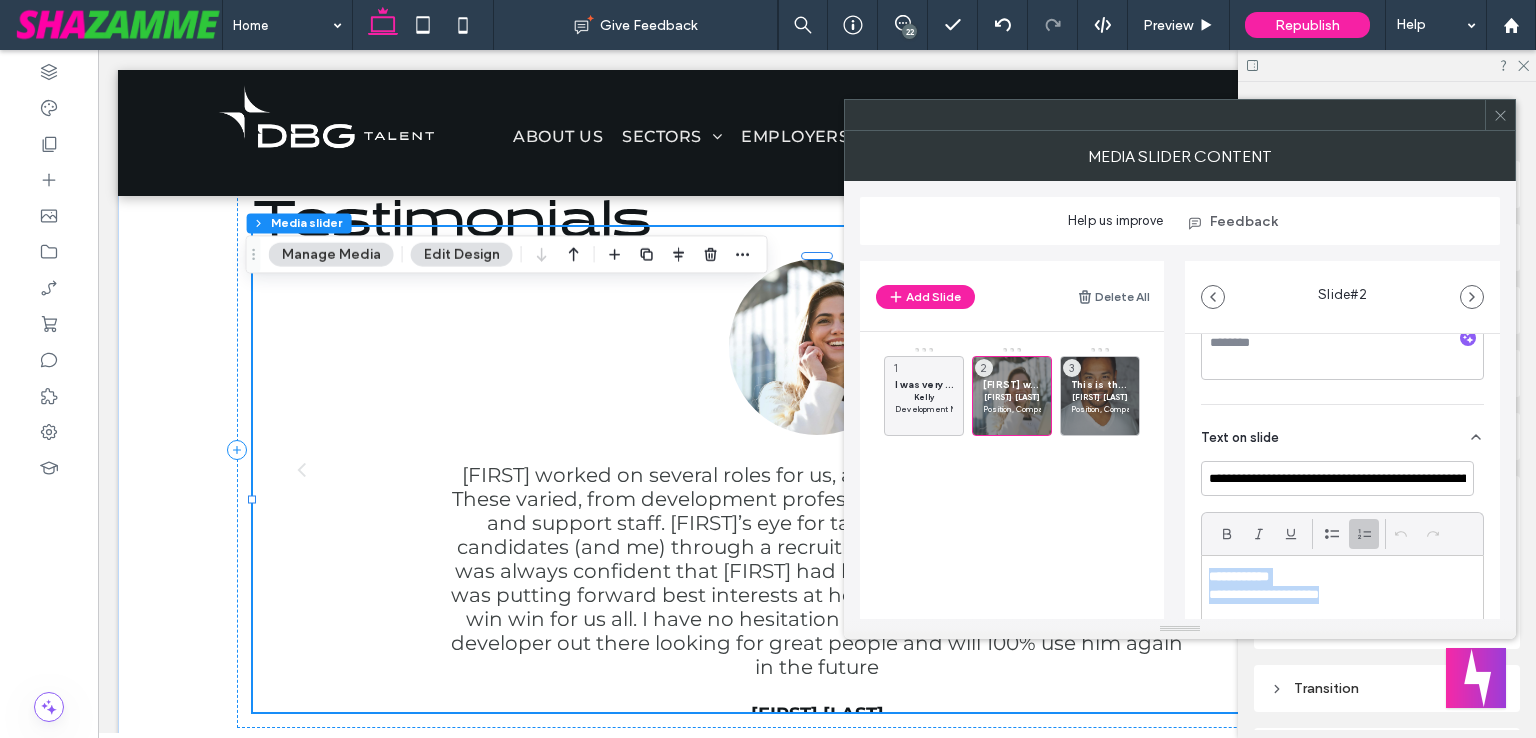 scroll, scrollTop: 500, scrollLeft: 0, axis: vertical 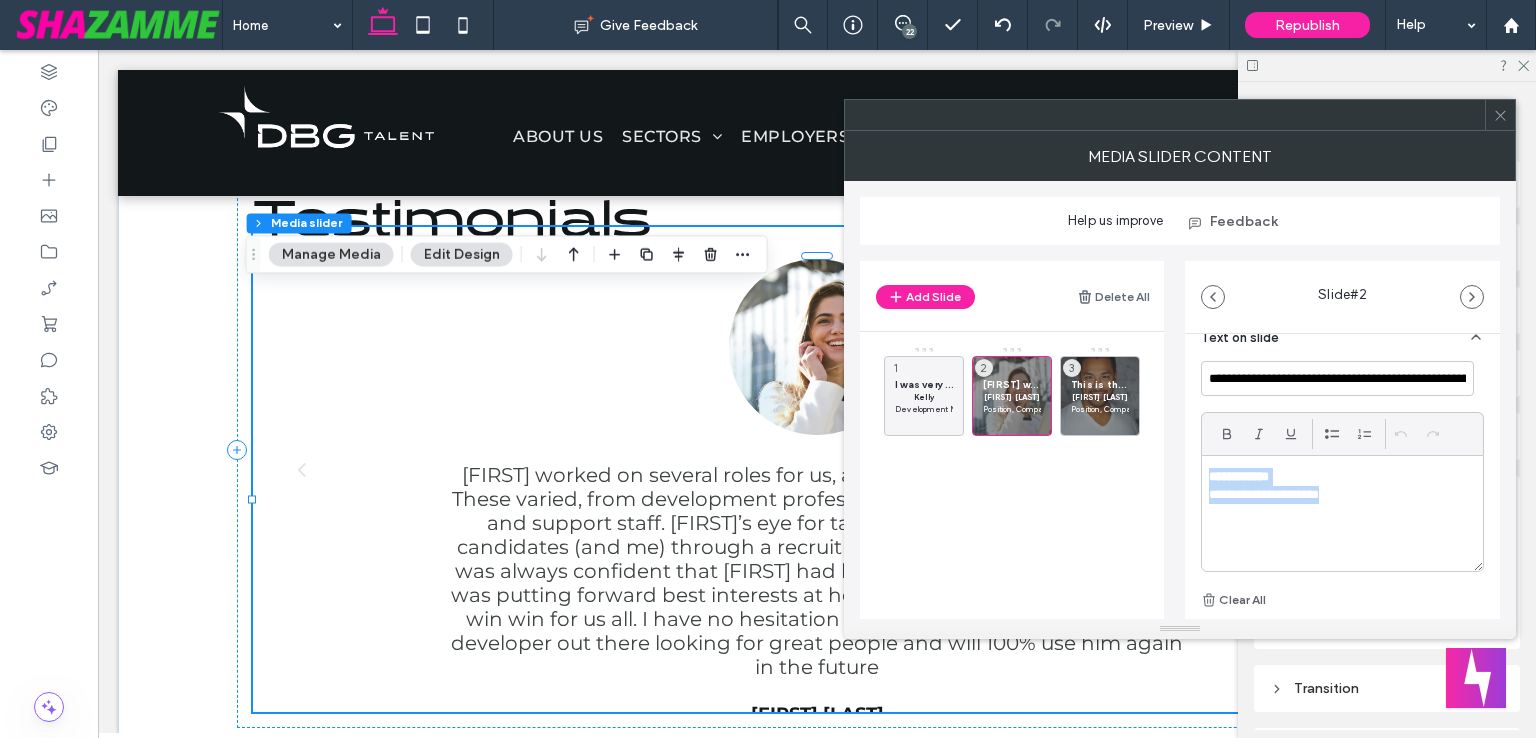 paste 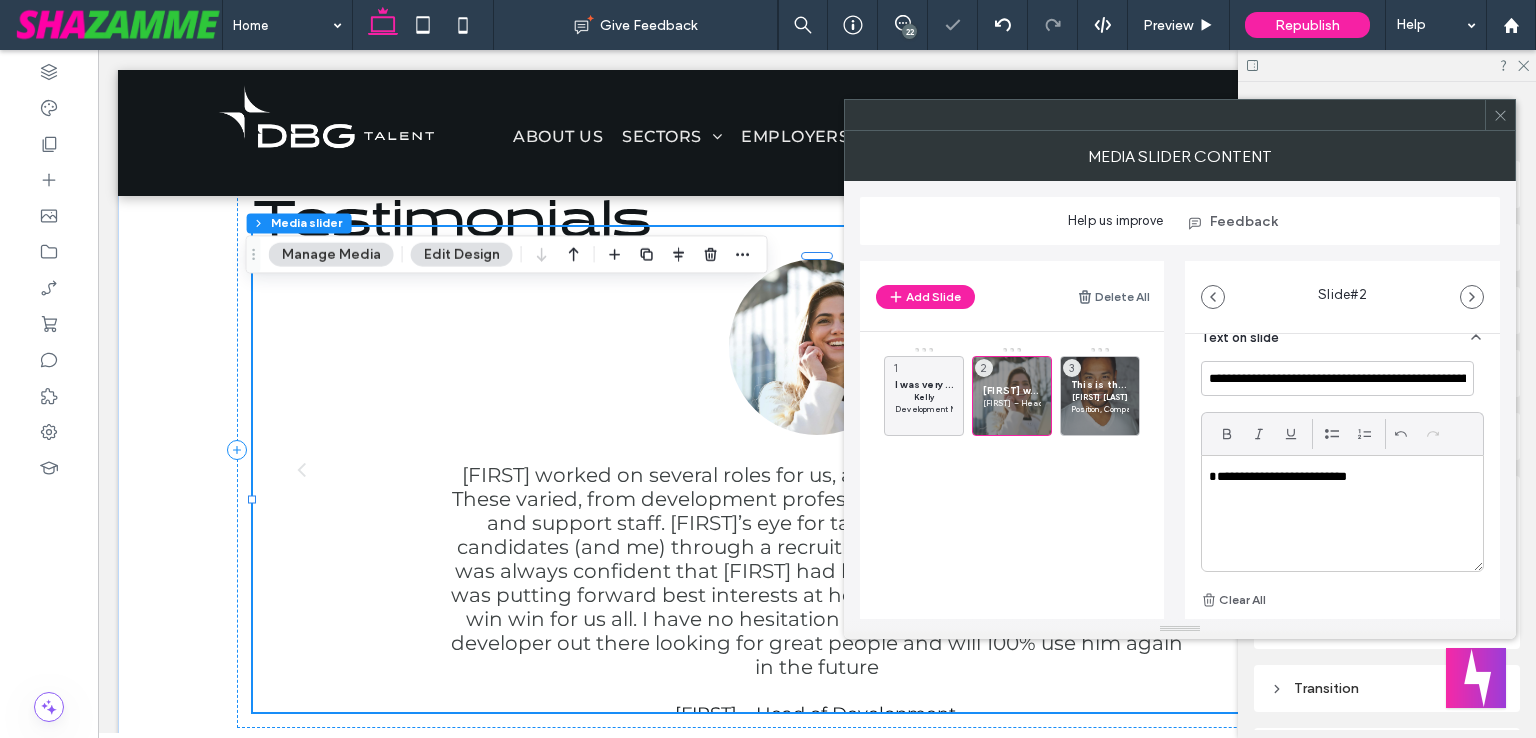 click on "**********" at bounding box center (1337, 477) 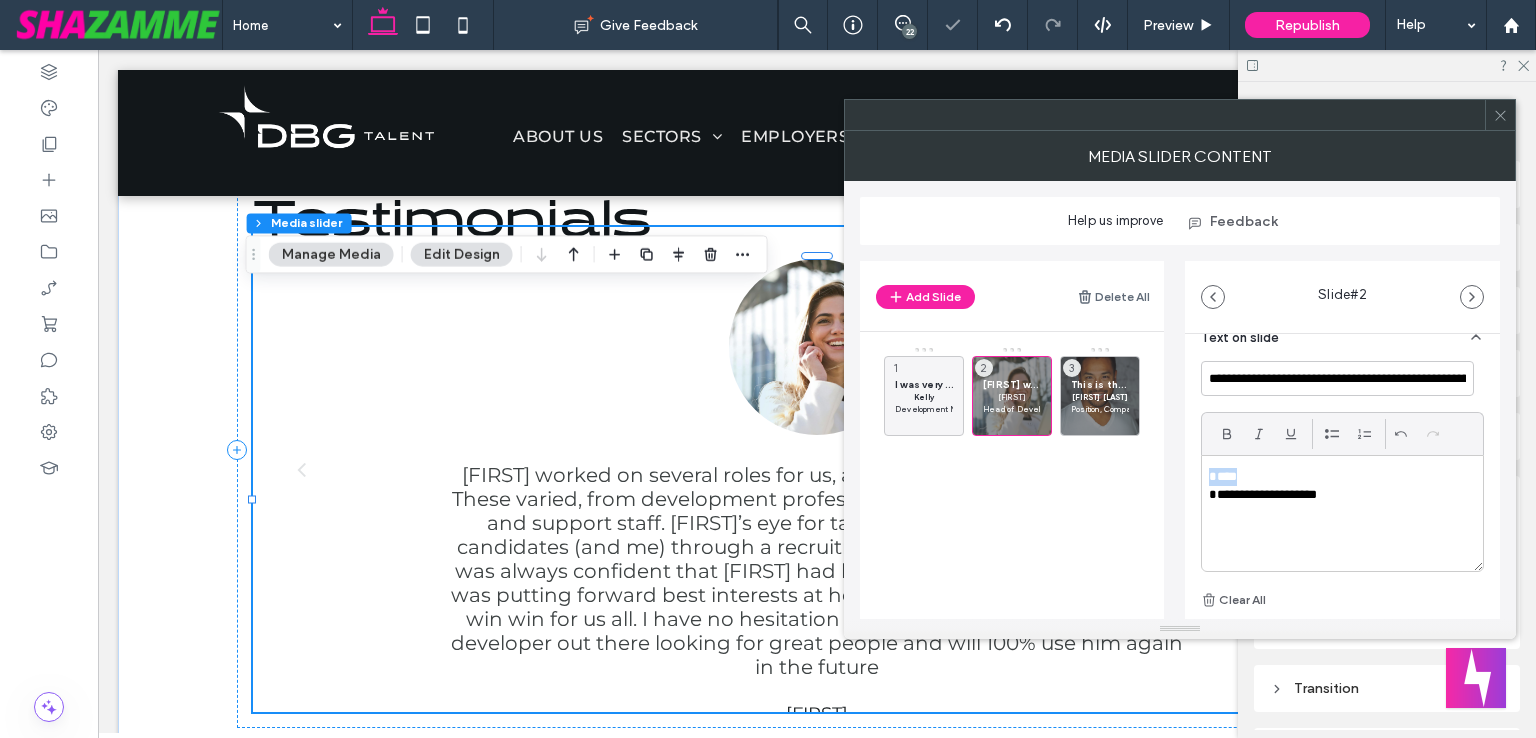 drag, startPoint x: 1244, startPoint y: 474, endPoint x: 1186, endPoint y: 484, distance: 58.855755 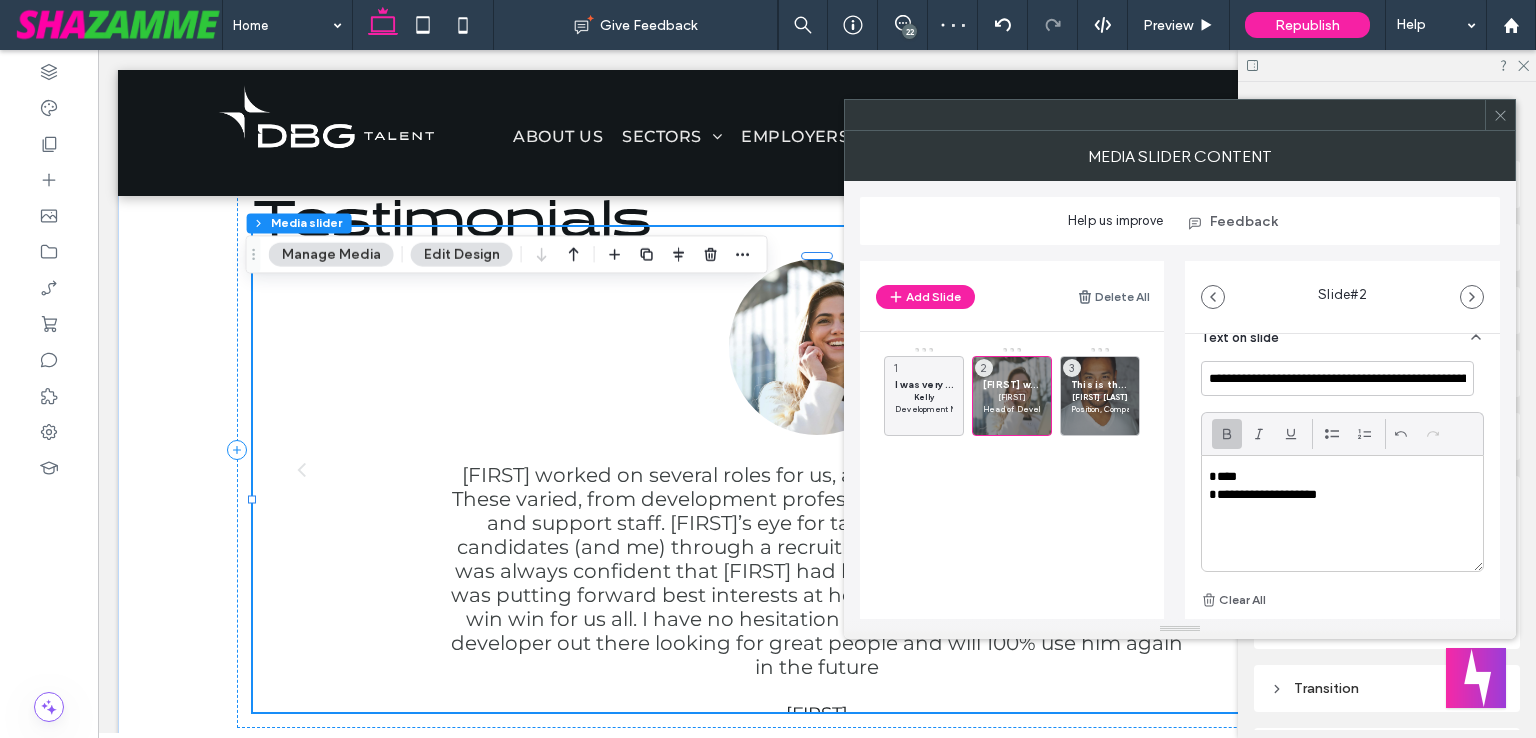 click at bounding box center (1227, 434) 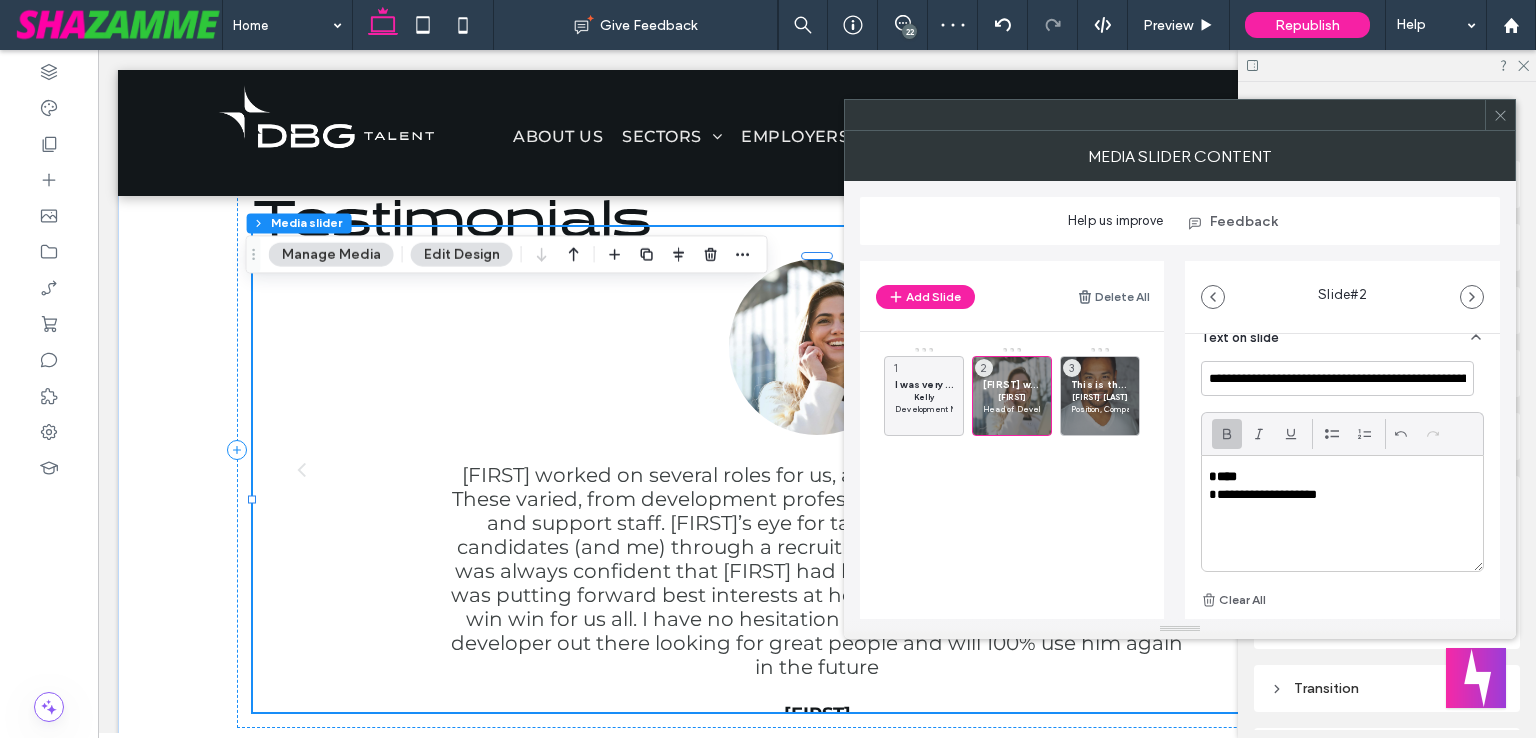 click on "***" at bounding box center [1337, 477] 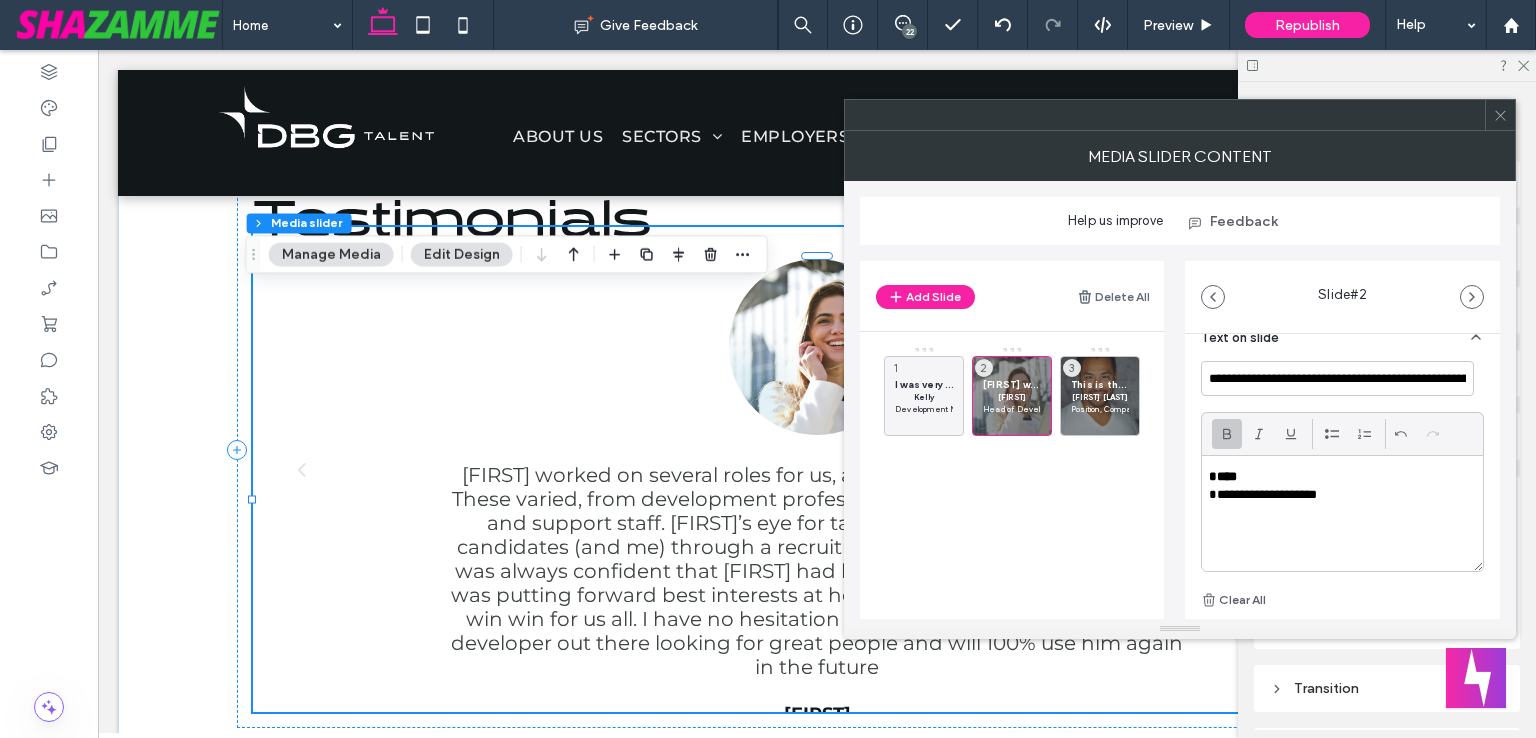 click on "**********" at bounding box center (1342, 513) 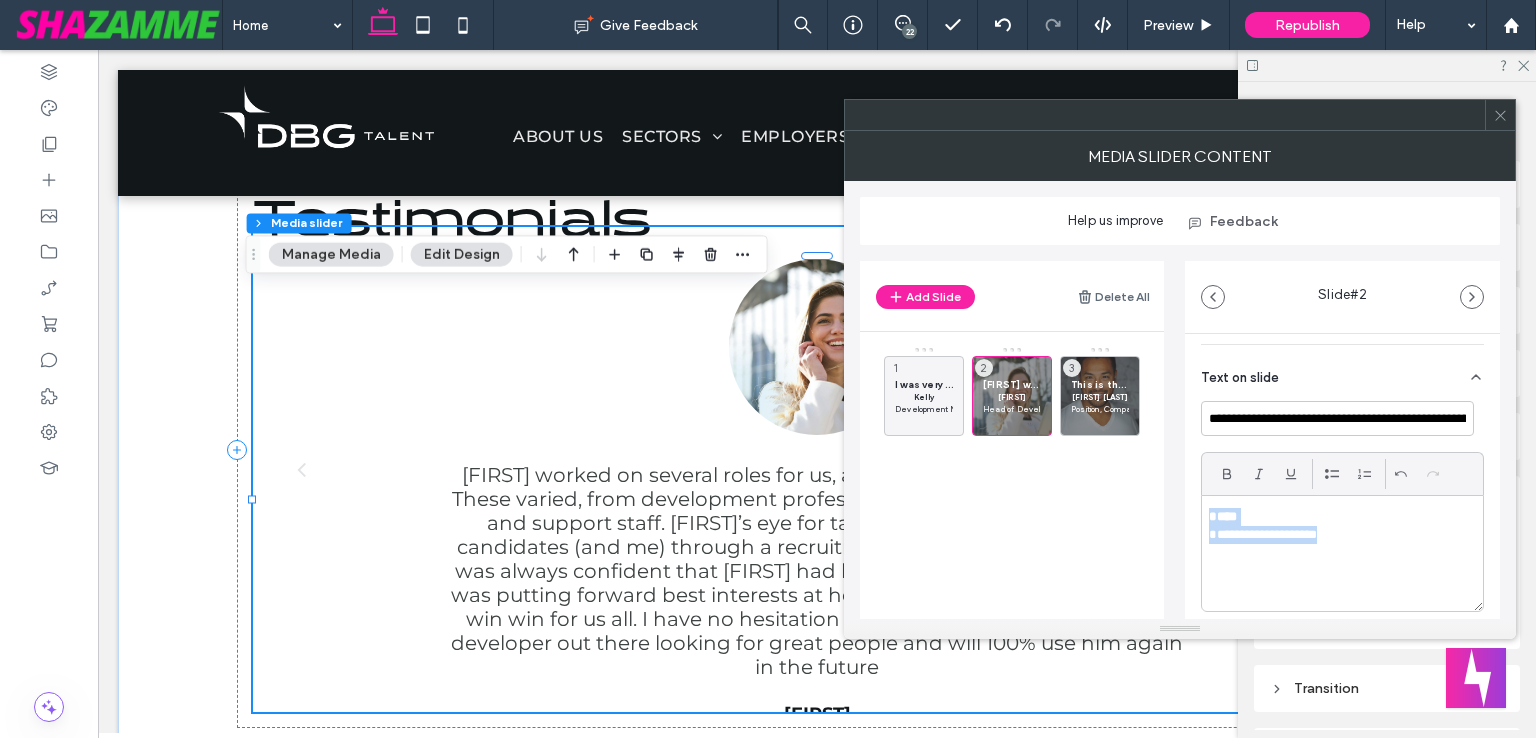 scroll, scrollTop: 400, scrollLeft: 0, axis: vertical 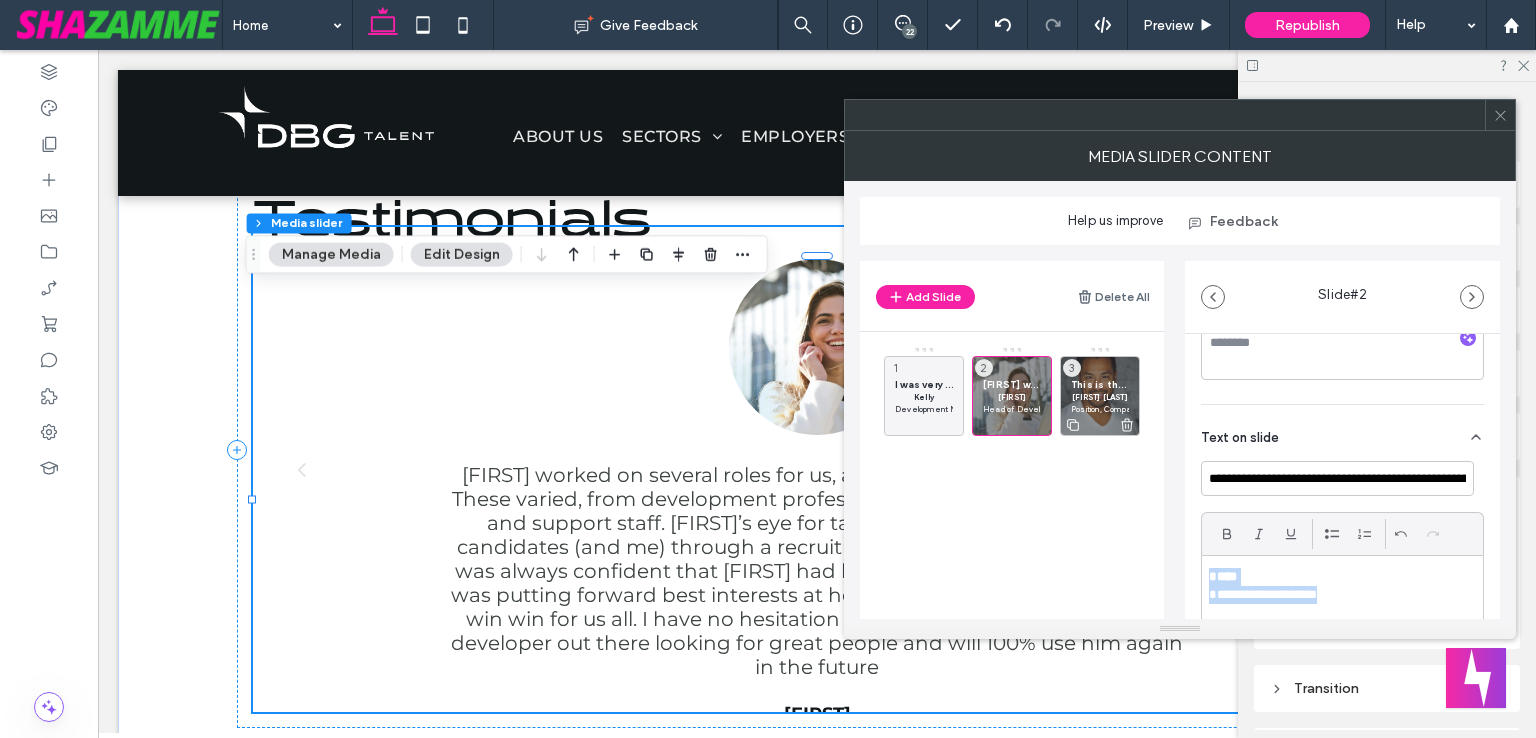 click on "This is the text area for this paragraph. To change it, simply click and start typing. Once you've added your content, you can customize its design. This is the text area for this paragraph." at bounding box center (1100, 384) 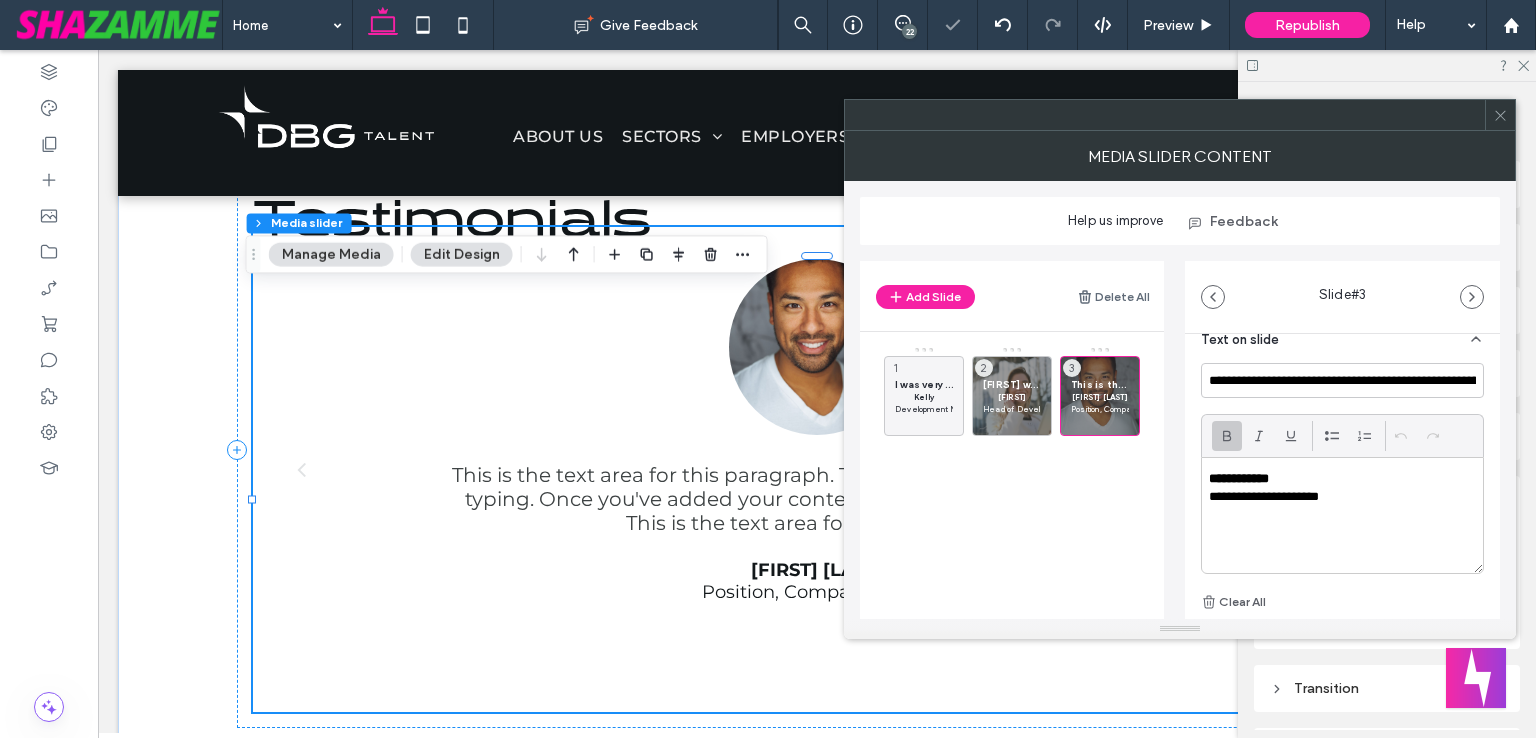 scroll, scrollTop: 500, scrollLeft: 0, axis: vertical 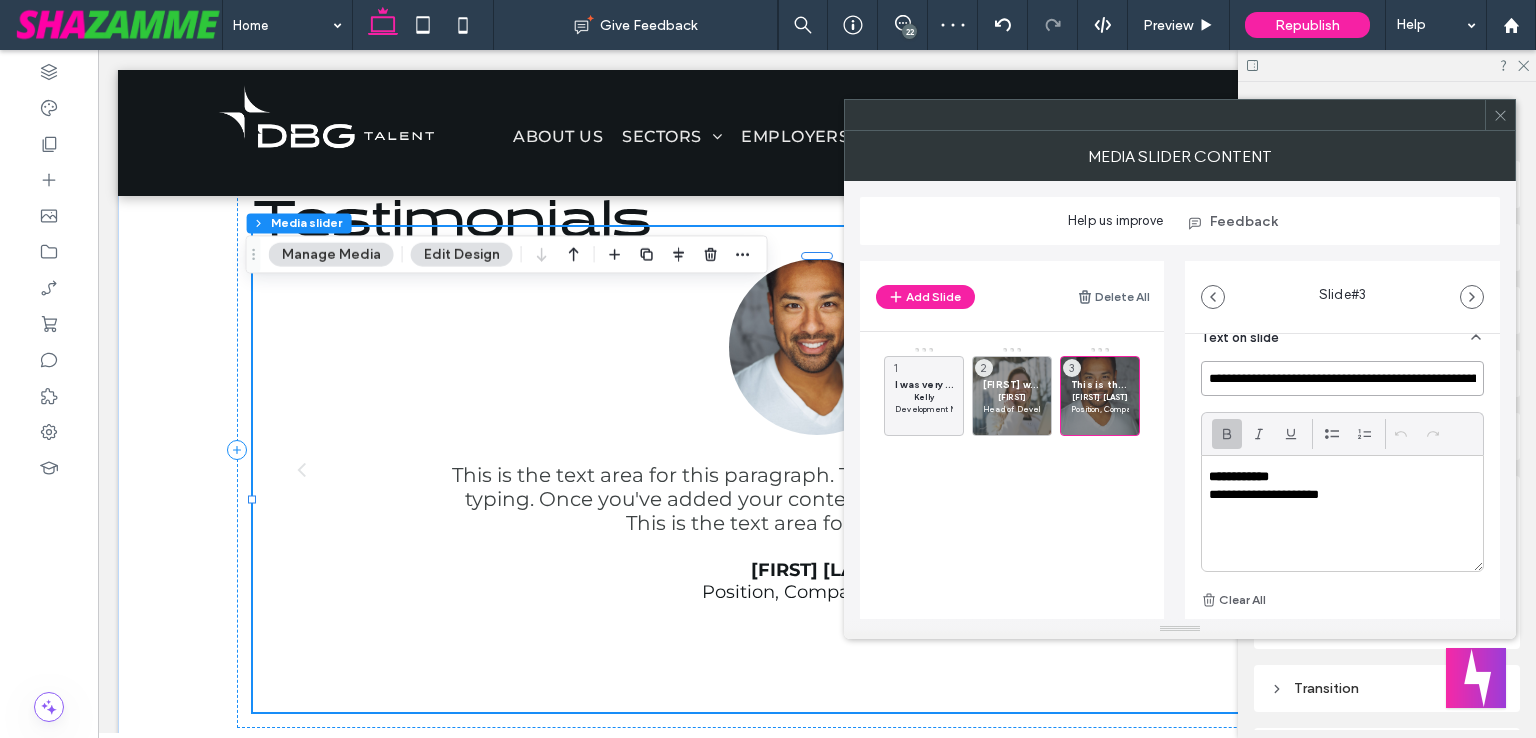 click on "**********" at bounding box center (1342, 378) 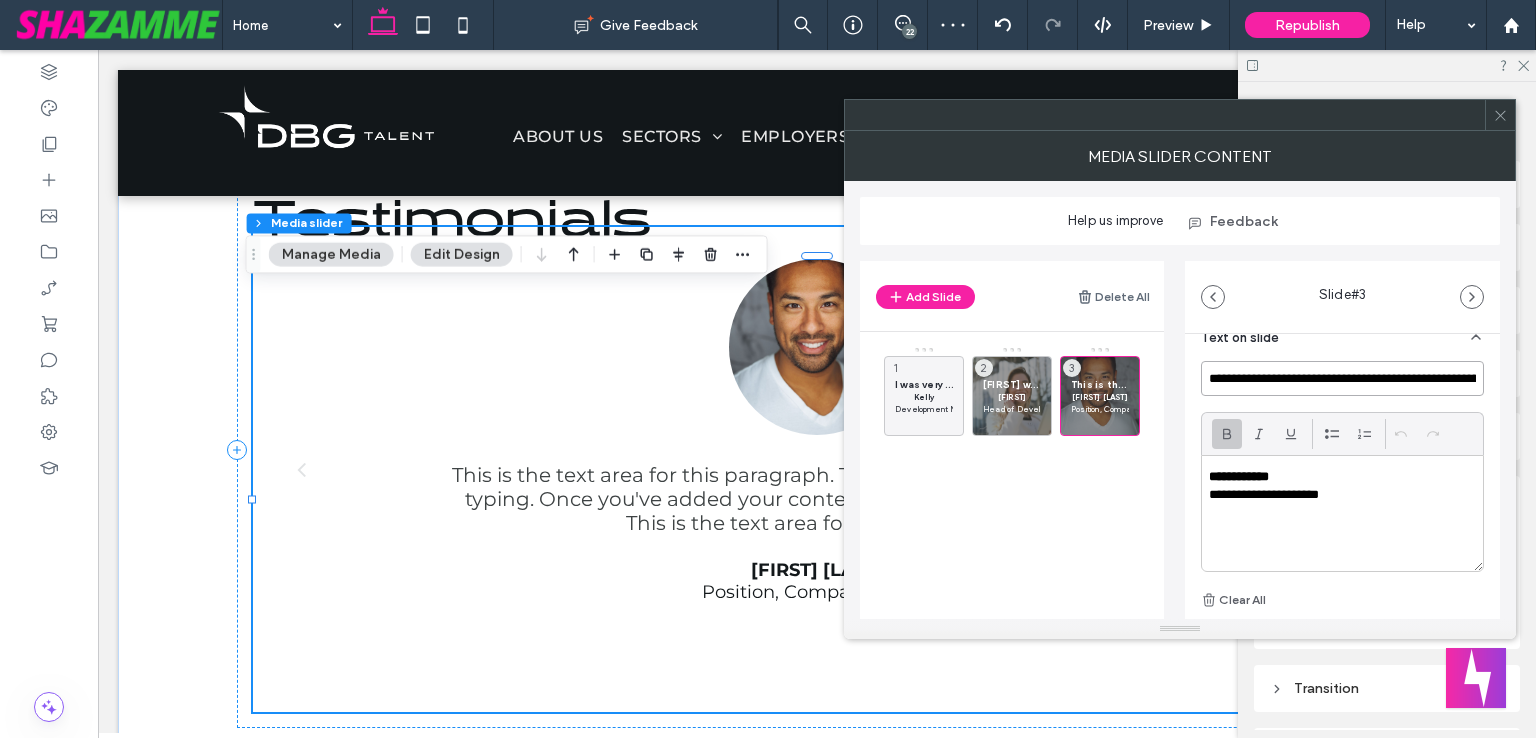 paste on "**********" 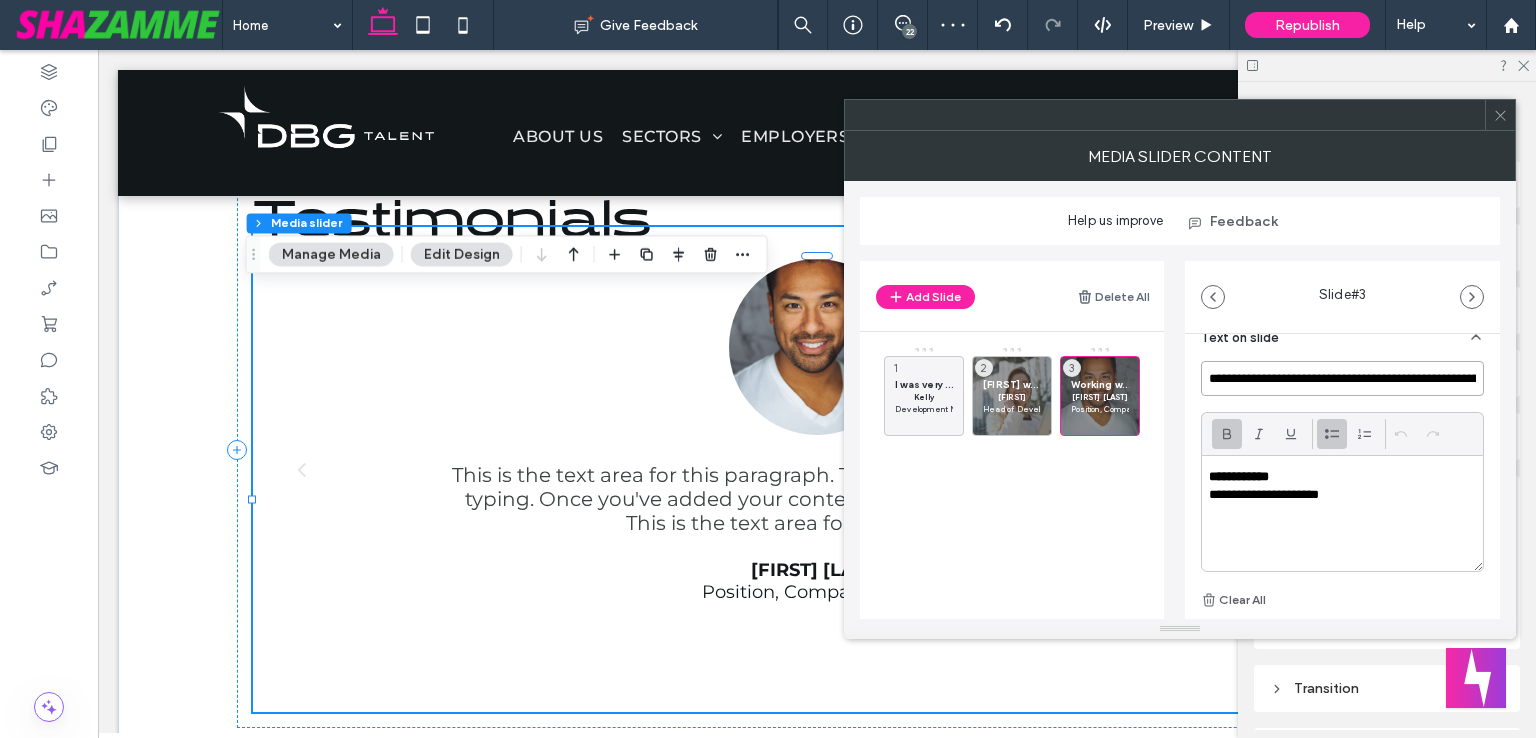 scroll, scrollTop: 0, scrollLeft: 5042, axis: horizontal 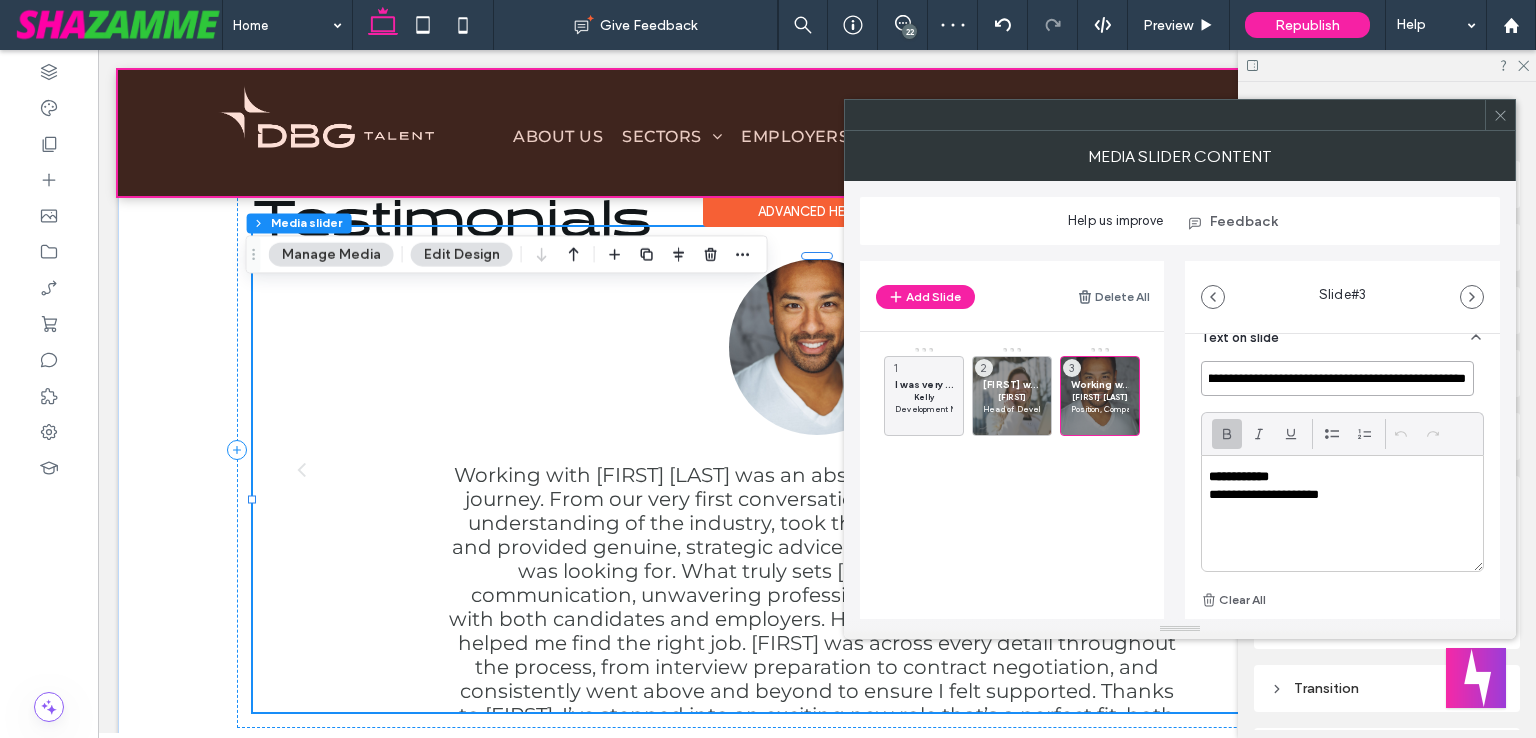 type on "**********" 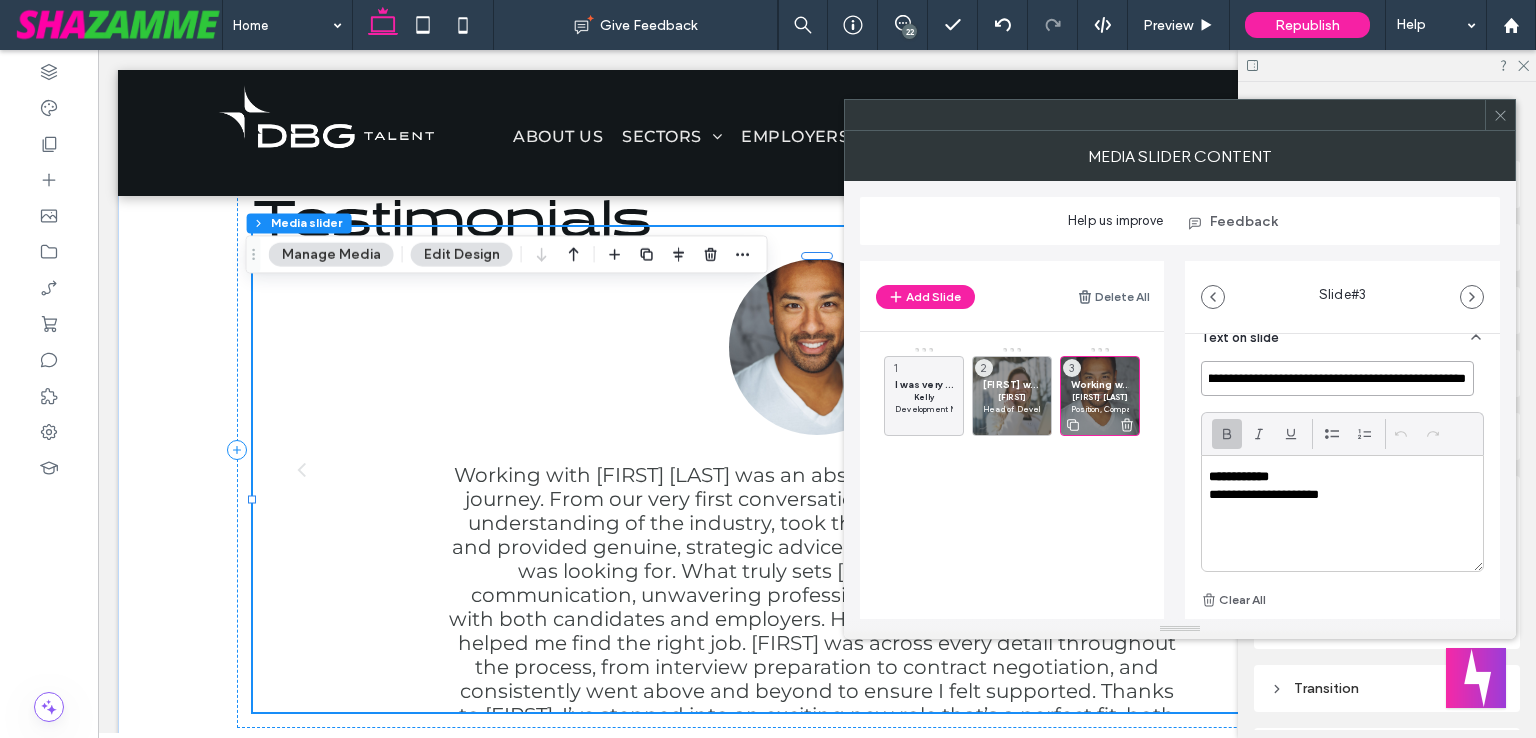 scroll, scrollTop: 0, scrollLeft: 0, axis: both 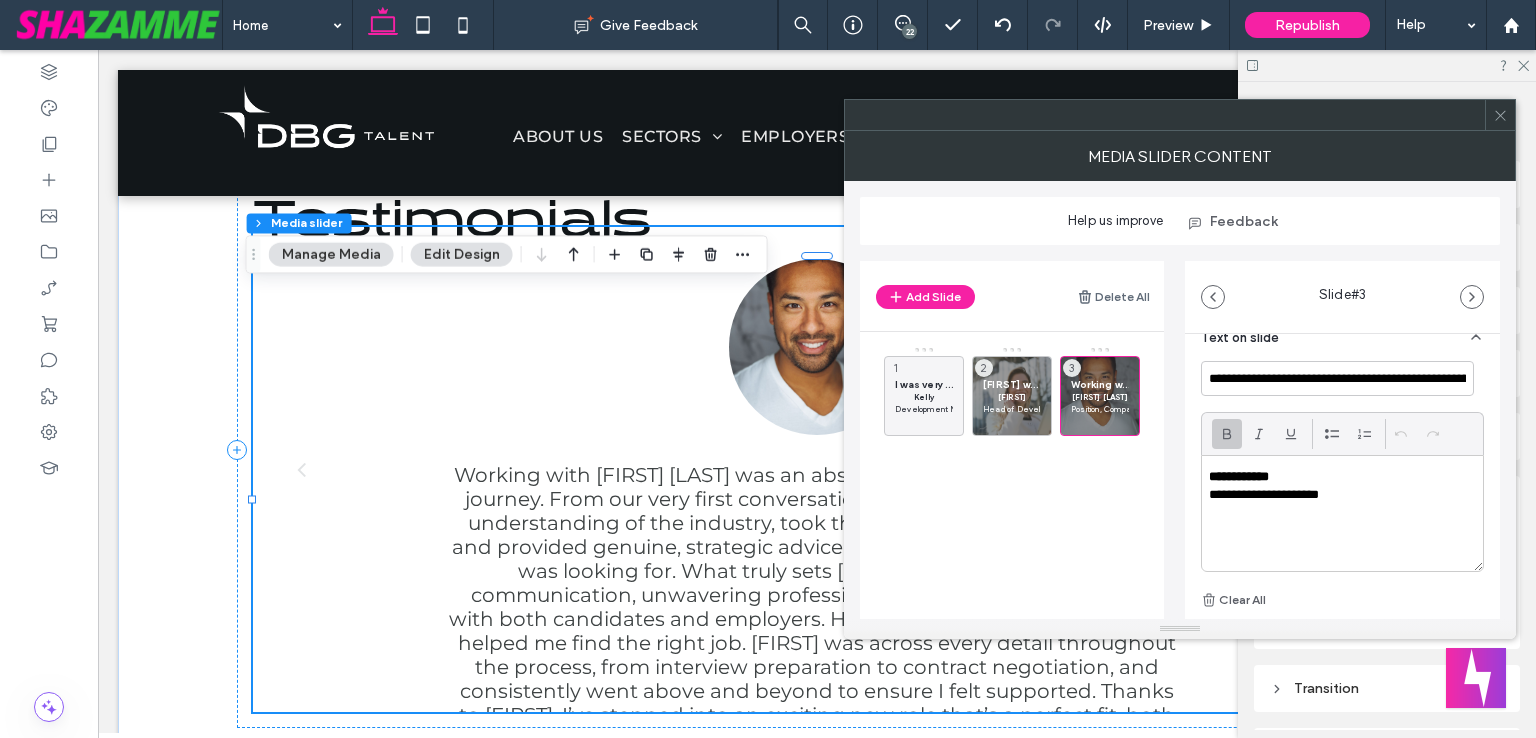 click on "**********" at bounding box center [1239, 476] 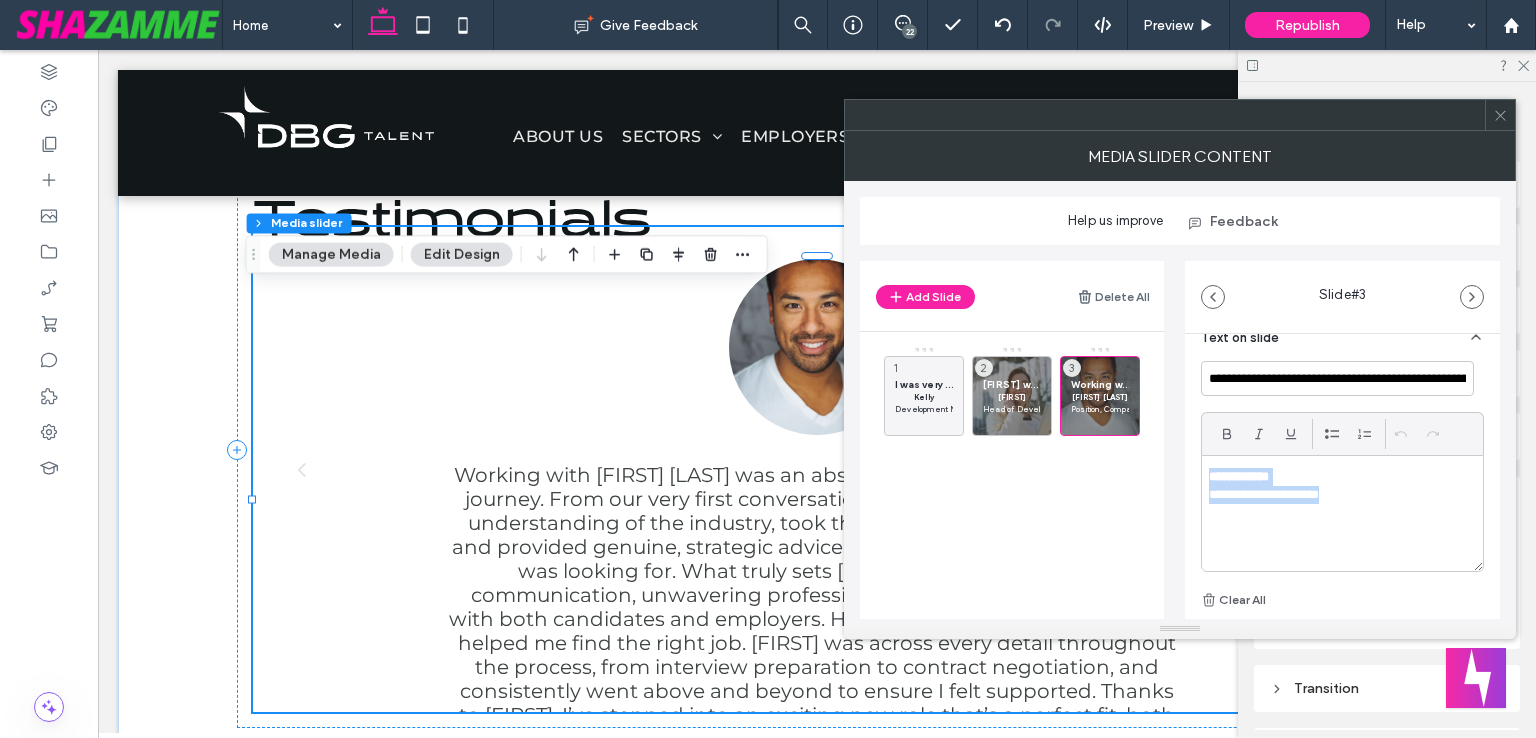 paste 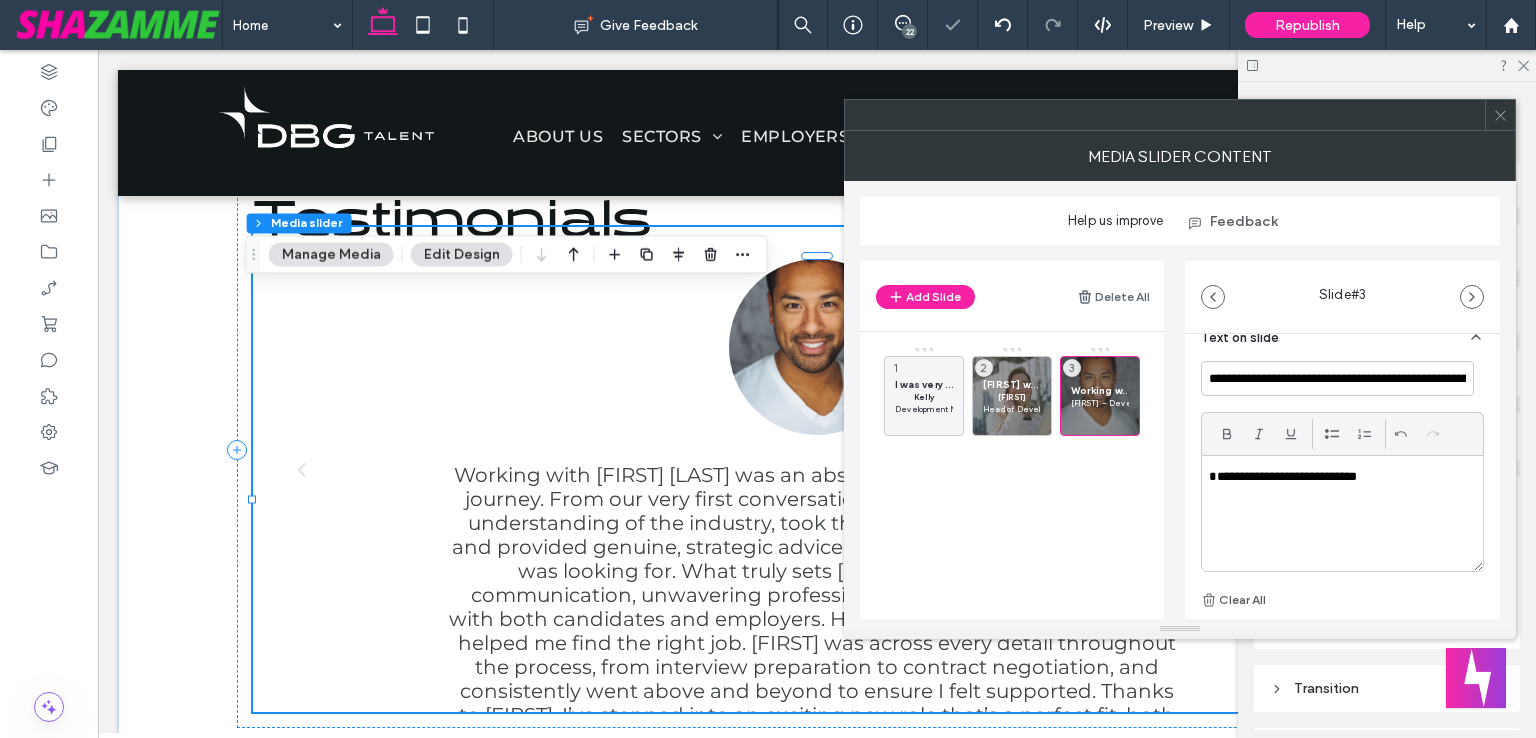 click on "**********" at bounding box center [1337, 477] 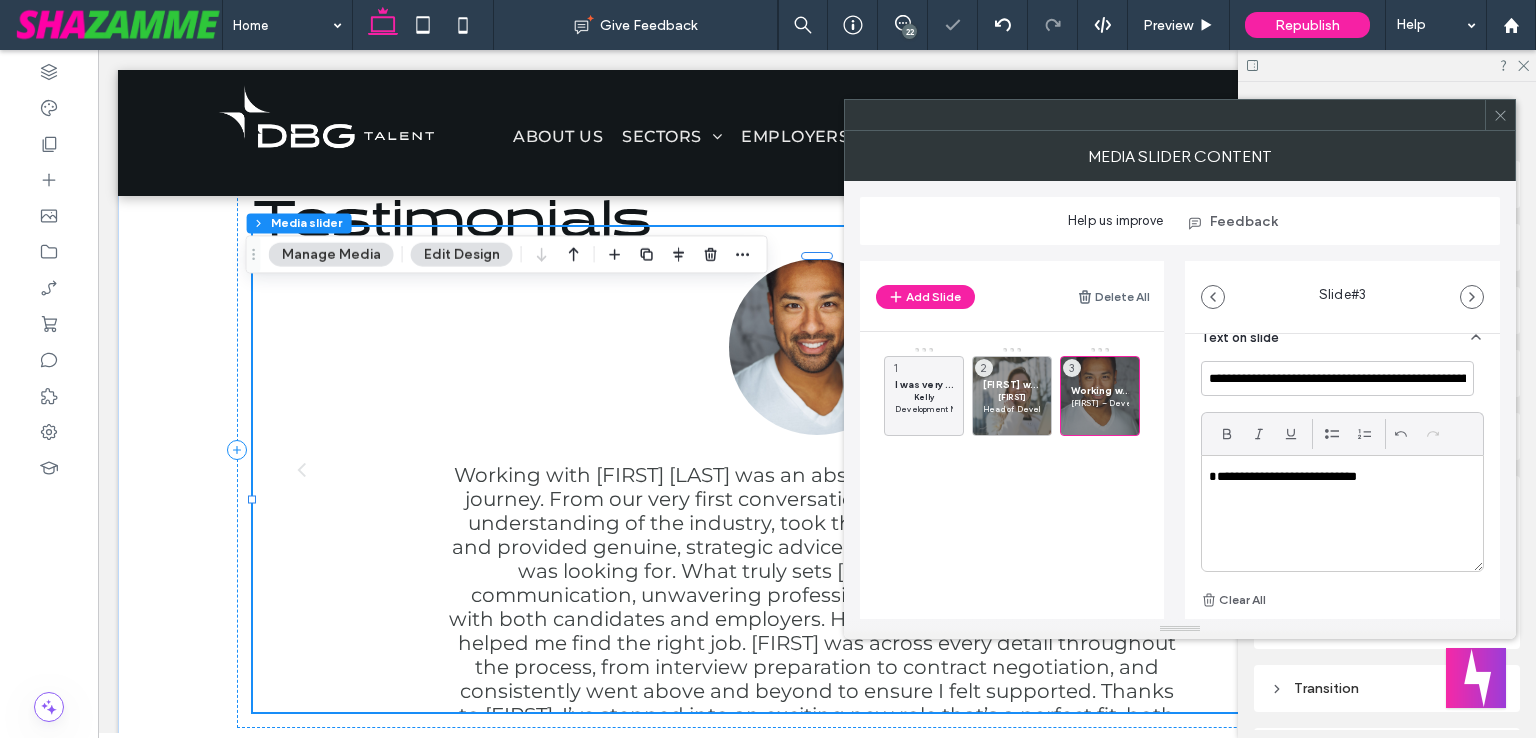 type 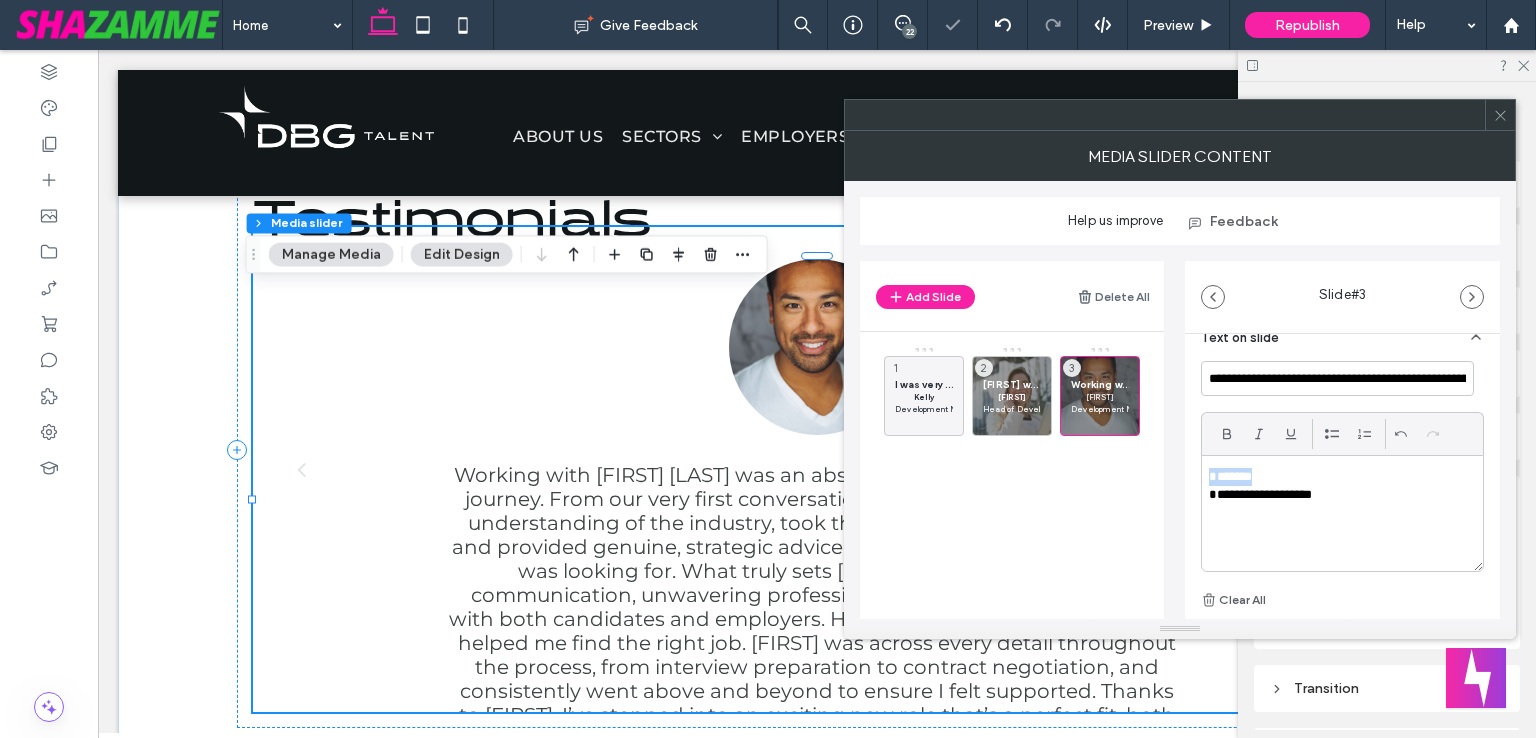 drag, startPoint x: 1264, startPoint y: 497, endPoint x: 1278, endPoint y: 467, distance: 33.105892 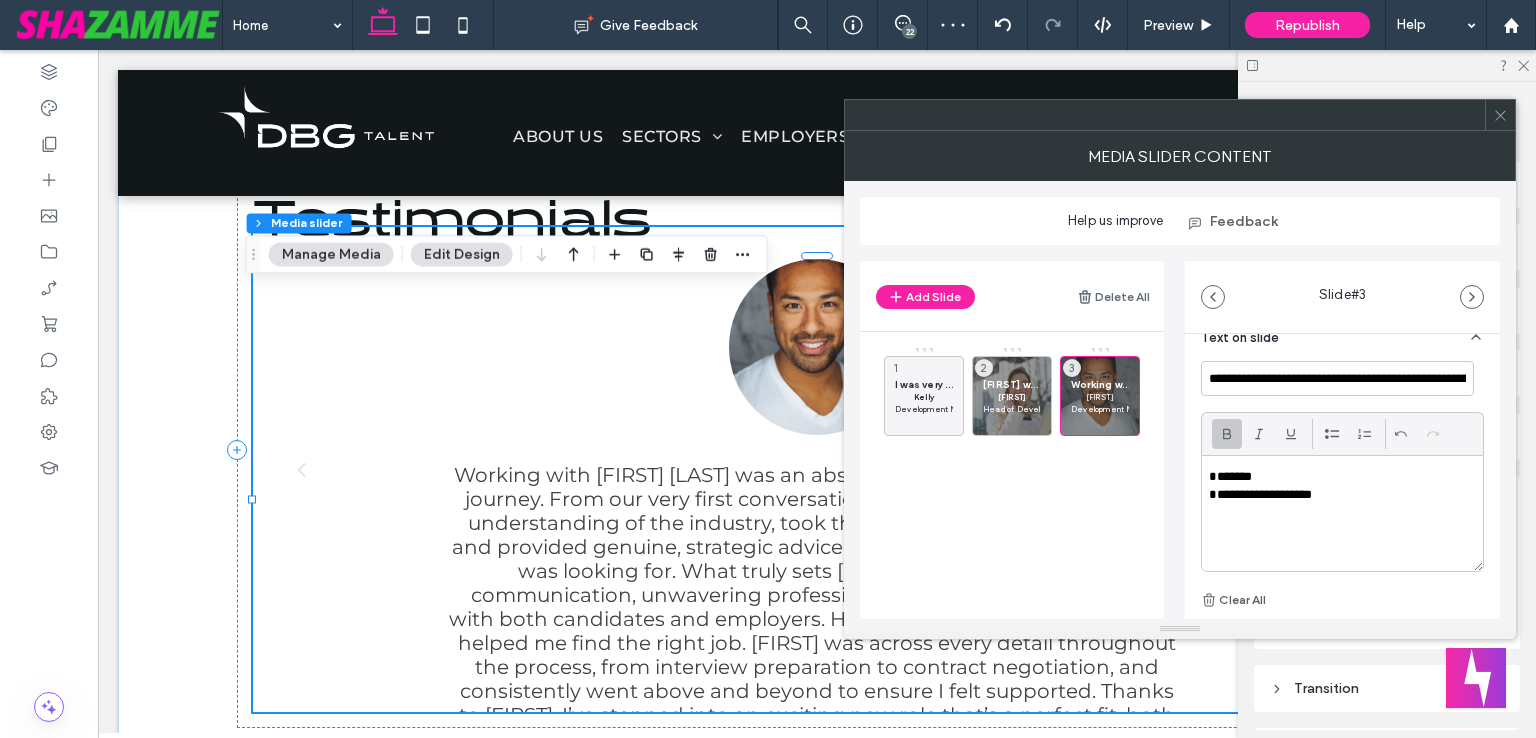 click 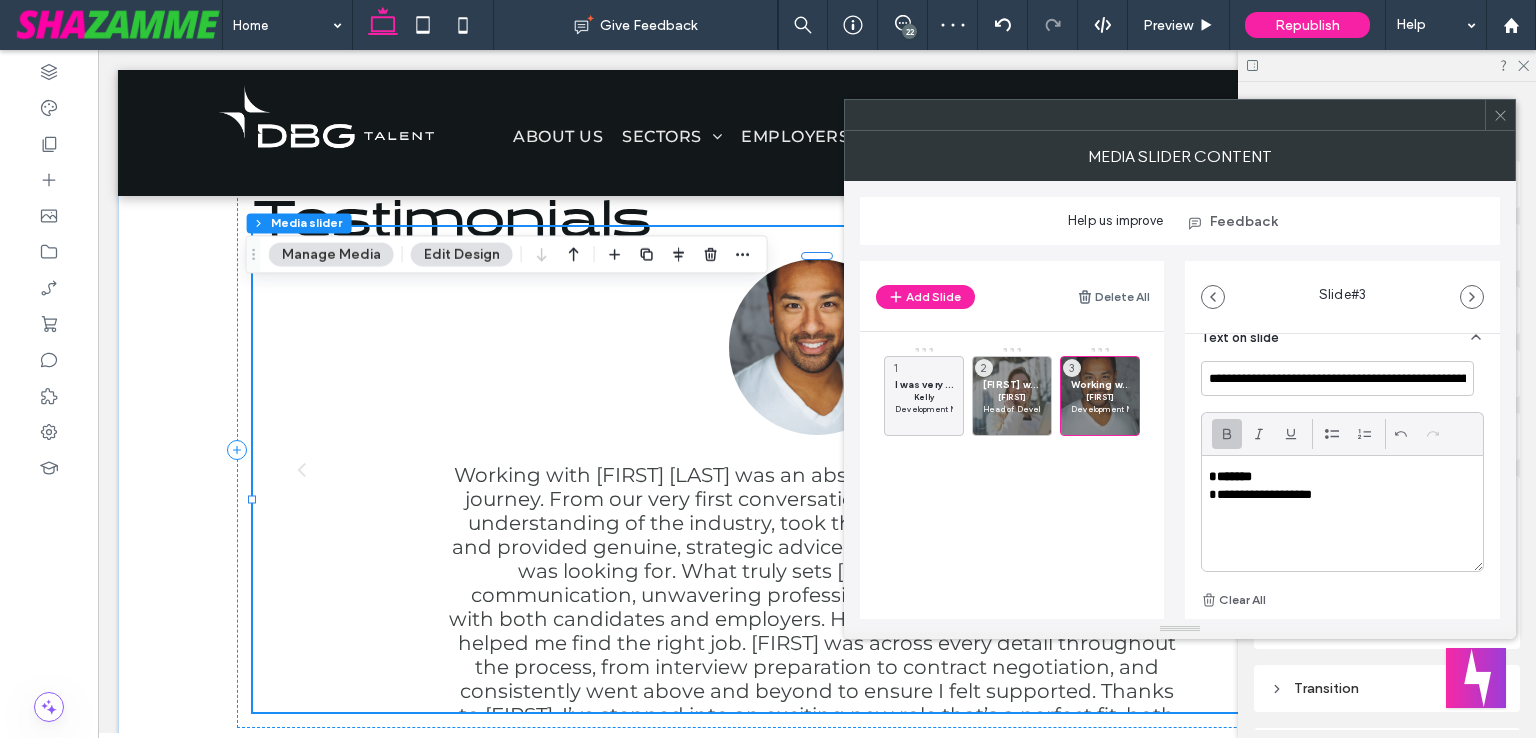 click on "******" at bounding box center (1337, 477) 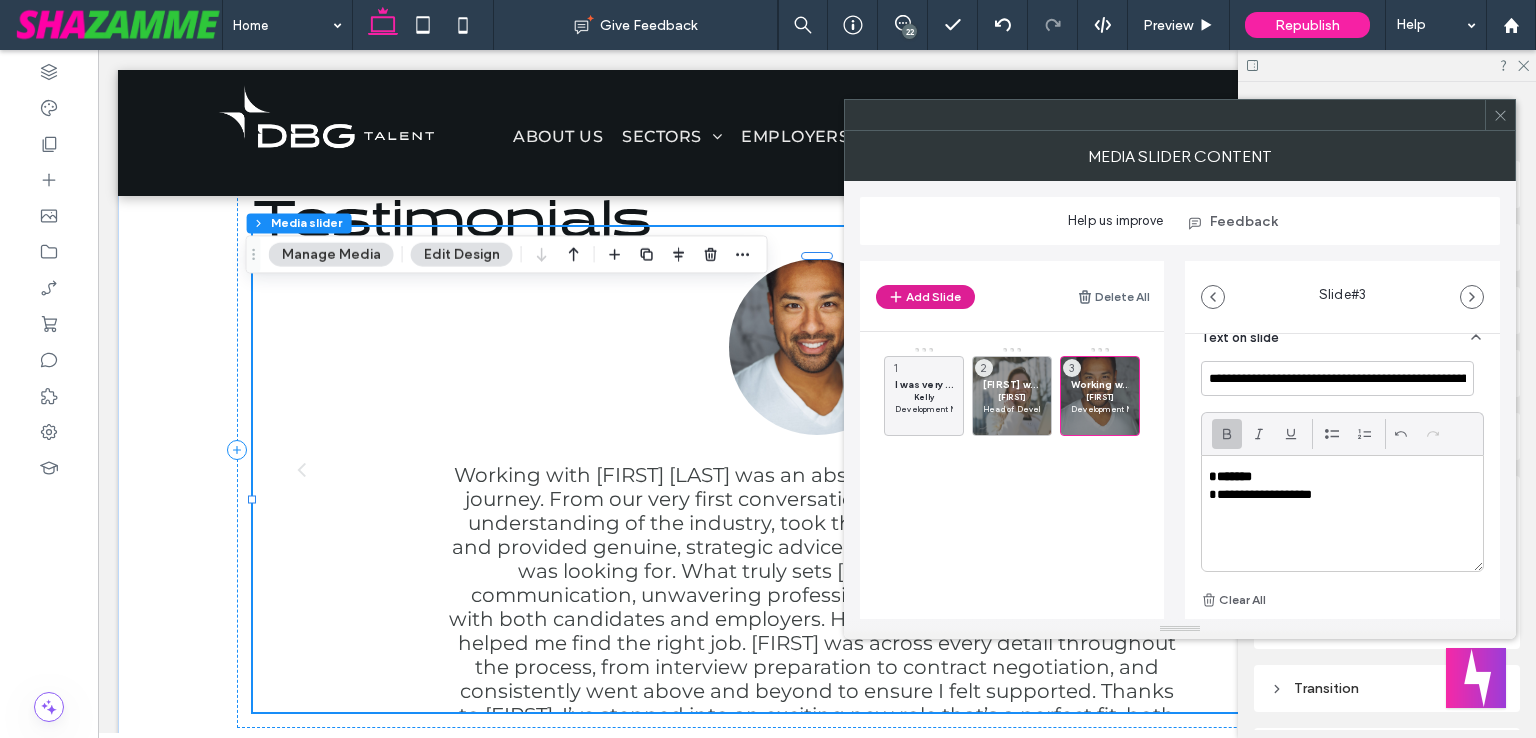 click on "Add Slide" at bounding box center (925, 297) 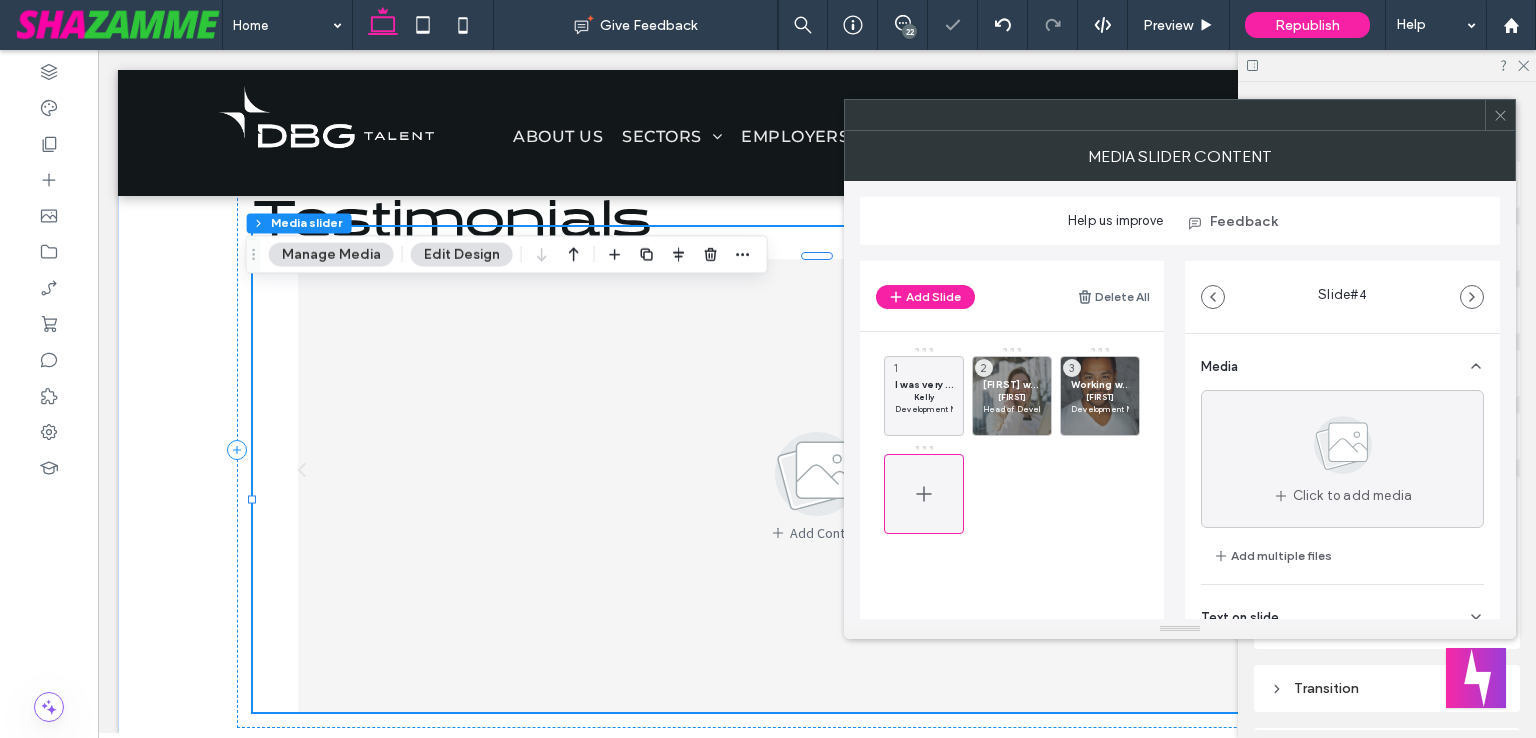 click 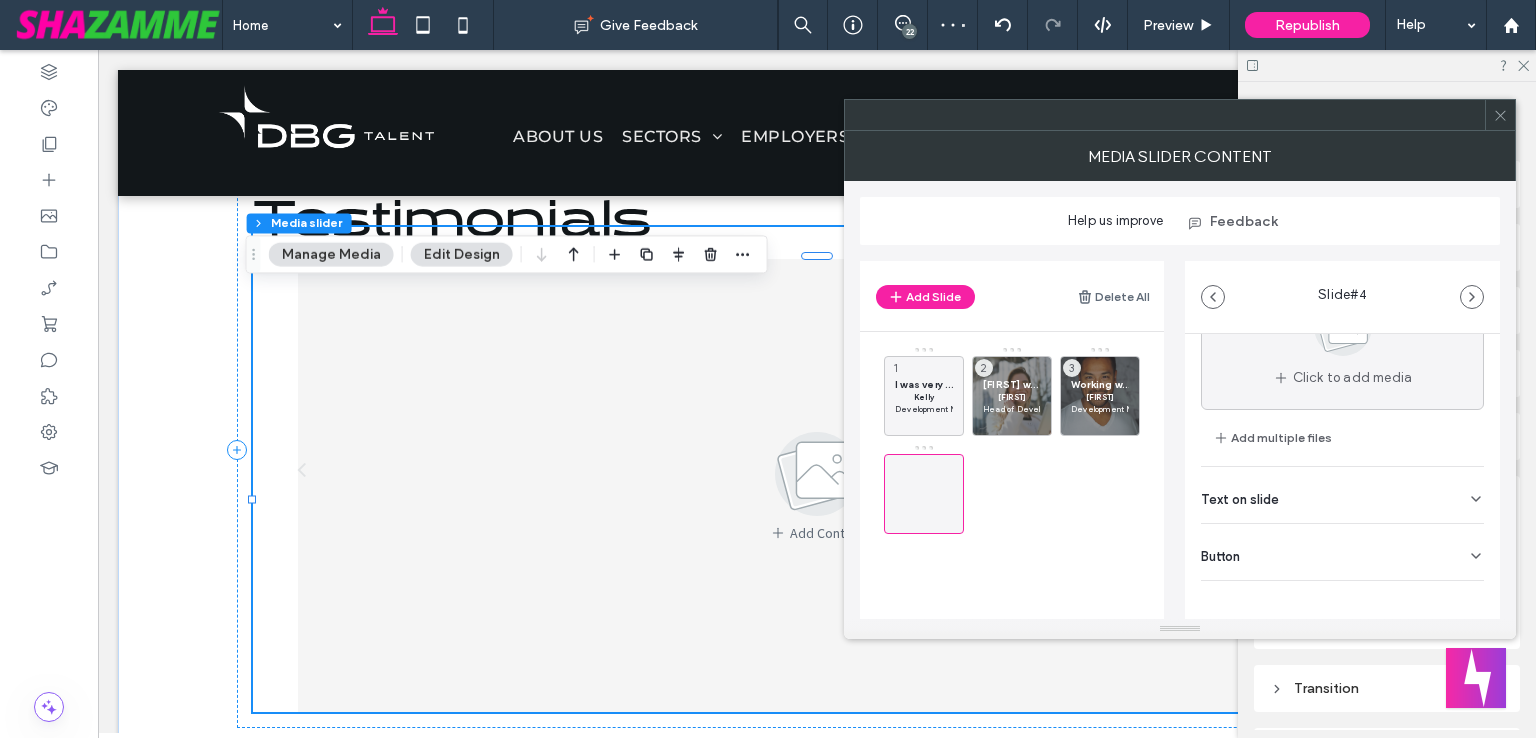 scroll, scrollTop: 125, scrollLeft: 0, axis: vertical 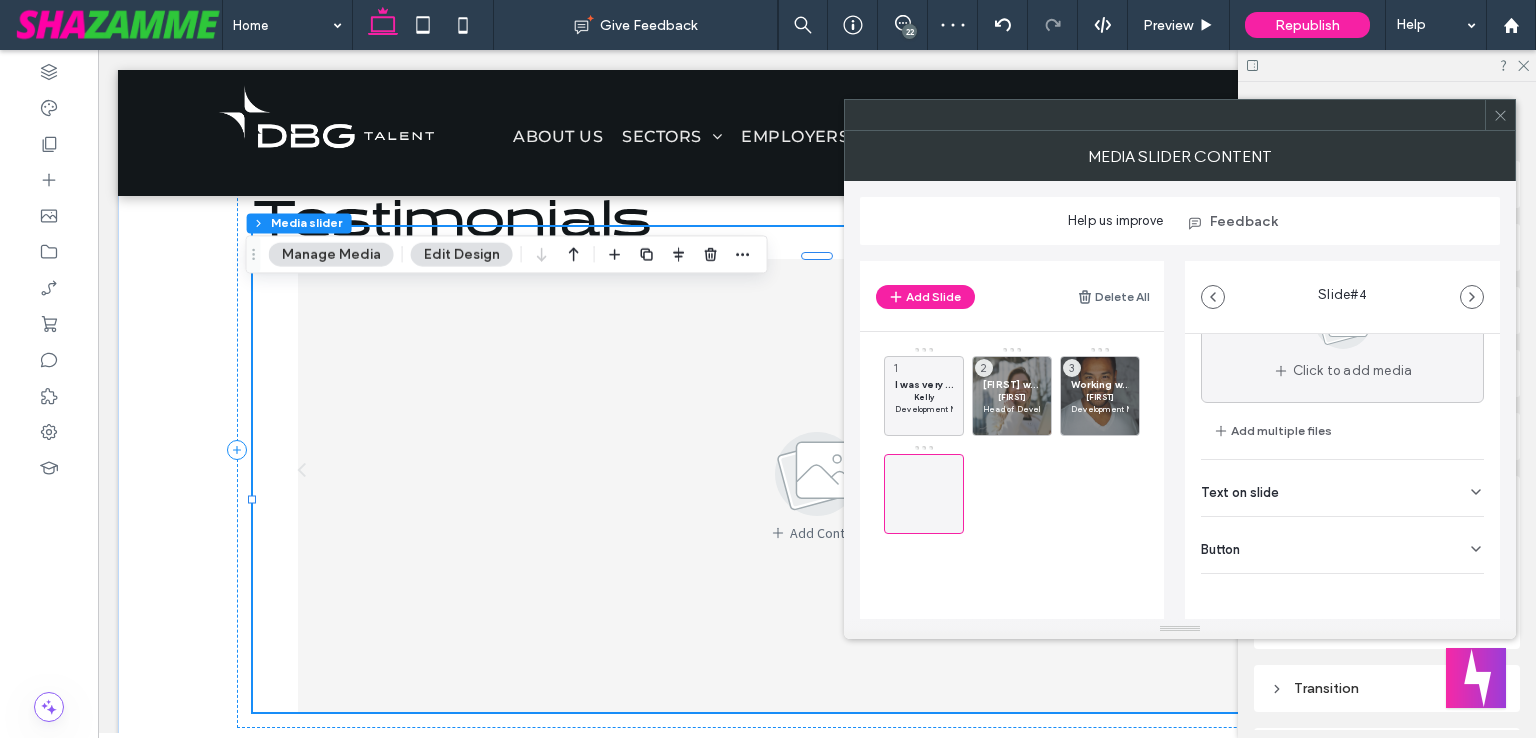 click on "Text on slide" at bounding box center (1342, 488) 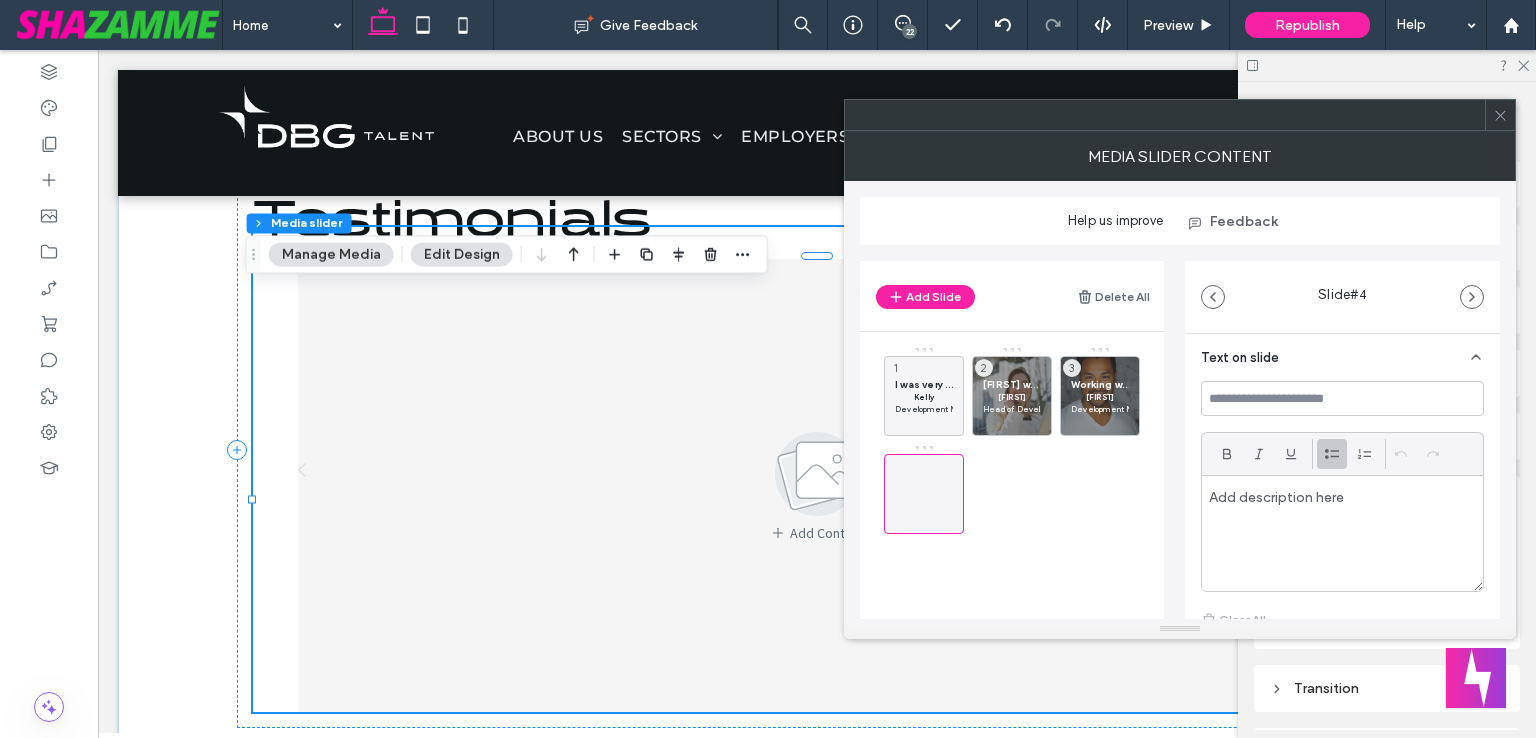 scroll, scrollTop: 225, scrollLeft: 0, axis: vertical 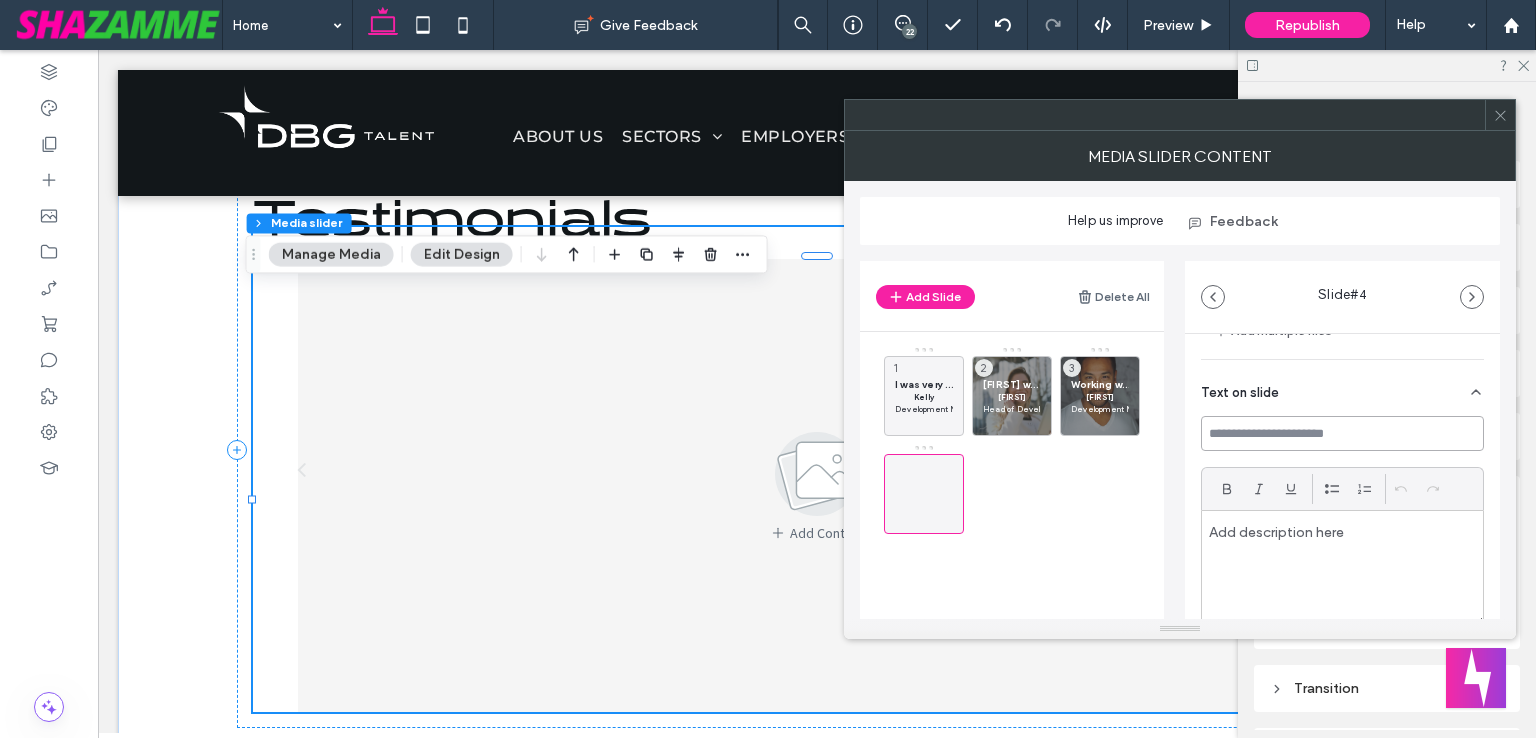 click at bounding box center [1342, 433] 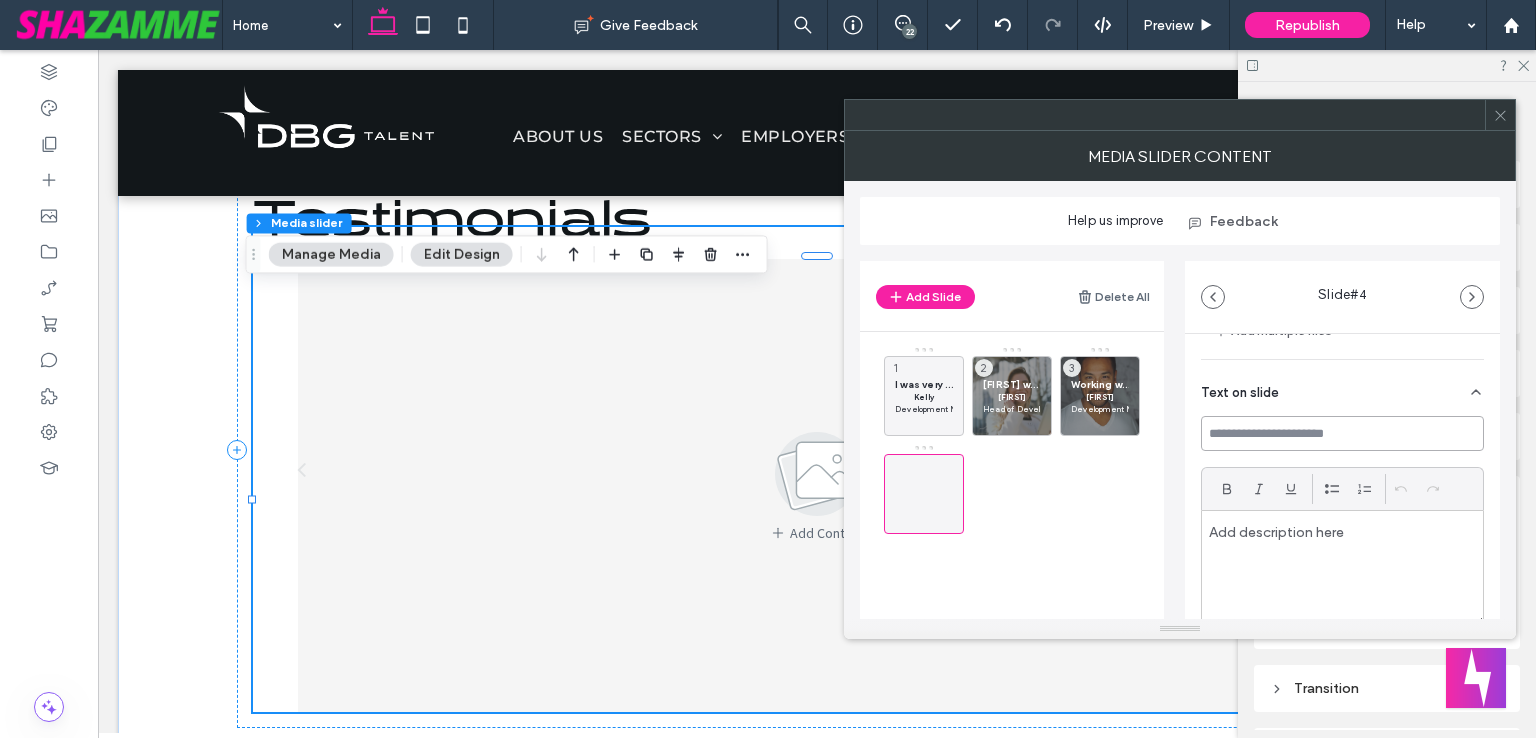 paste on "**********" 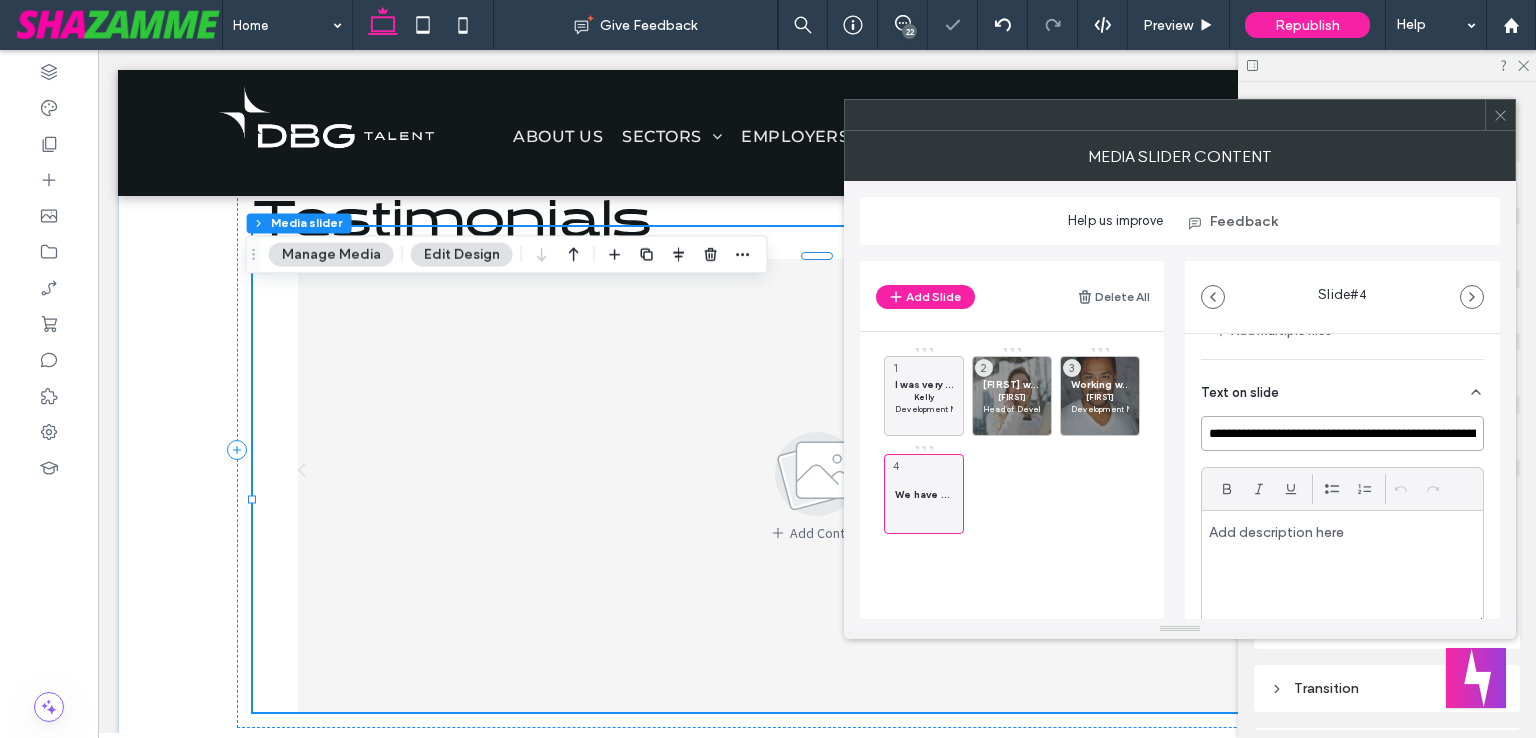 scroll, scrollTop: 0, scrollLeft: 3198, axis: horizontal 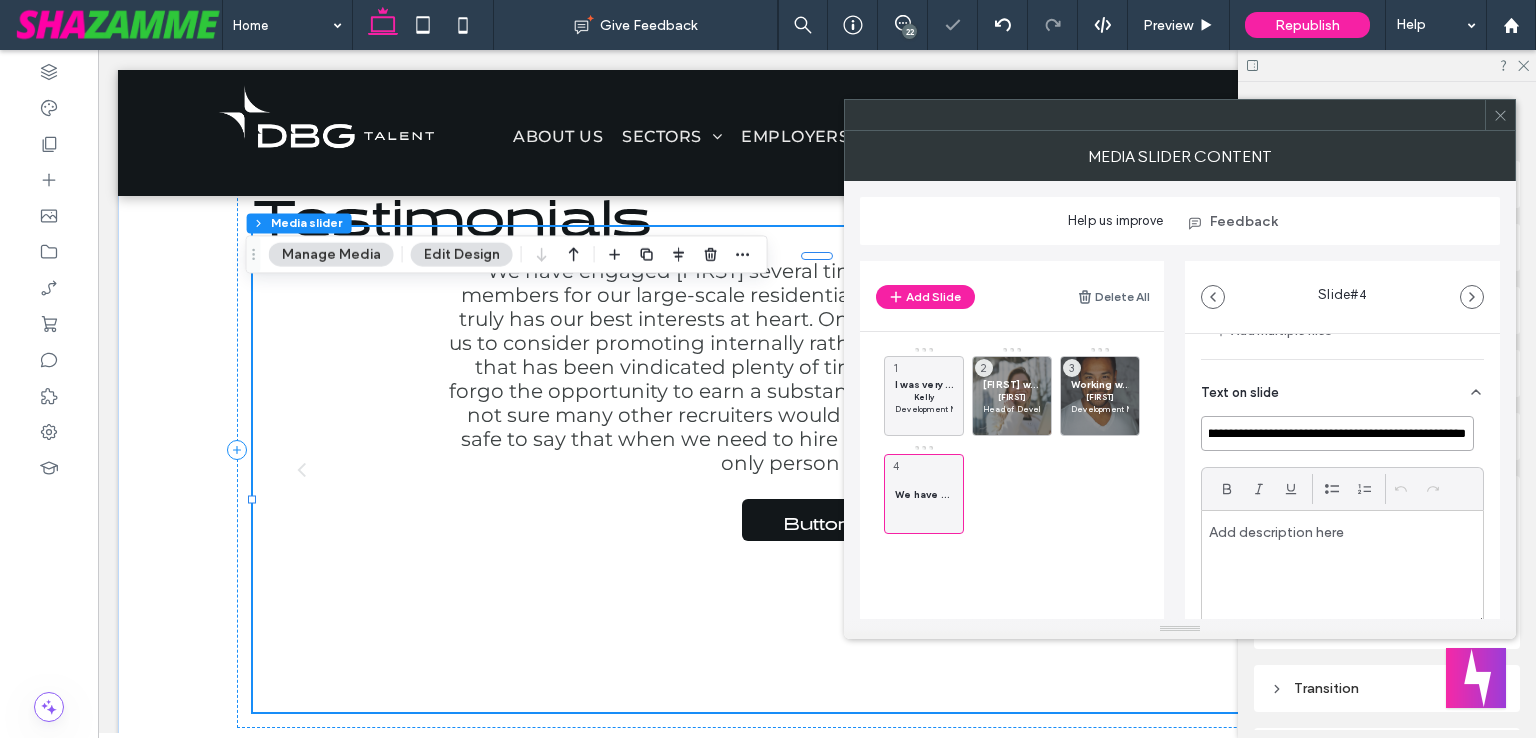 type on "**********" 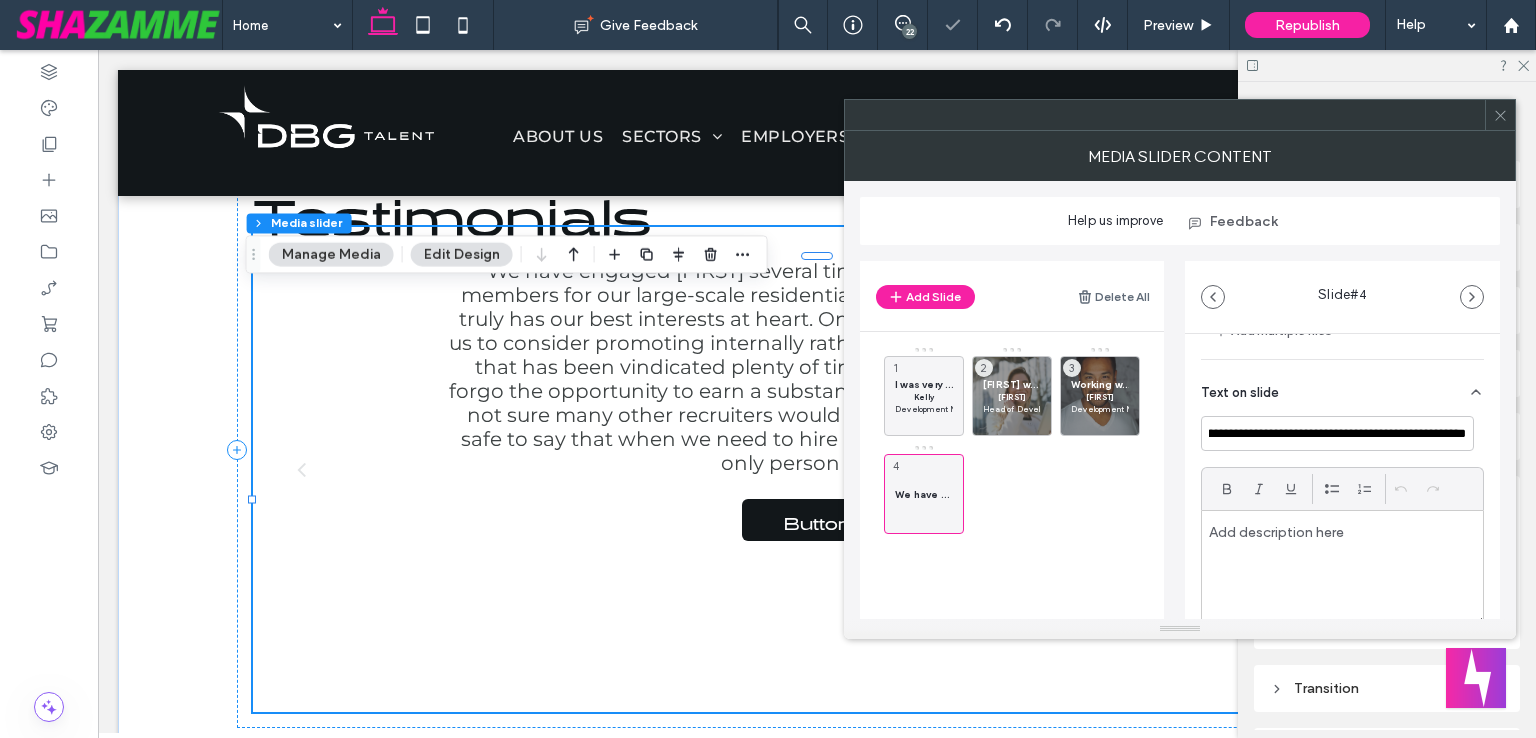 scroll, scrollTop: 0, scrollLeft: 0, axis: both 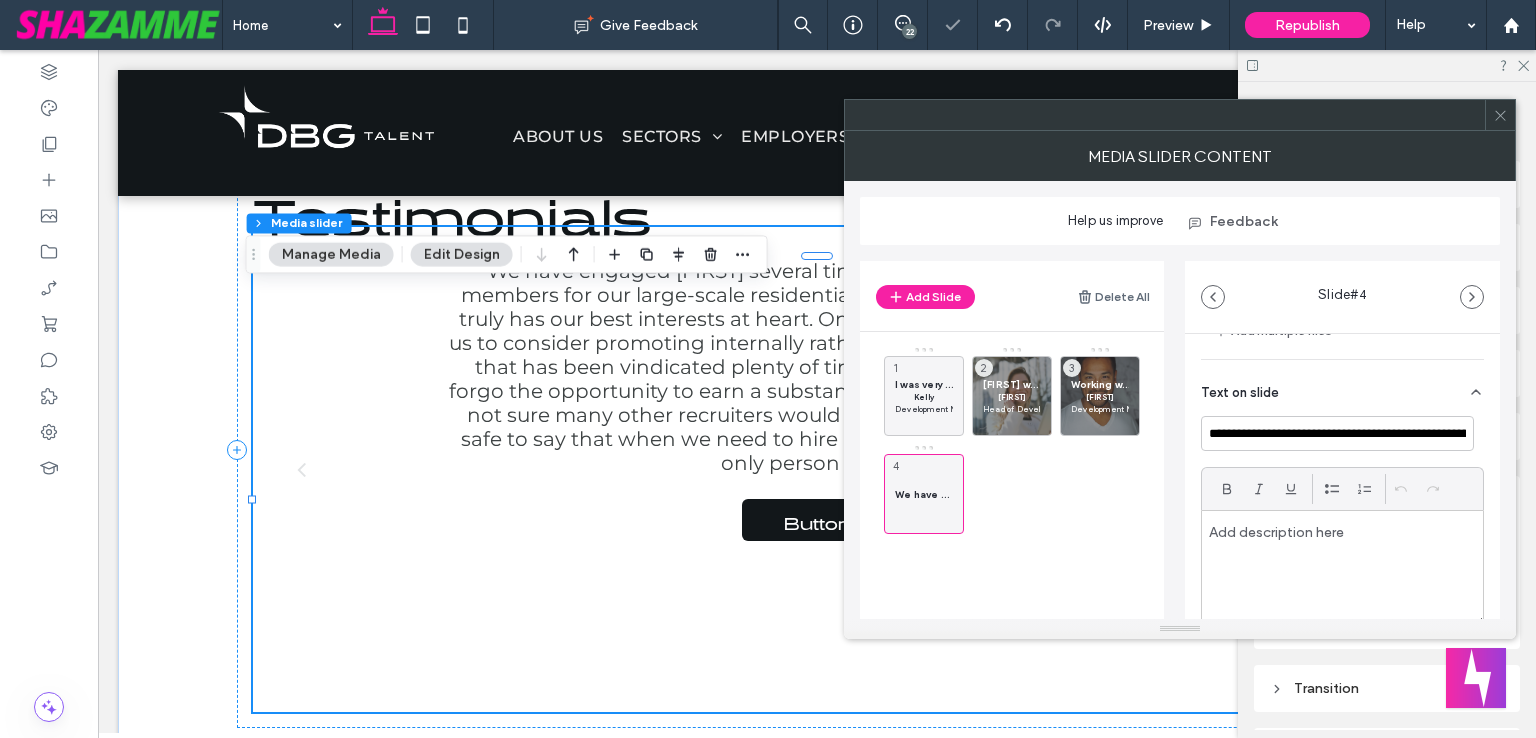 click at bounding box center (1342, 568) 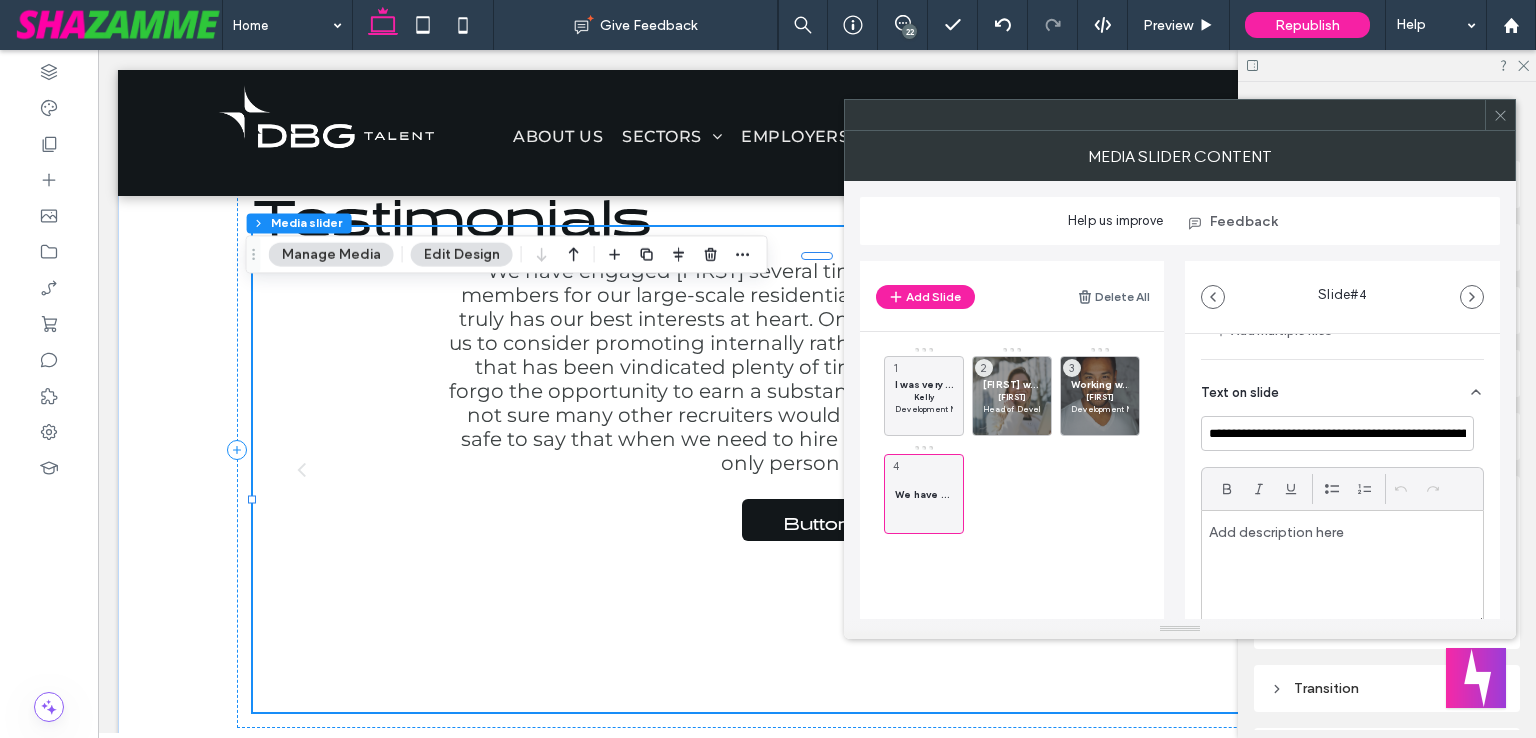 paste 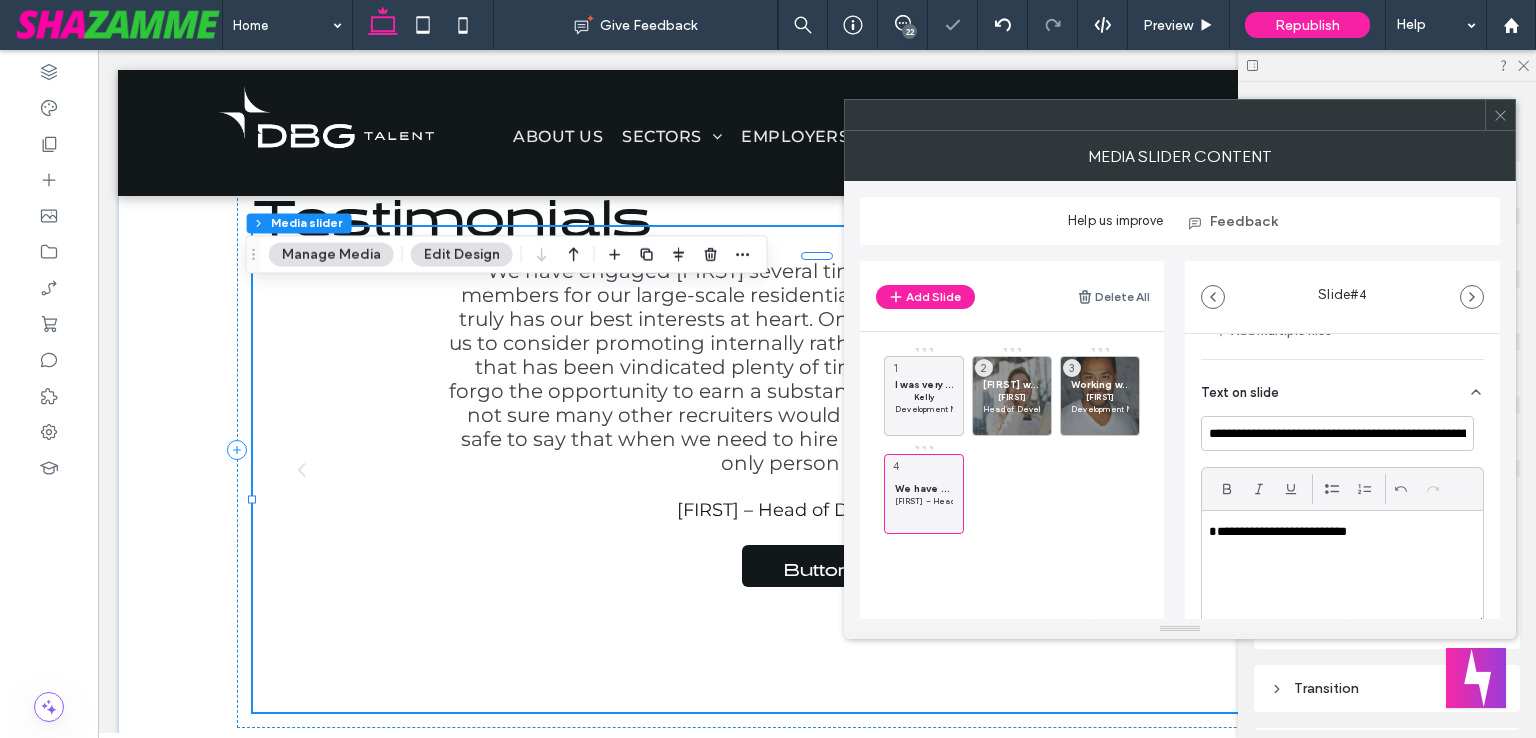 drag, startPoint x: 1241, startPoint y: 529, endPoint x: 1277, endPoint y: 559, distance: 46.8615 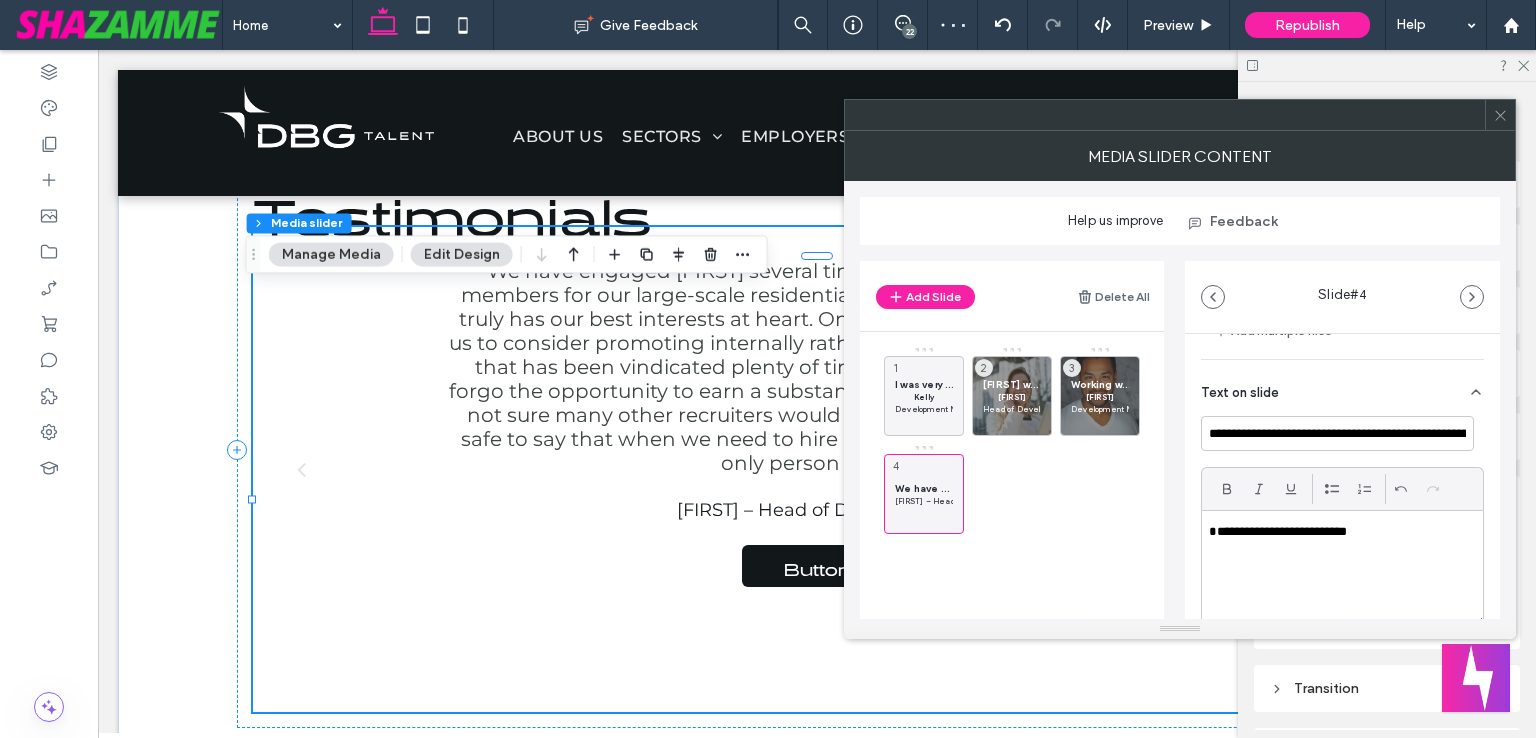 type 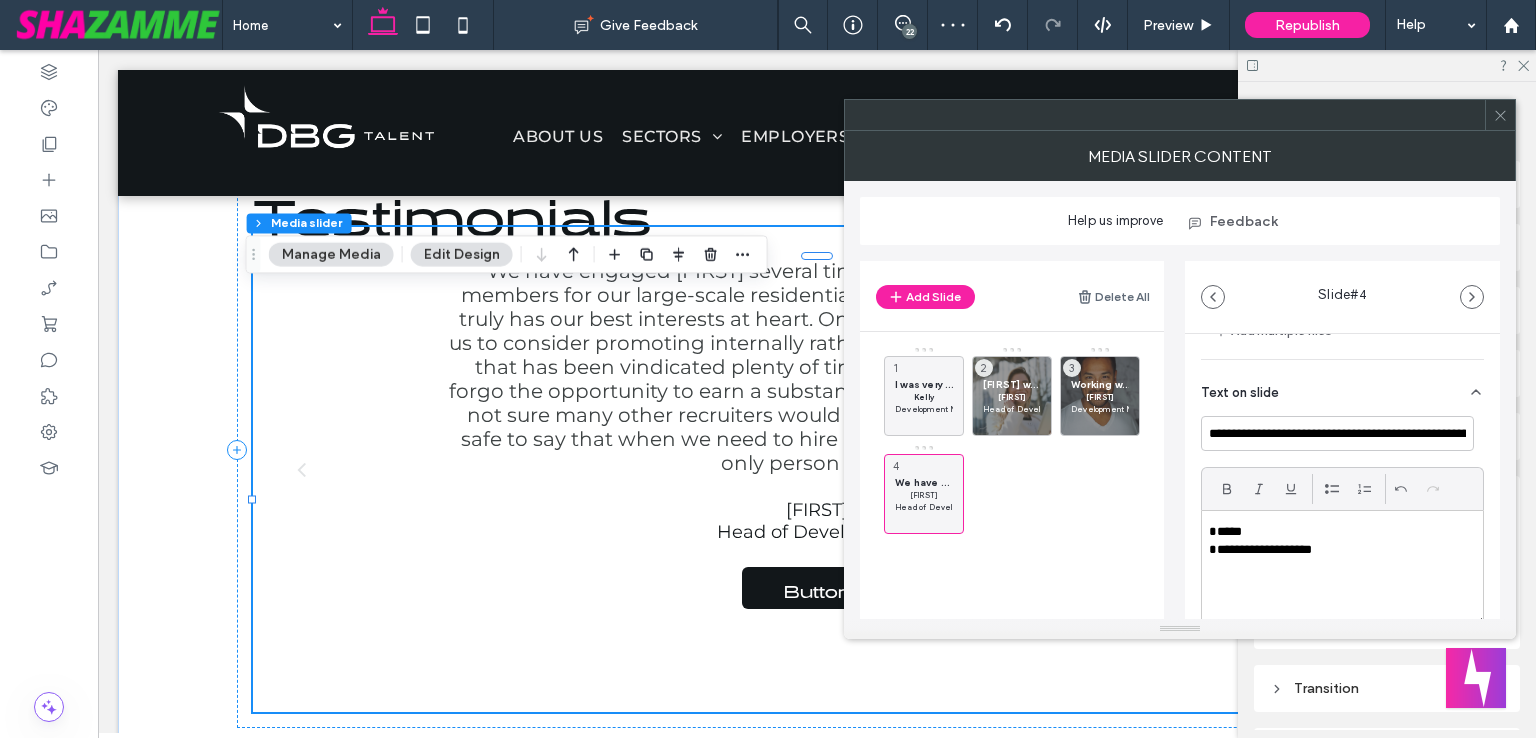 click on "****" at bounding box center (1337, 532) 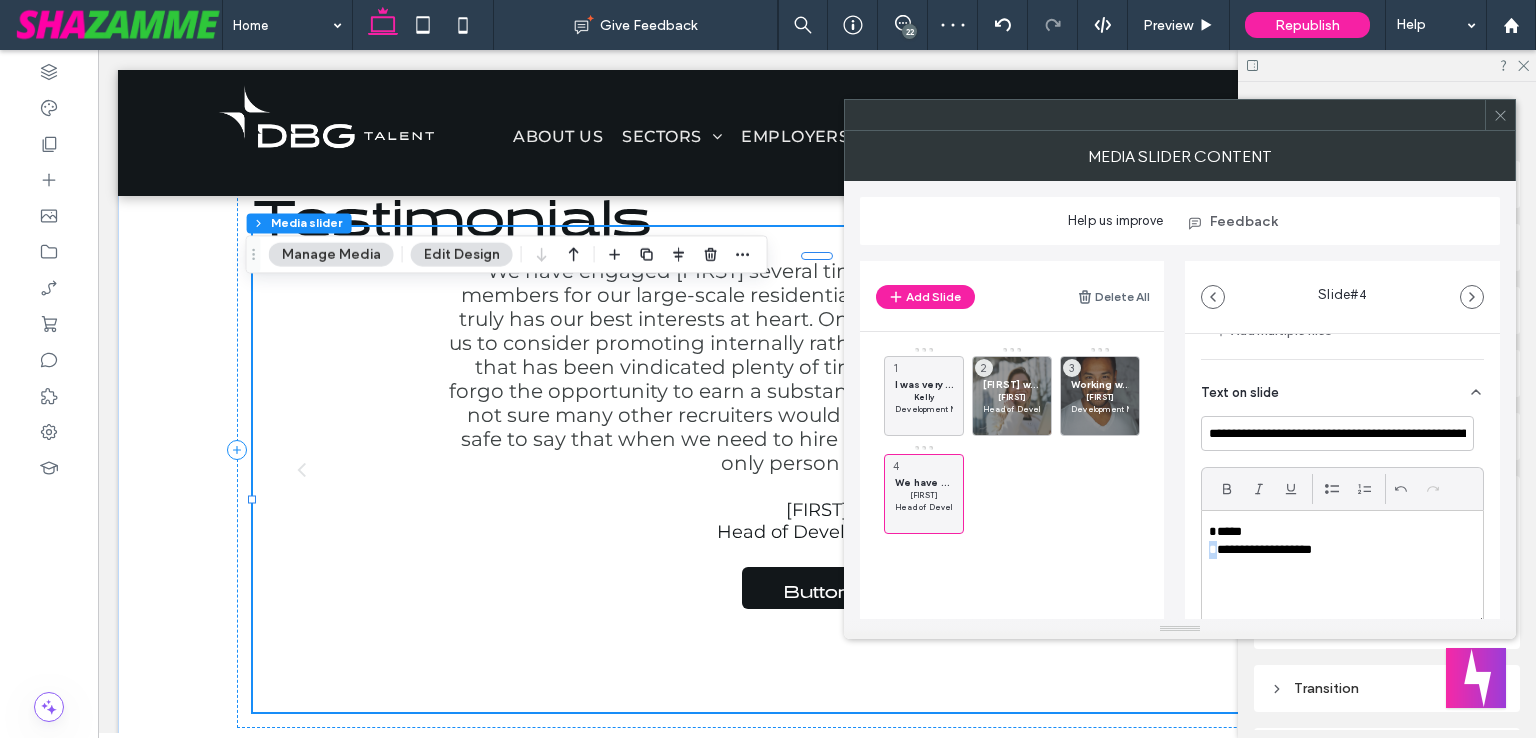 click on "****" at bounding box center [1337, 532] 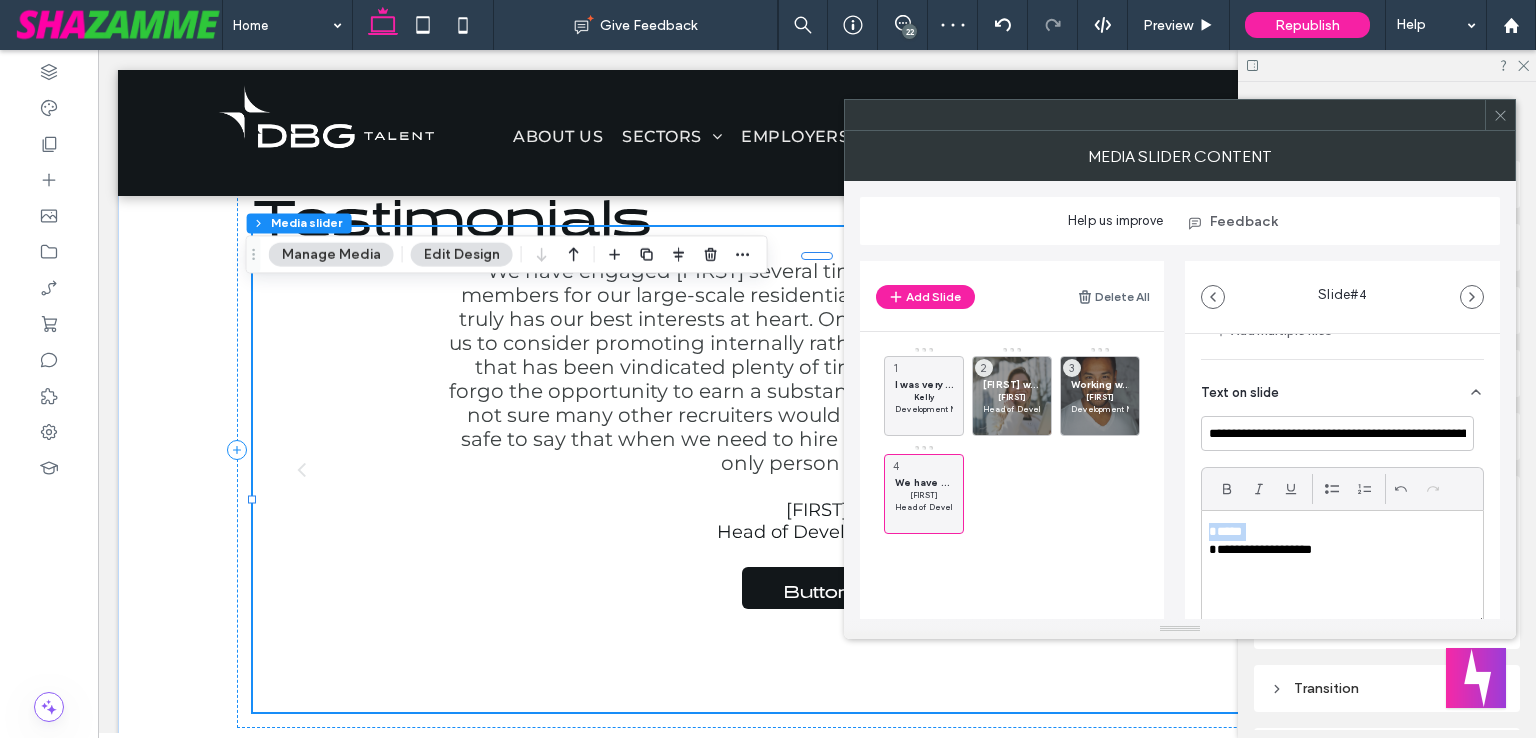 click on "****" at bounding box center [1337, 532] 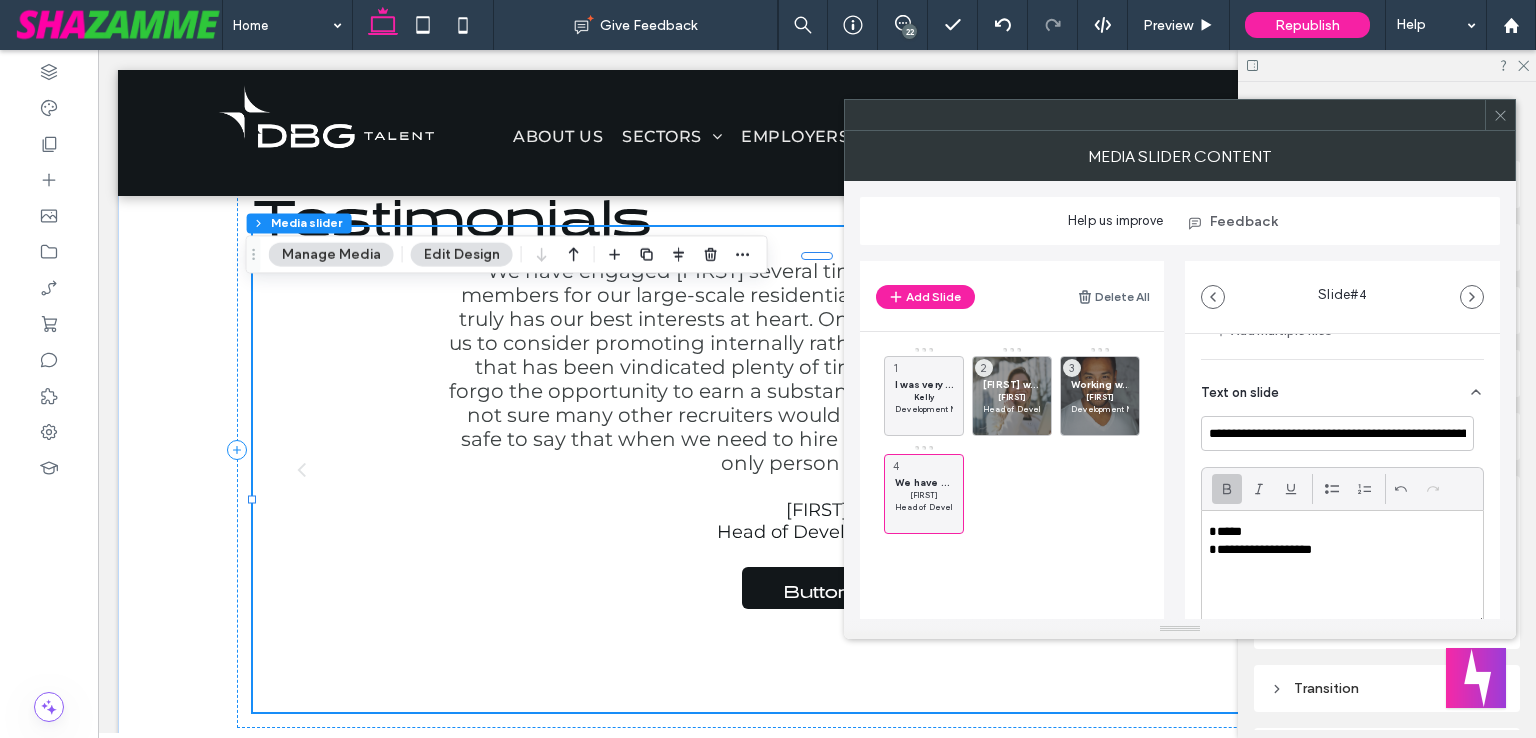 click at bounding box center [1227, 489] 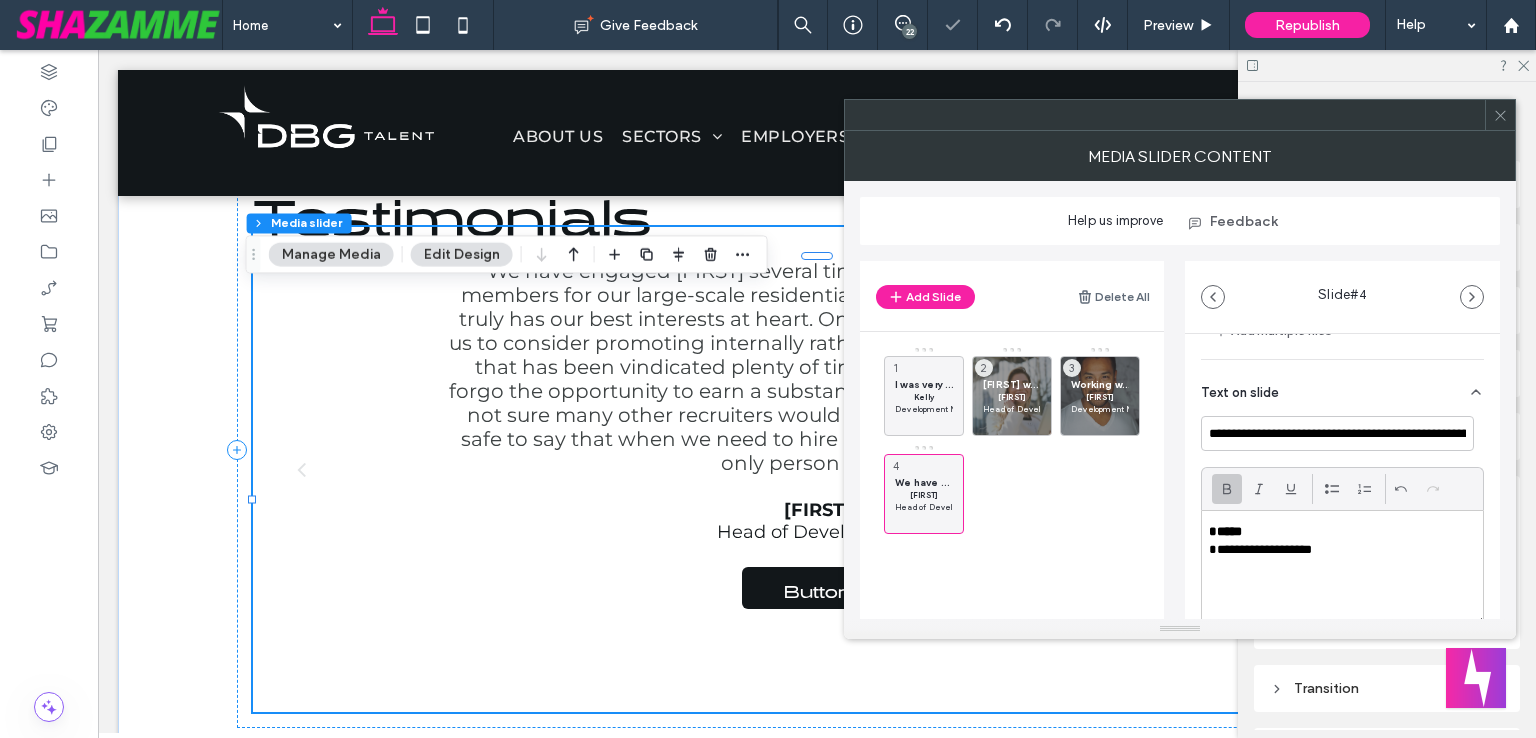 drag, startPoint x: 1316, startPoint y: 540, endPoint x: 1305, endPoint y: 549, distance: 14.21267 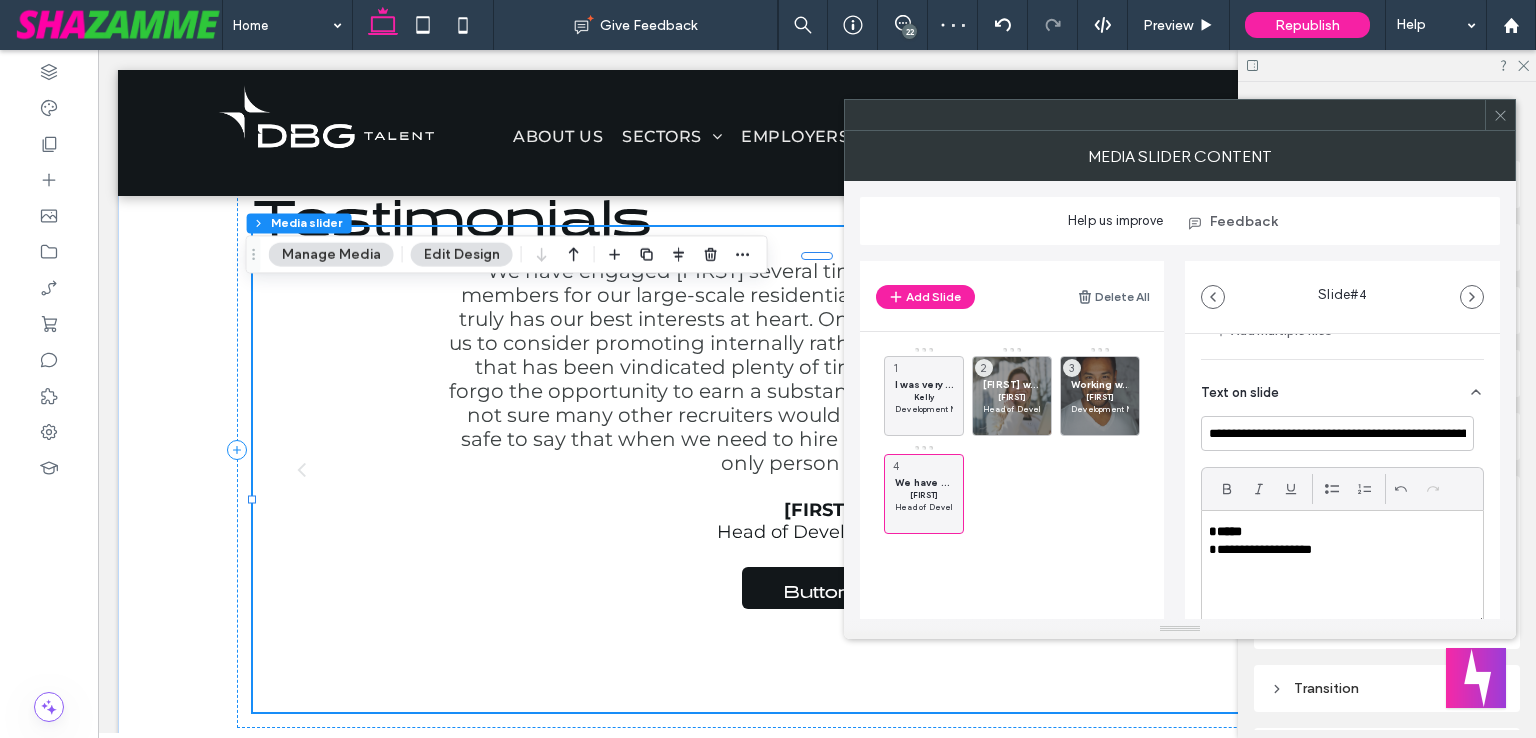 click 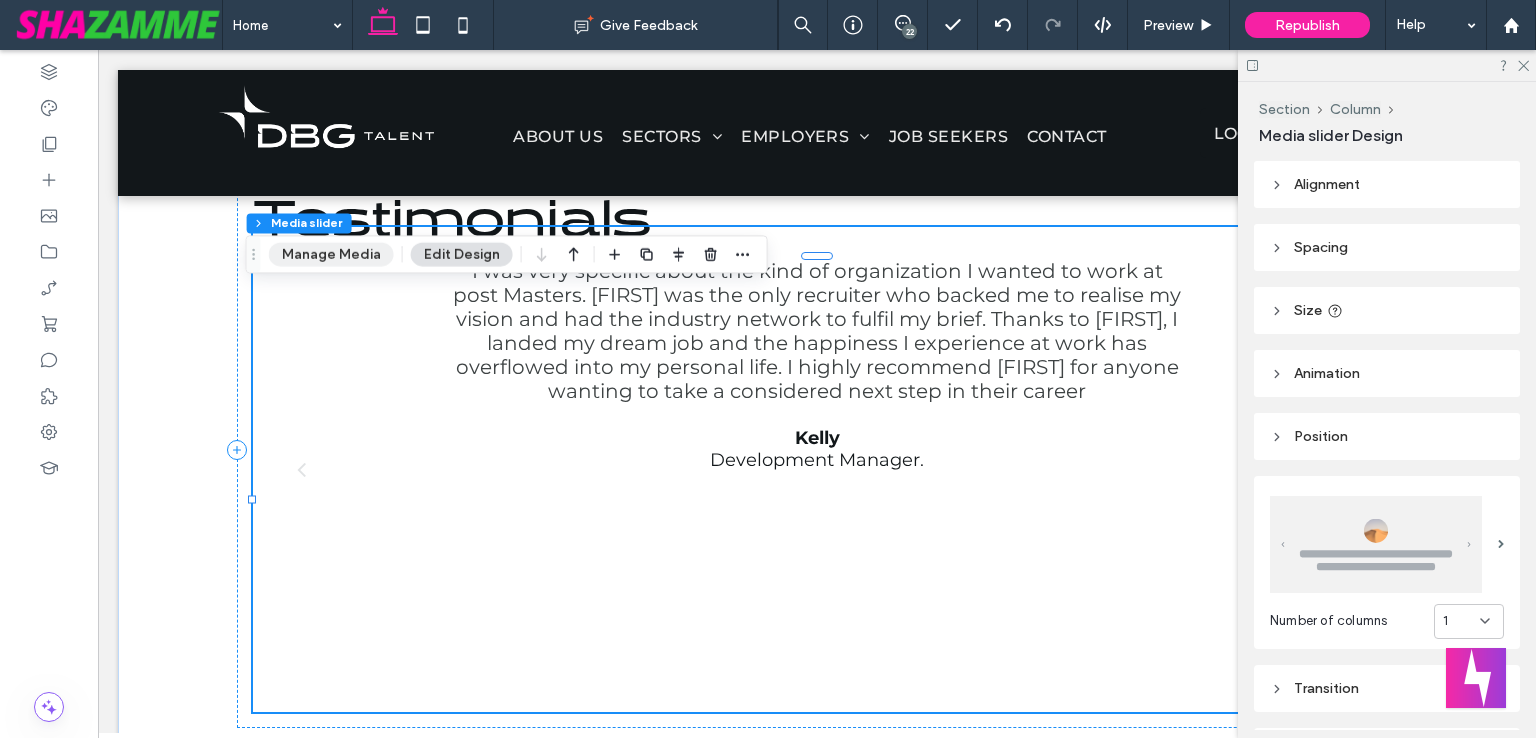 click on "Manage Media" at bounding box center (331, 254) 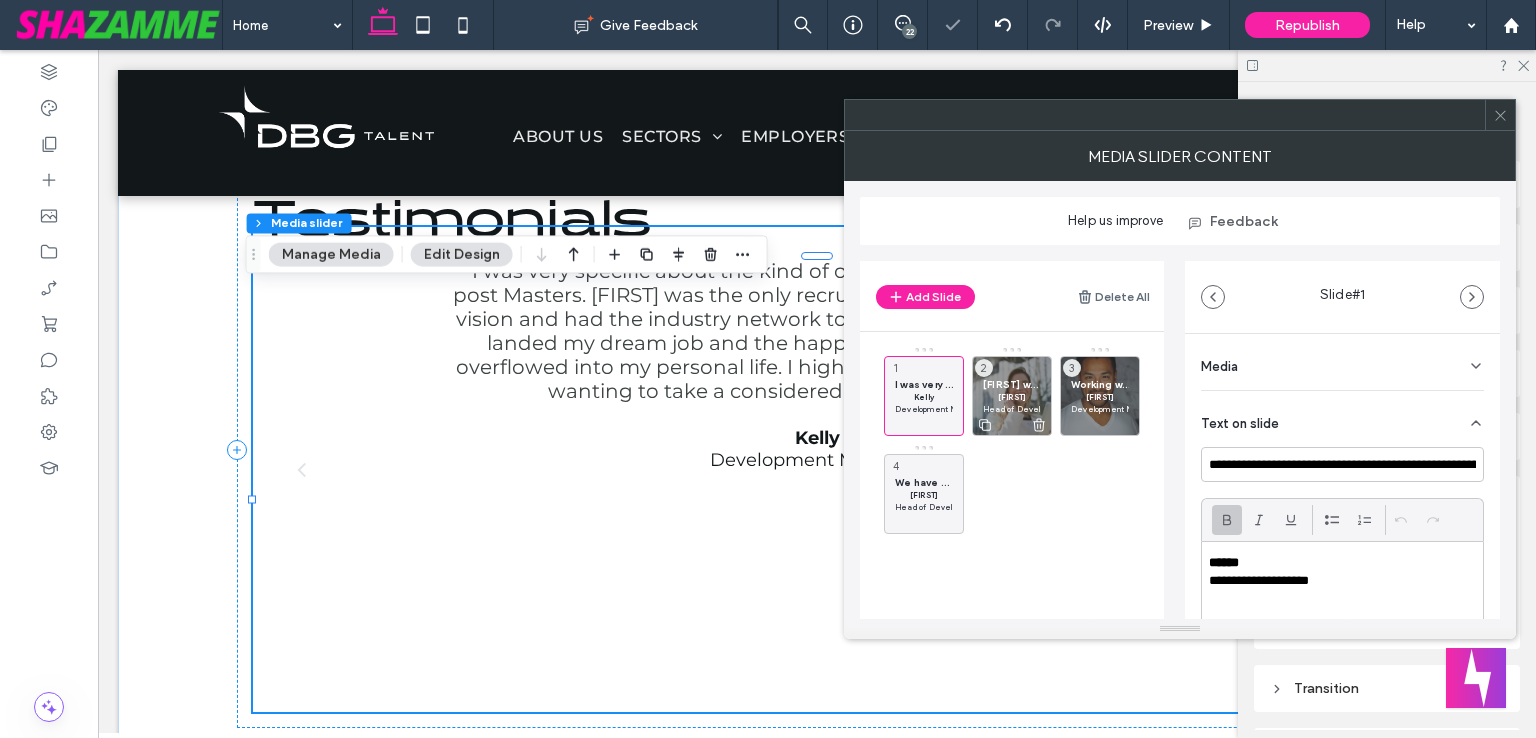 click on "Darren worked on several roles for us, a private development company. These varied, from development professionals through to administration and support staff. Darren’s eye for talent and his ability to manage candidates (and me) through a recruitment process is second to none. I was always confident that Darren had both mine and the candidates he was putting forward best interests at heart, and he successfully created a win win for us all. I have no hesitation in recommending Darren to any developer out there looking for great people and will 100% use him again in the future  Huw   Head of Development. 2" at bounding box center (1012, 396) 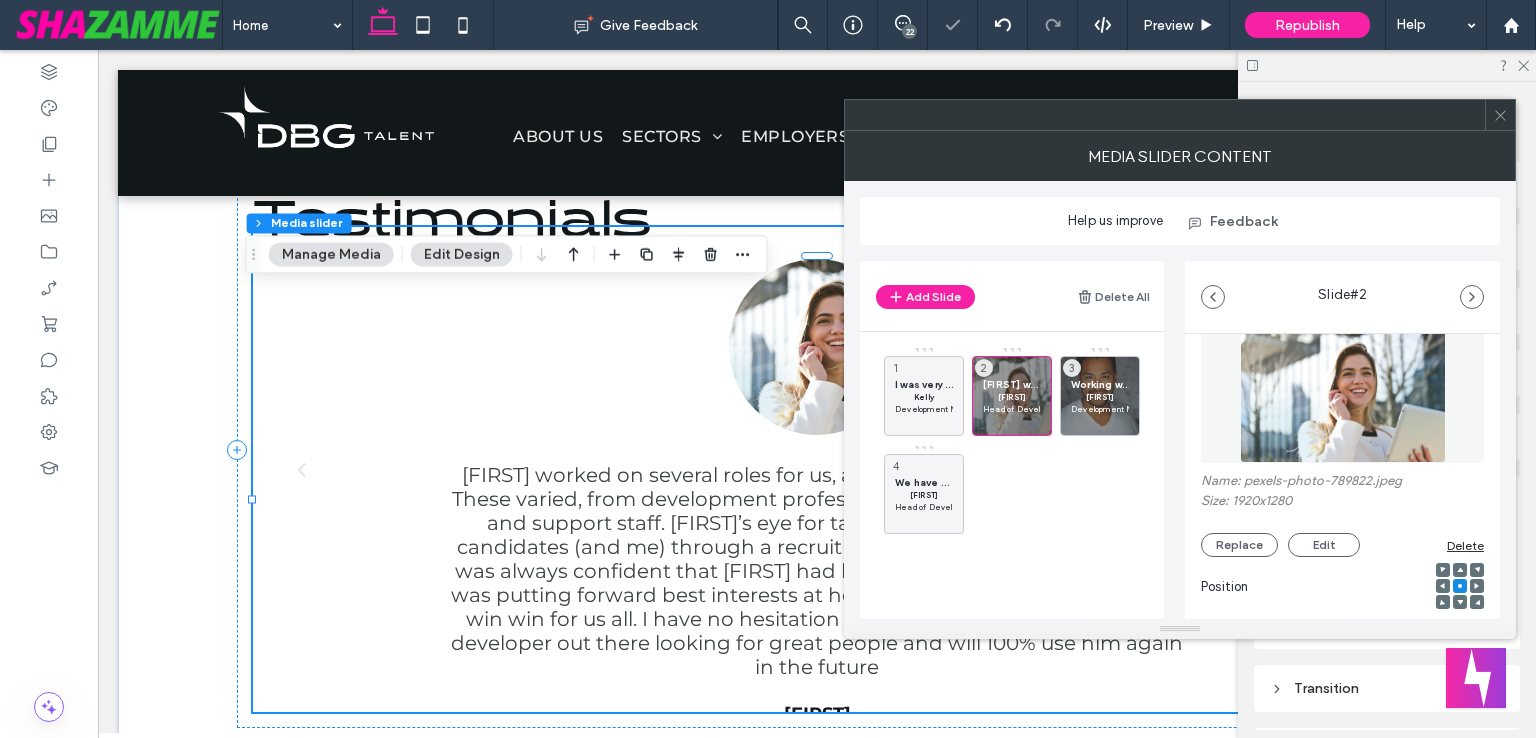 scroll, scrollTop: 200, scrollLeft: 0, axis: vertical 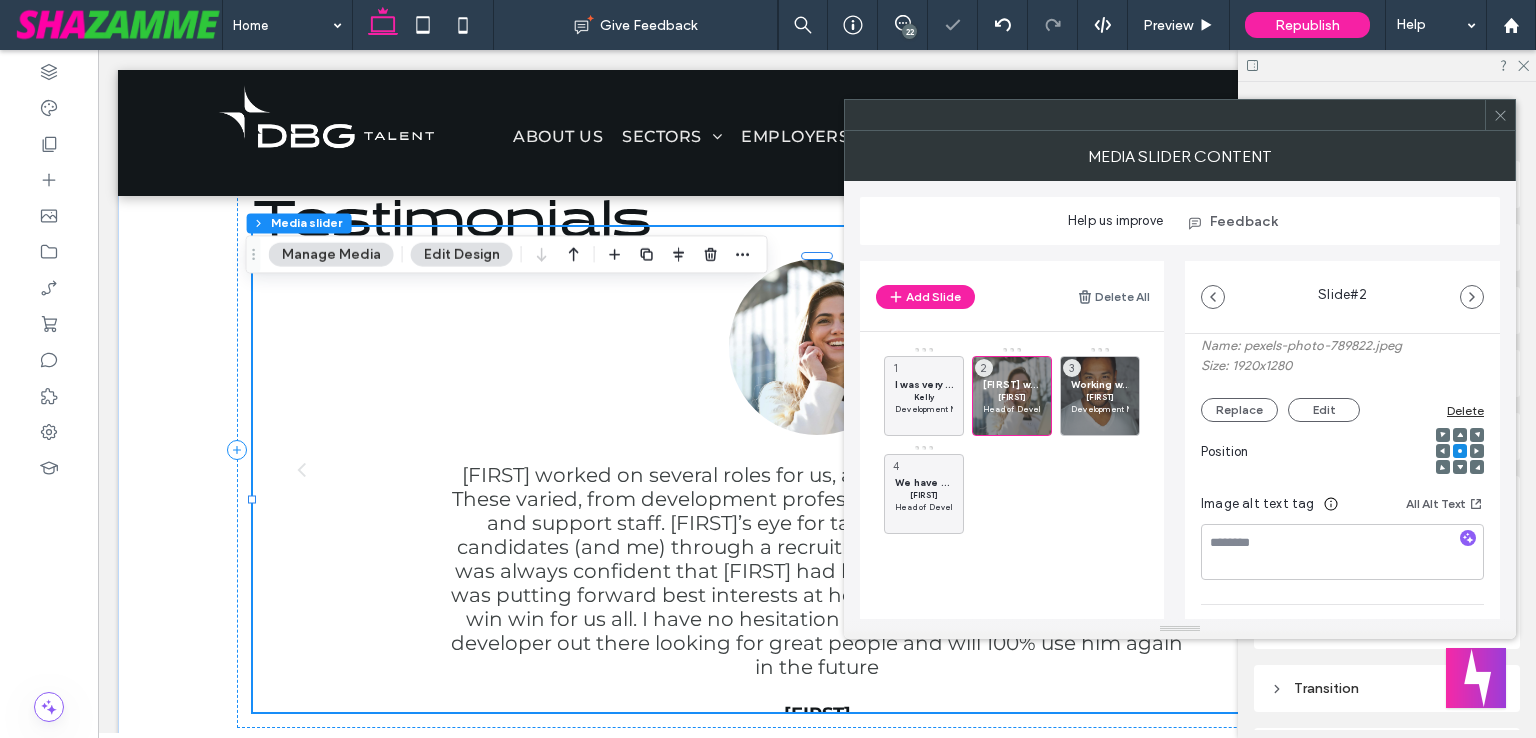 click on "Replace Edit Delete" at bounding box center (1342, 410) 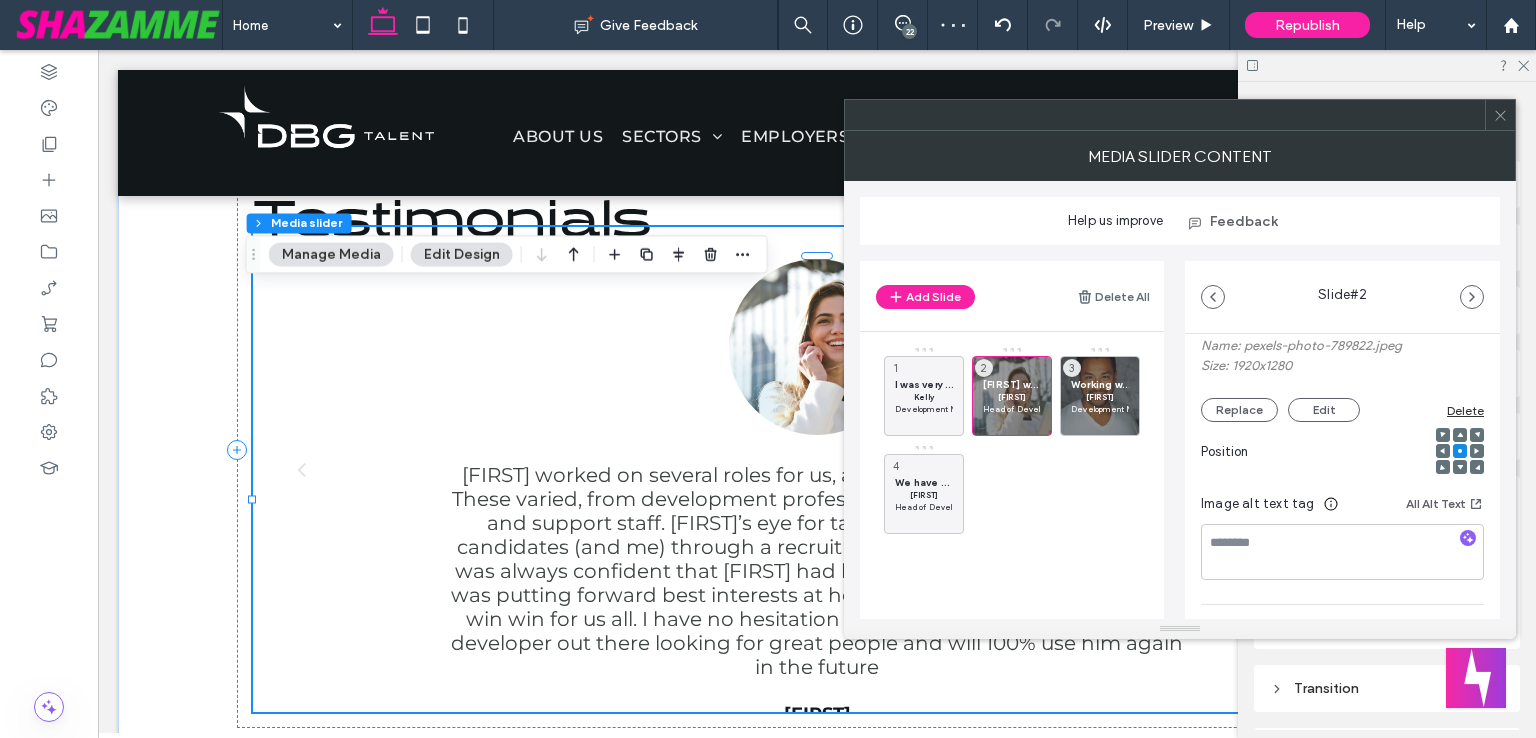 click on "Delete" at bounding box center (1465, 410) 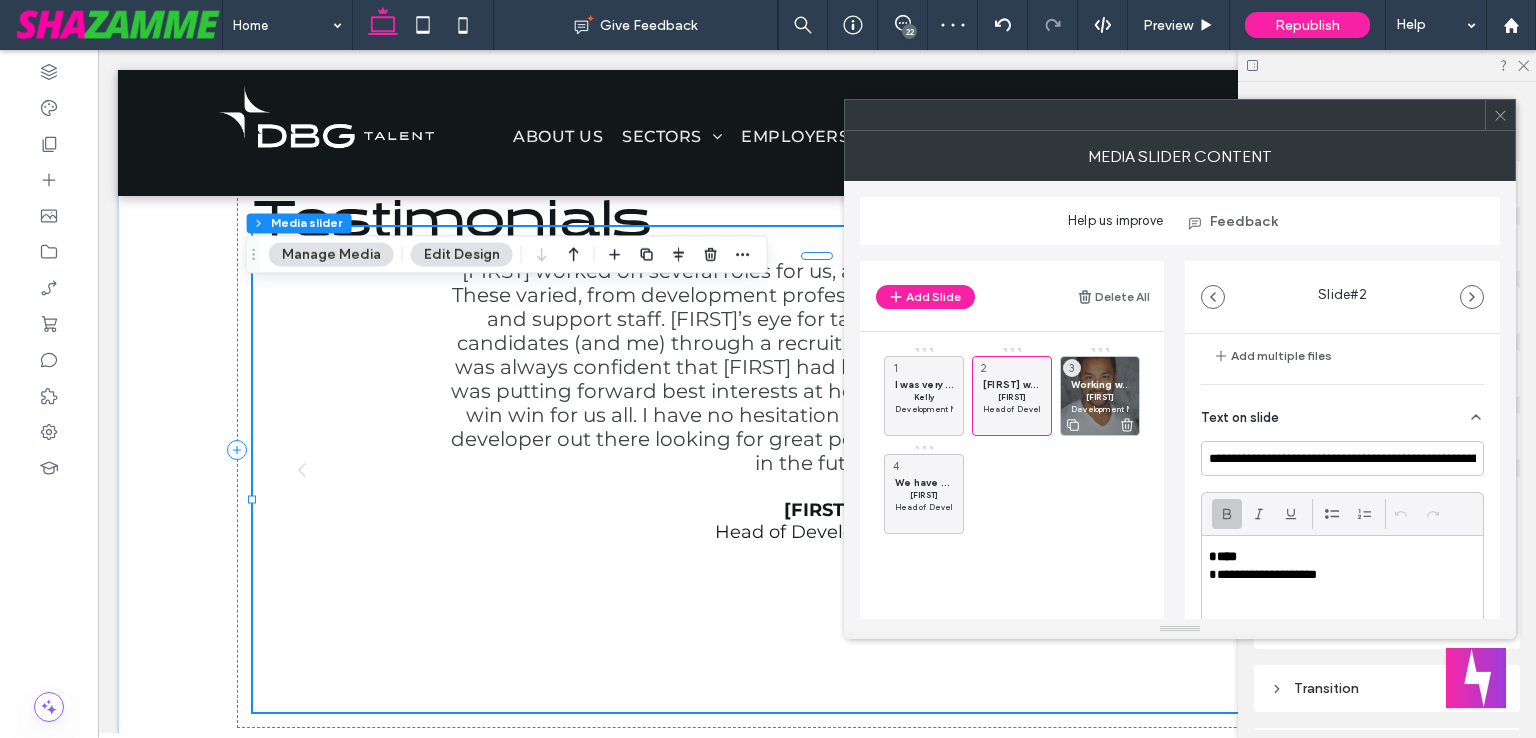 click on "Working with Darren Gorrell was an absolute game changer in my career journey. From our very first conversation, Darren demonstrated a deep understanding of the industry, took the time to understand my goals, and provided genuine, strategic advice that aligned perfectly with what I was looking for. What truly sets Darren apart is his proactive communication, unwavering professionalism, and the trust he builds with both candidates and employers. He didn’t just help me find a job, he helped me find the right job. Darren was across every detail throughout the process, from interview preparation to contract negotiation, and consistently went above and beyond to ensure I felt supported. Thanks to Darren, I’ve stepped into an exciting new role that’s a perfect fit, both professionally and culturally. I couldn’t recommend him more highly to anyone looking to take the next step in their career.  Philip   Development Manager 3" at bounding box center (1100, 396) 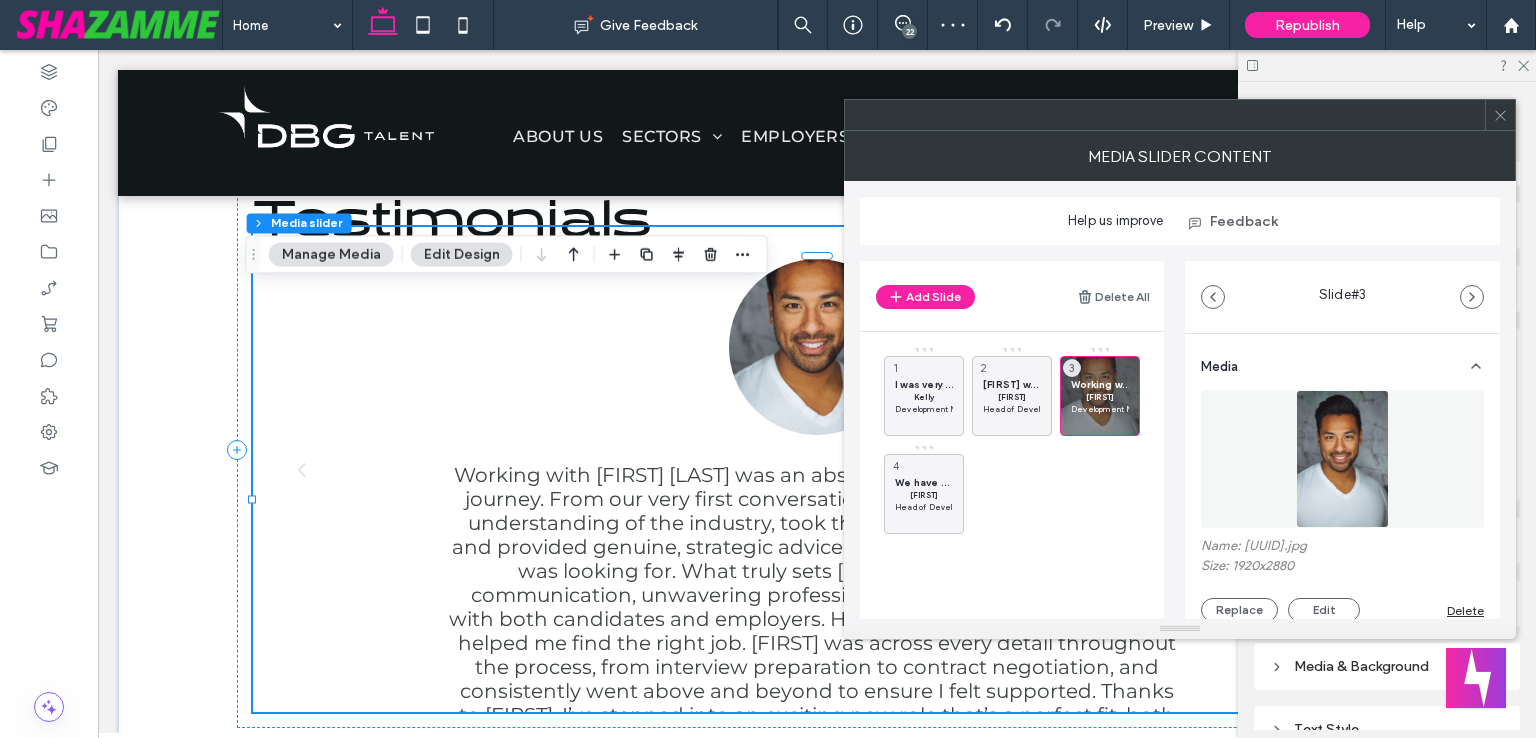 scroll, scrollTop: 200, scrollLeft: 0, axis: vertical 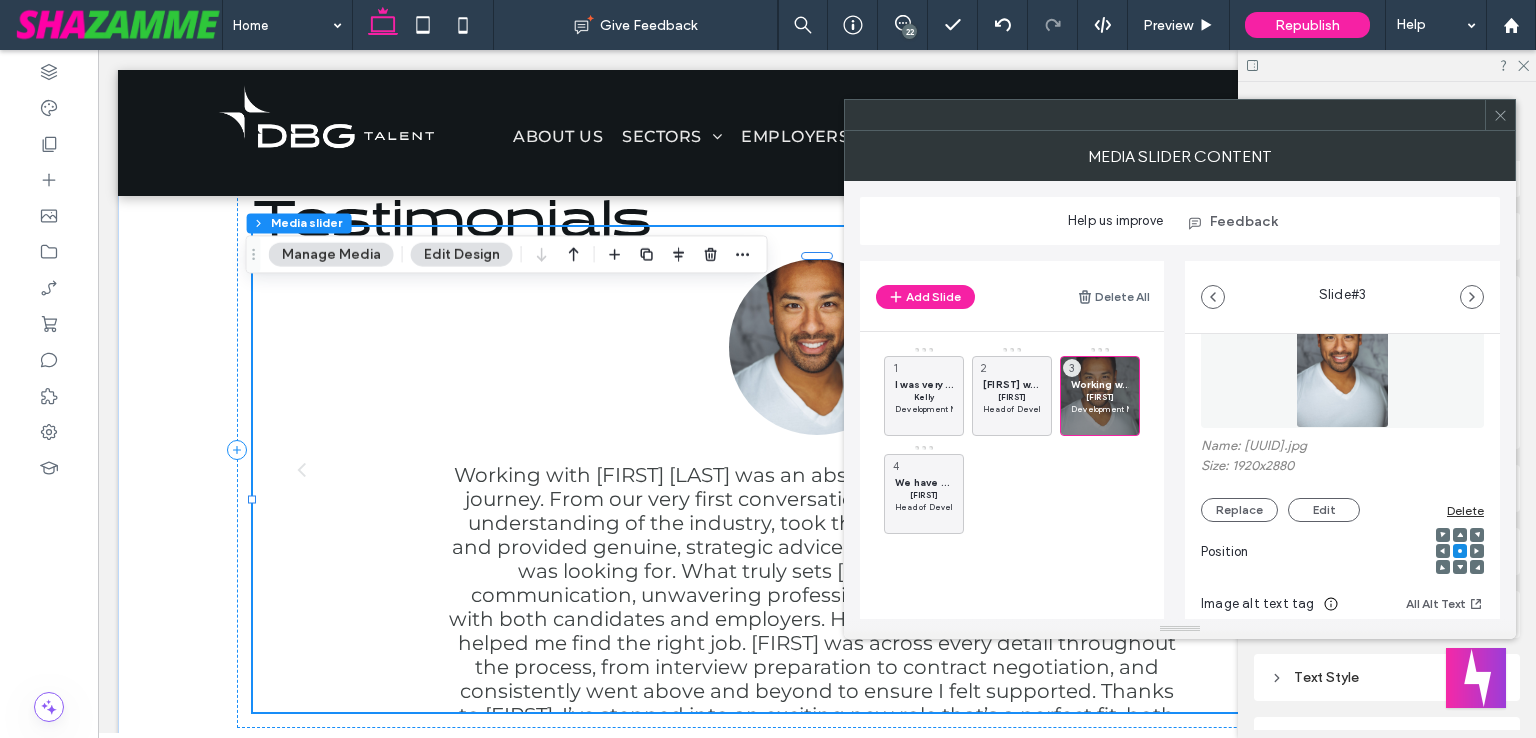 click on "Delete" at bounding box center [1465, 510] 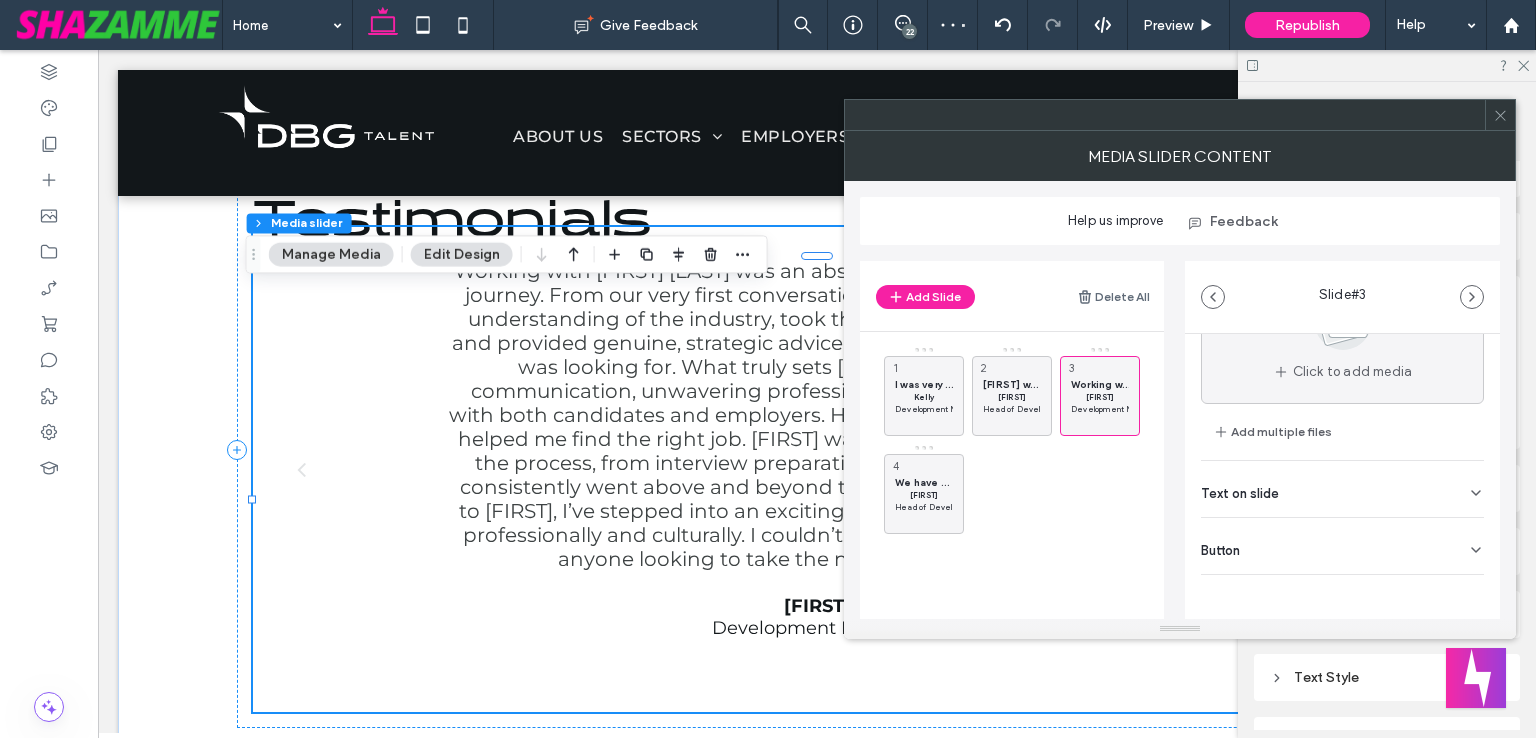 scroll, scrollTop: 125, scrollLeft: 0, axis: vertical 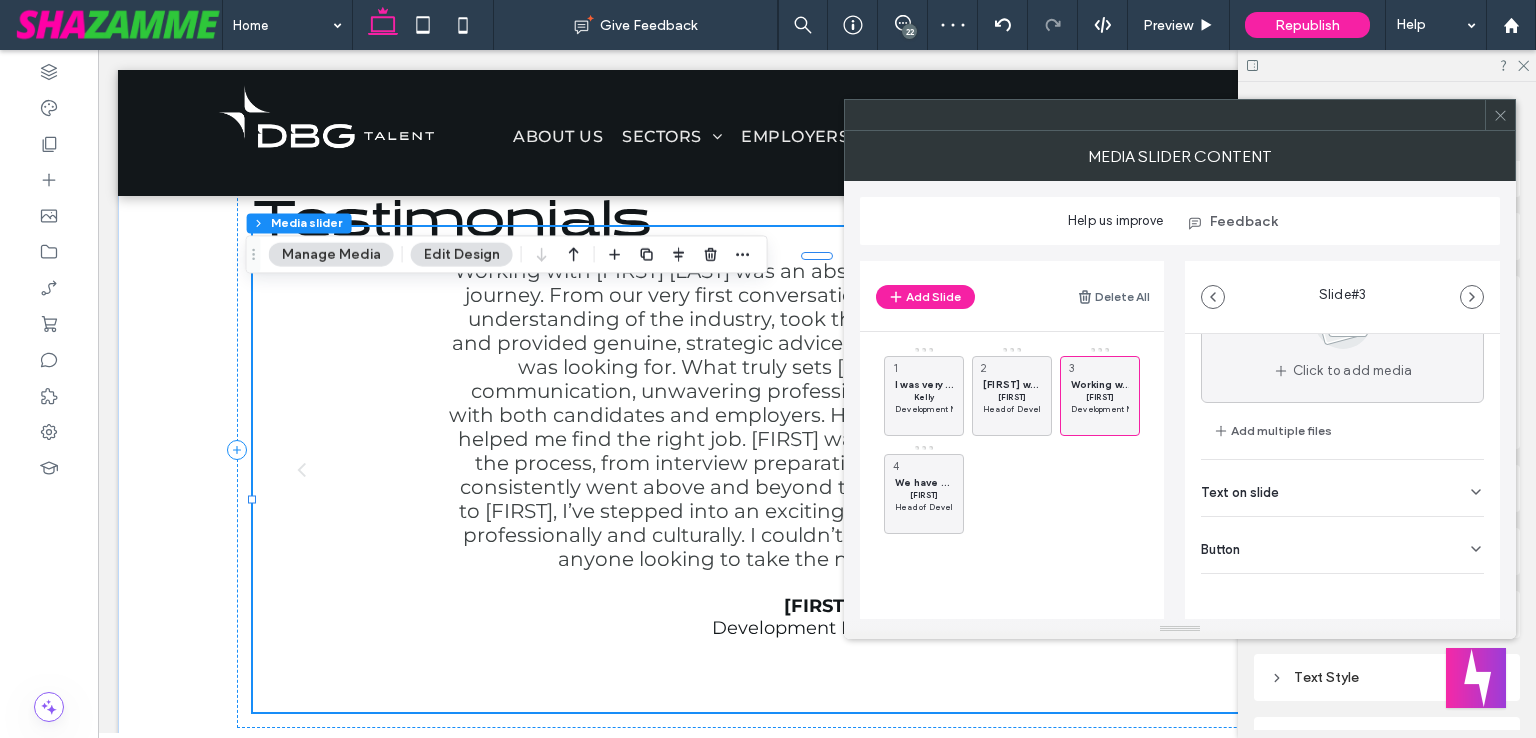 click on "Button" at bounding box center [1342, 545] 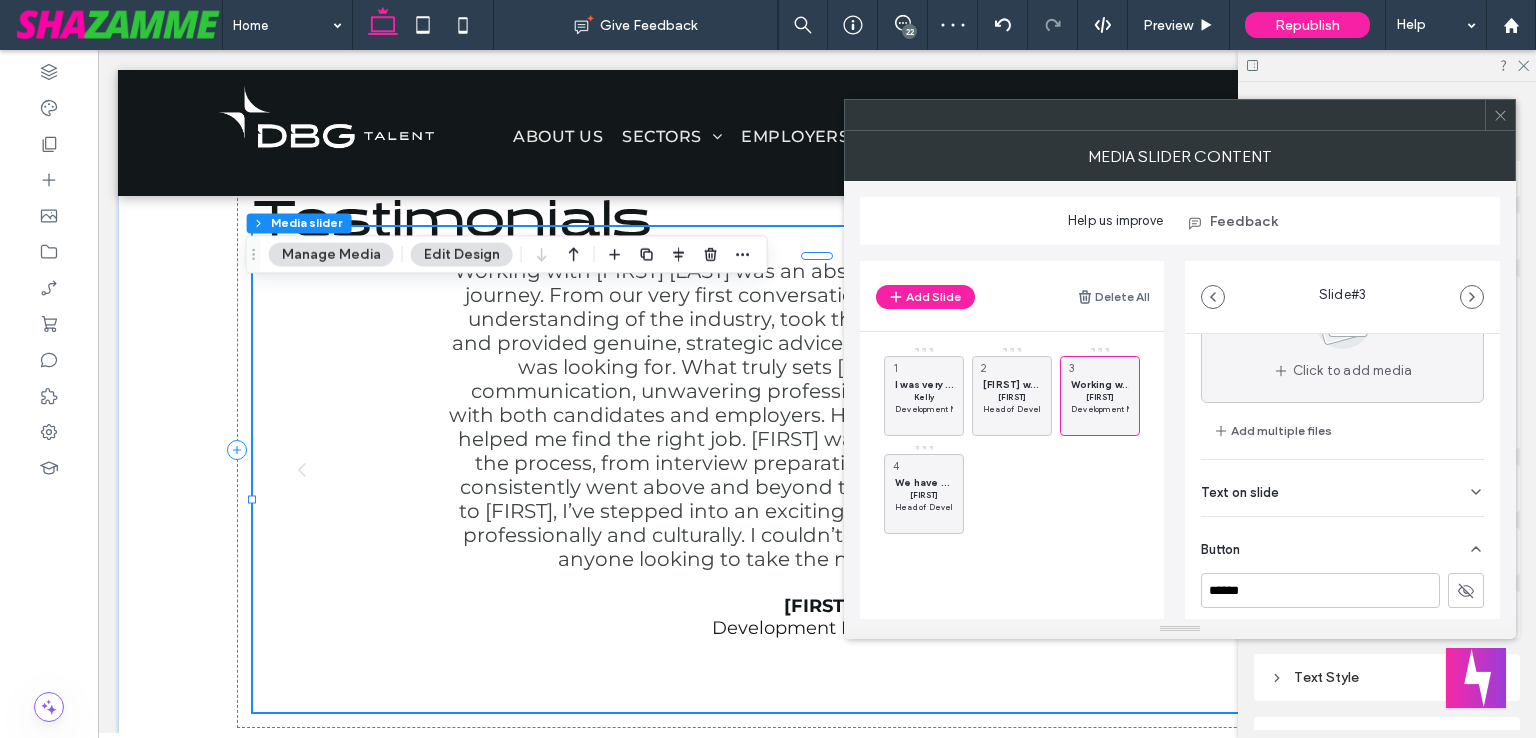 scroll, scrollTop: 220, scrollLeft: 0, axis: vertical 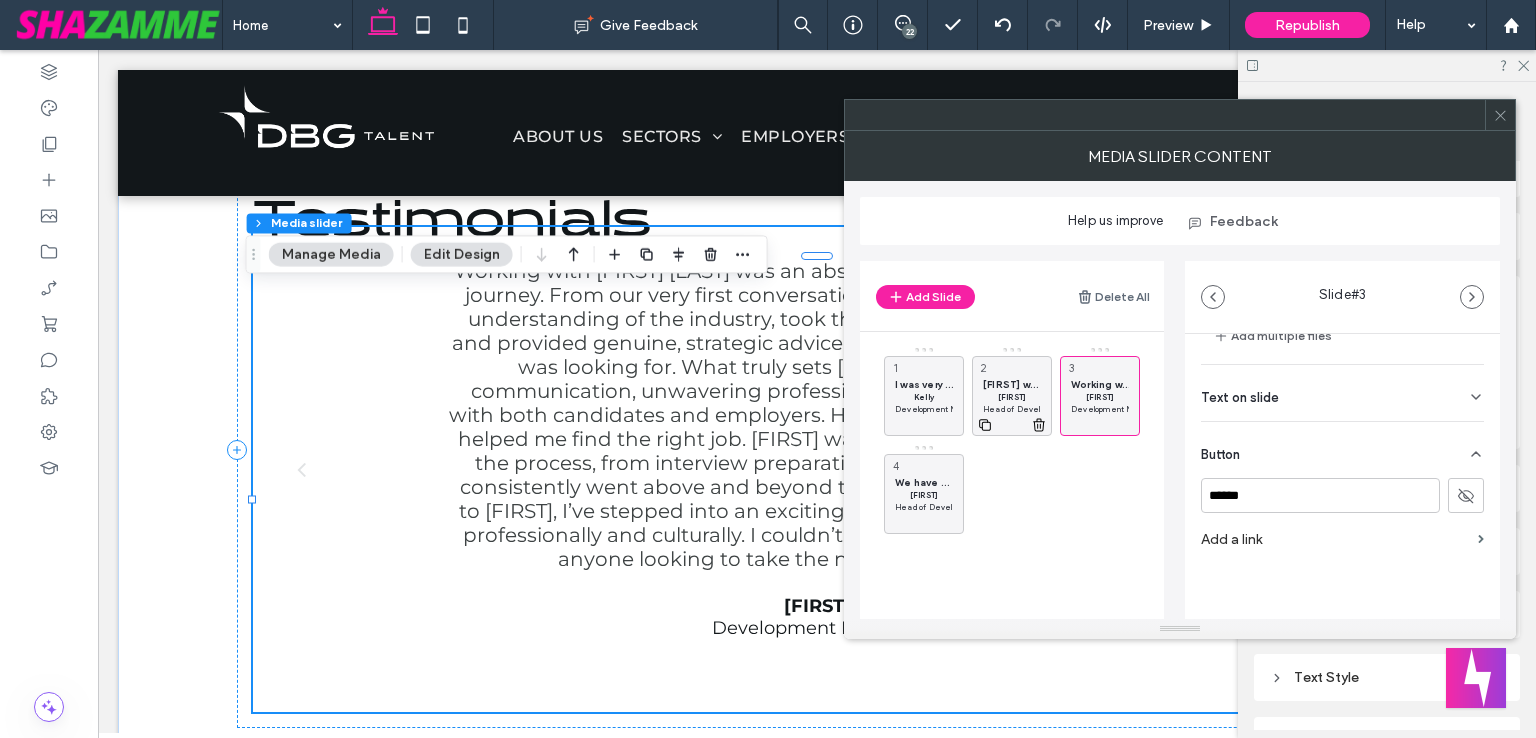 click on "Huw" at bounding box center (1012, 397) 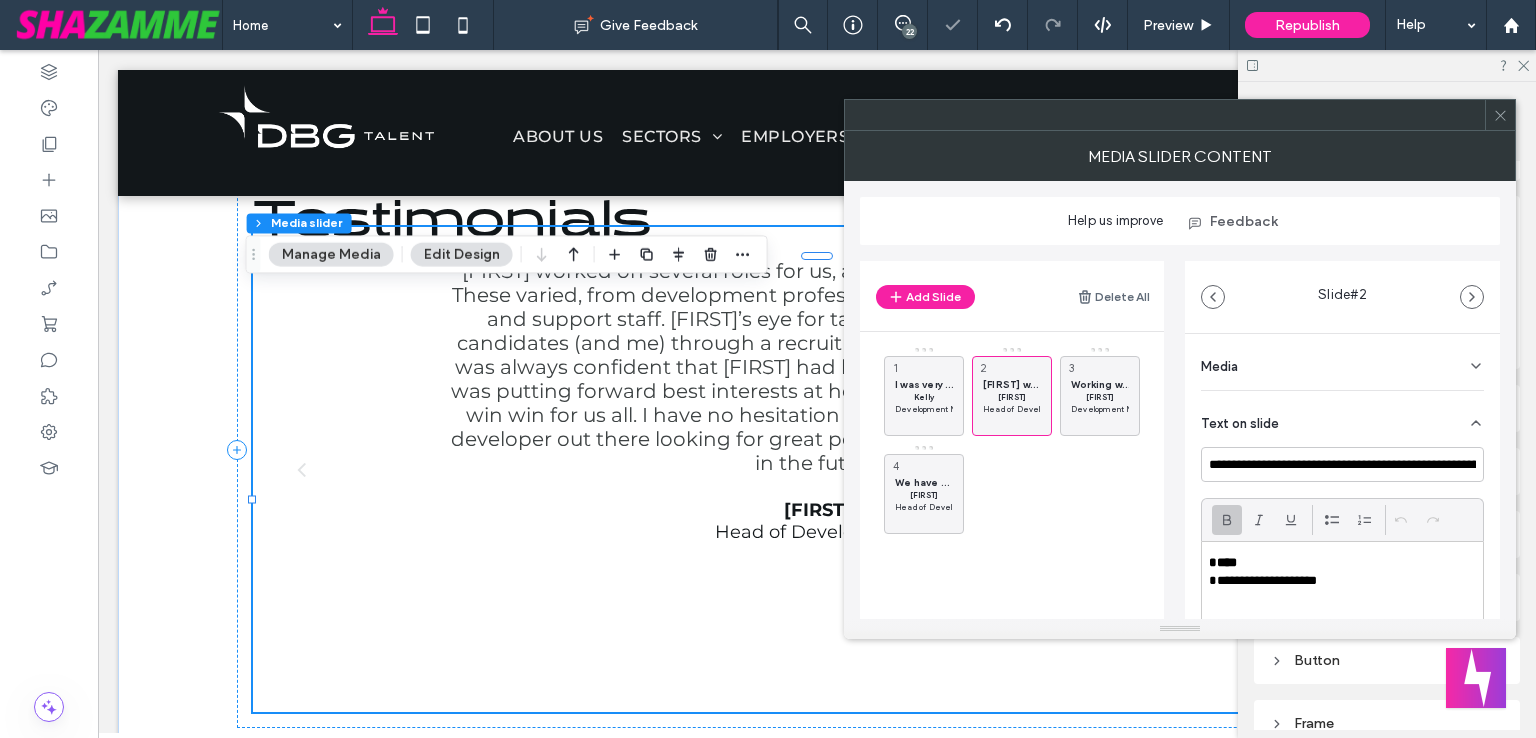 scroll, scrollTop: 370, scrollLeft: 0, axis: vertical 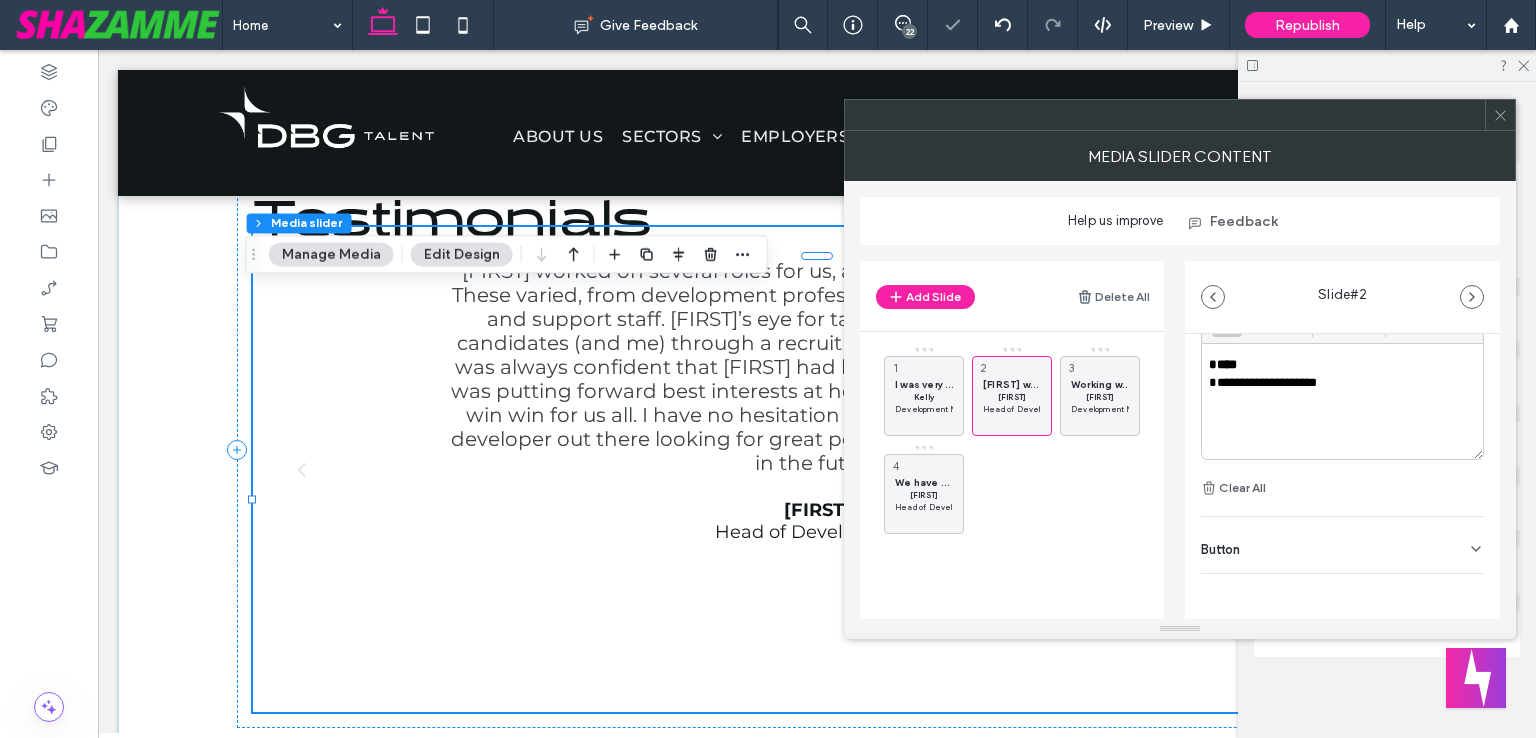 click on "Button" at bounding box center (1342, 545) 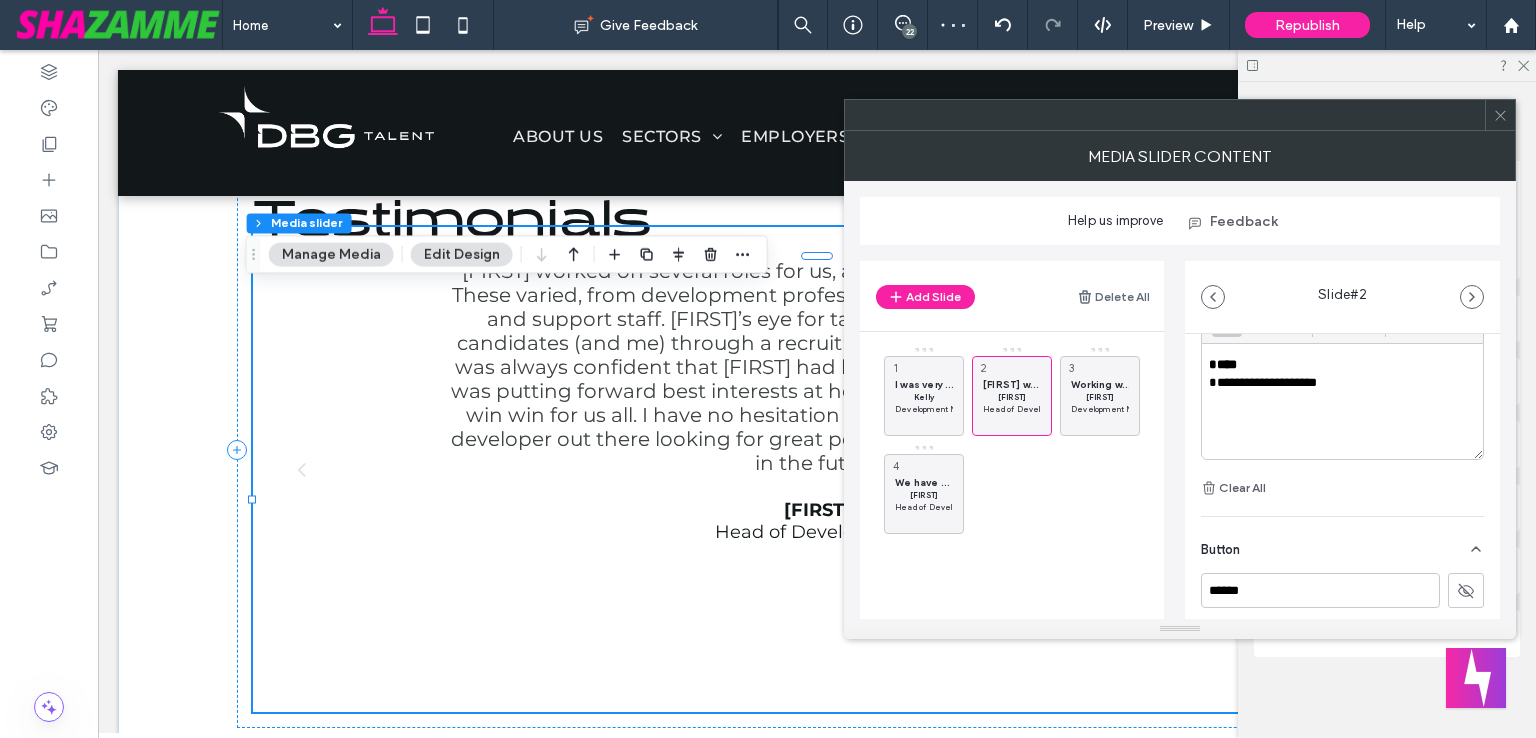 scroll, scrollTop: 293, scrollLeft: 0, axis: vertical 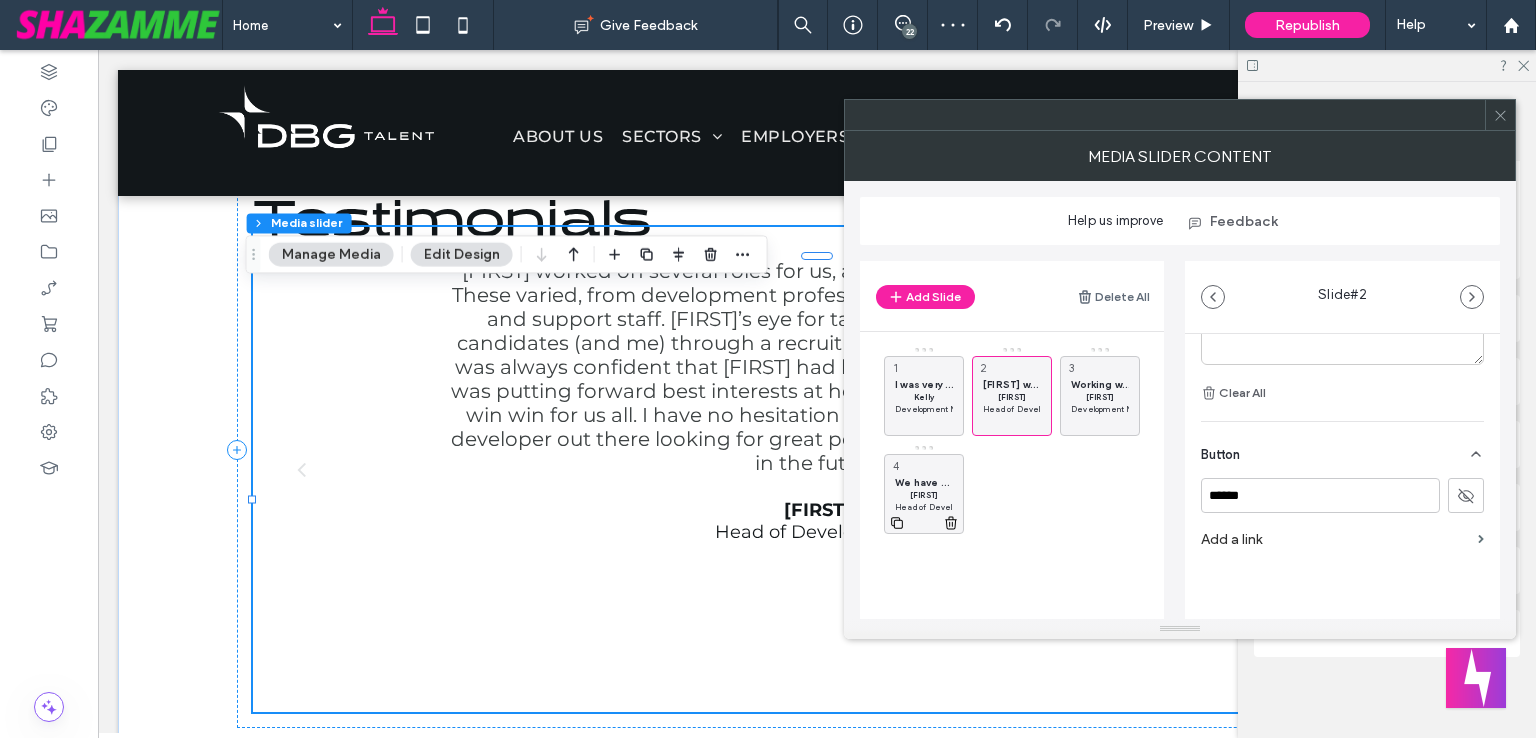 click on "We have engaged Darren several times when requiring new team members for our large-scale residential development company. Darren truly has our best interests at heart. One example was when he advised us to consider promoting internally rather than going external, a decision that has been vindicated plenty of times over the last 2 years. Darren forgo the opportunity to earn a substantial fee by suggesting this and I’m not sure many other recruiters would have acted in the same way. It is safe to say that when we need to hire again, Darren will be the first and only person we call" at bounding box center (924, 482) 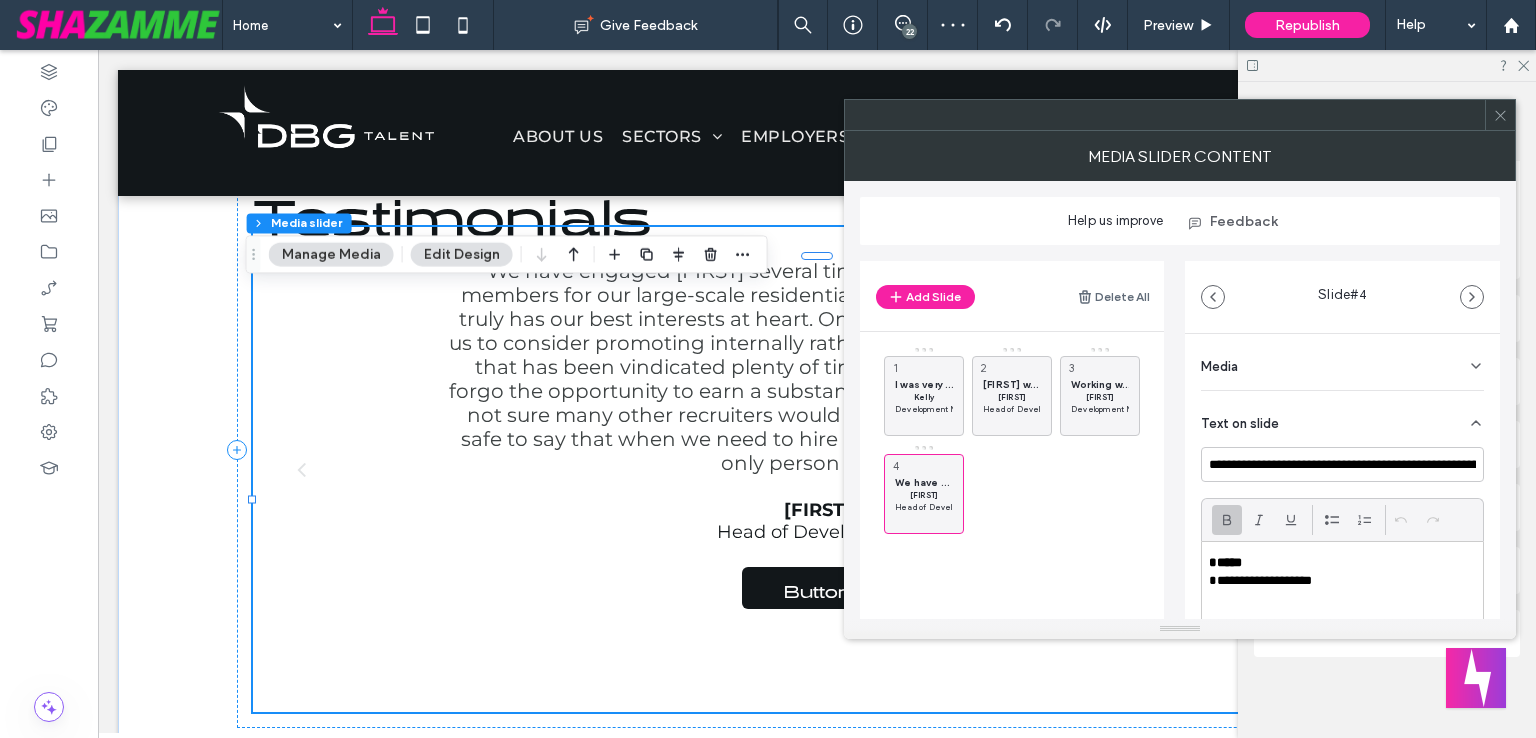 scroll, scrollTop: 198, scrollLeft: 0, axis: vertical 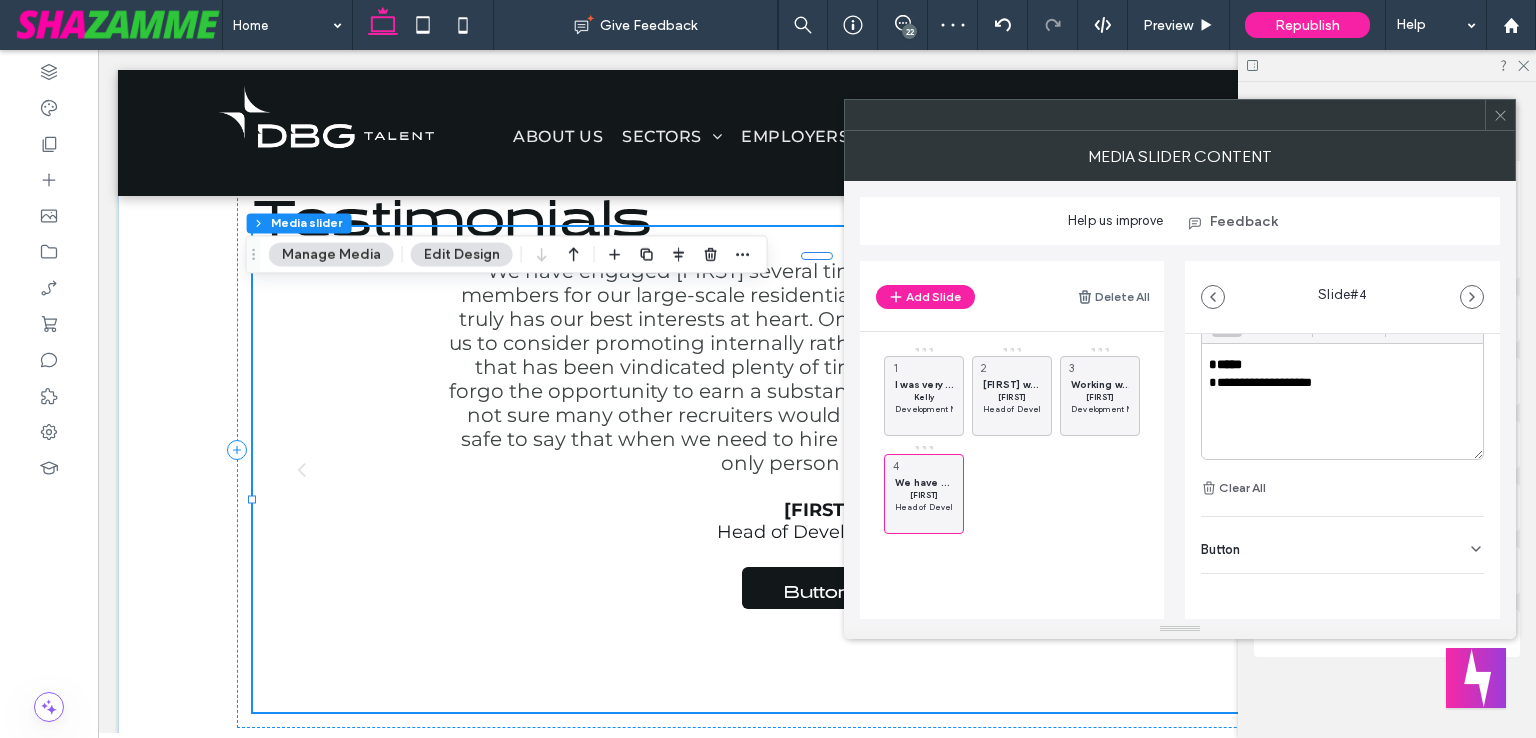 click 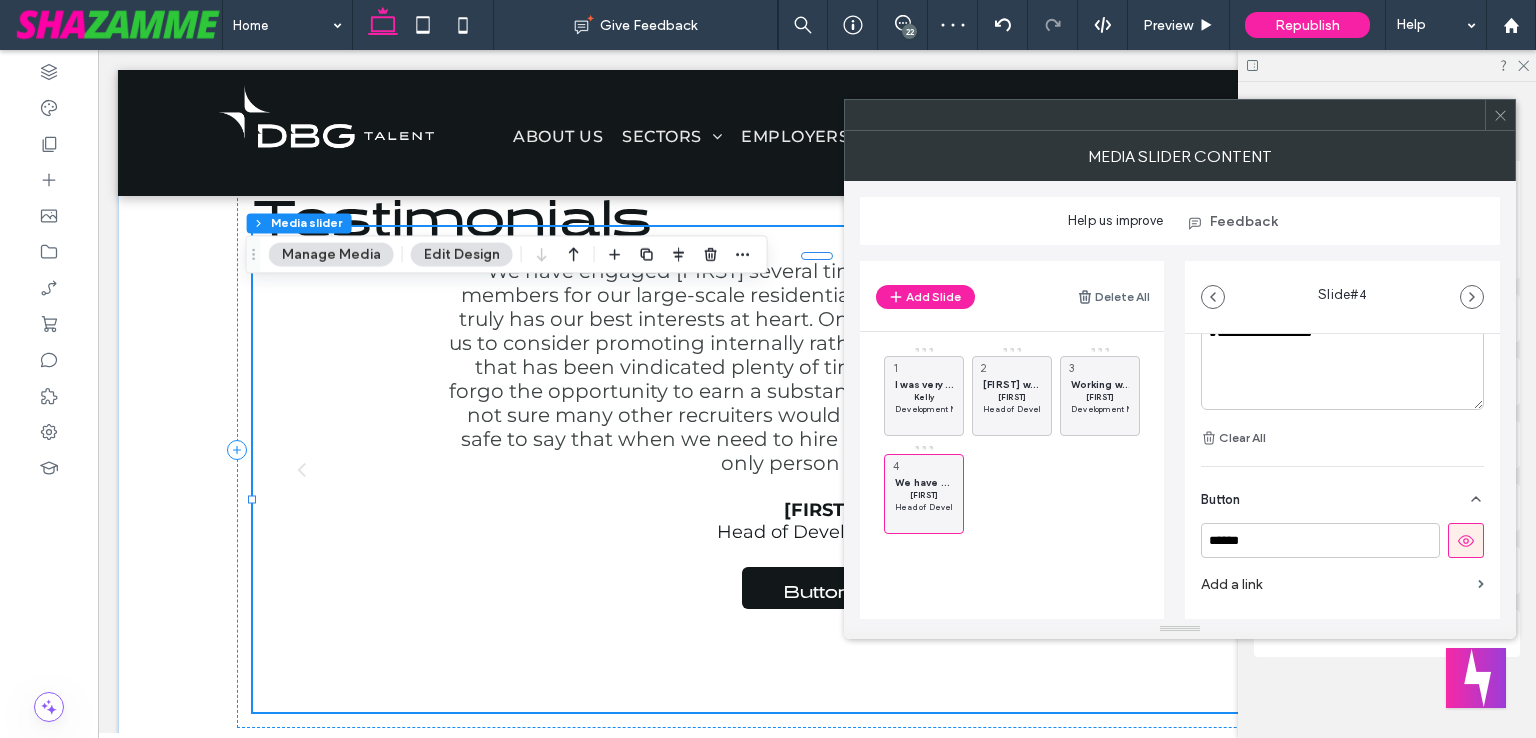 scroll, scrollTop: 293, scrollLeft: 0, axis: vertical 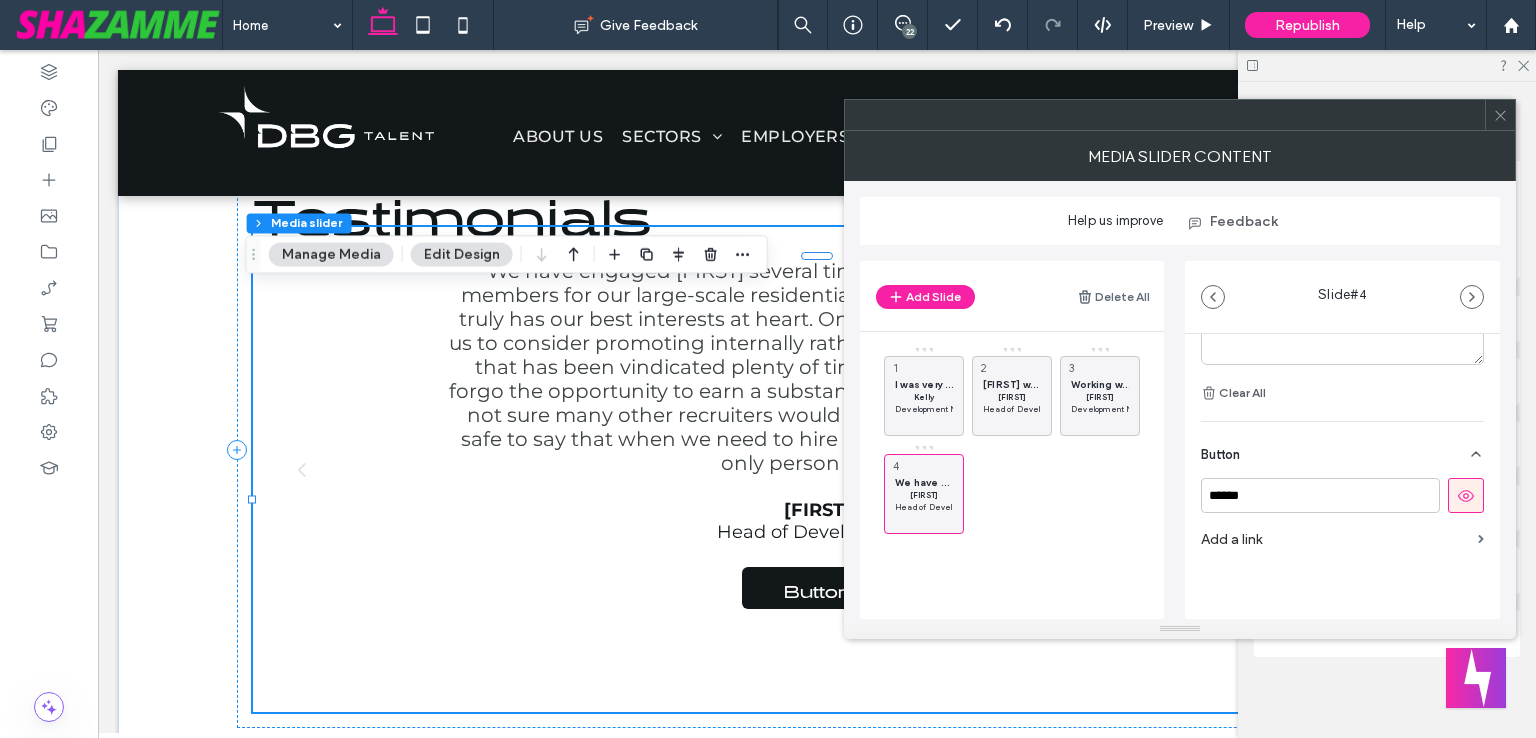 click at bounding box center (1466, 495) 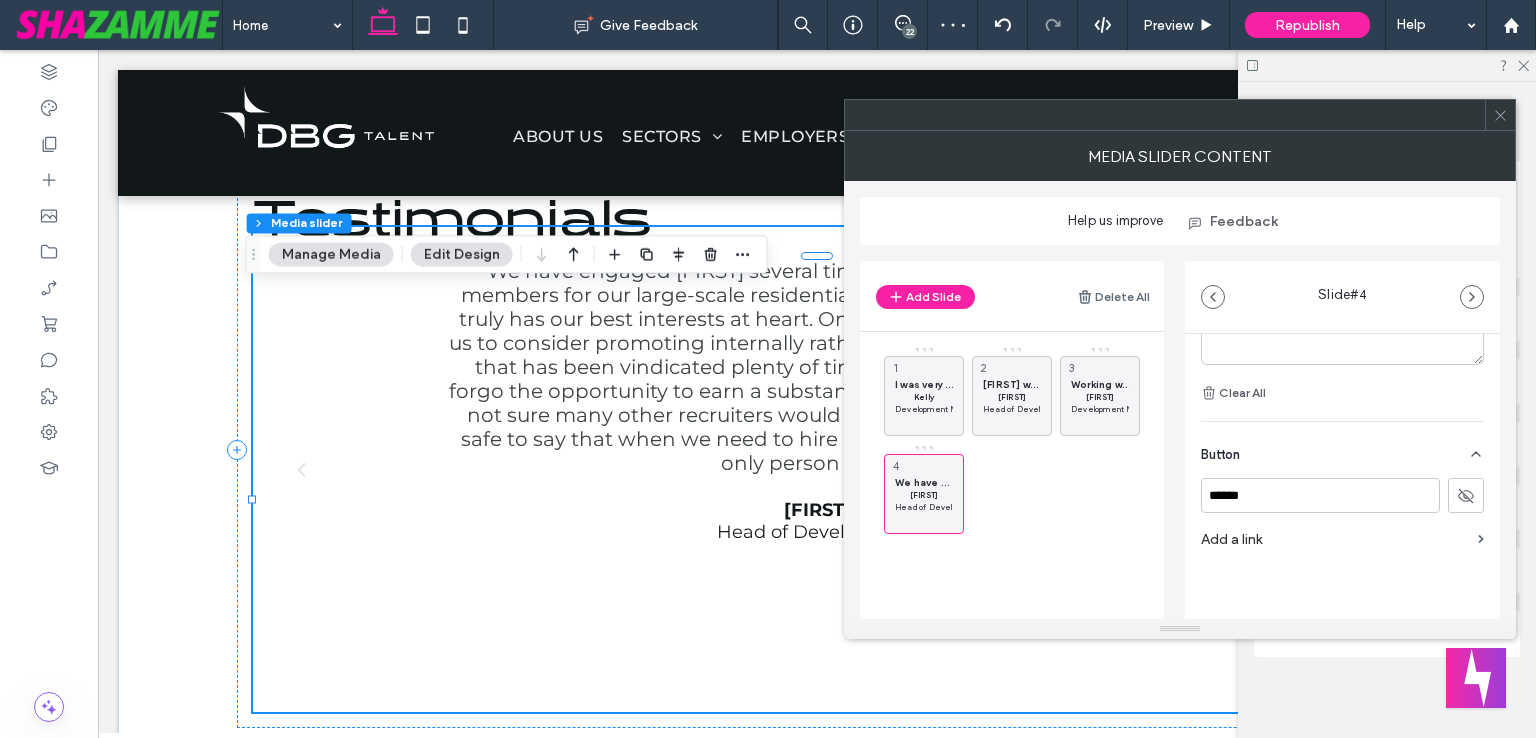click 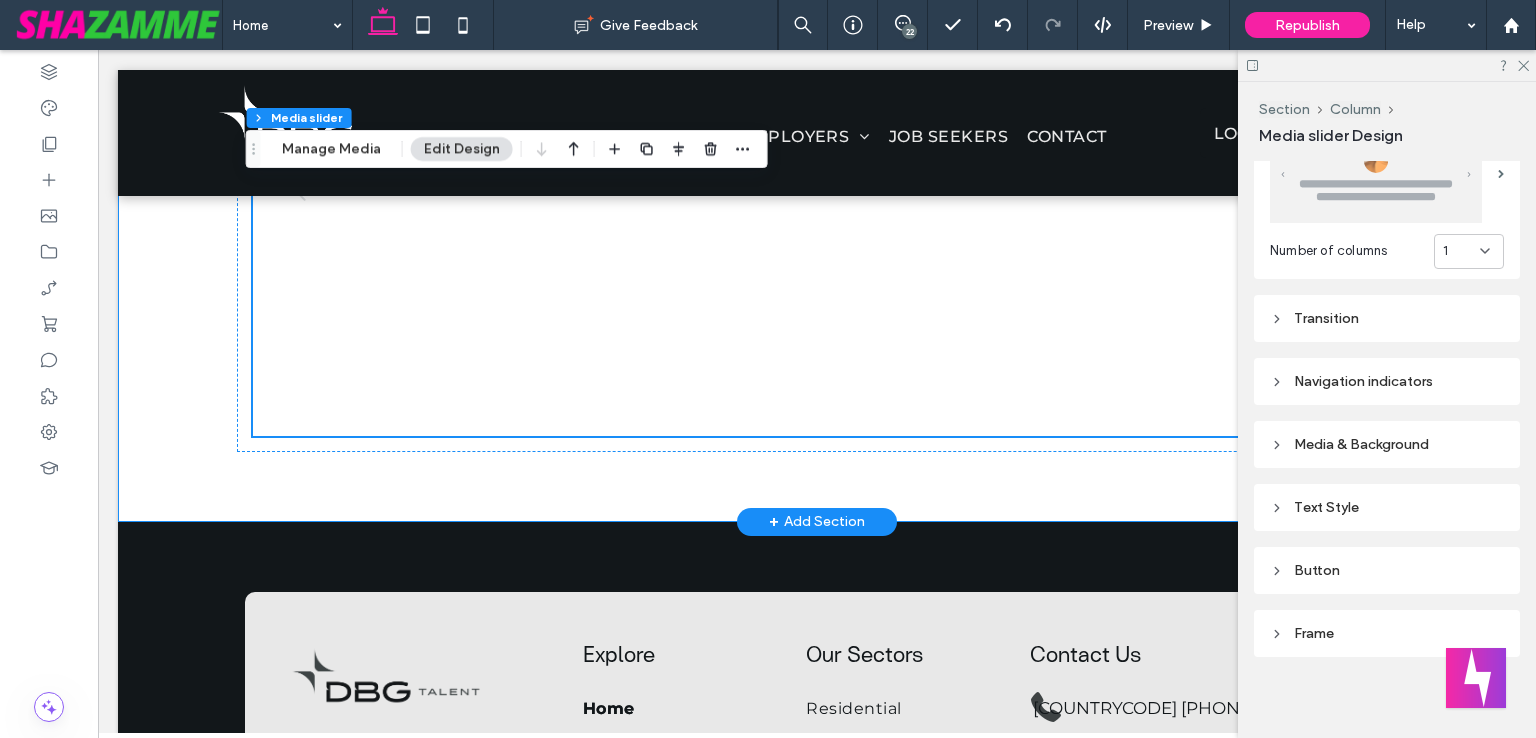 scroll, scrollTop: 2600, scrollLeft: 0, axis: vertical 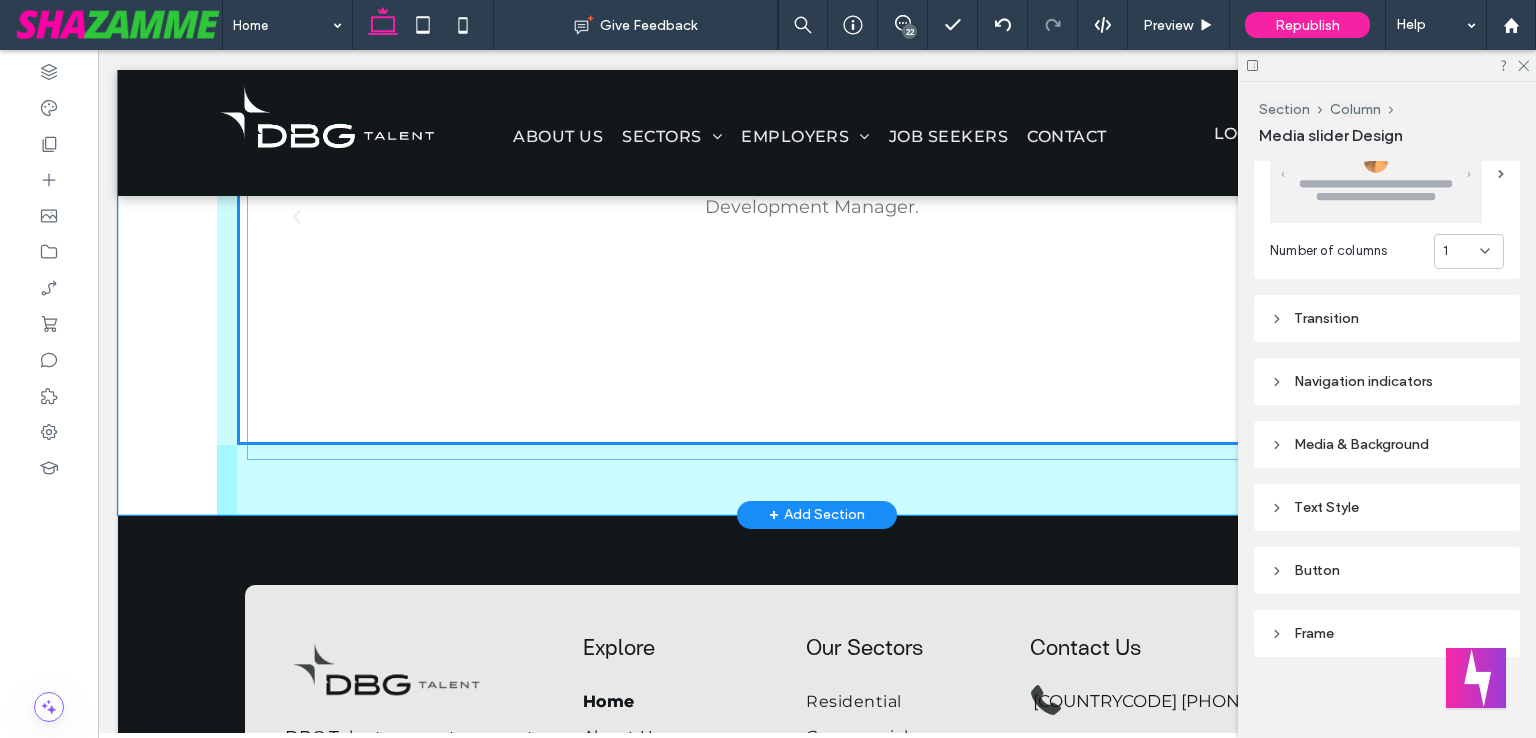 drag, startPoint x: 812, startPoint y: 473, endPoint x: 814, endPoint y: 445, distance: 28.071337 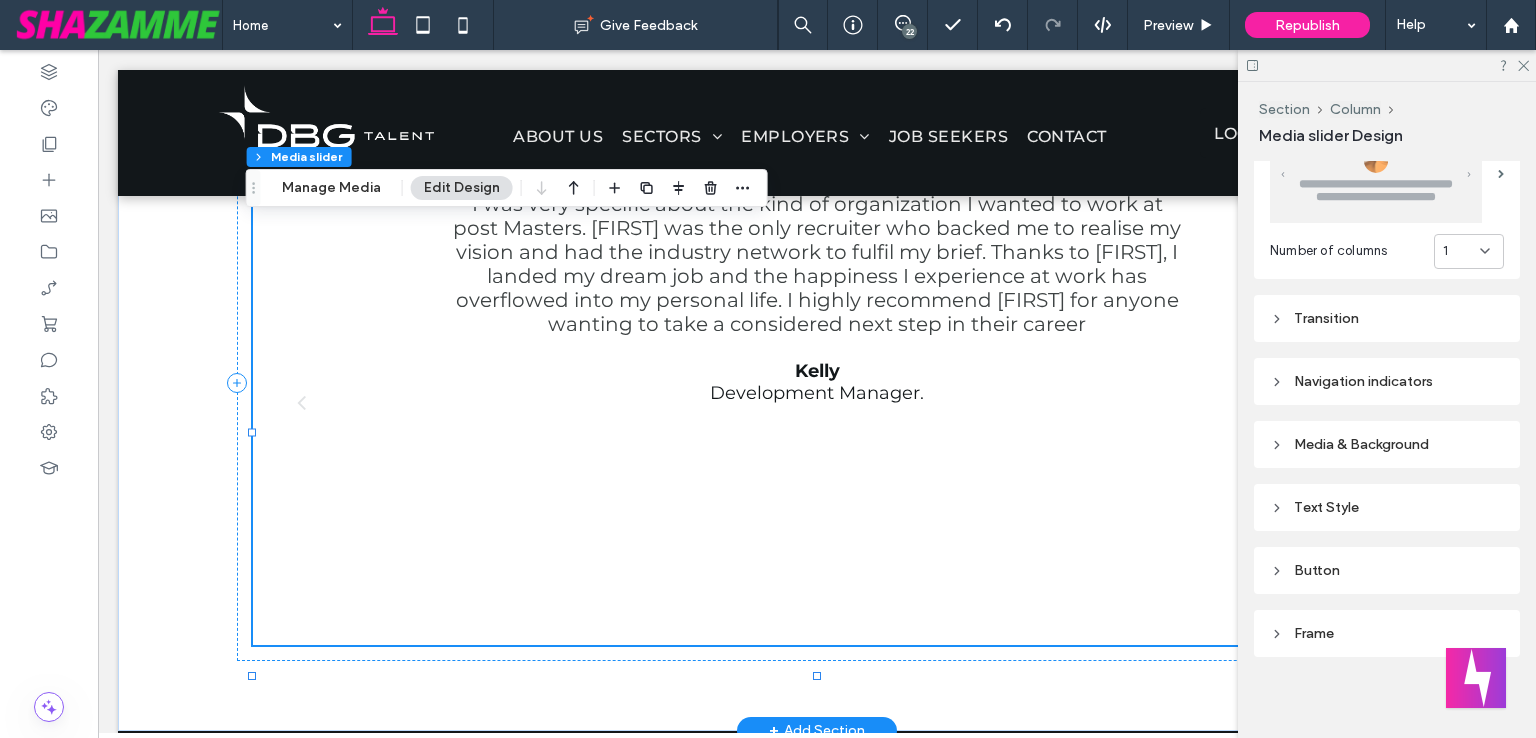click on "I was very specific about the kind of organization I wanted to work at post Masters. Darren was the only recruiter who backed me to realise my vision and had the industry network to fulfil my brief. Thanks to Darren, I landed my dream job and the happiness I experience at work has overflowed into my personal life. I highly recommend Darren for anyone wanting to take a considered next step in their career Kelly  Development Manager." at bounding box center (817, 418) 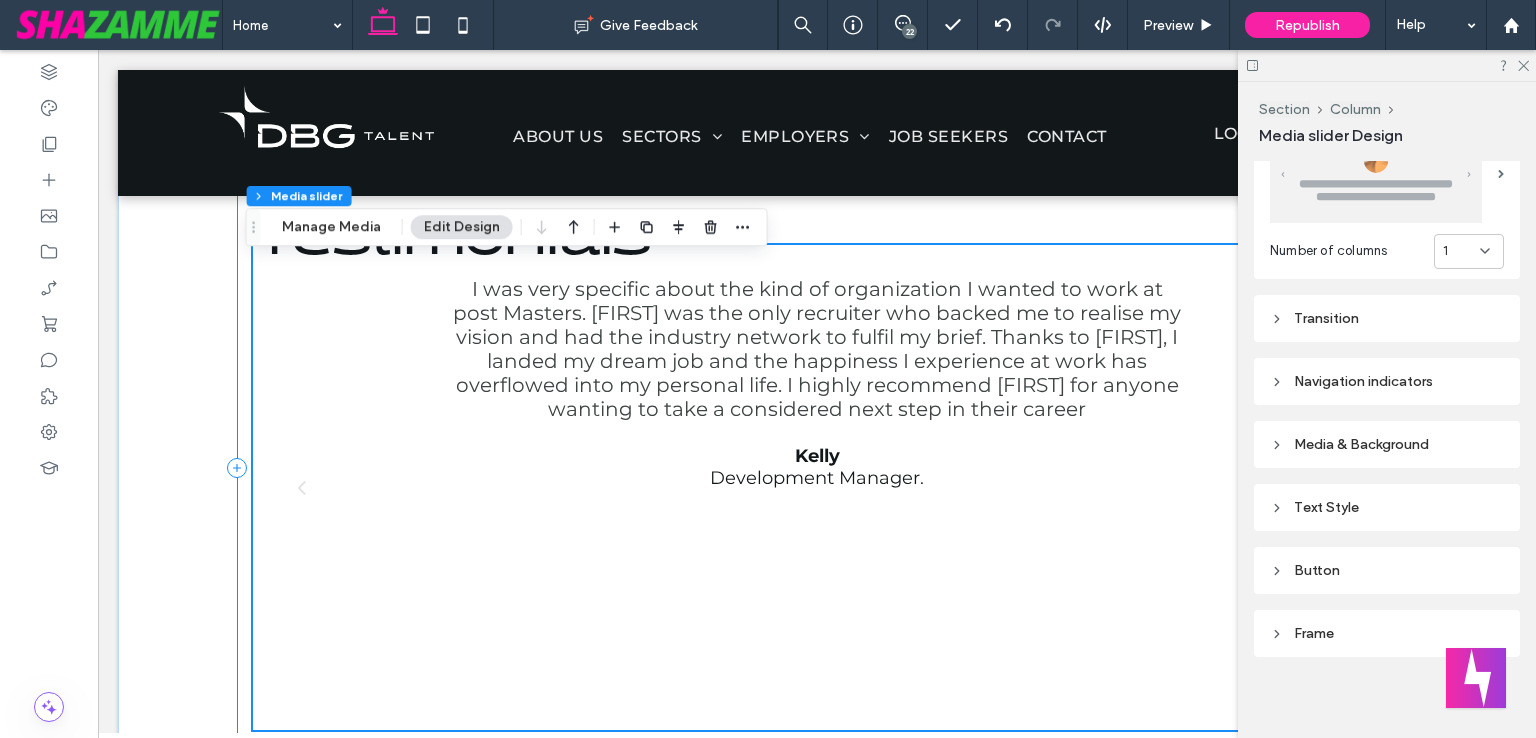 scroll, scrollTop: 2184, scrollLeft: 0, axis: vertical 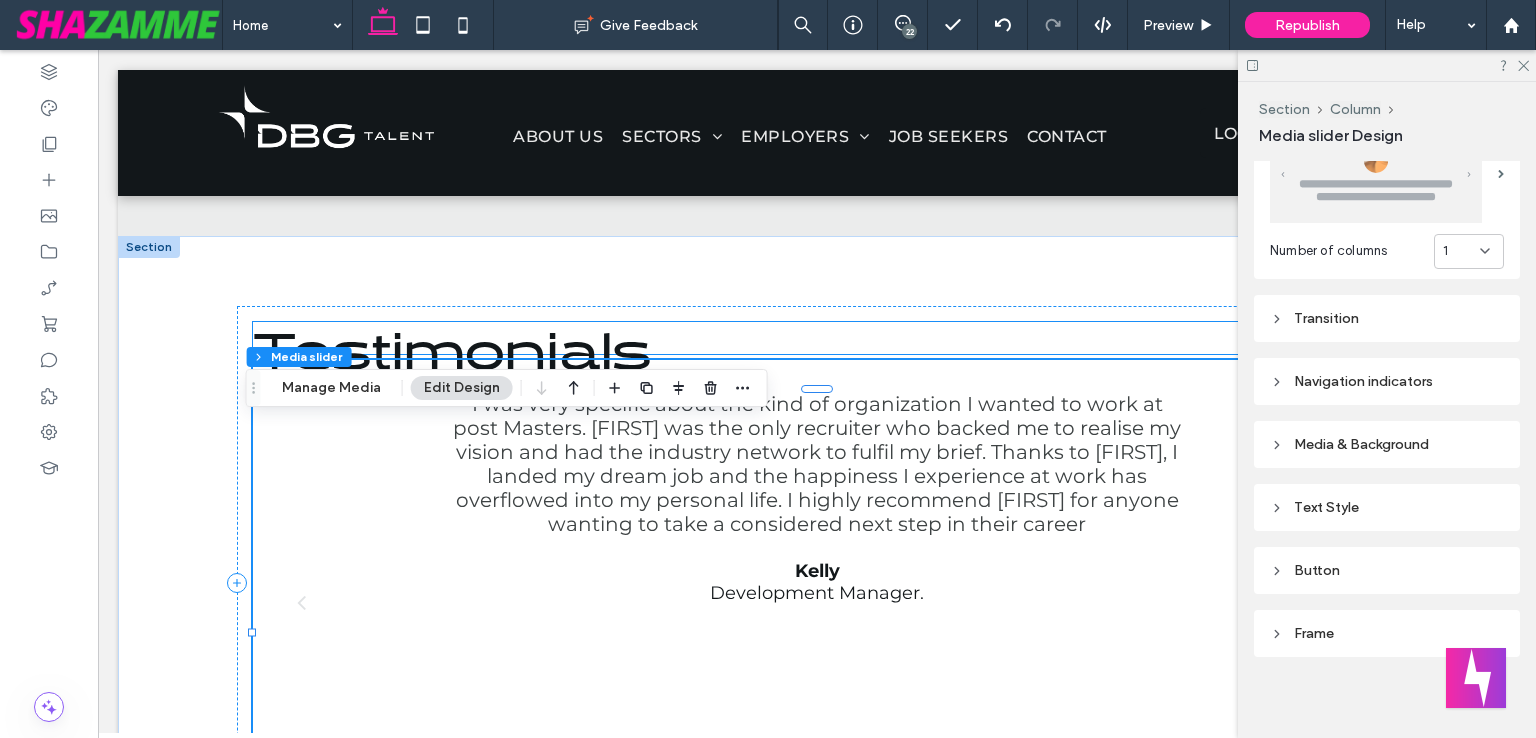 click on "Testimonials" at bounding box center [817, 338] 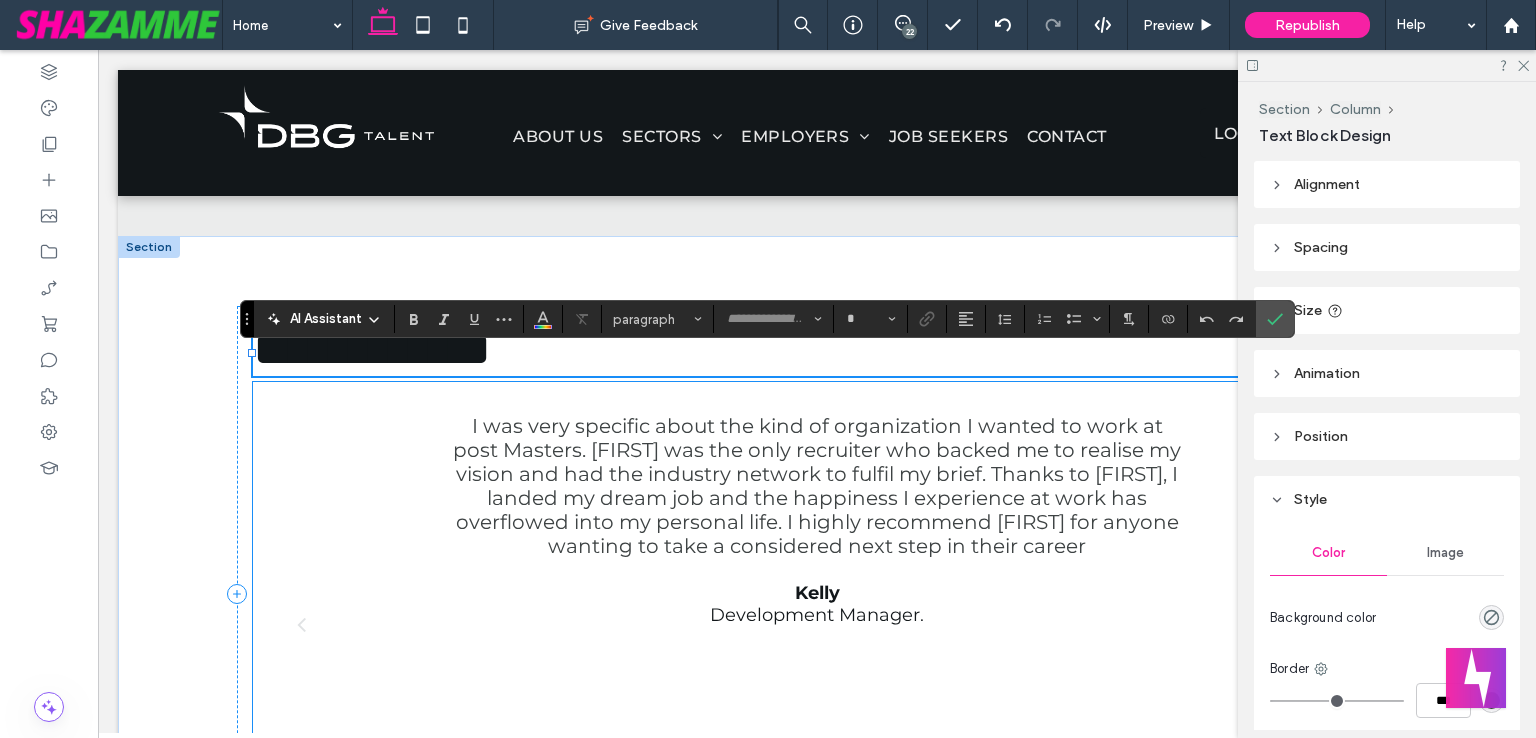 type on "**********" 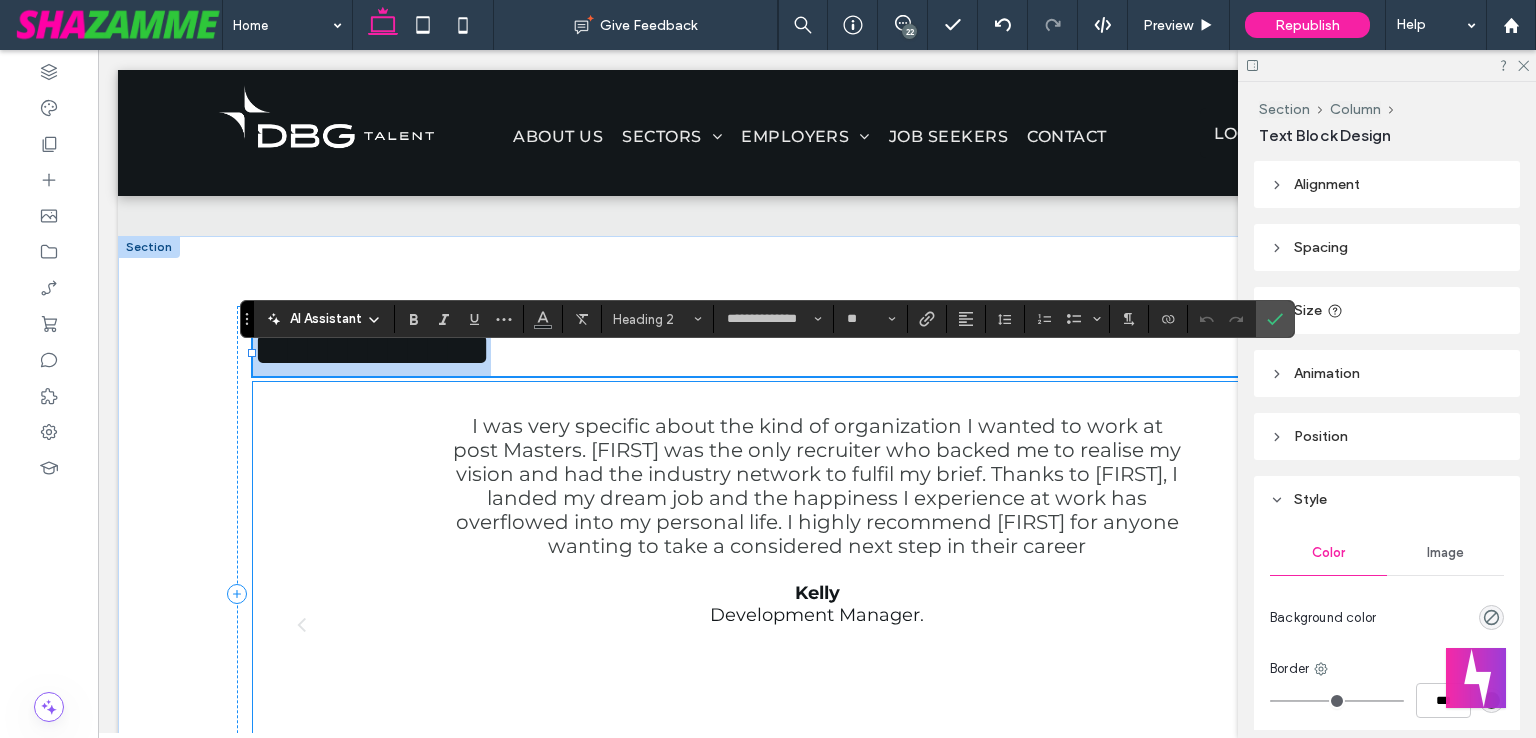 click on "I was very specific about the kind of organization I wanted to work at post Masters. Darren was the only recruiter who backed me to realise my vision and had the industry network to fulfil my brief. Thanks to Darren, I landed my dream job and the happiness I experience at work has overflowed into my personal life. I highly recommend Darren for anyone wanting to take a considered next step in their career Kelly  Development Manager." at bounding box center (817, 640) 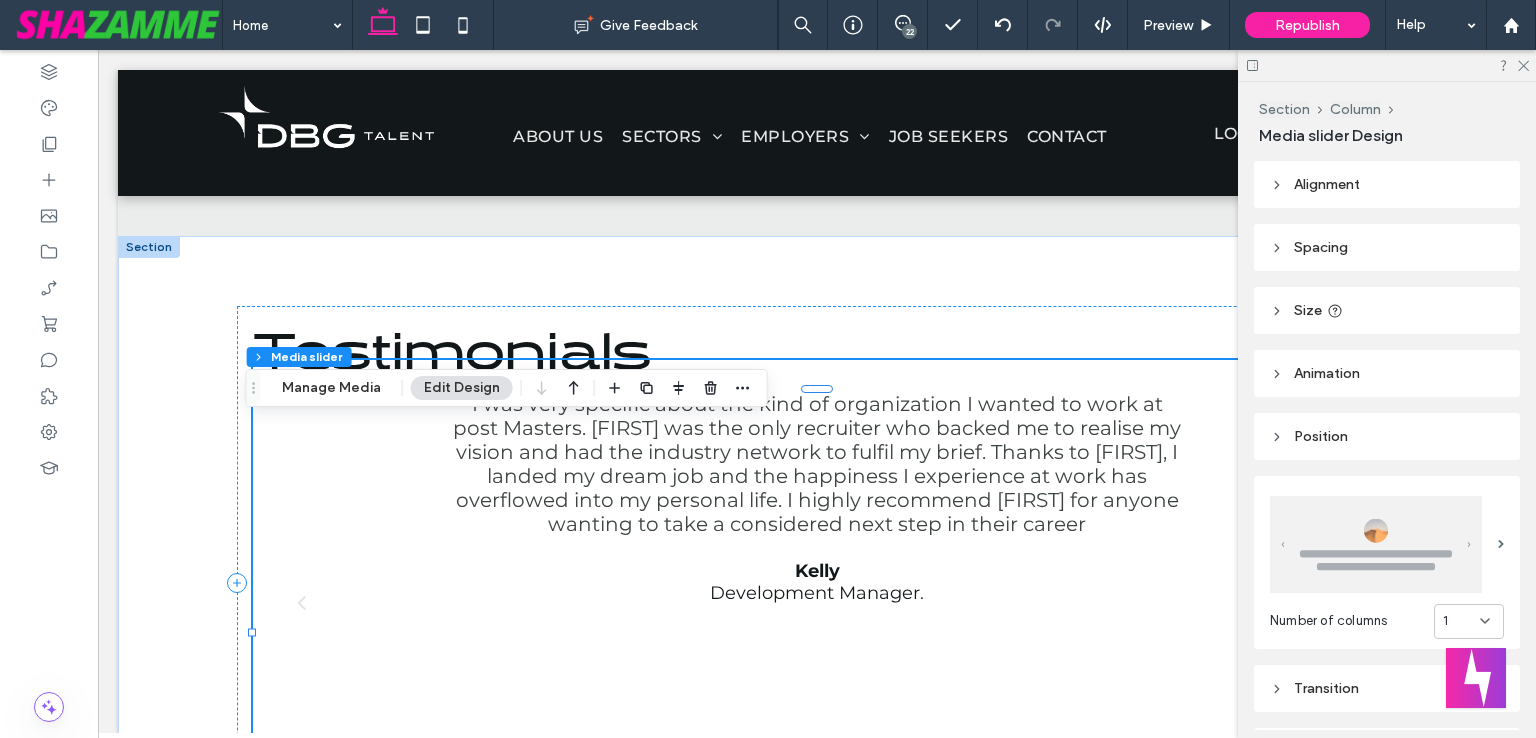 click on "I was very specific about the kind of organization I wanted to work at post Masters. Darren was the only recruiter who backed me to realise my vision and had the industry network to fulfil my brief. Thanks to Darren, I landed my dream job and the happiness I experience at work has overflowed into my personal life. I highly recommend Darren for anyone wanting to take a considered next step in their career Kelly  Development Manager." at bounding box center (817, 618) 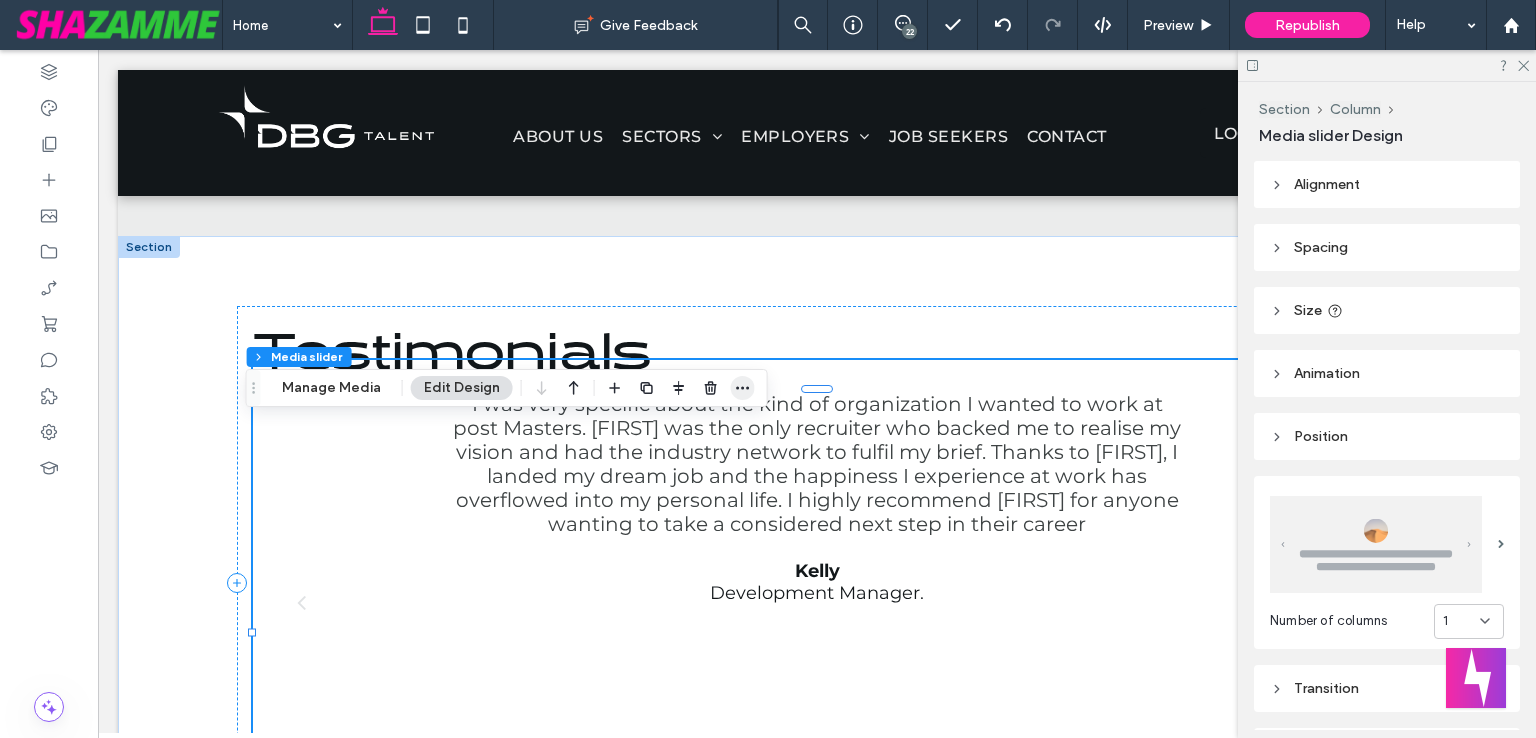click 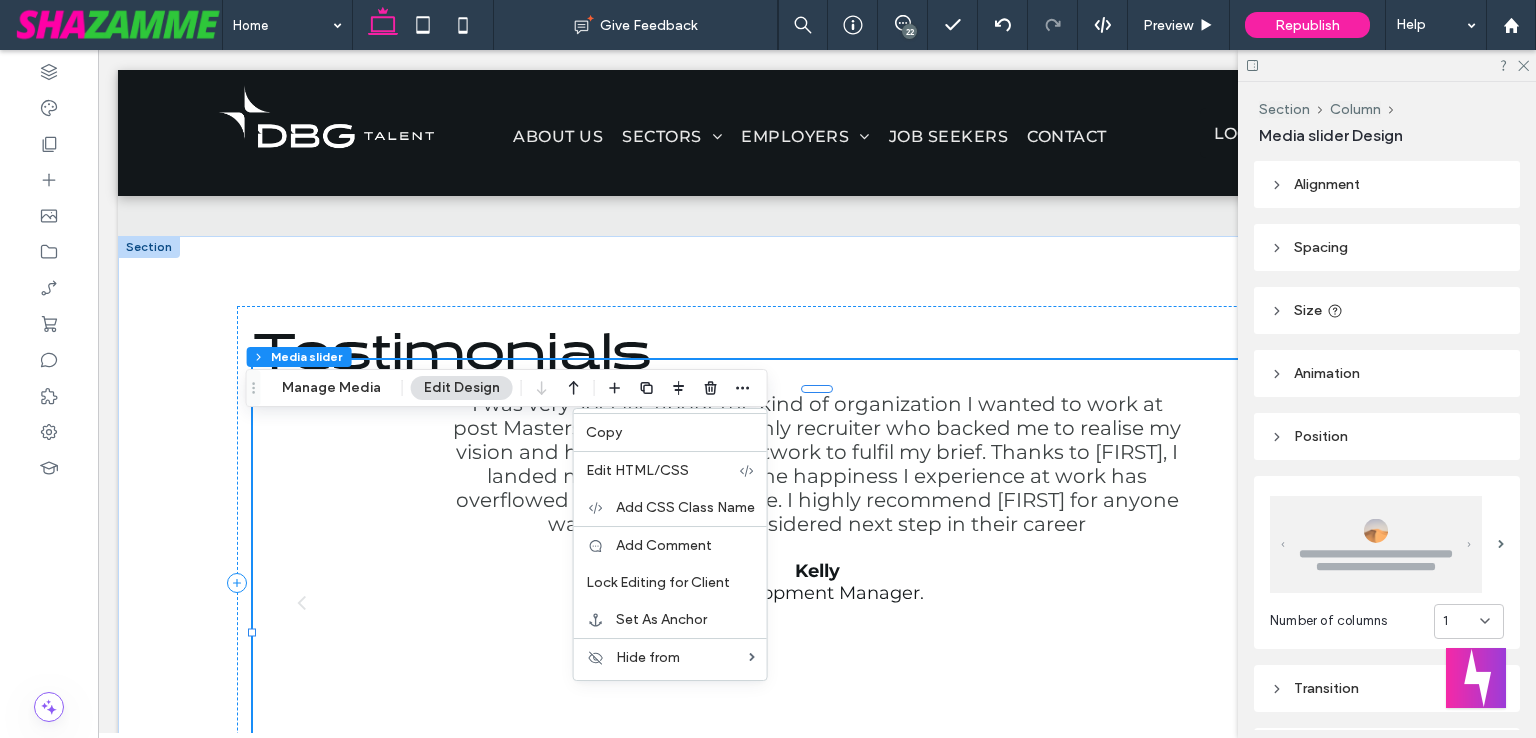 click on "Copy" at bounding box center (670, 432) 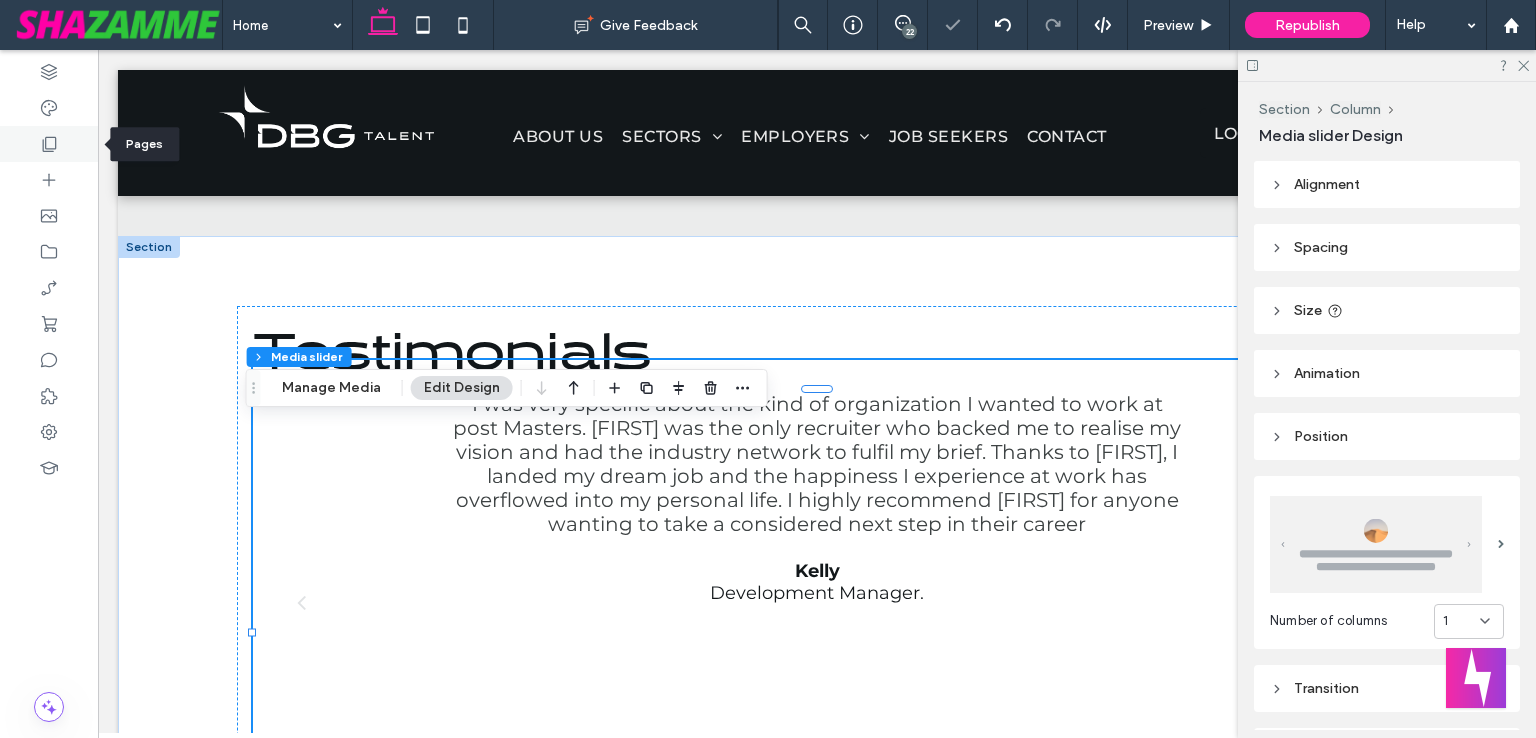 click 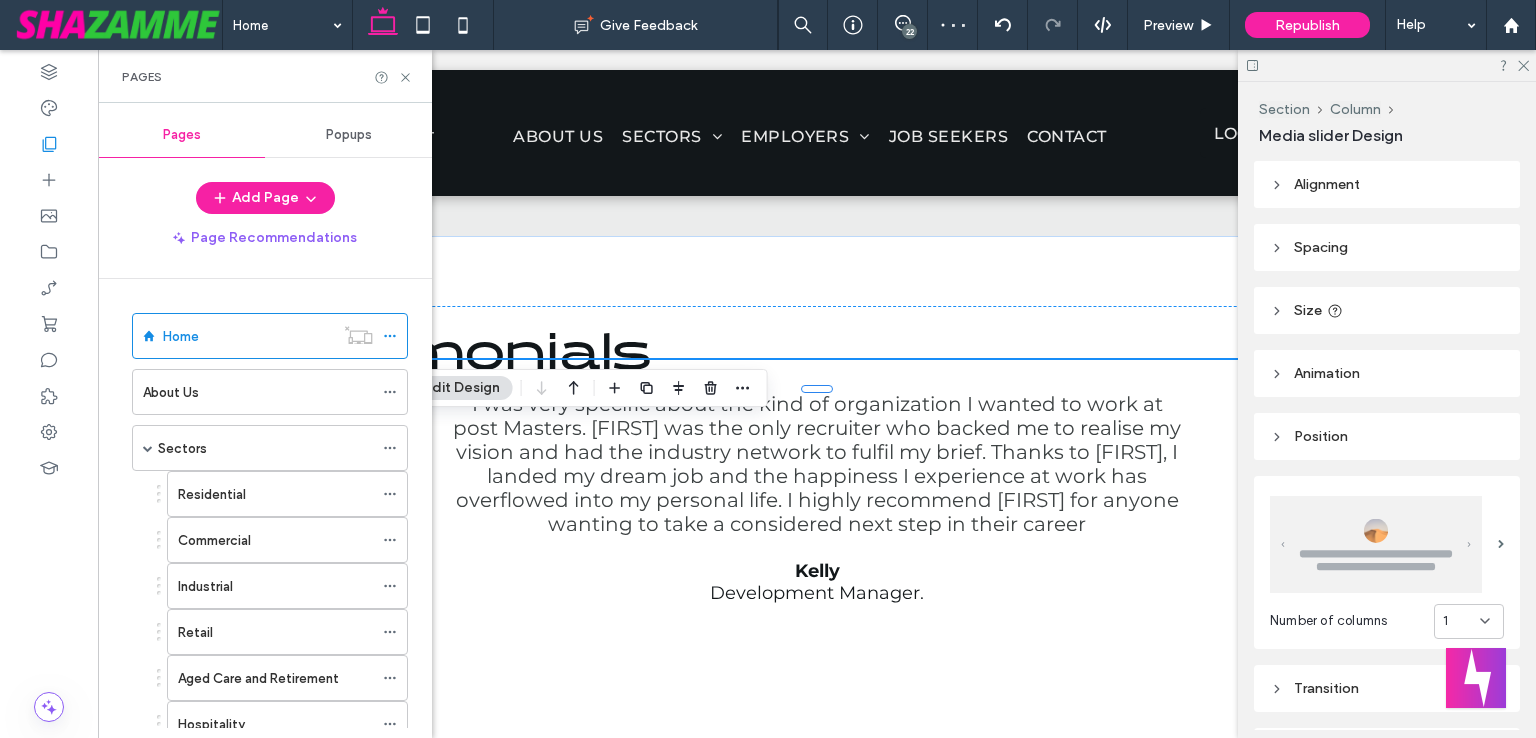 click on "About Us" at bounding box center [258, 392] 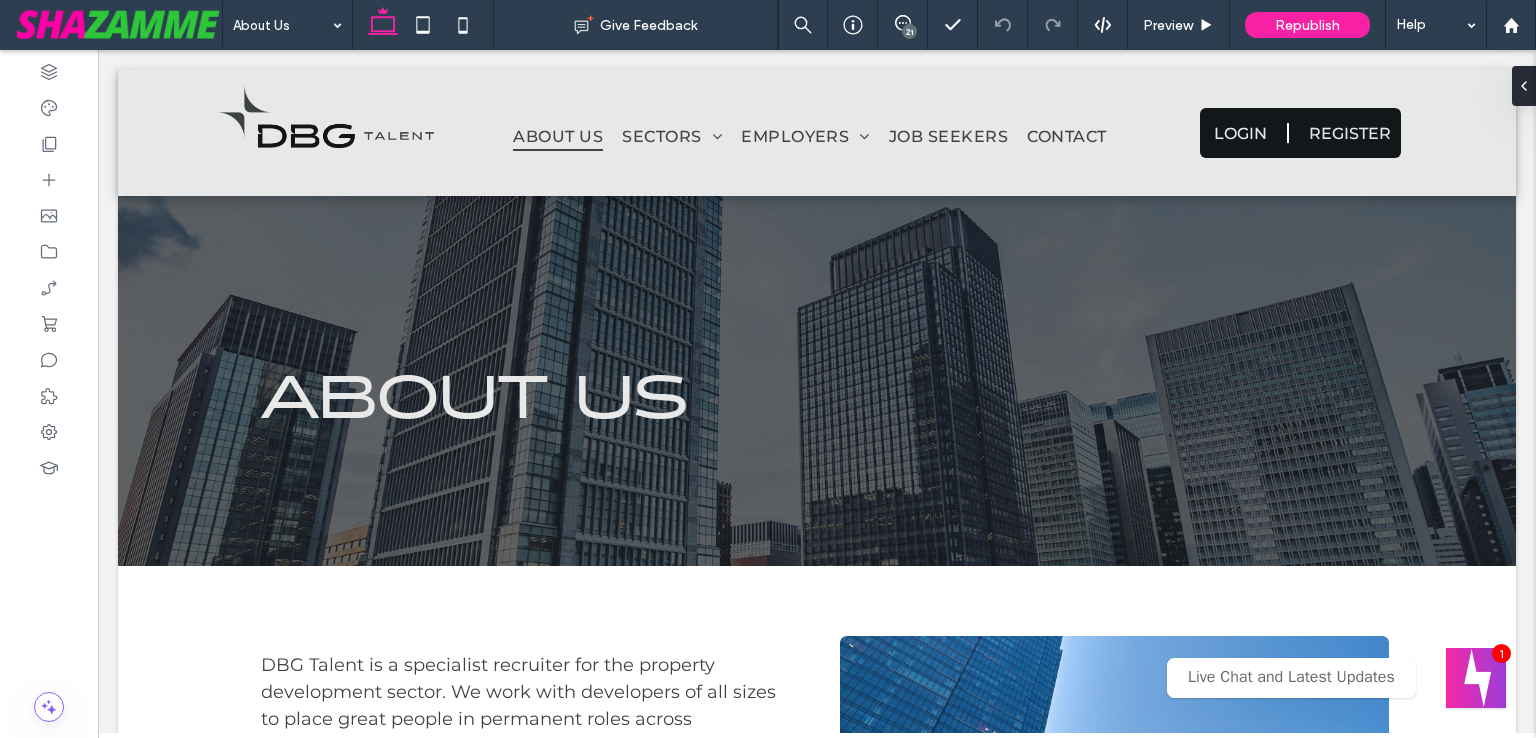 scroll, scrollTop: 0, scrollLeft: 0, axis: both 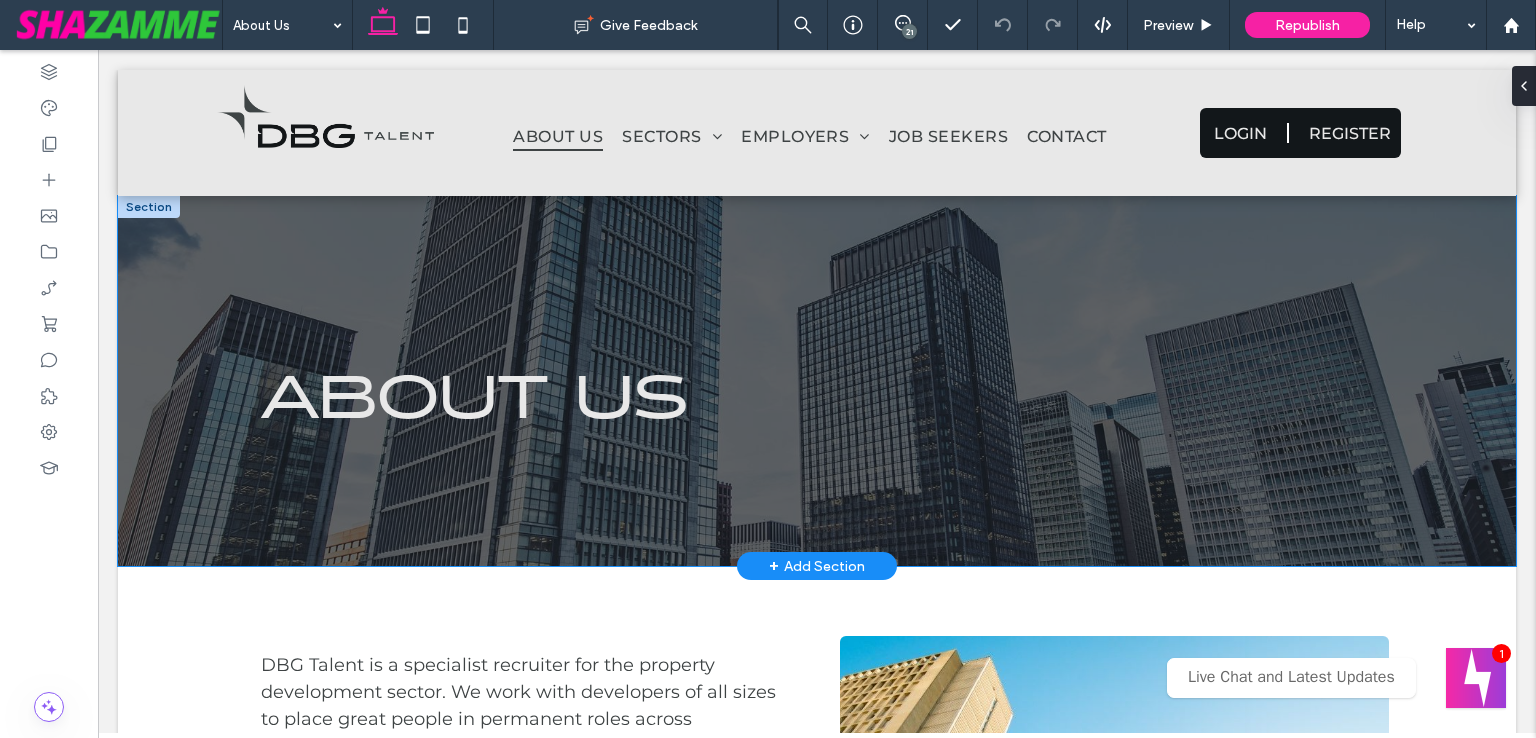 click on "ABOUT US" at bounding box center (817, 381) 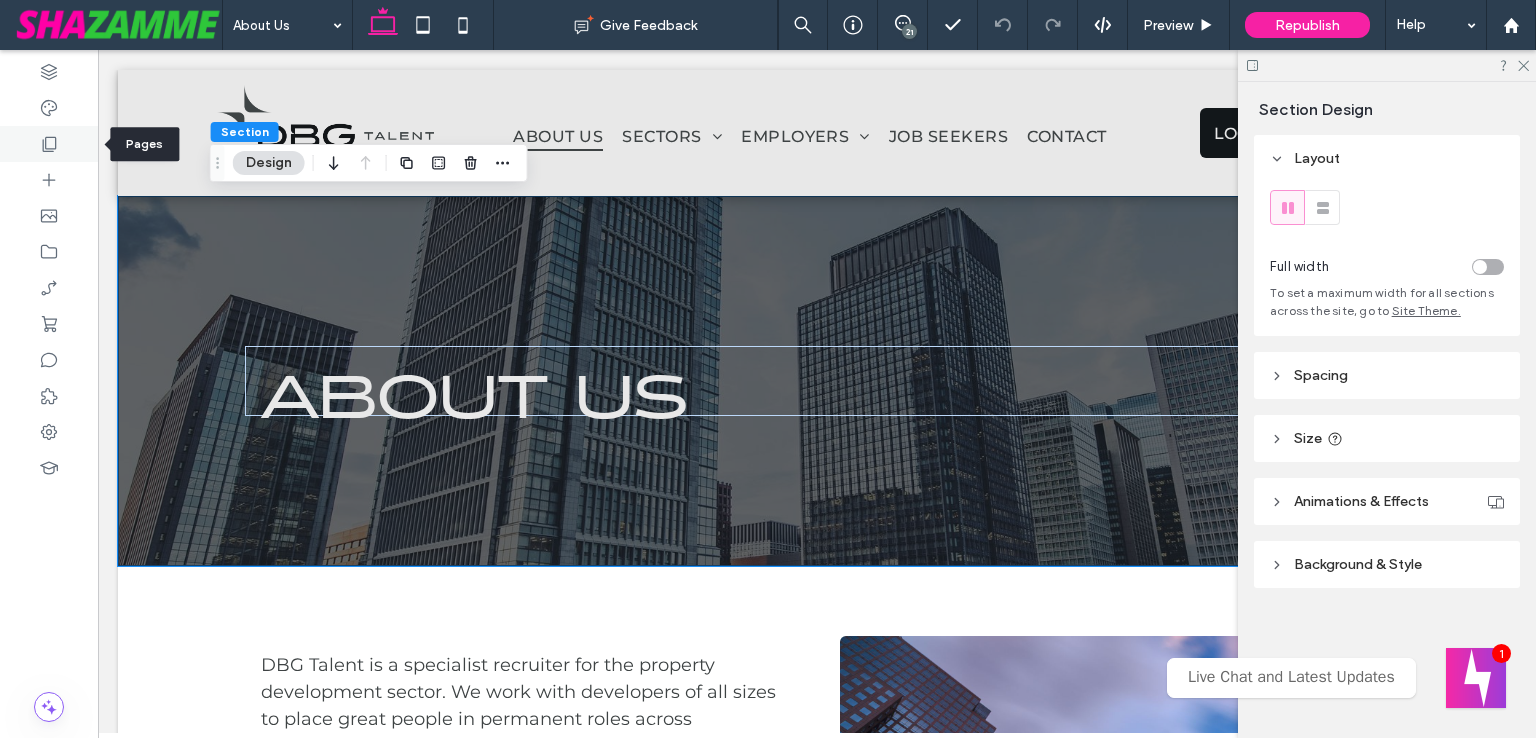 click at bounding box center (49, 144) 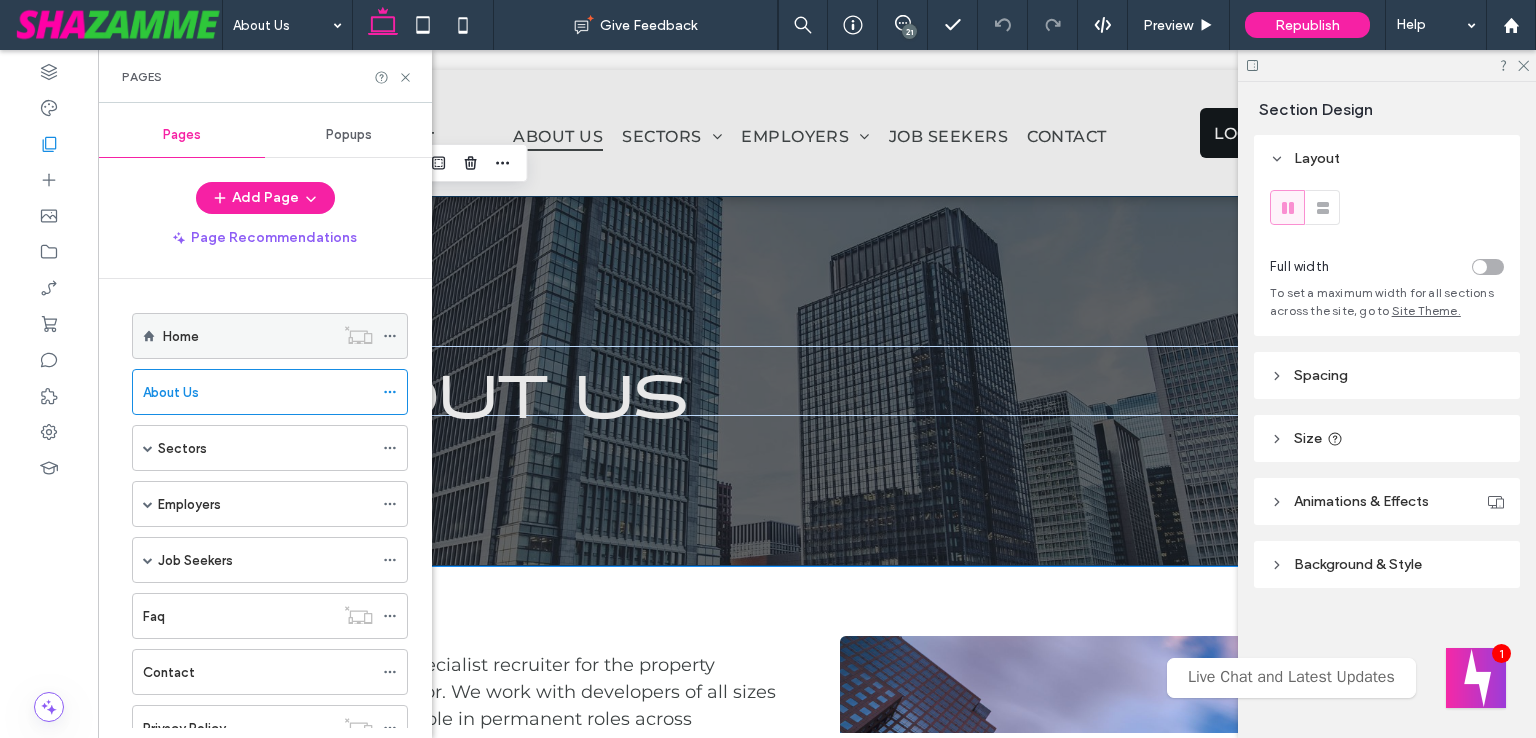 click on "Home" at bounding box center (248, 336) 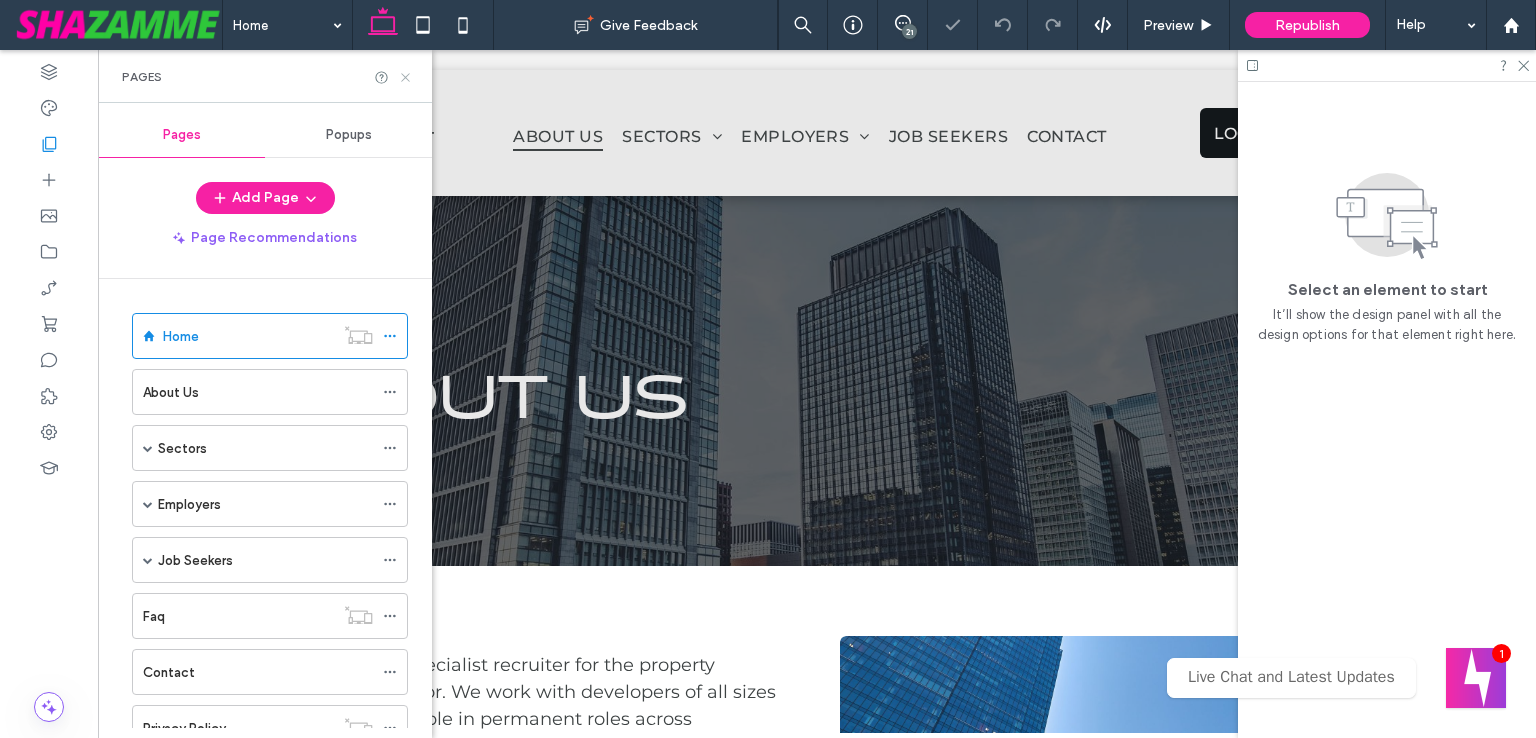 click 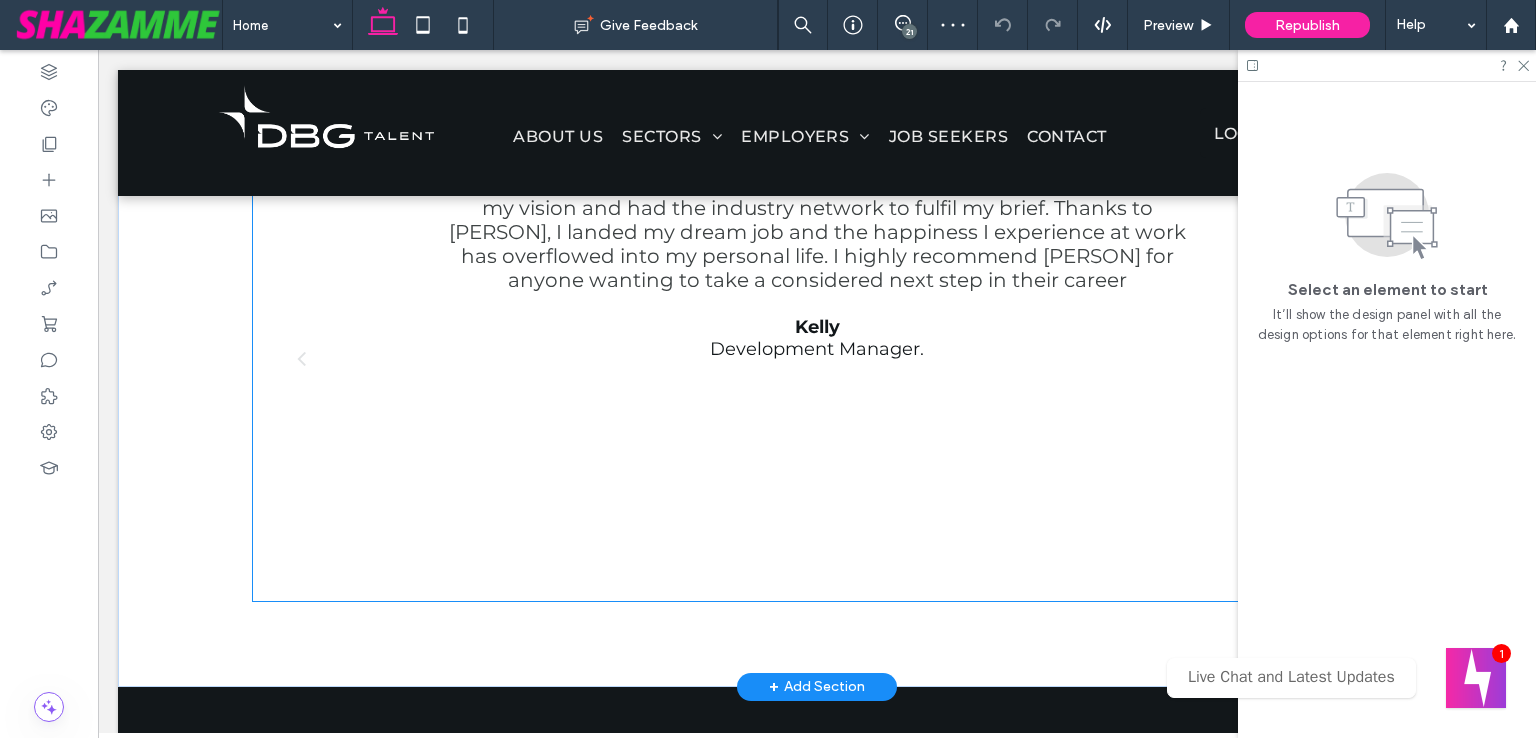scroll, scrollTop: 2417, scrollLeft: 0, axis: vertical 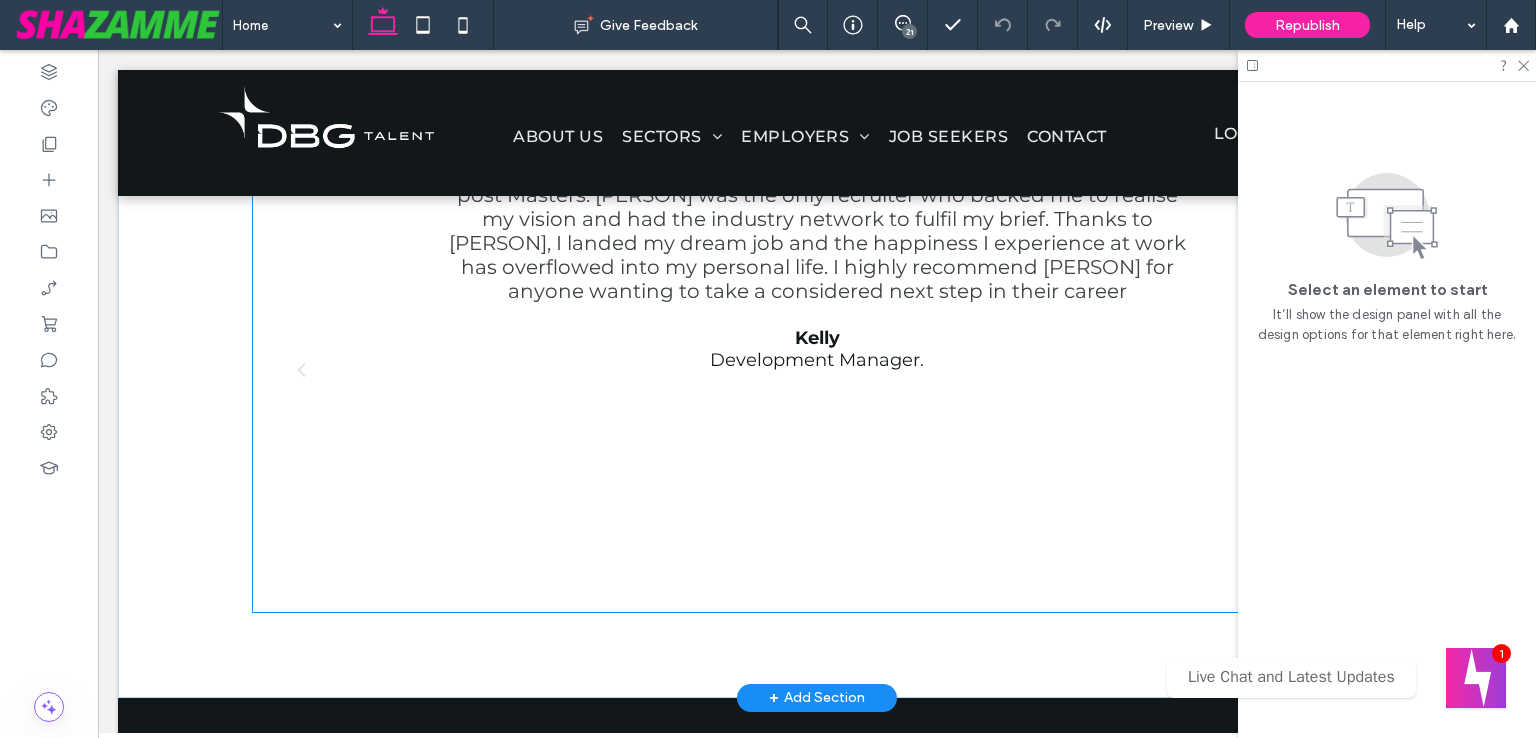 click on "I was very specific about the kind of organization I wanted to work at post Masters. Darren was the only recruiter who backed me to realise my vision and had the industry network to fulfil my brief. Thanks to Darren, I landed my dream job and the happiness I experience at work has overflowed into my personal life. I highly recommend Darren for anyone wanting to take a considered next step in their career Kelly  Development Manager." at bounding box center [817, 385] 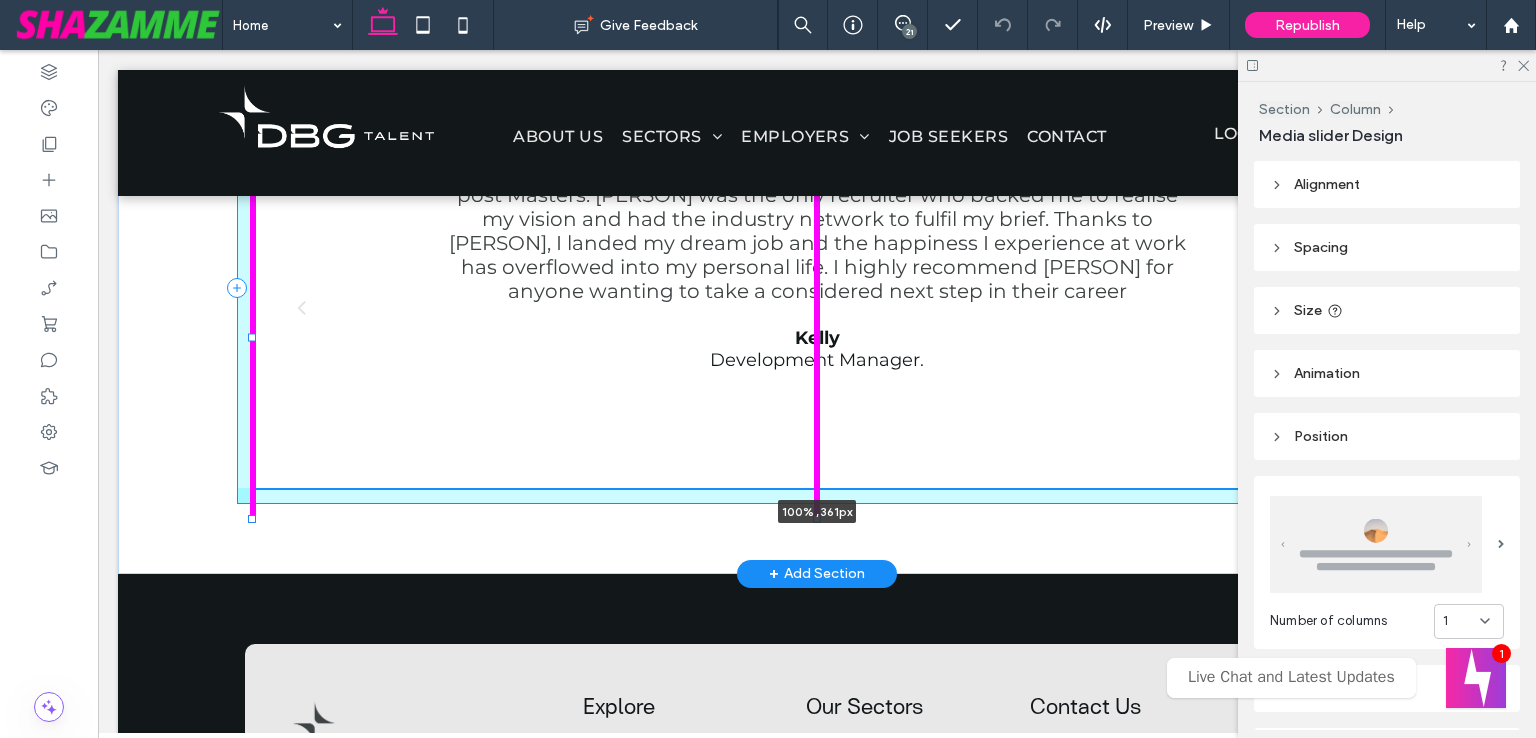 drag, startPoint x: 810, startPoint y: 674, endPoint x: 828, endPoint y: 612, distance: 64.56005 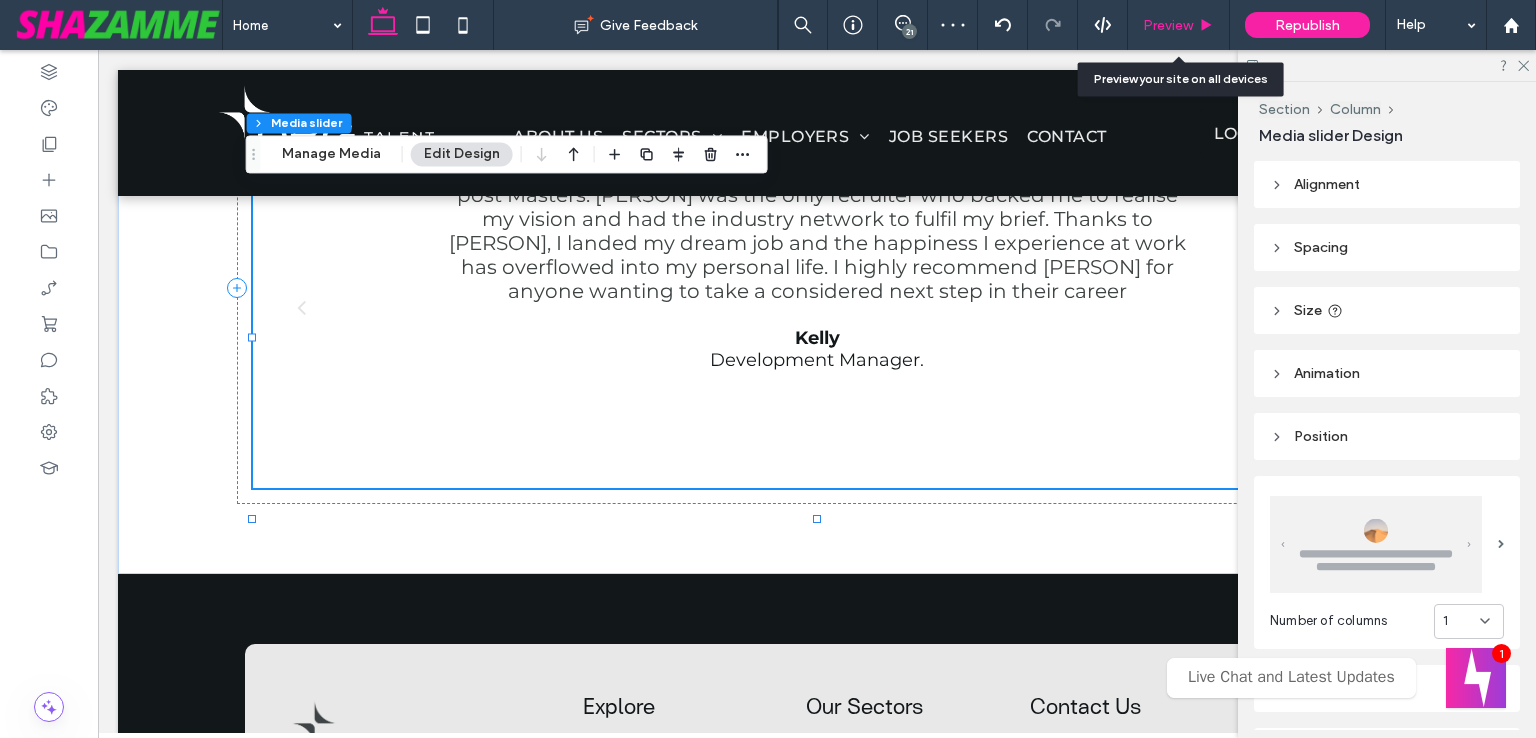 click on "Preview" at bounding box center [1168, 25] 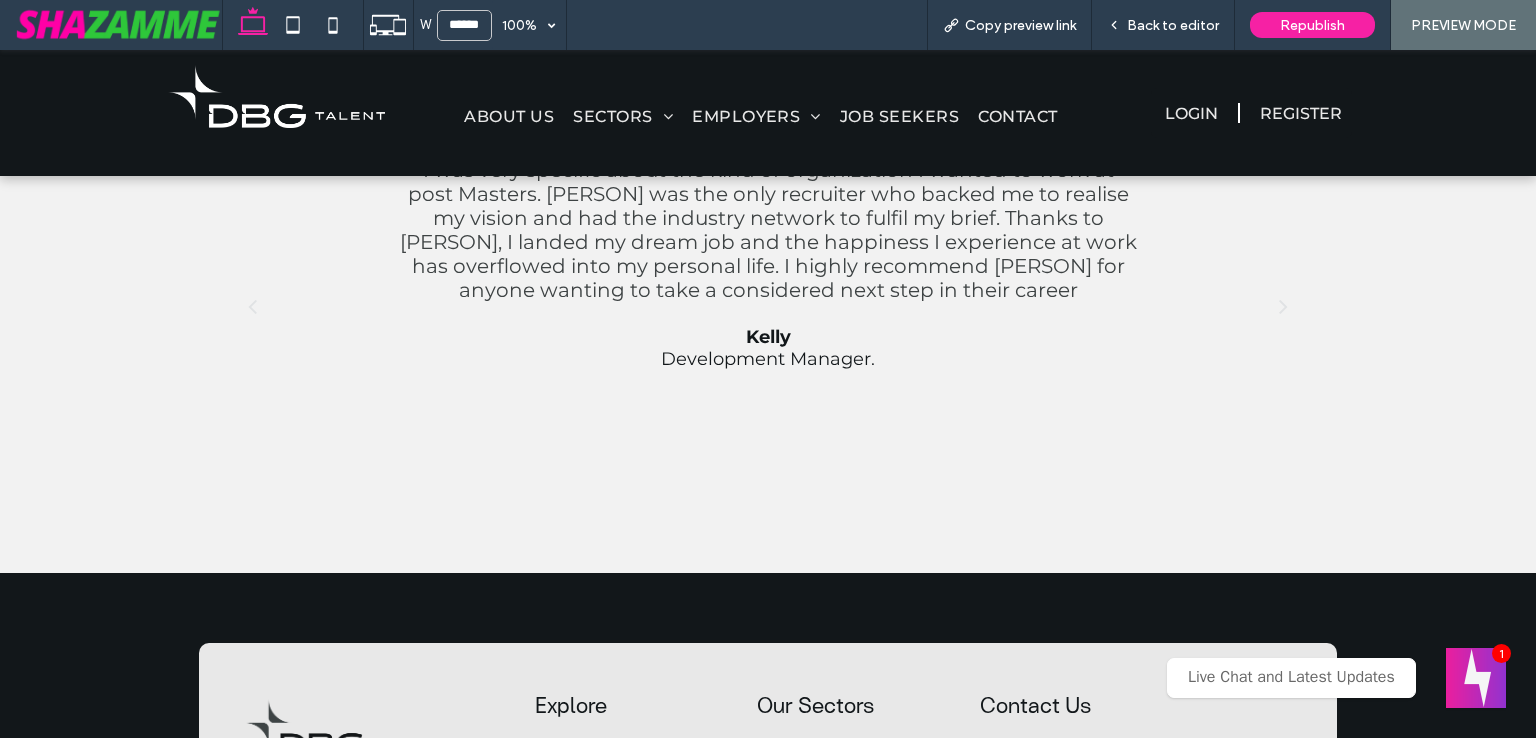 scroll, scrollTop: 2433, scrollLeft: 0, axis: vertical 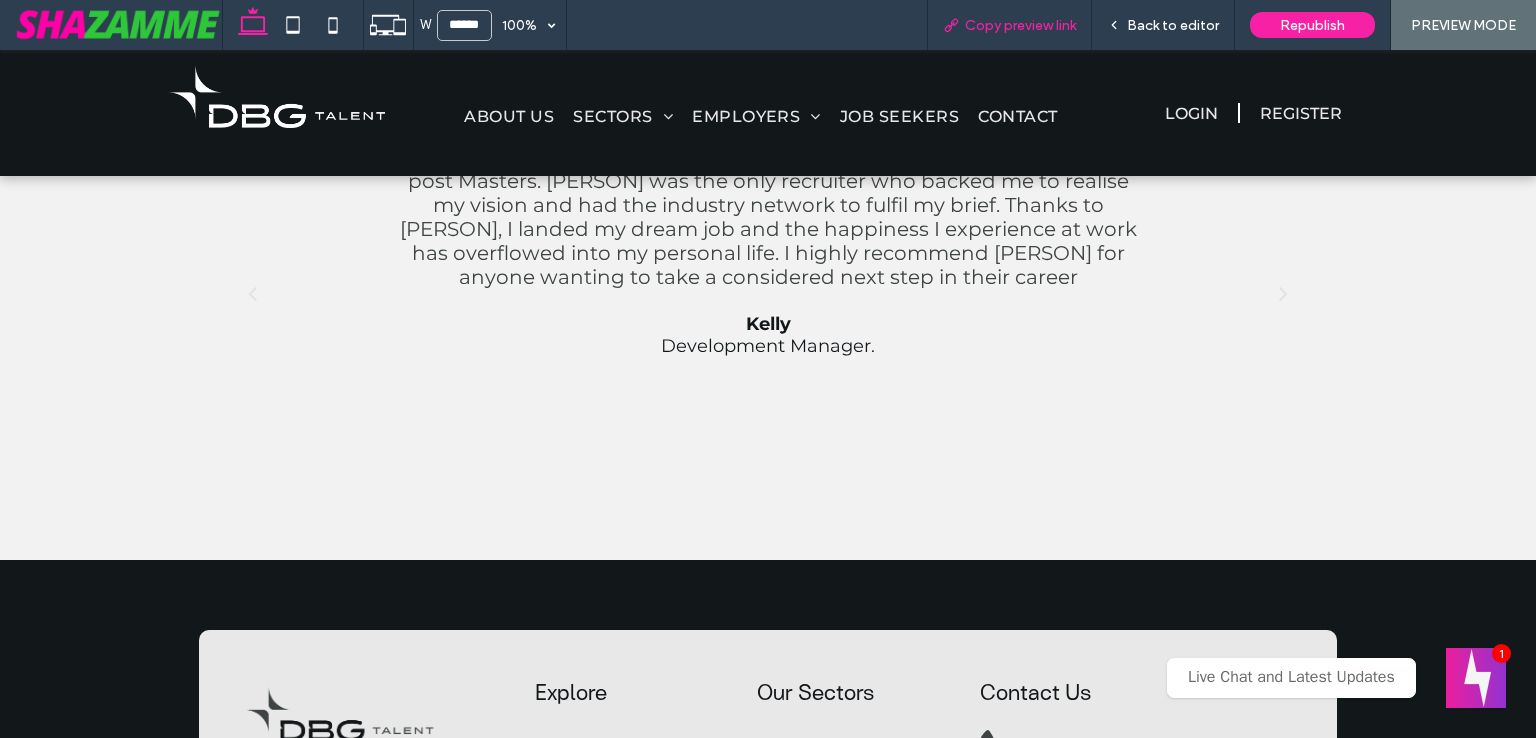click on "Copy preview link" at bounding box center [1020, 25] 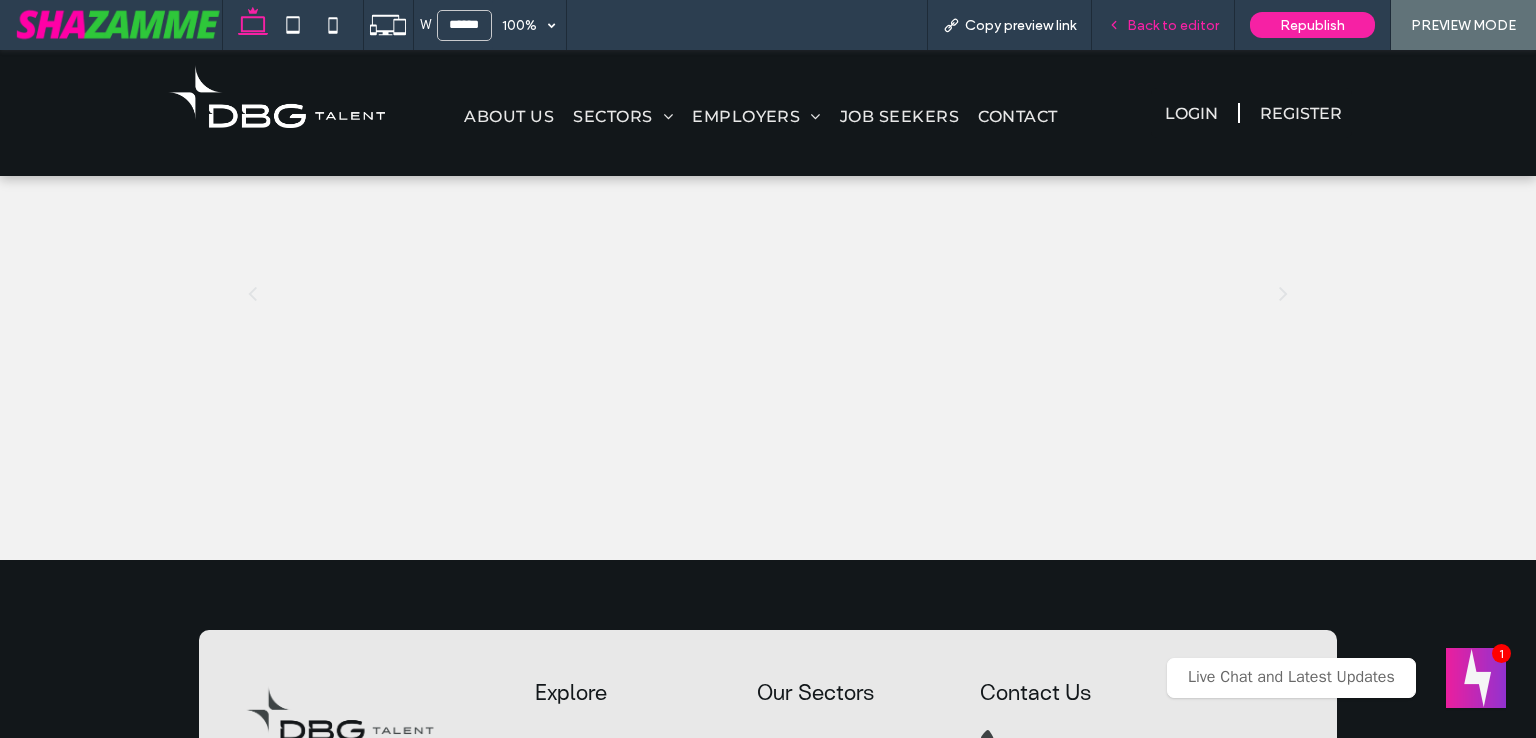 click on "Back to editor" at bounding box center (1173, 25) 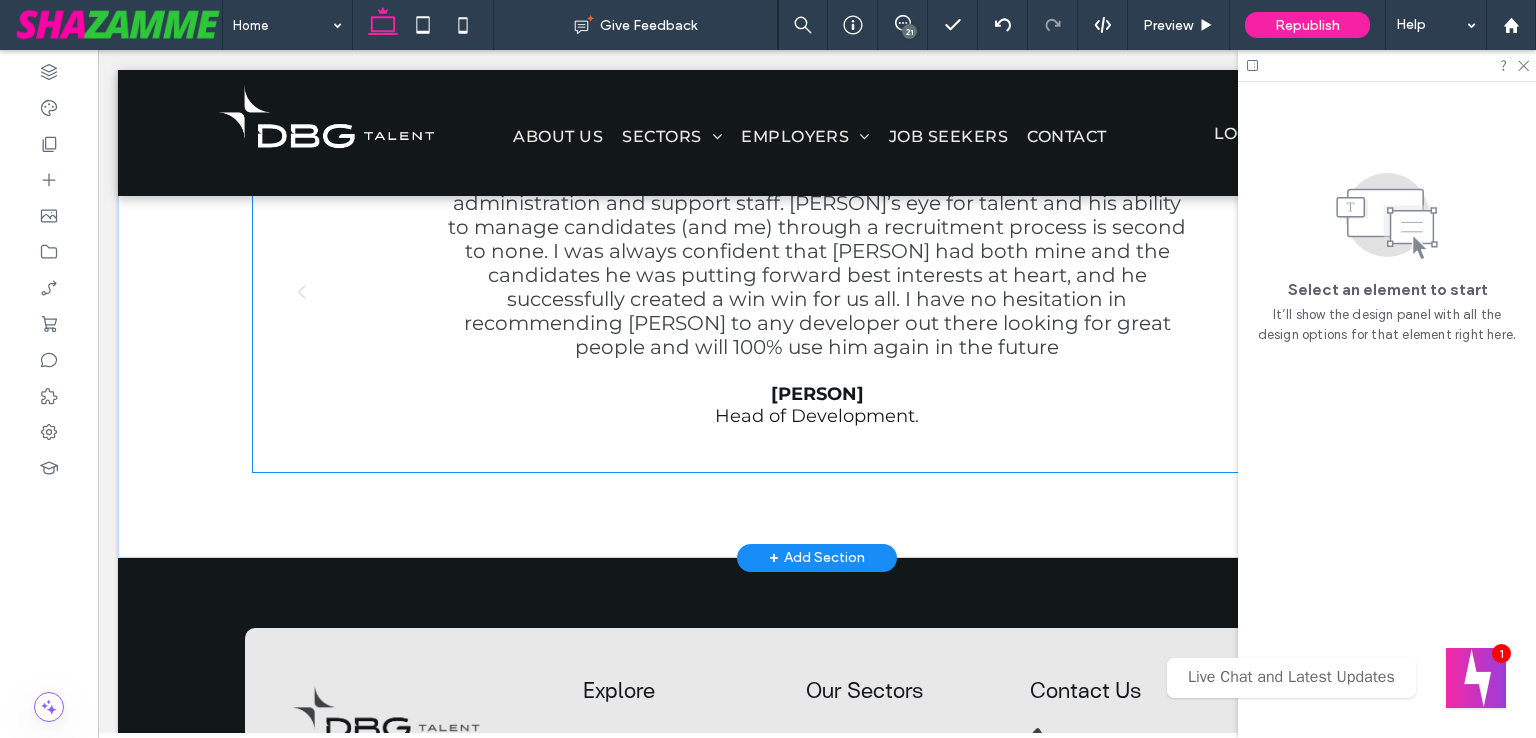 scroll, scrollTop: 2417, scrollLeft: 0, axis: vertical 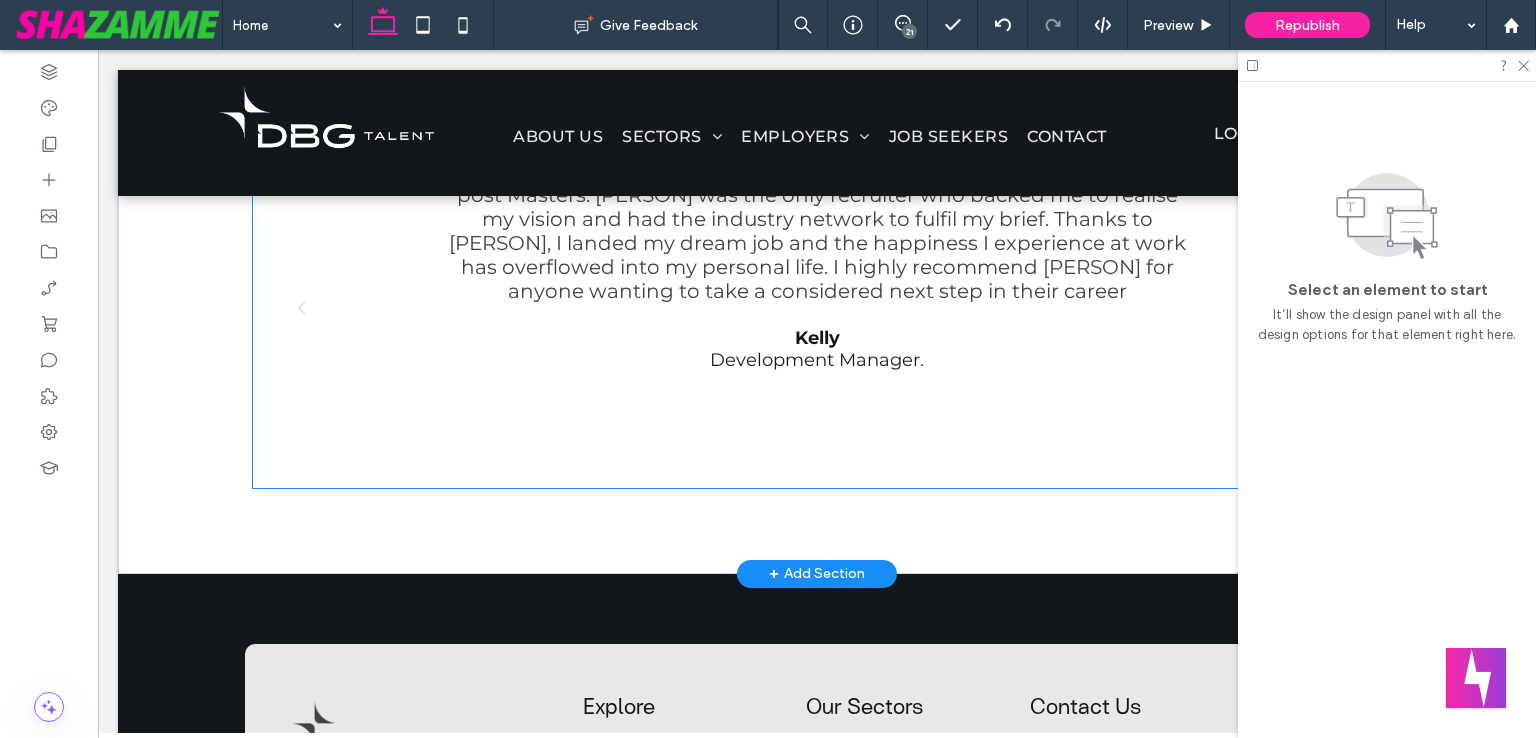click on "I was very specific about the kind of organization I wanted to work at post Masters. Darren was the only recruiter who backed me to realise my vision and had the industry network to fulfil my brief. Thanks to Darren, I landed my dream job and the happiness I experience at work has overflowed into my personal life. I highly recommend Darren for anyone wanting to take a considered next step in their career Kelly  Development Manager." at bounding box center (817, 323) 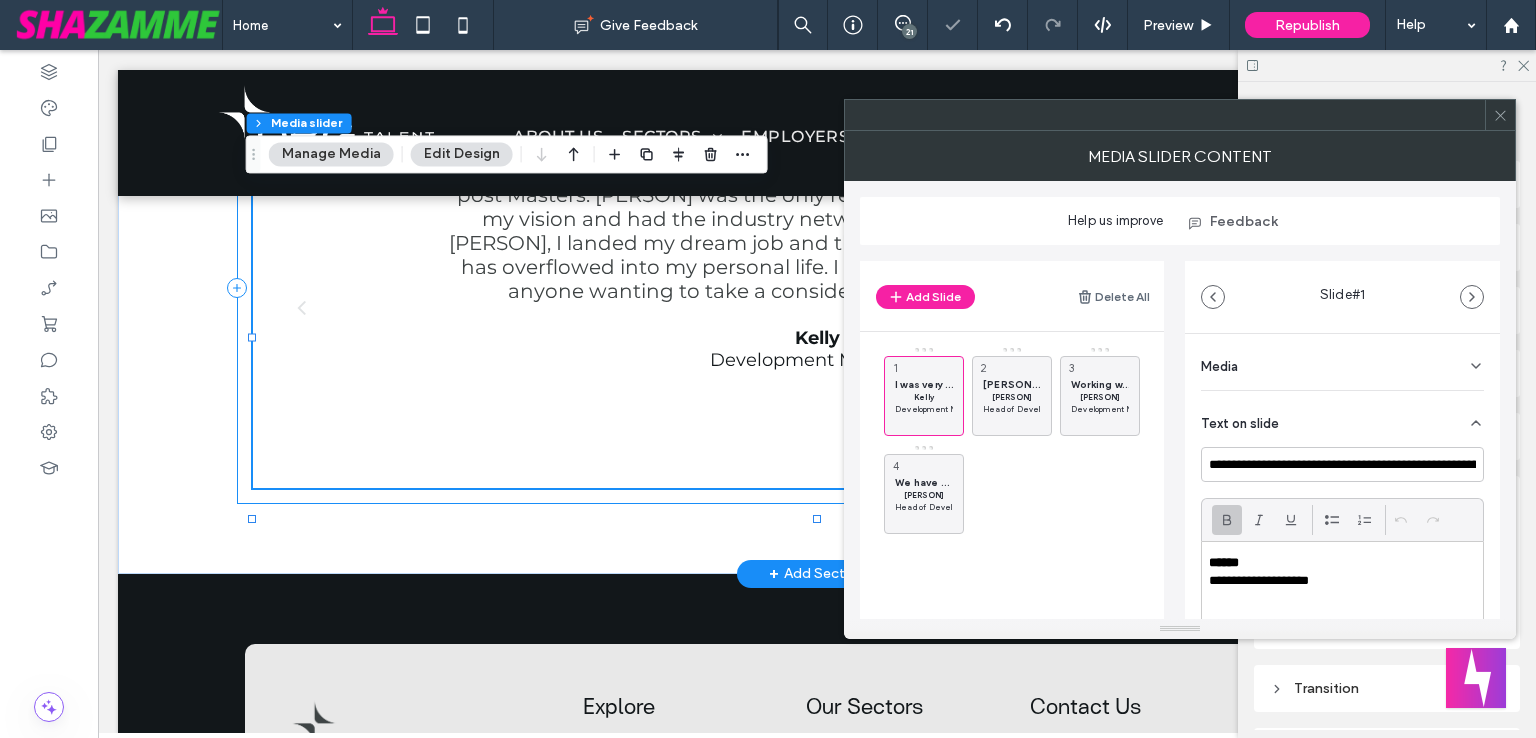 click on "Testimonials
I was very specific about the kind of organization I wanted to work at post Masters. Darren was the only recruiter who backed me to realise my vision and had the industry network to fulfil my brief. Thanks to Darren, I landed my dream job and the happiness I experience at work has overflowed into my personal life. I highly recommend Darren for anyone wanting to take a considered next step in their career Kelly  Development Manager. a a a a" at bounding box center [817, 288] 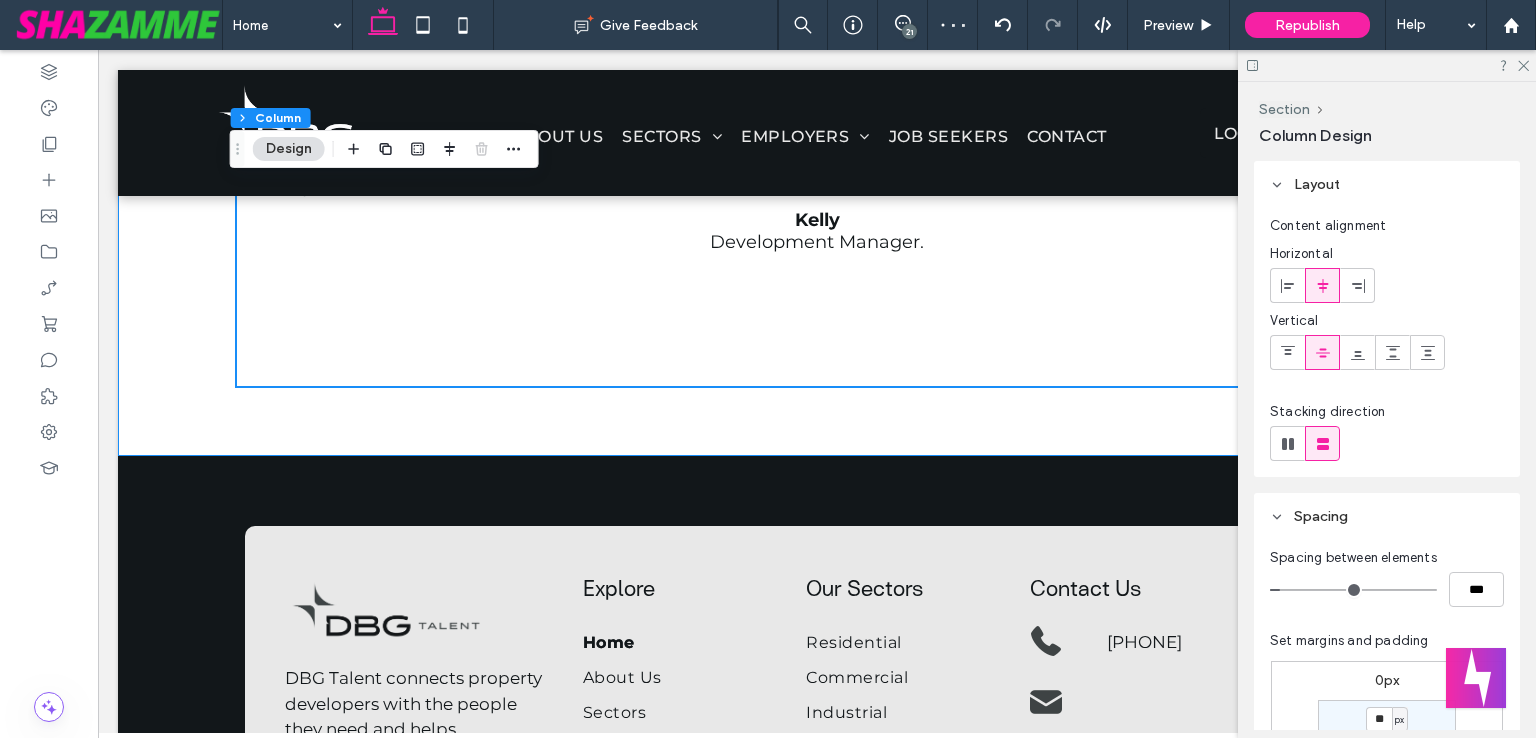 scroll, scrollTop: 2417, scrollLeft: 0, axis: vertical 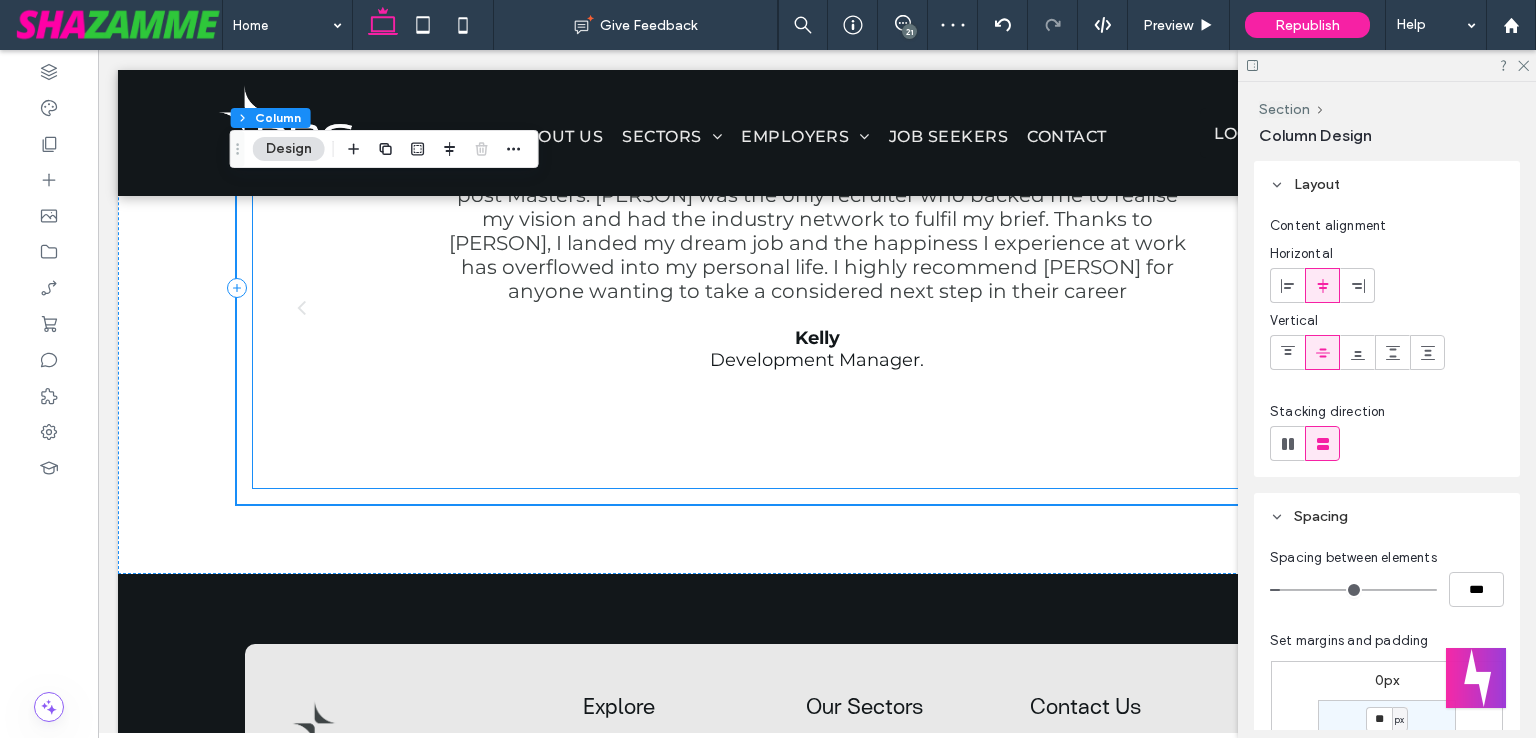 click on "I was very specific about the kind of organization I wanted to work at post Masters. Darren was the only recruiter who backed me to realise my vision and had the industry network to fulfil my brief. Thanks to Darren, I landed my dream job and the happiness I experience at work has overflowed into my personal life. I highly recommend Darren for anyone wanting to take a considered next step in their career Kelly  Development Manager." at bounding box center [817, 323] 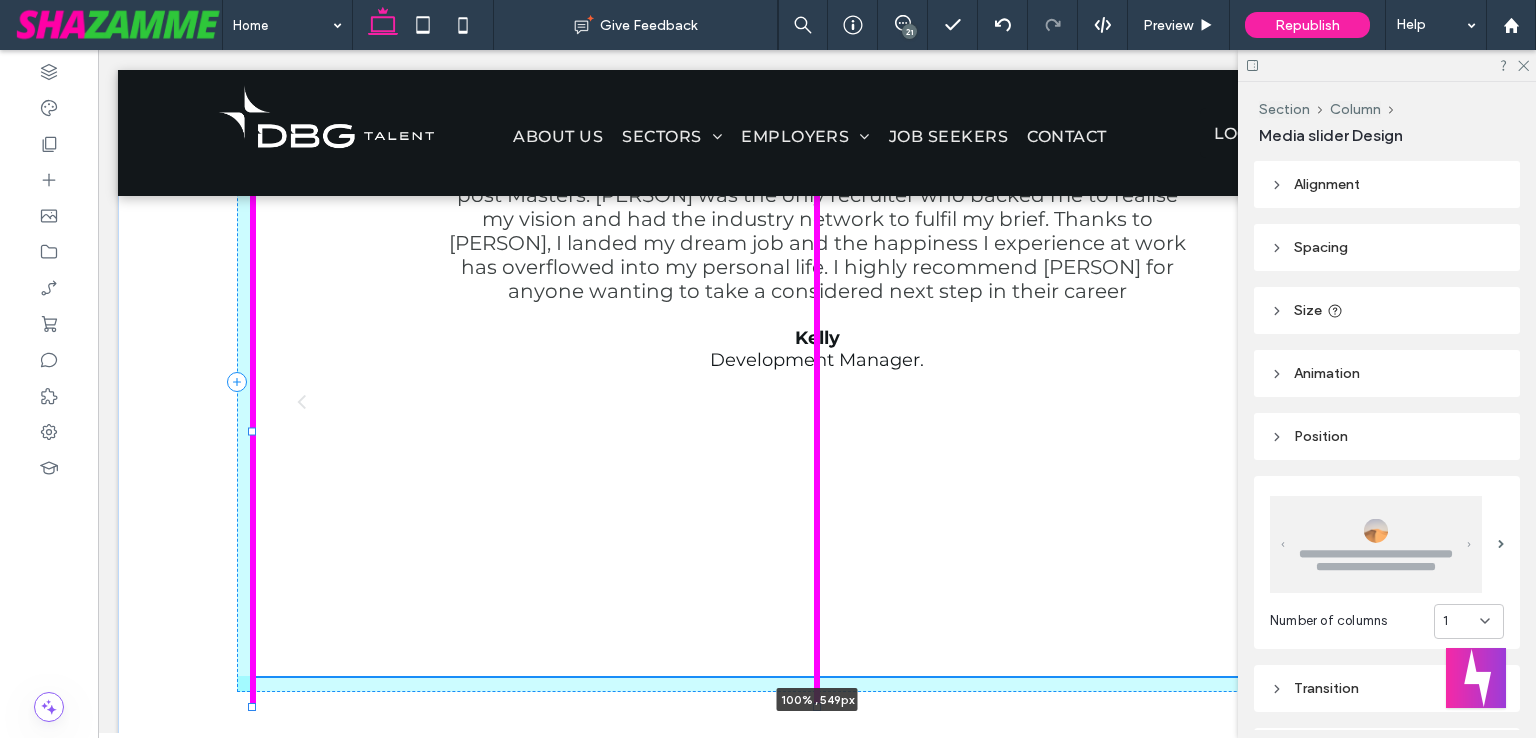 drag, startPoint x: 812, startPoint y: 549, endPoint x: 790, endPoint y: 643, distance: 96.540146 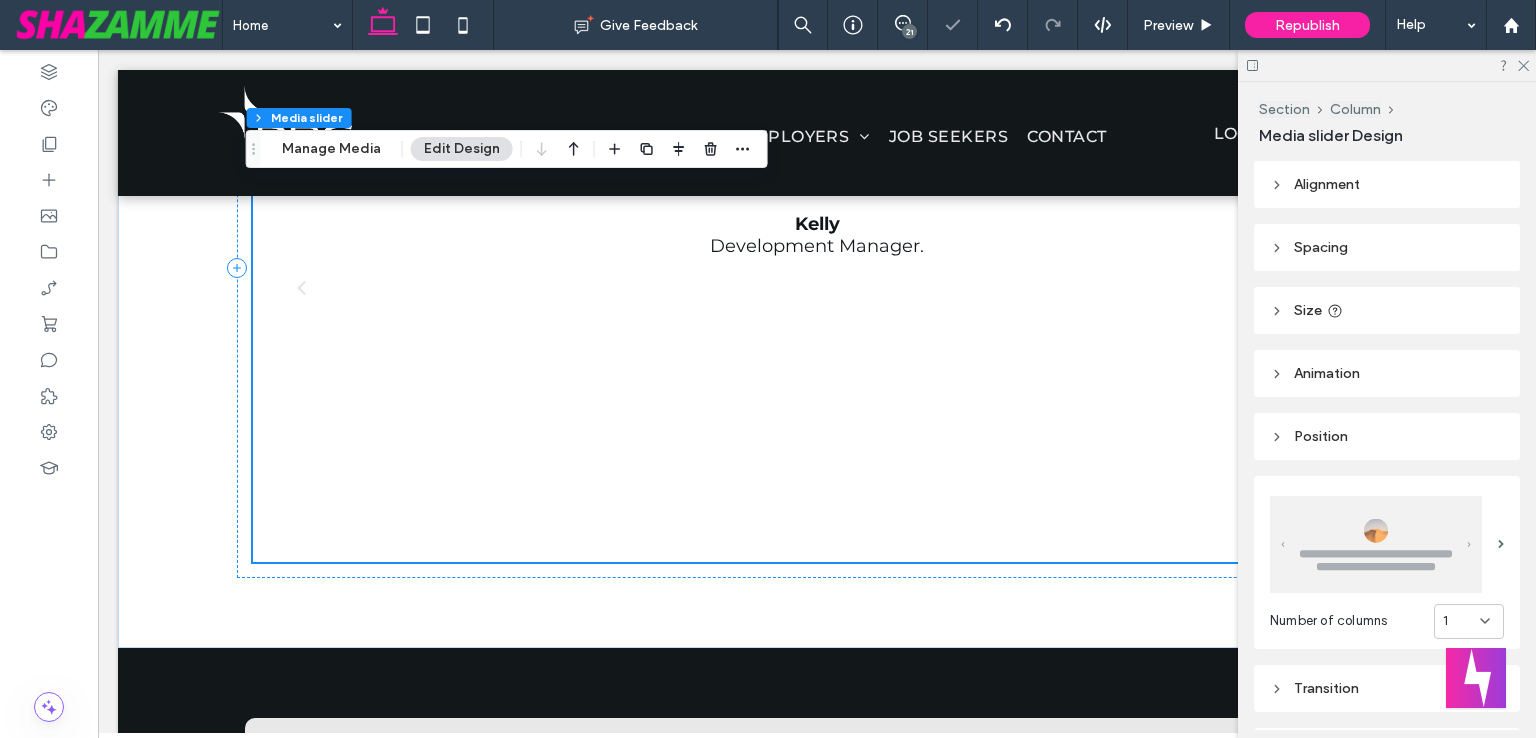 scroll, scrollTop: 2617, scrollLeft: 0, axis: vertical 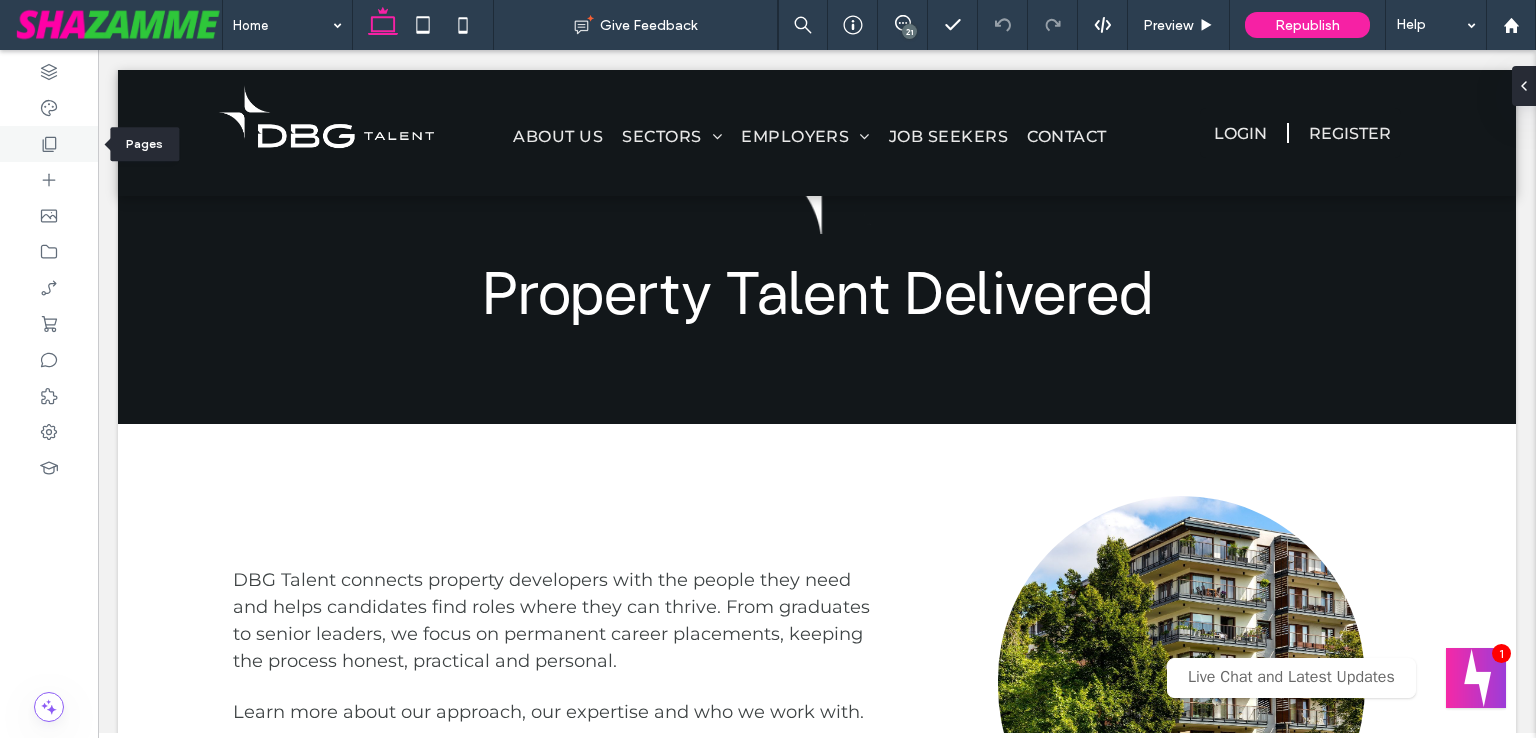 click at bounding box center (49, 144) 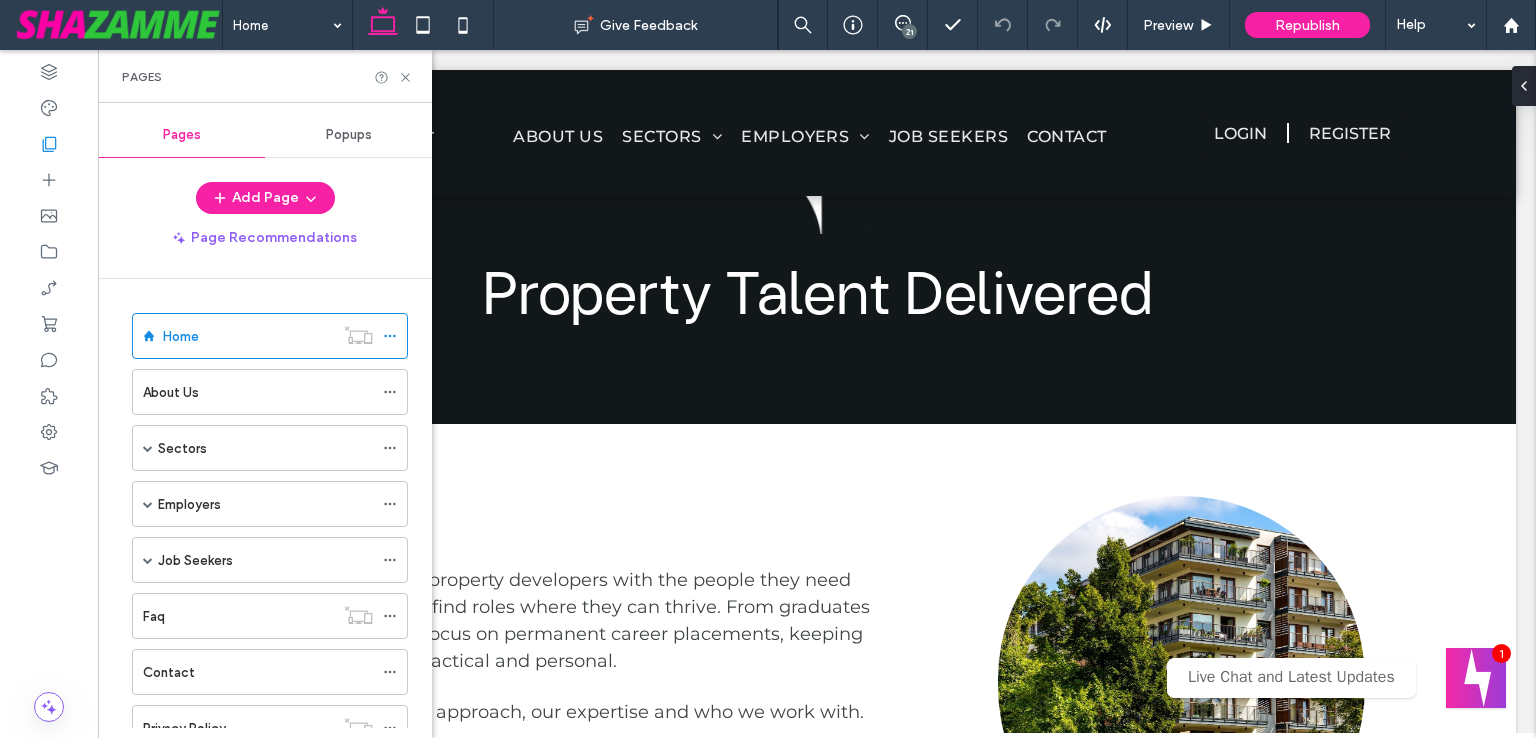 click on "About Us" at bounding box center [258, 392] 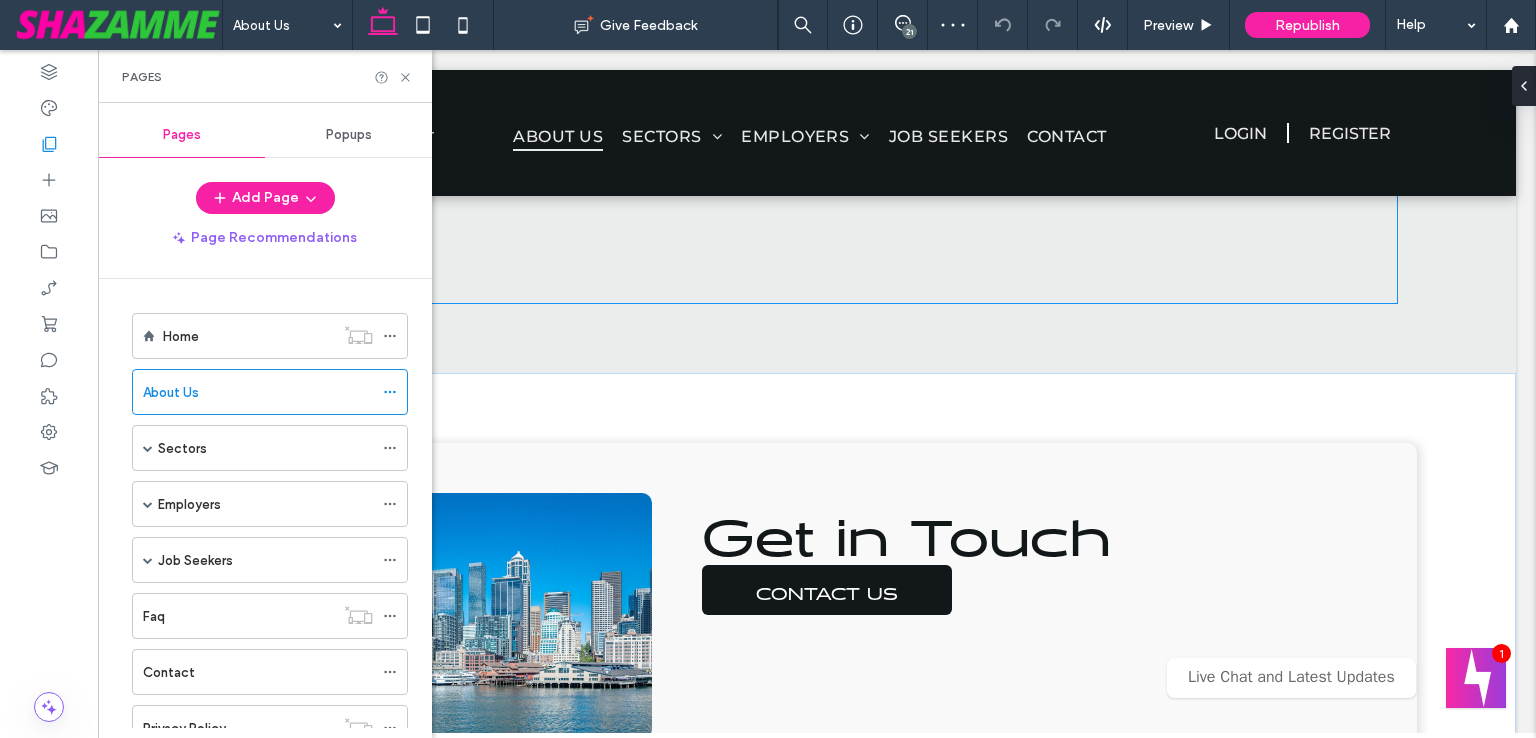 scroll, scrollTop: 2795, scrollLeft: 0, axis: vertical 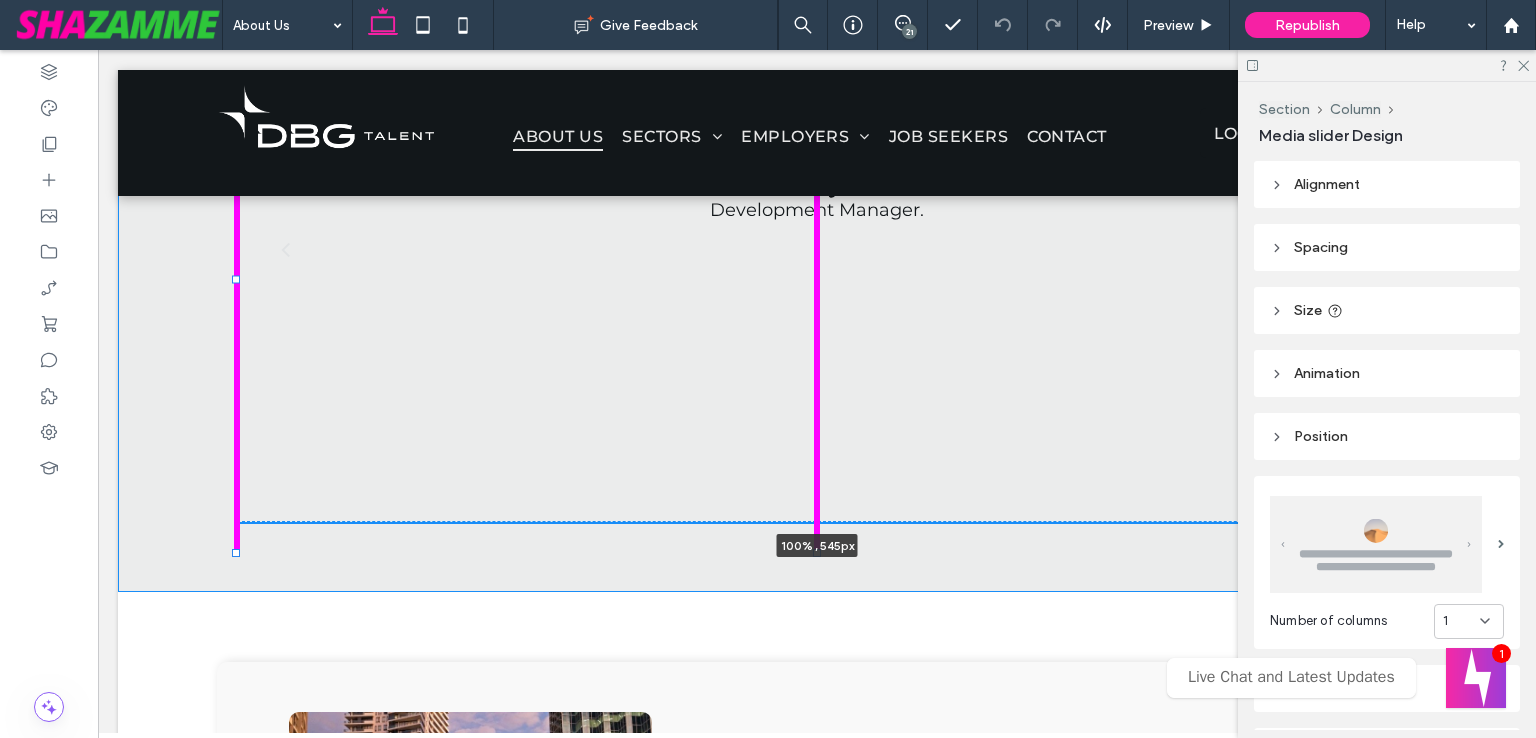drag, startPoint x: 811, startPoint y: 545, endPoint x: 815, endPoint y: 609, distance: 64.12488 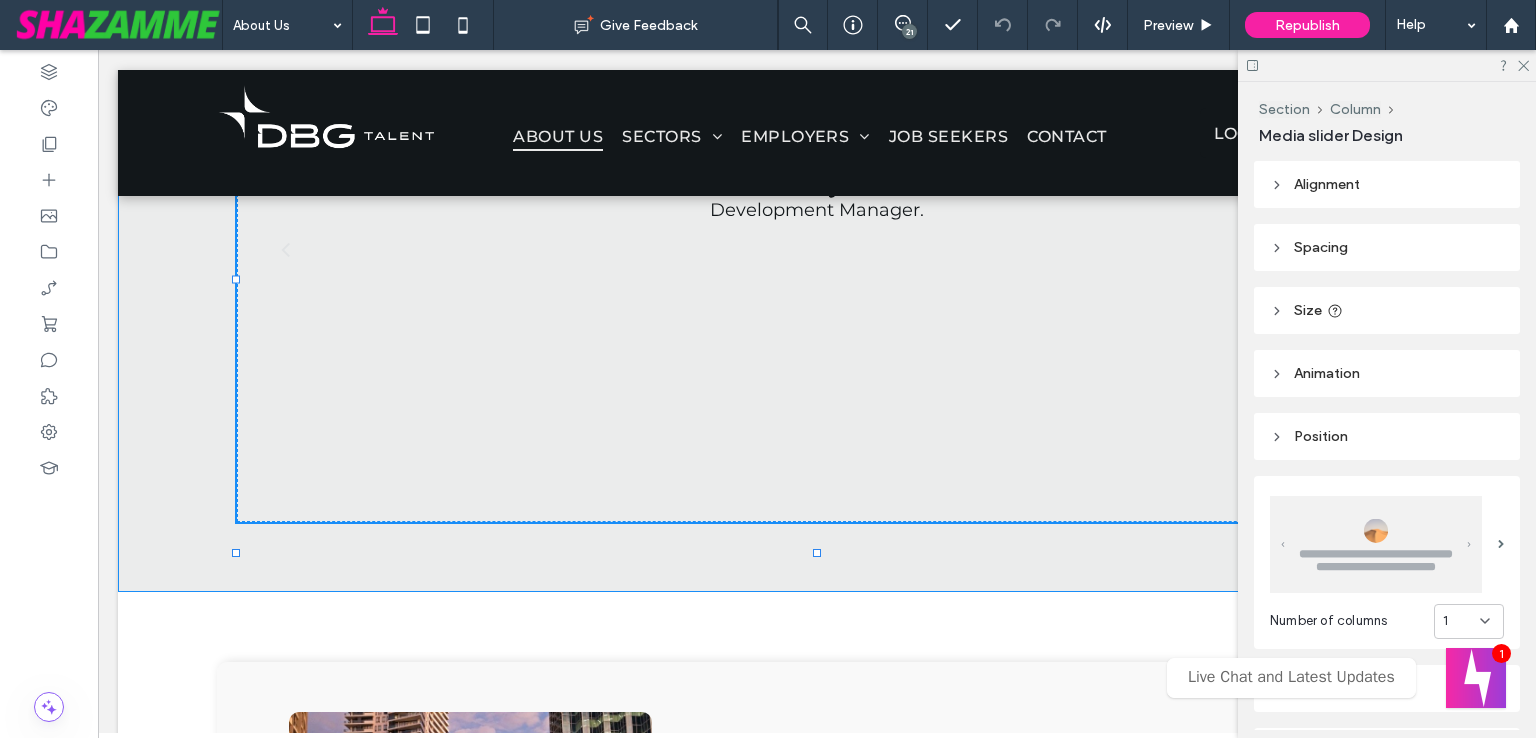 type on "***" 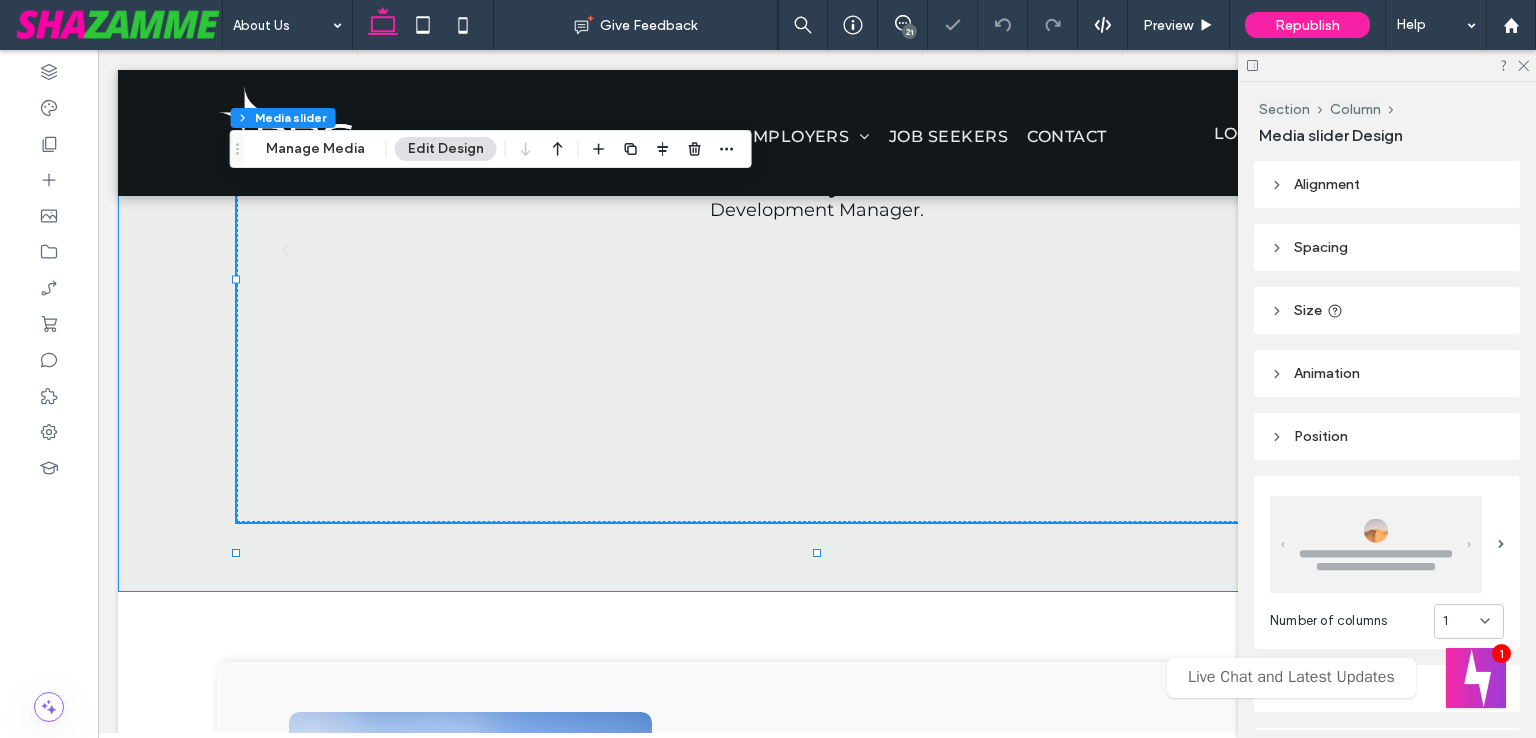 click on "I was very specific about the kind of organization I wanted to work at post Masters. Darren was the only recruiter who backed me to realise my vision and had the industry network to fulfil my brief. Thanks to Darren, I landed my dream job and the happiness I experience at work has overflowed into my personal life. I highly recommend Darren for anyone wanting to take a considered next step in their career Kelly  Development Manager." at bounding box center [817, 265] 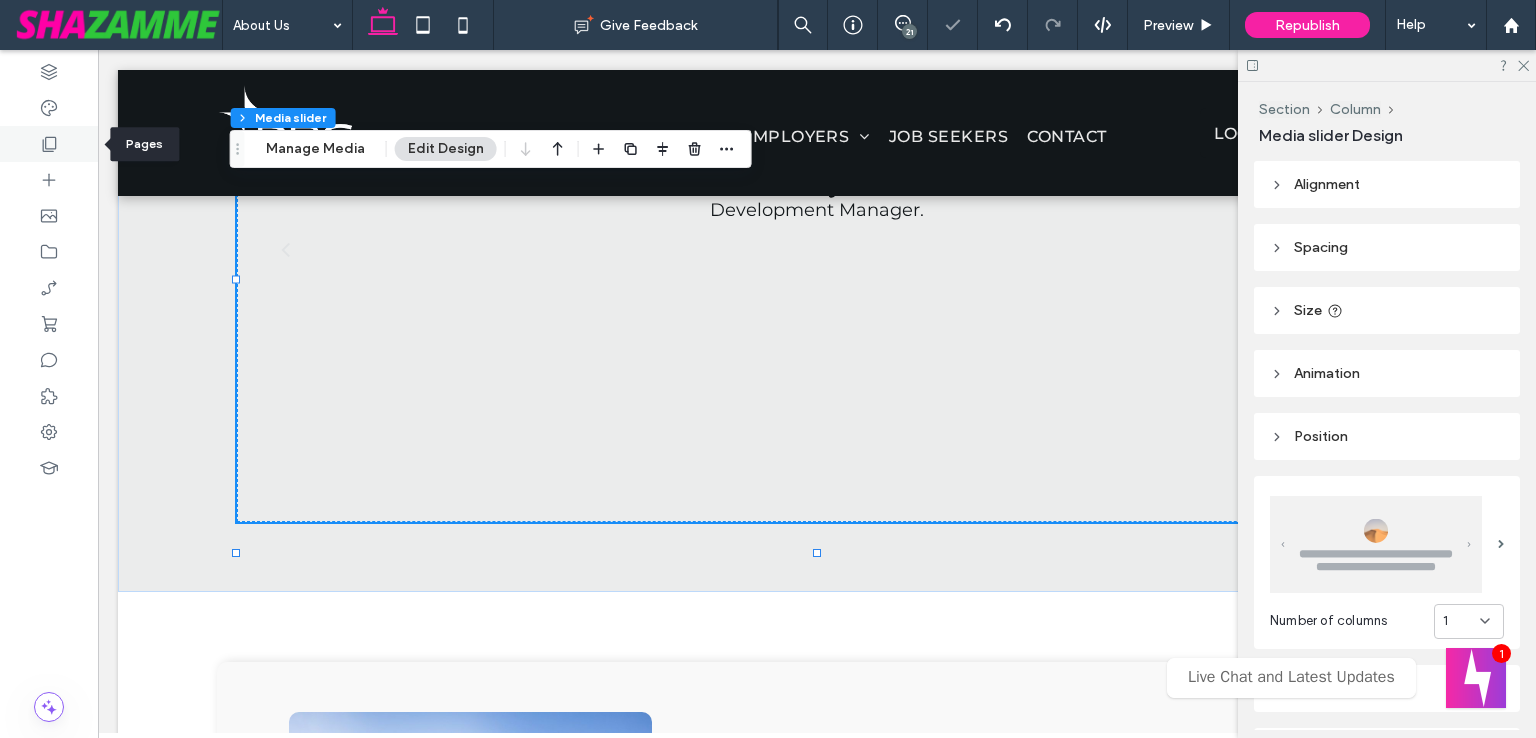 click 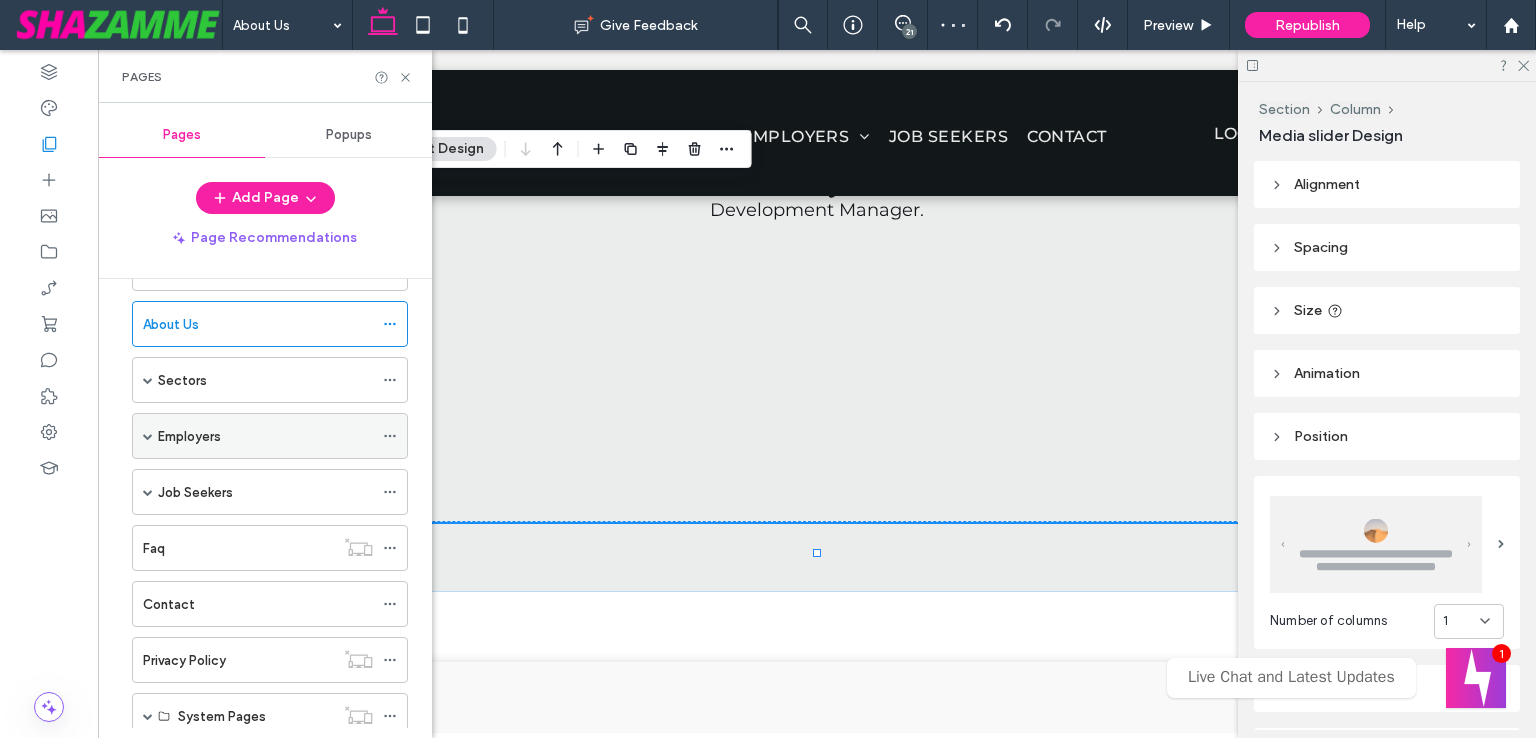 scroll, scrollTop: 100, scrollLeft: 0, axis: vertical 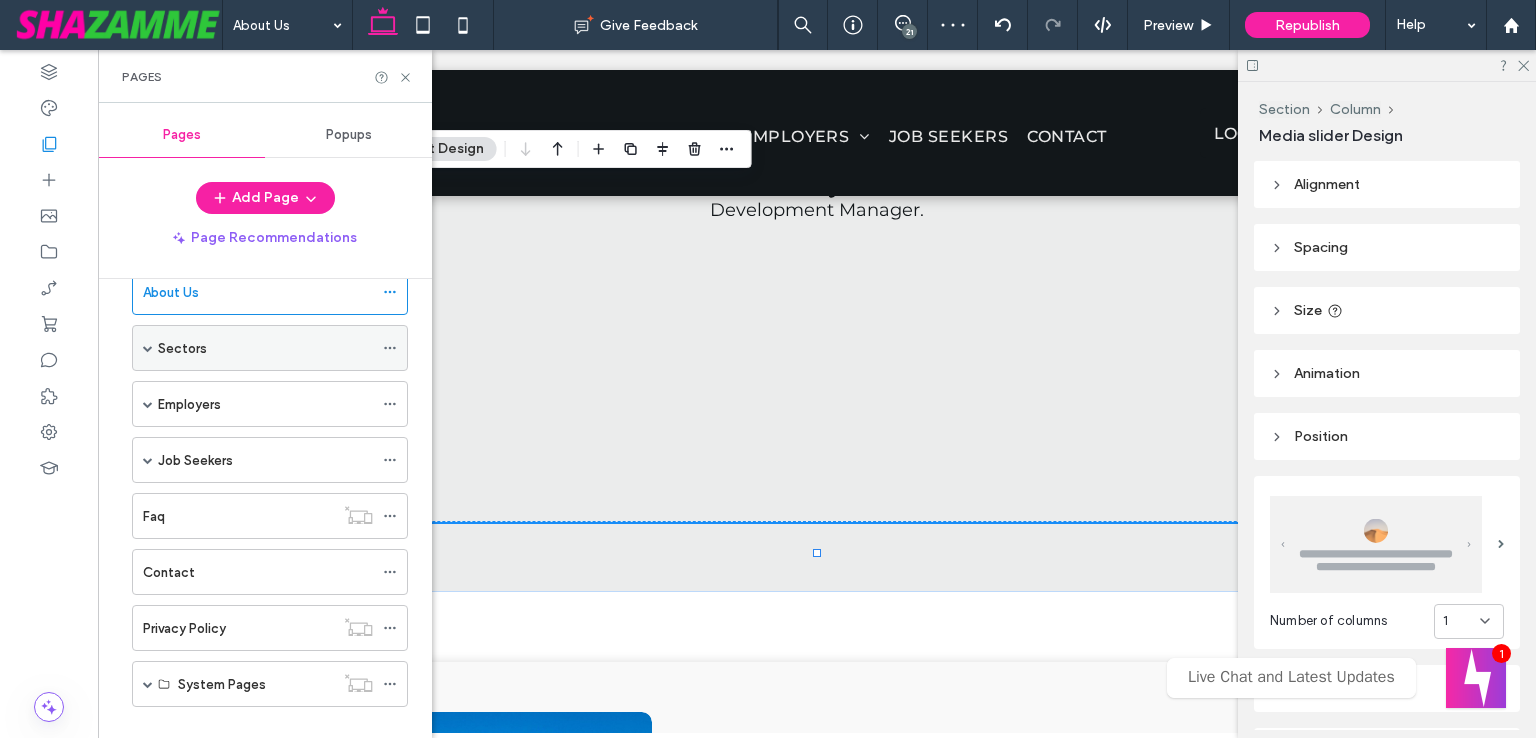 click on "Sectors" at bounding box center (265, 348) 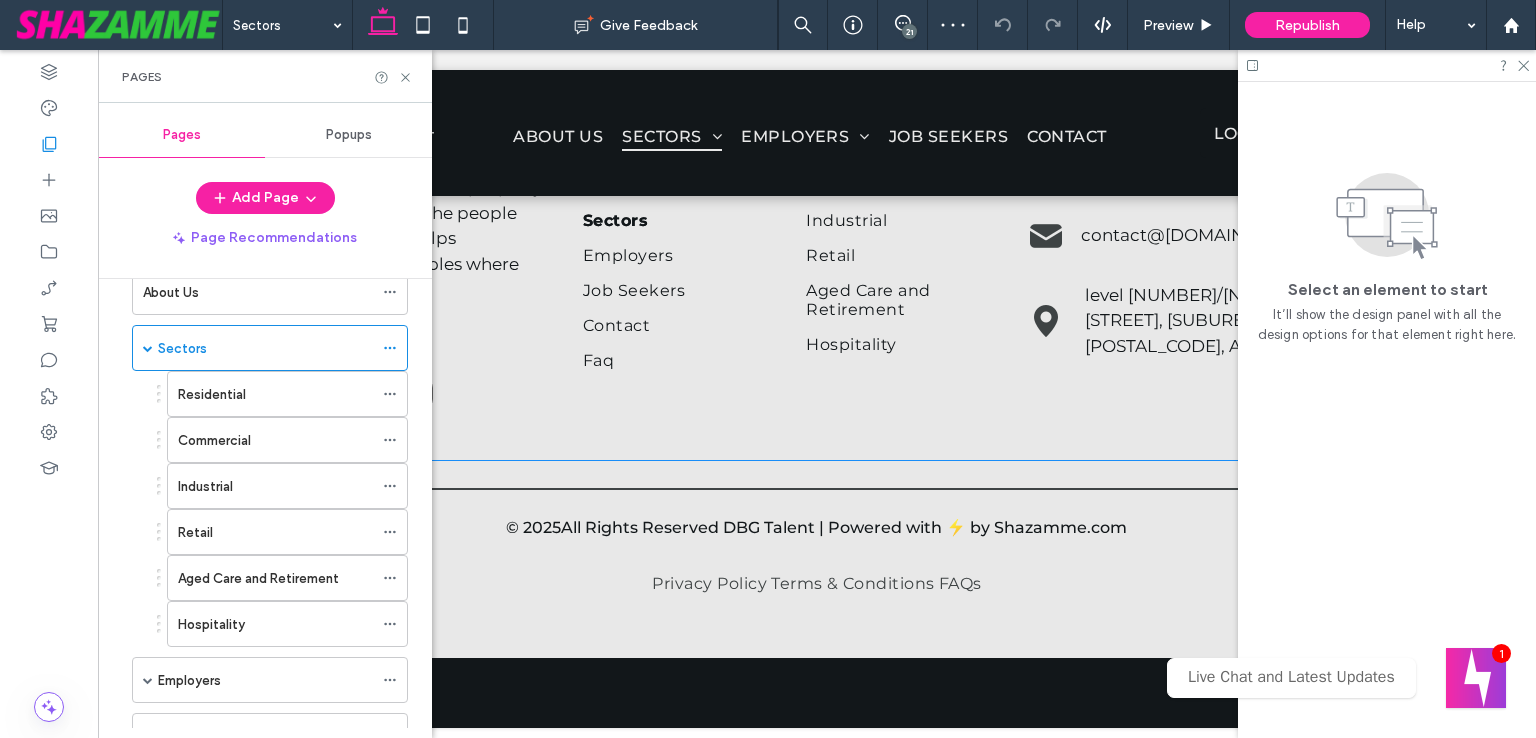 scroll, scrollTop: 2650, scrollLeft: 0, axis: vertical 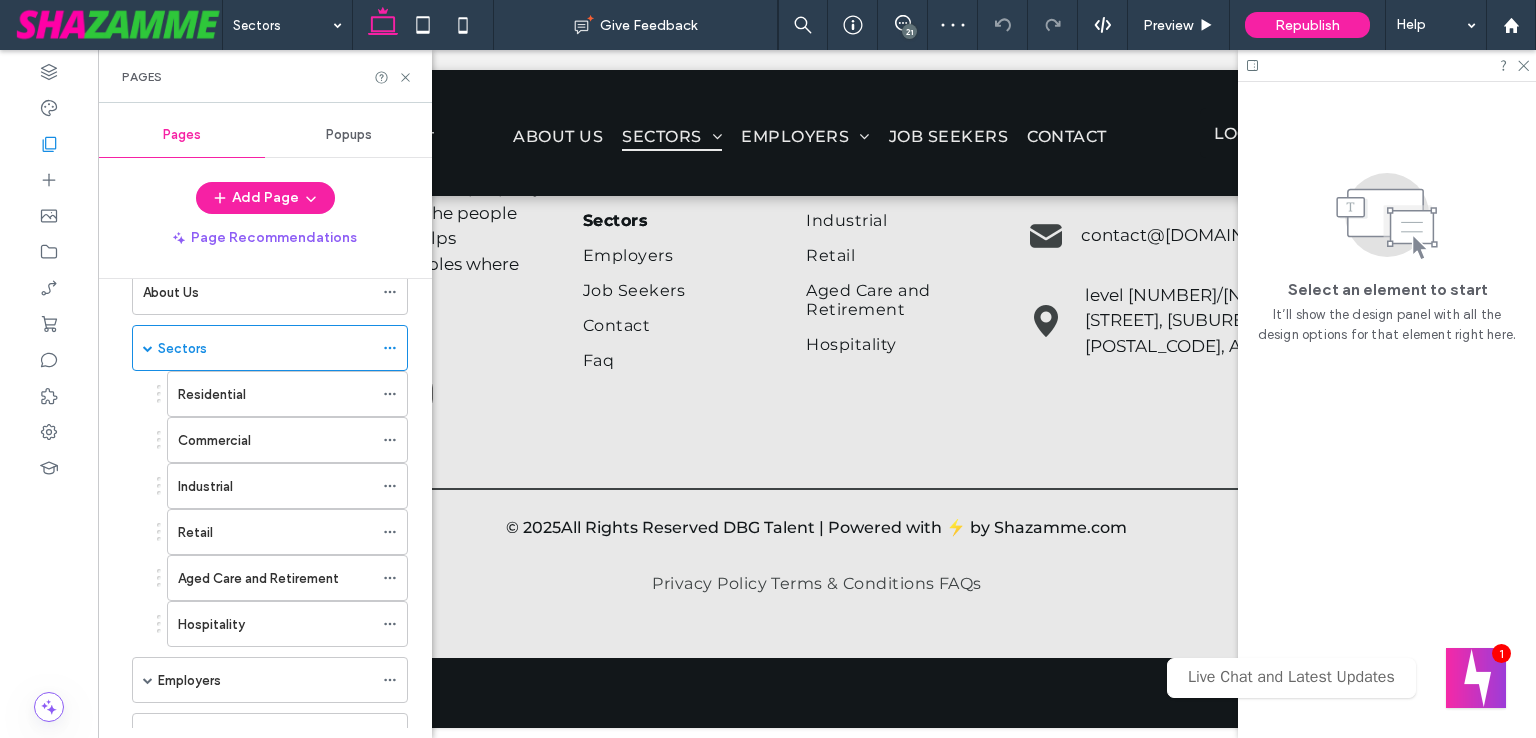 drag, startPoint x: 253, startPoint y: 391, endPoint x: 268, endPoint y: 408, distance: 22.671568 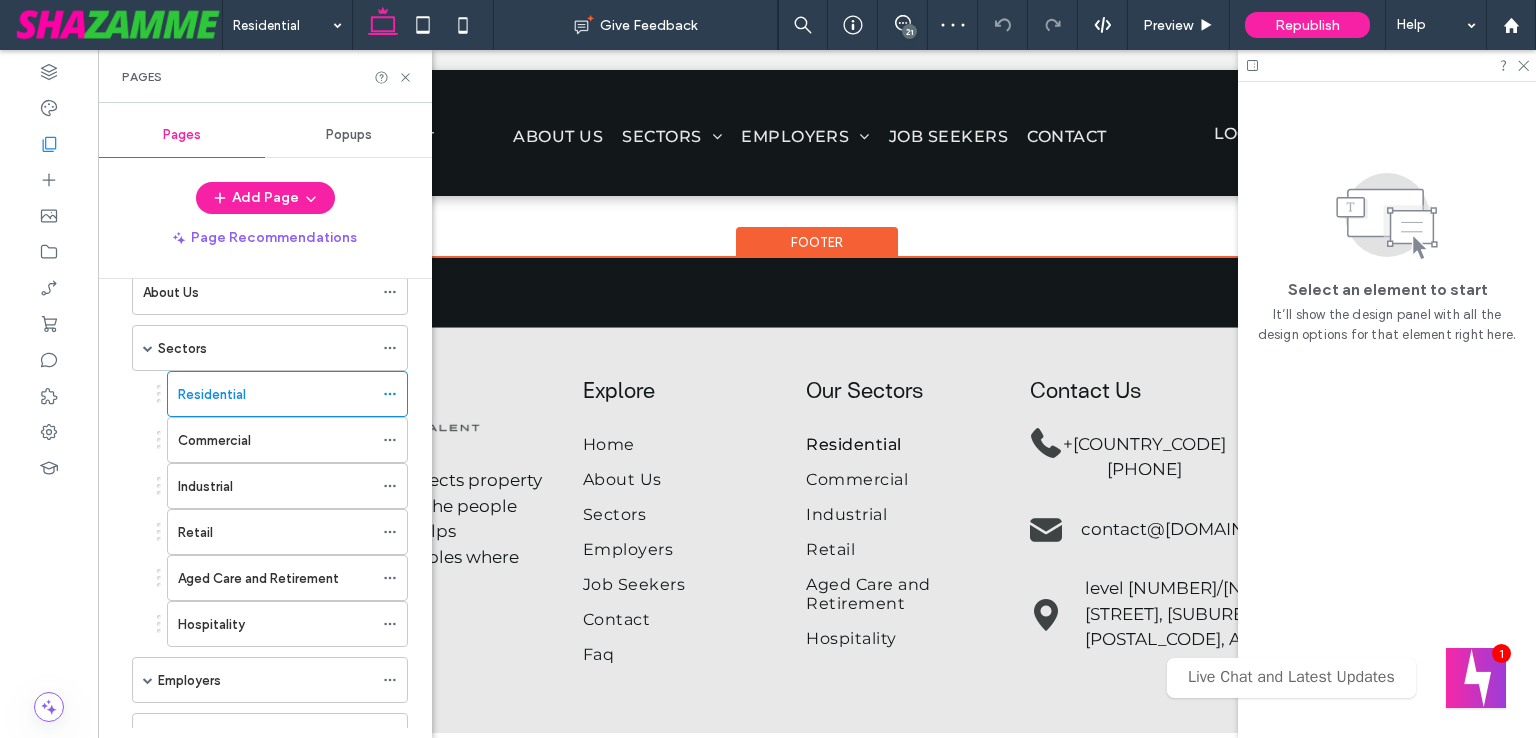 scroll, scrollTop: 2386, scrollLeft: 0, axis: vertical 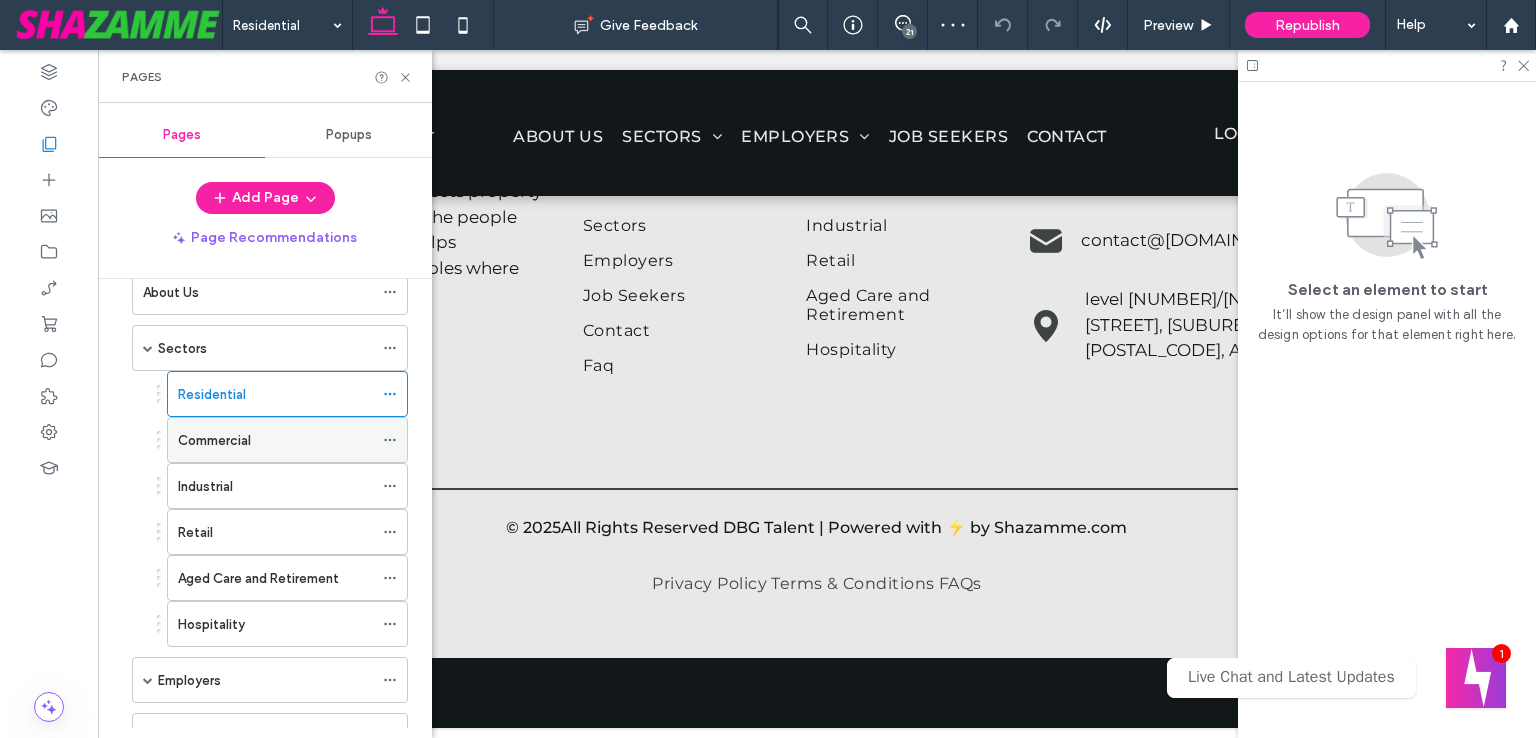 click on "Commercial" at bounding box center (275, 440) 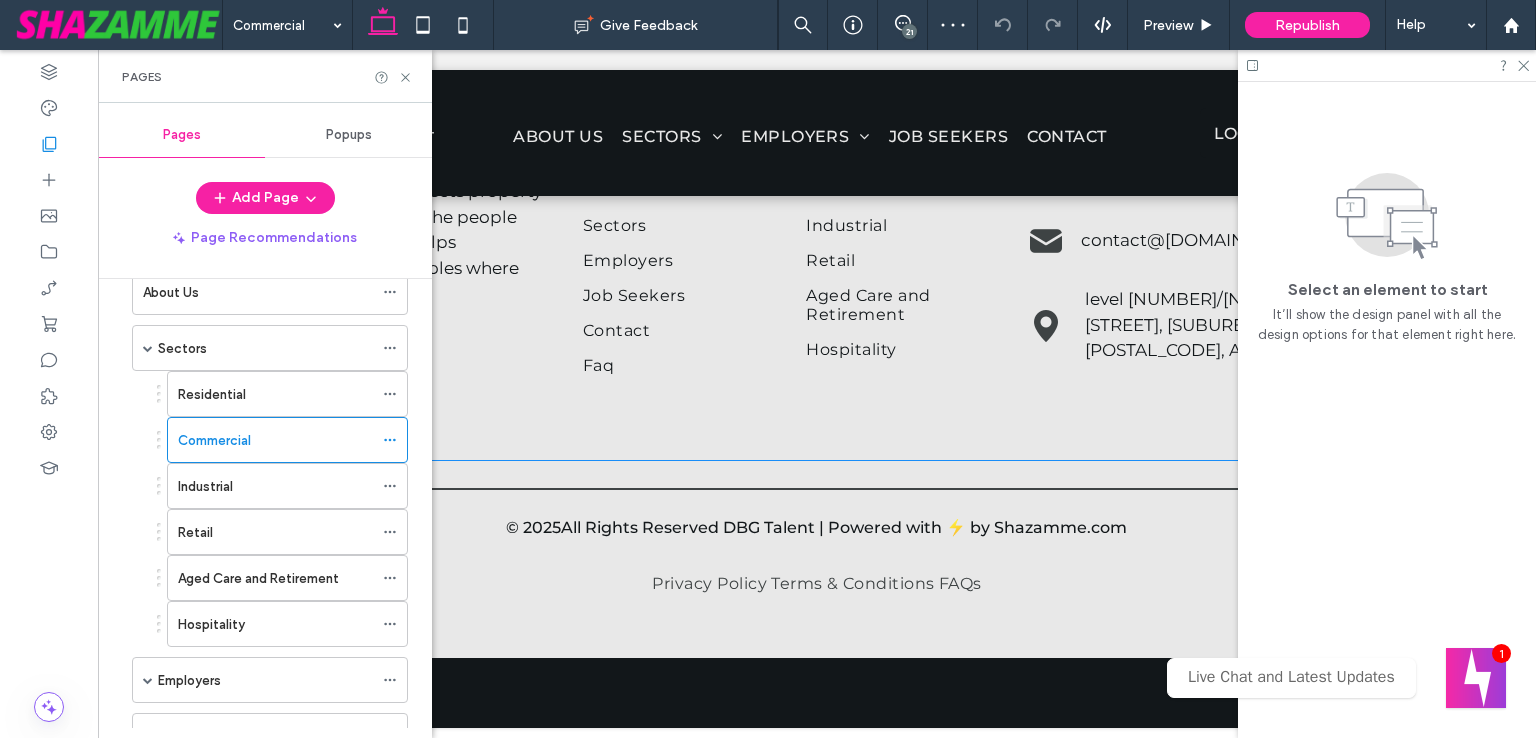 scroll, scrollTop: 2360, scrollLeft: 0, axis: vertical 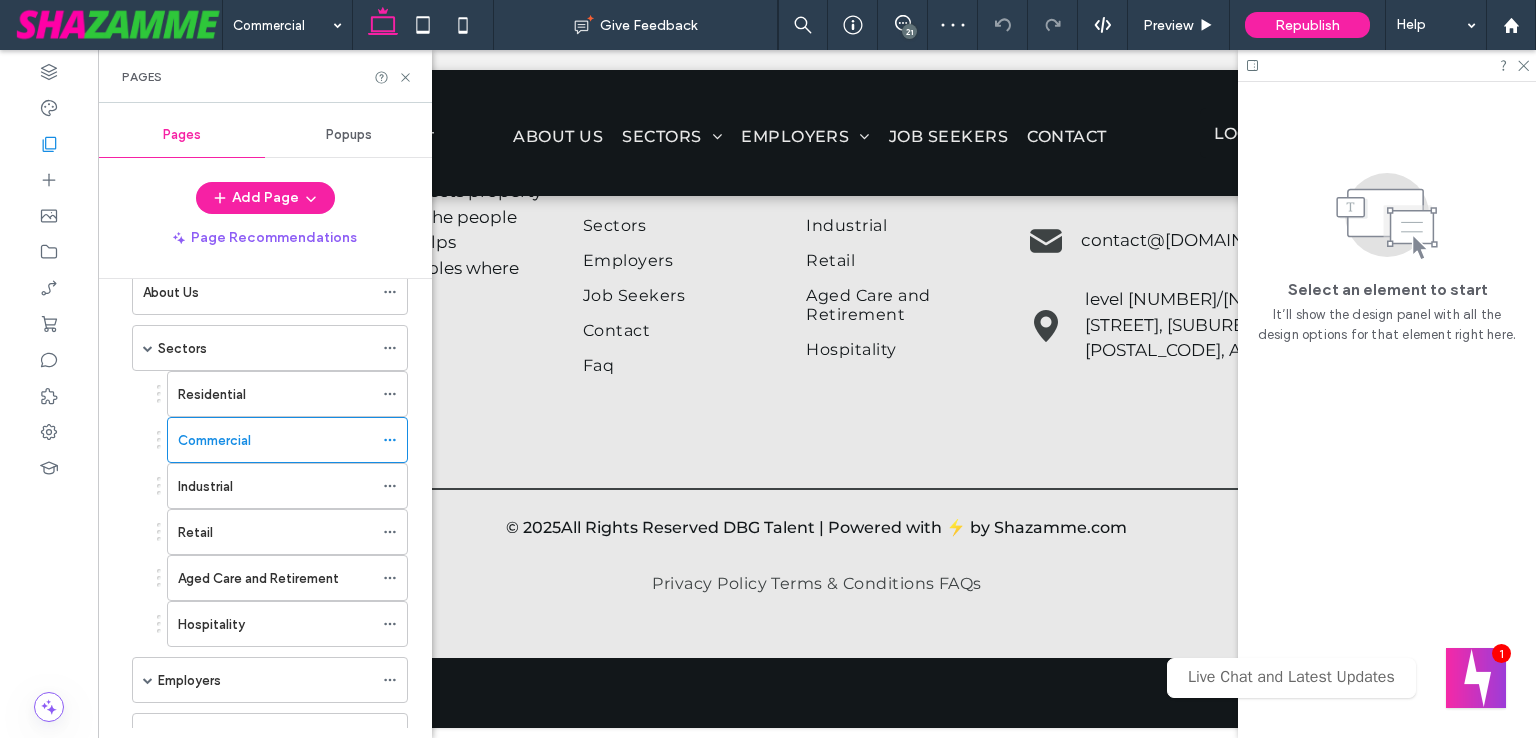 click on "Industrial" at bounding box center [275, 486] 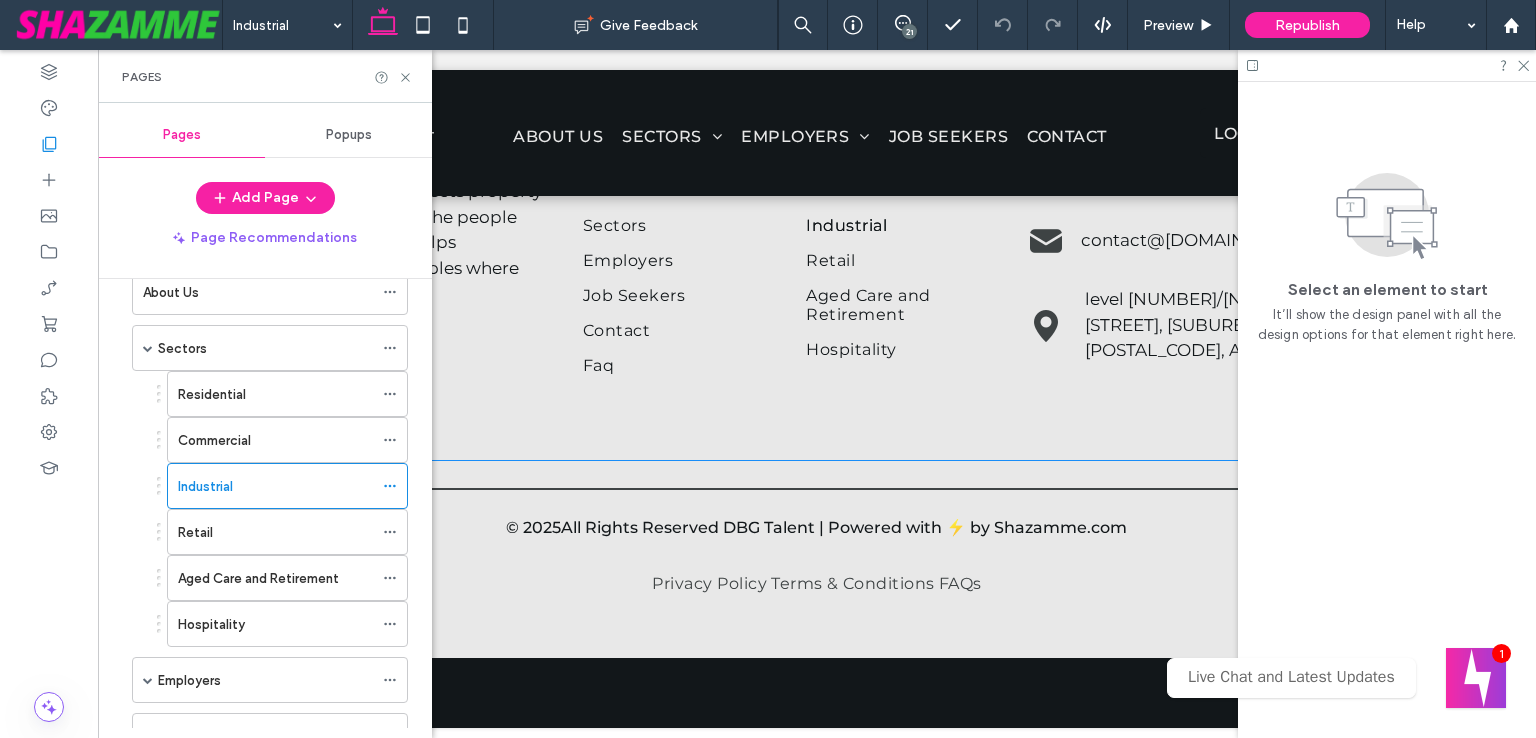 scroll, scrollTop: 2347, scrollLeft: 0, axis: vertical 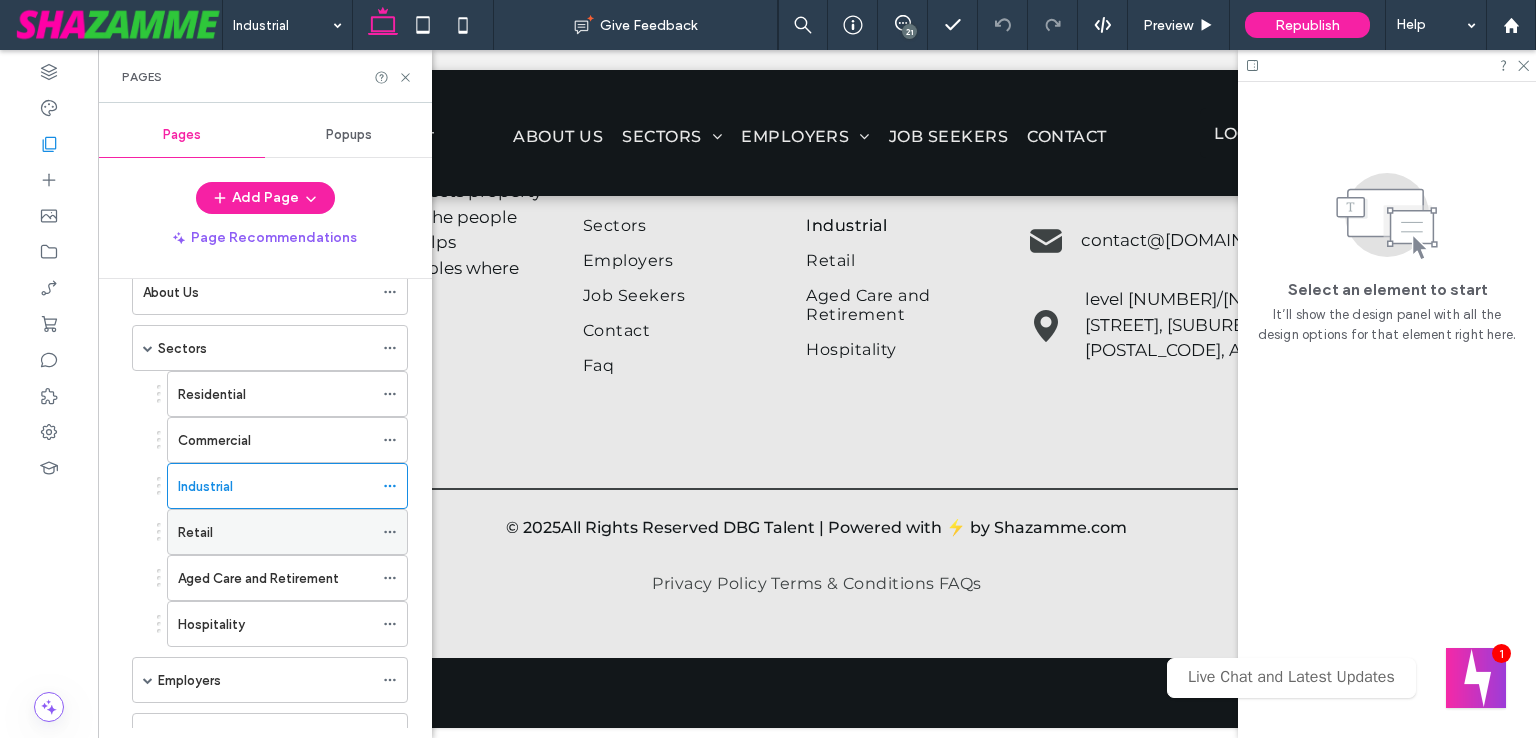 click on "Retail" at bounding box center [275, 532] 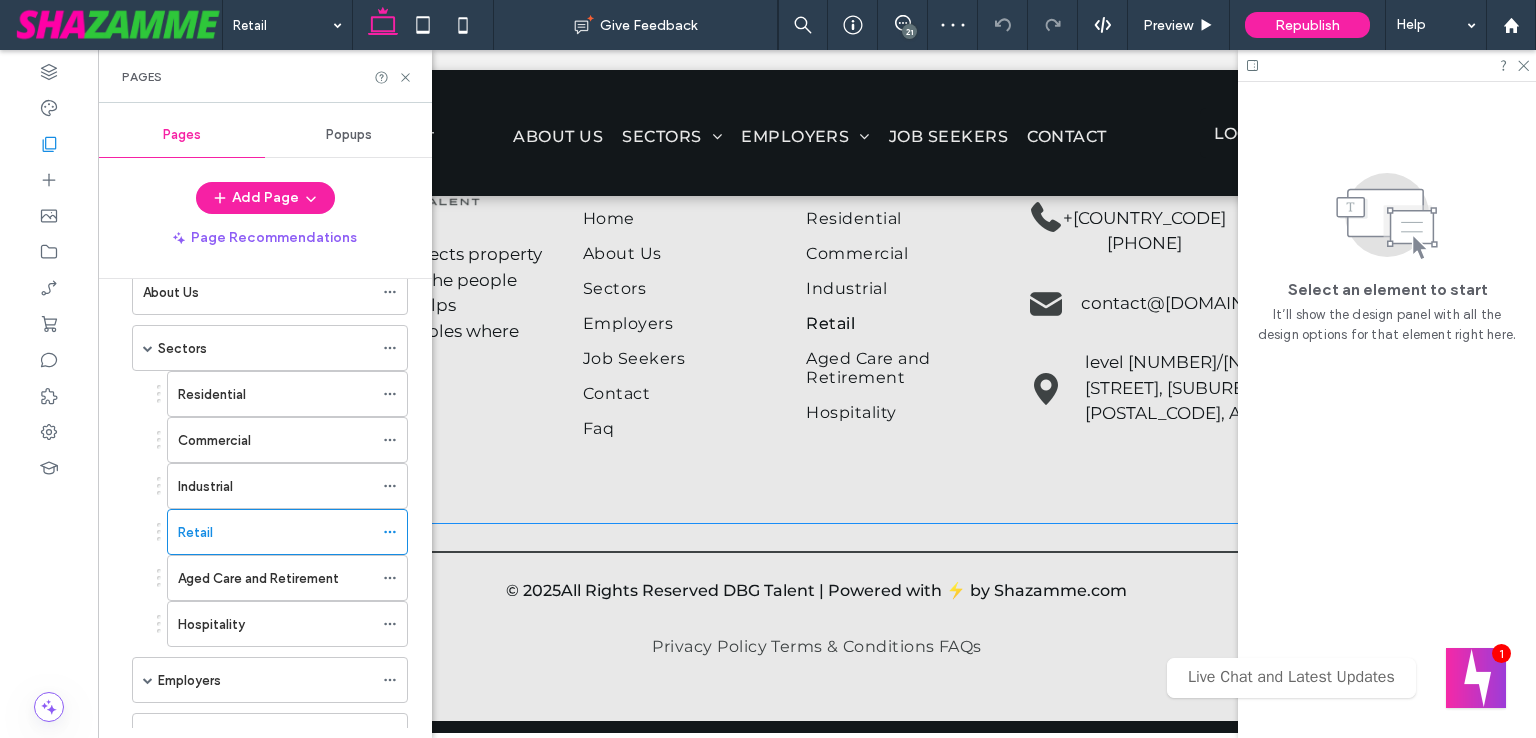 scroll, scrollTop: 2310, scrollLeft: 0, axis: vertical 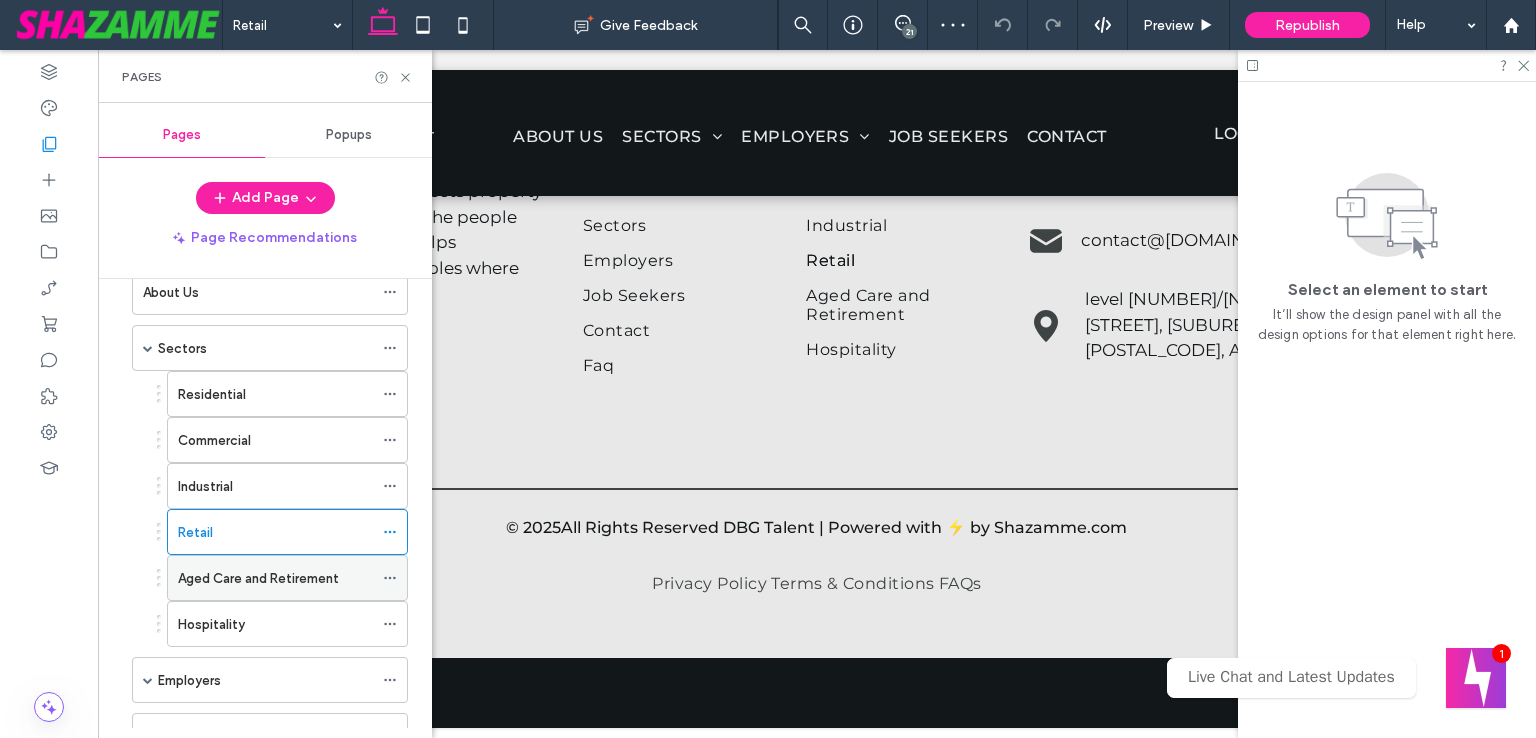 click on "Aged Care and Retirement" at bounding box center (258, 578) 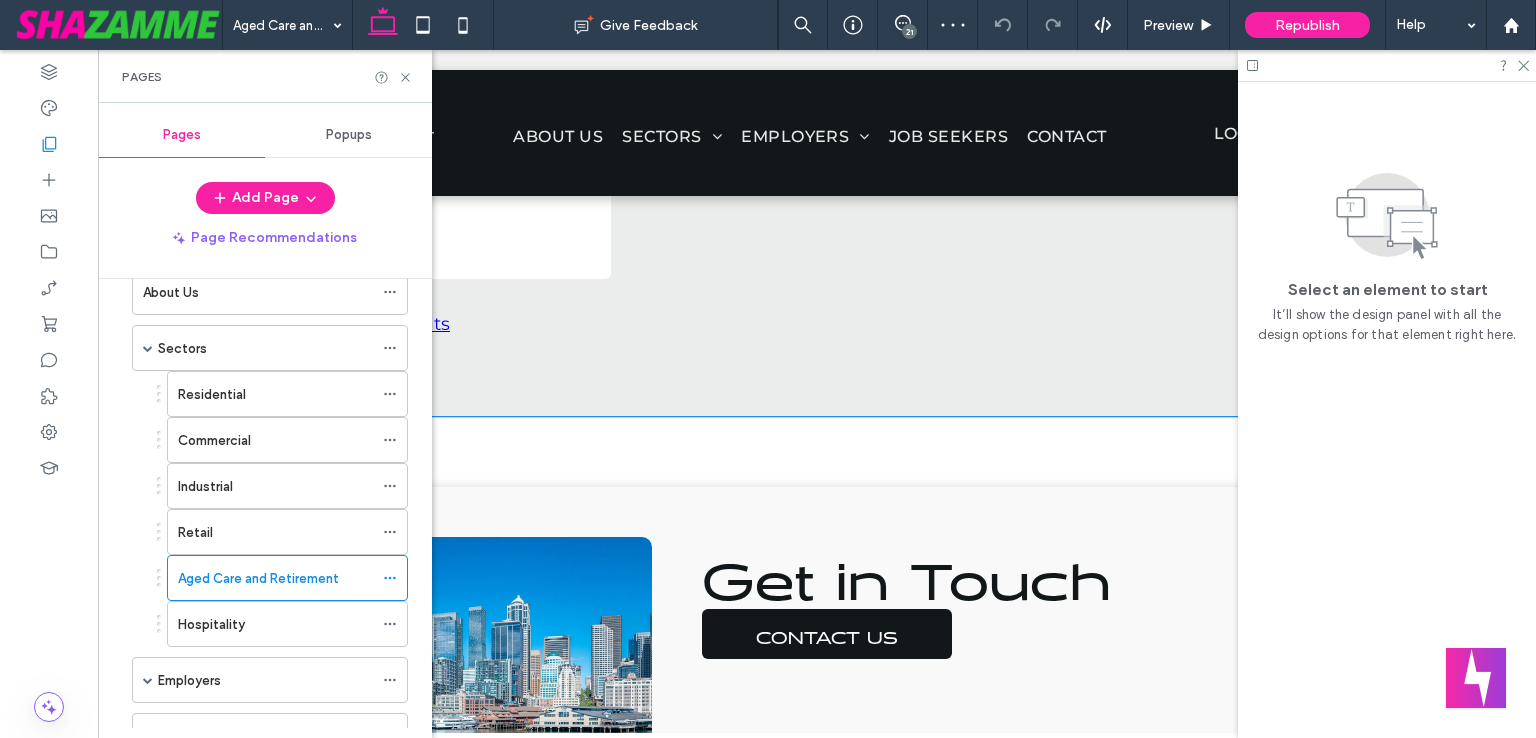 scroll, scrollTop: 1618, scrollLeft: 0, axis: vertical 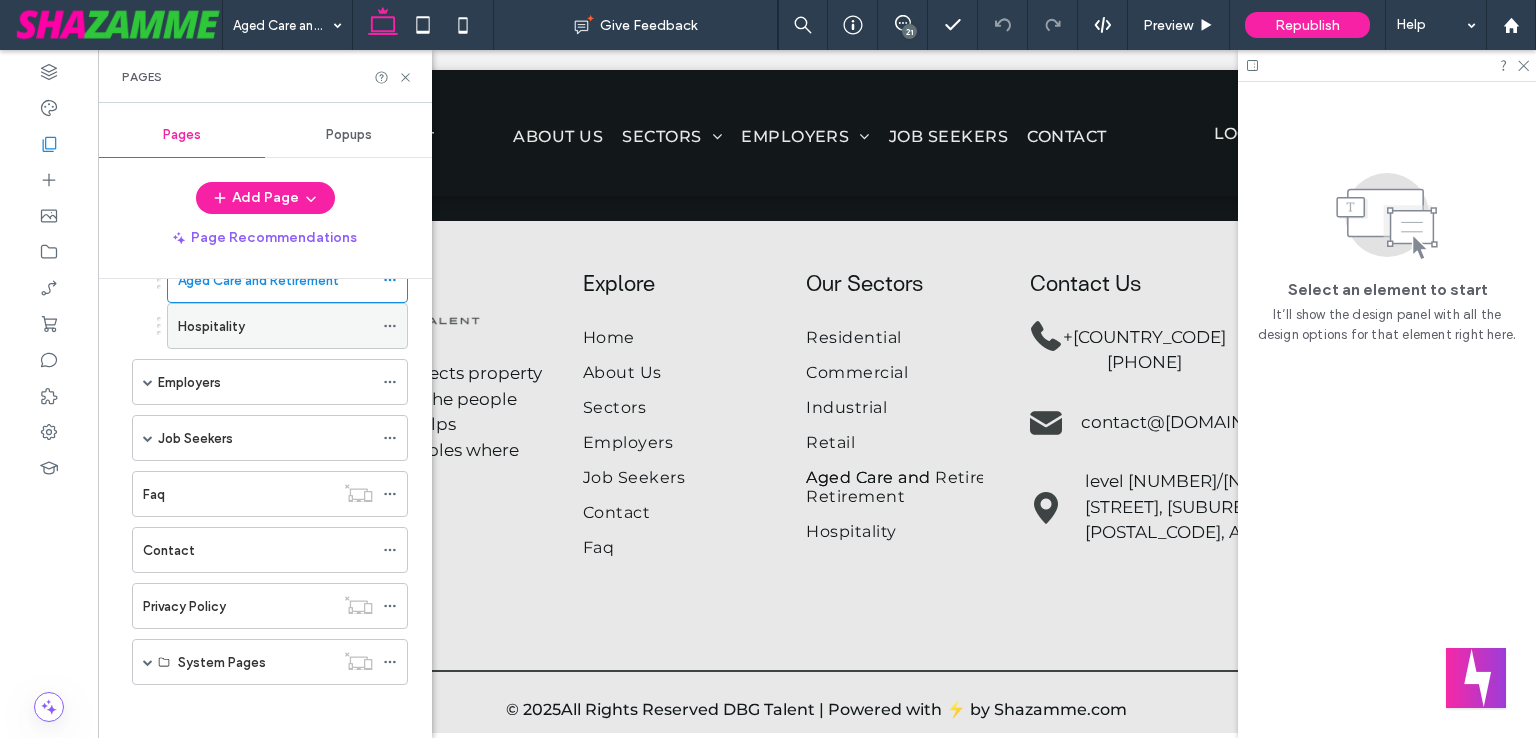 click on "Hospitality" at bounding box center (275, 326) 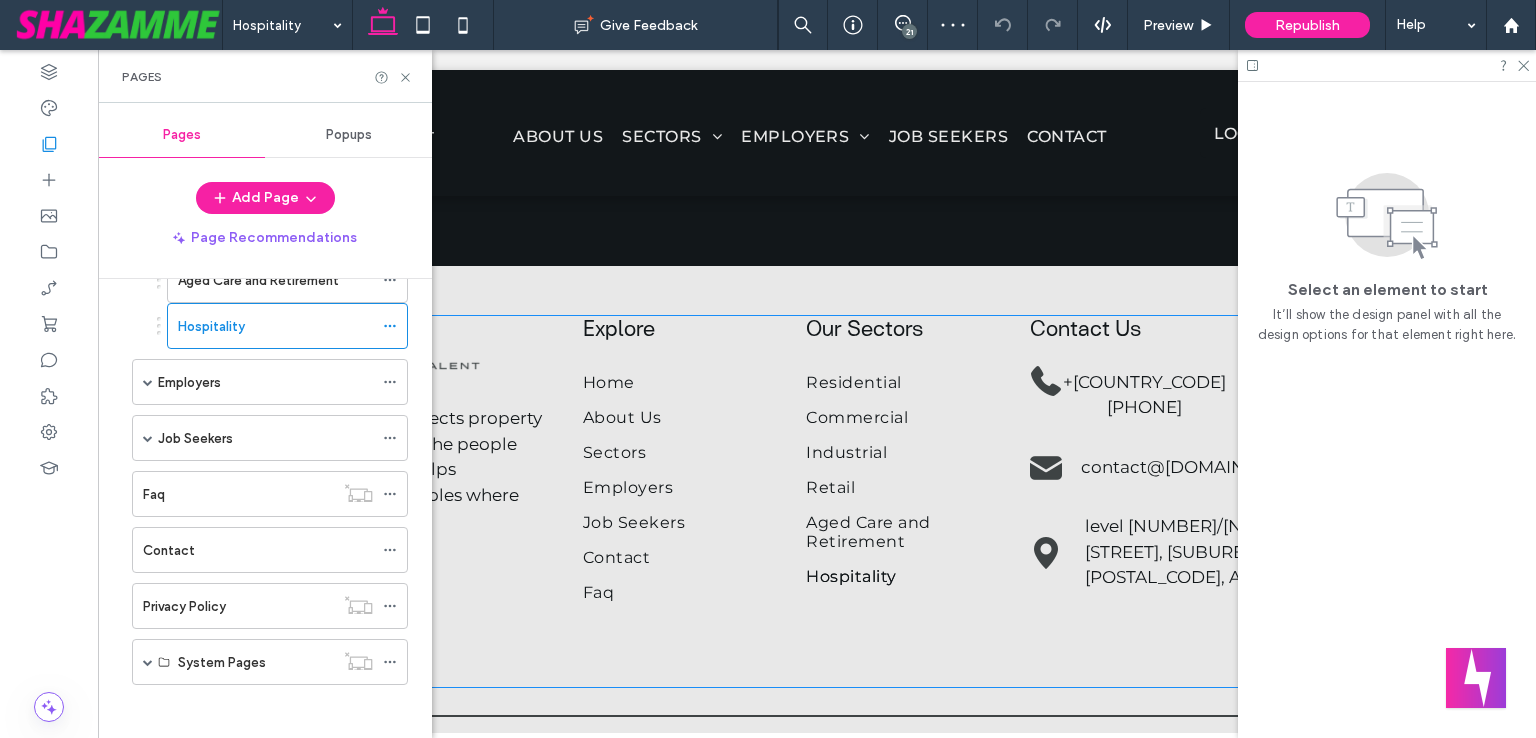 scroll, scrollTop: 2332, scrollLeft: 0, axis: vertical 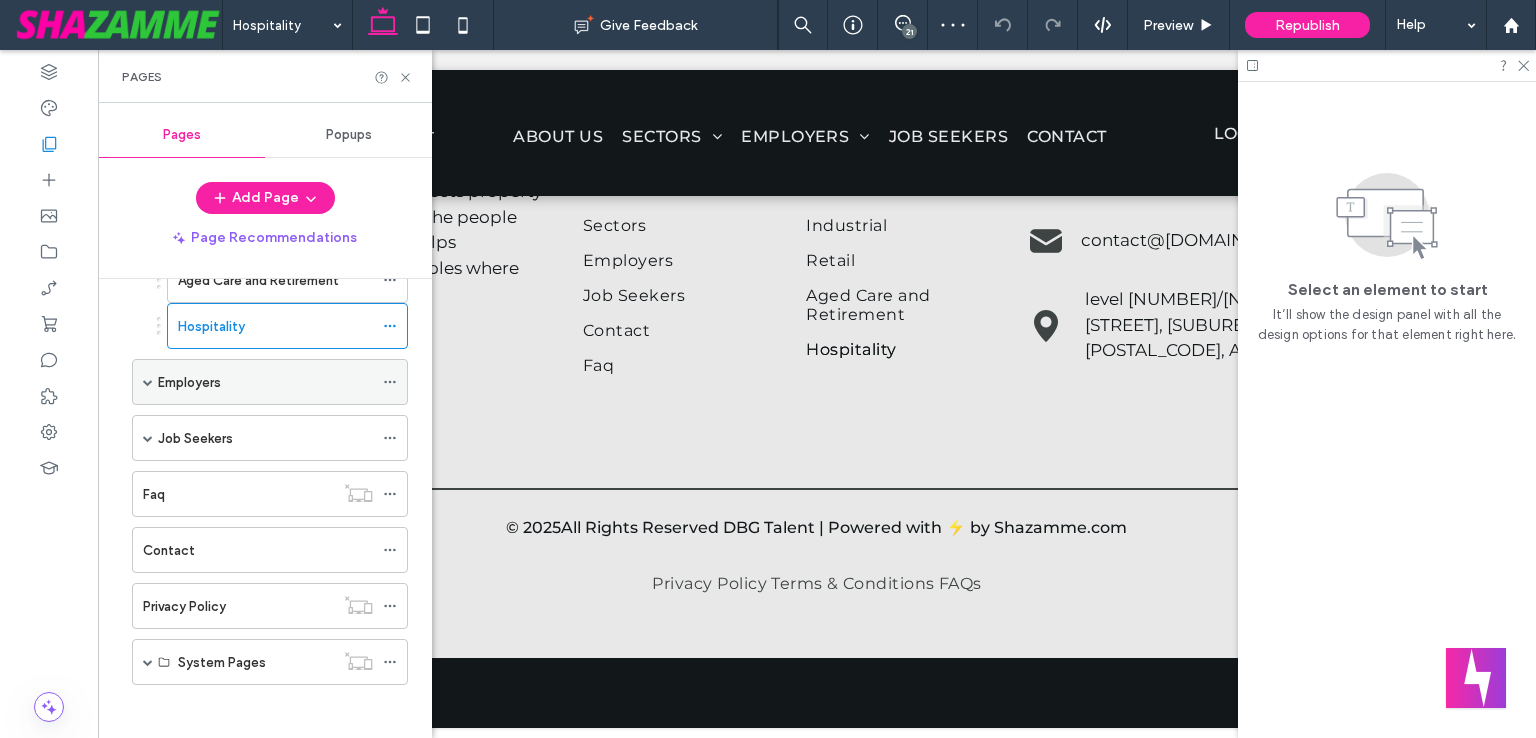 click on "Employers" at bounding box center (265, 382) 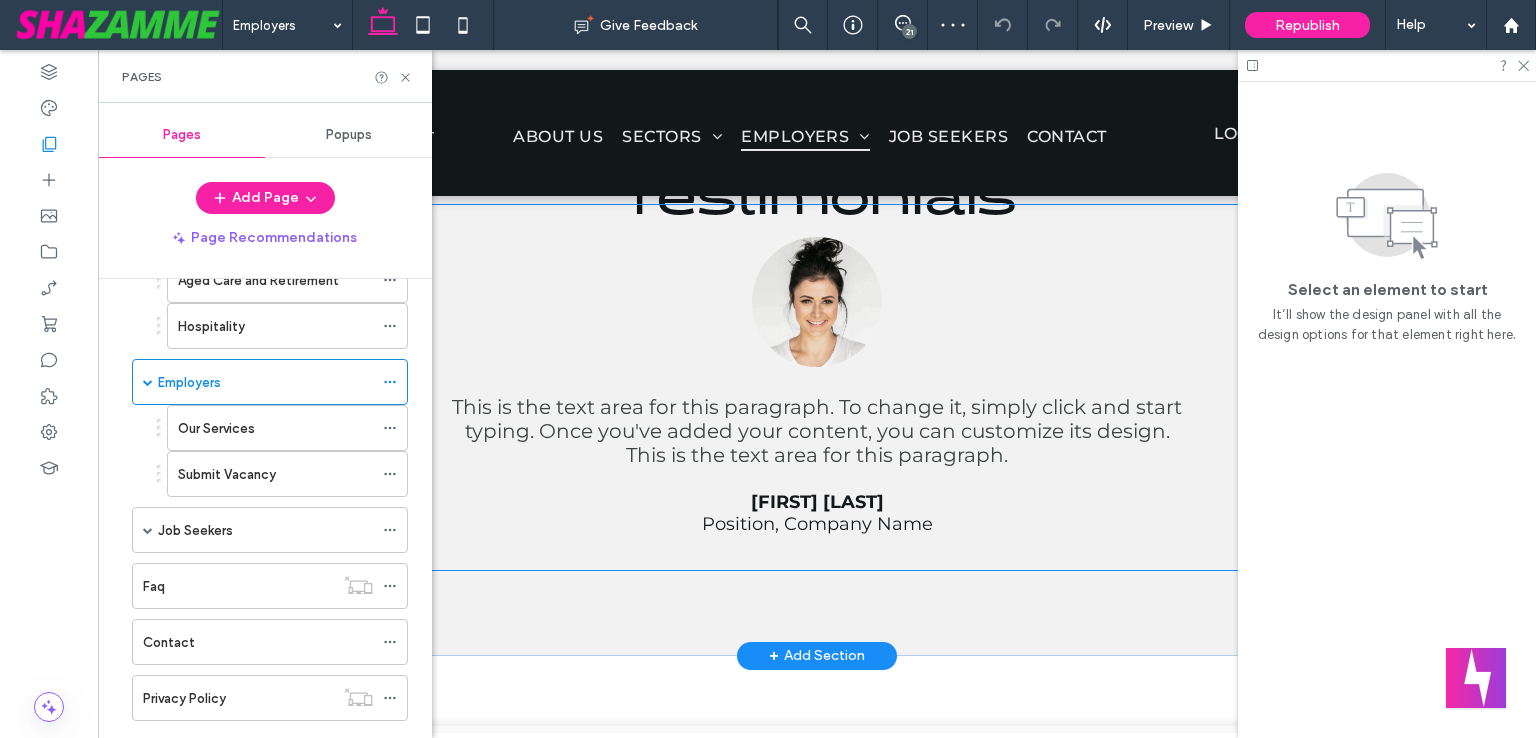 scroll, scrollTop: 2118, scrollLeft: 0, axis: vertical 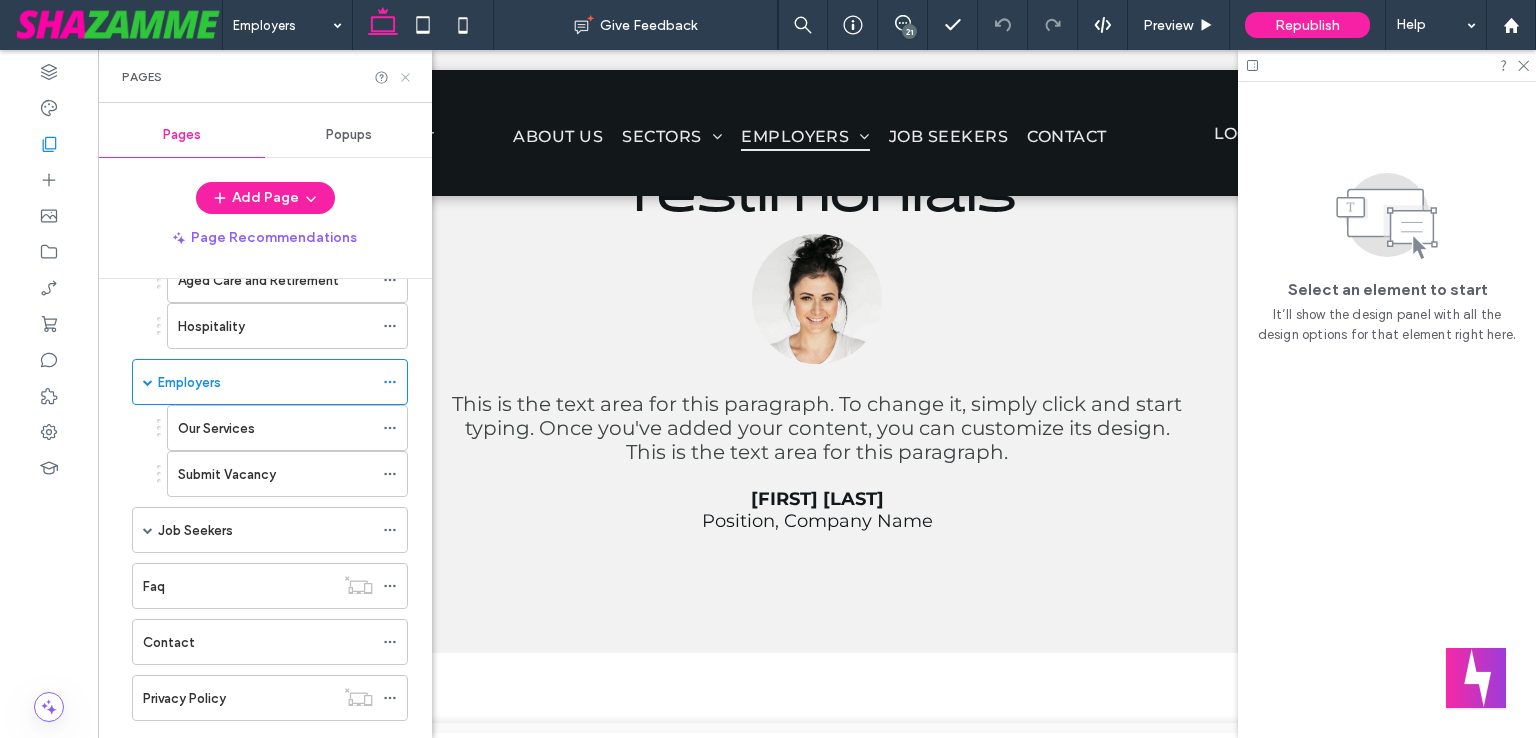 click 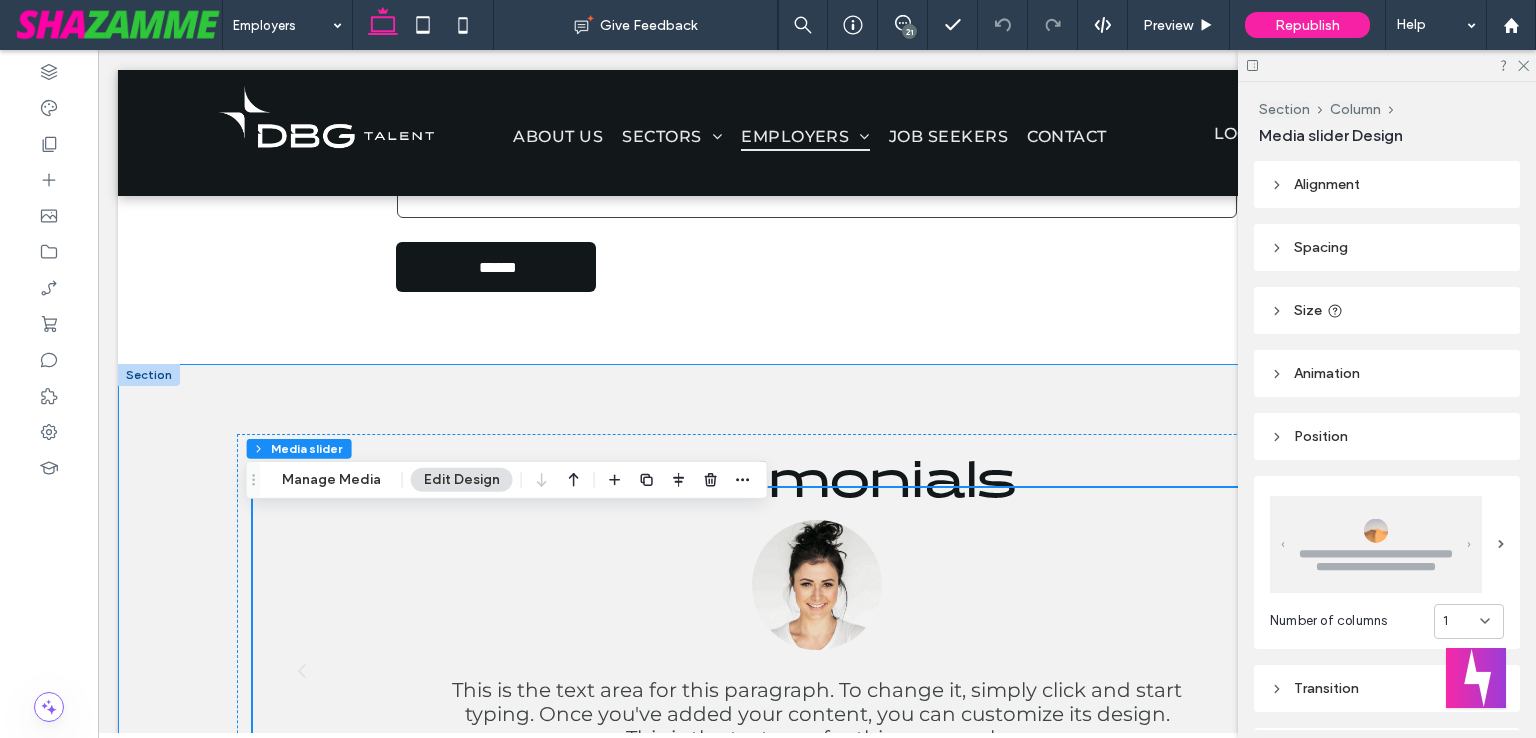 scroll, scrollTop: 1918, scrollLeft: 0, axis: vertical 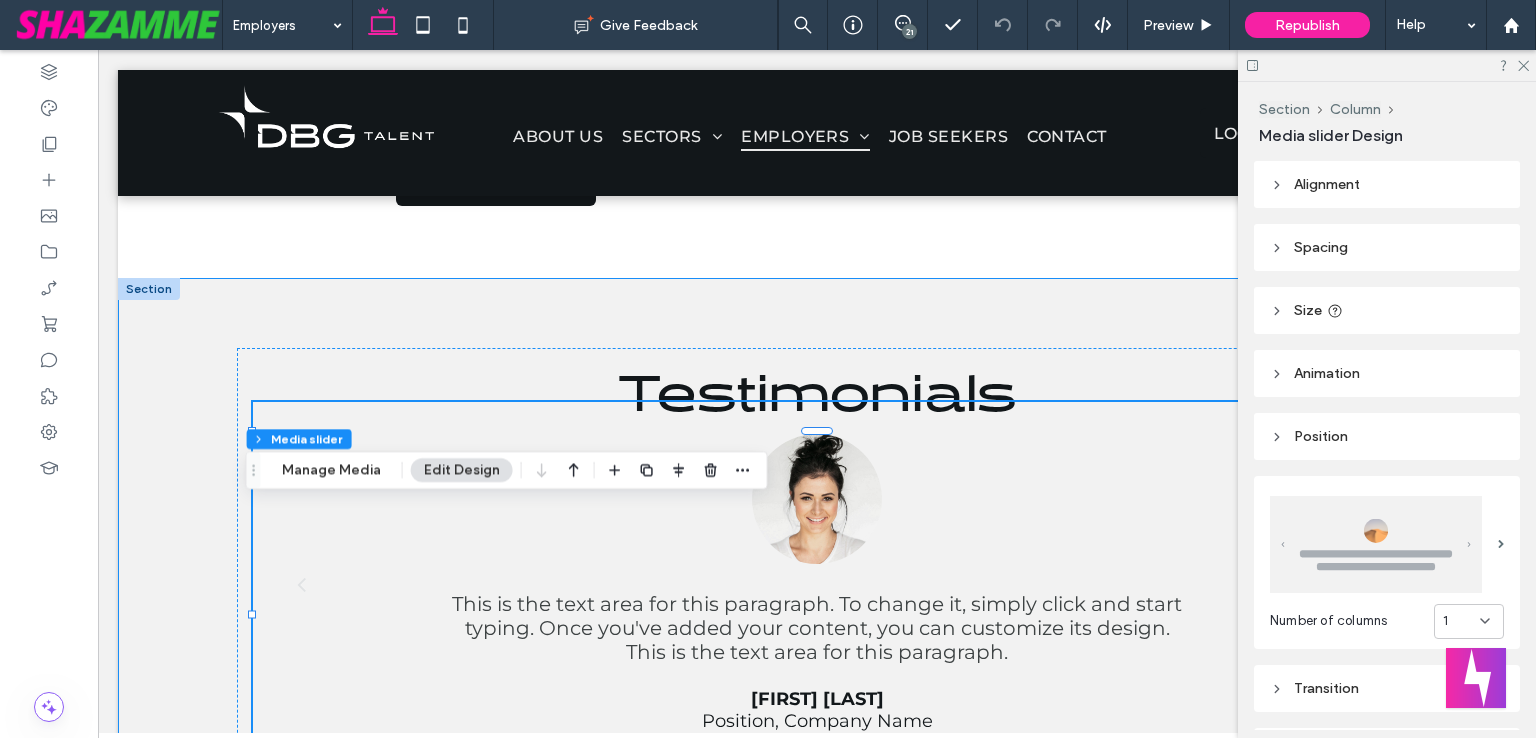click on "Testimonials
This is the text area for this paragraph. To change it, simply click and start typing. Once you've added your content, you can customize its design. This is the text area for this paragraph.  Name Surname Position, Company Name a a a a" at bounding box center (817, 565) 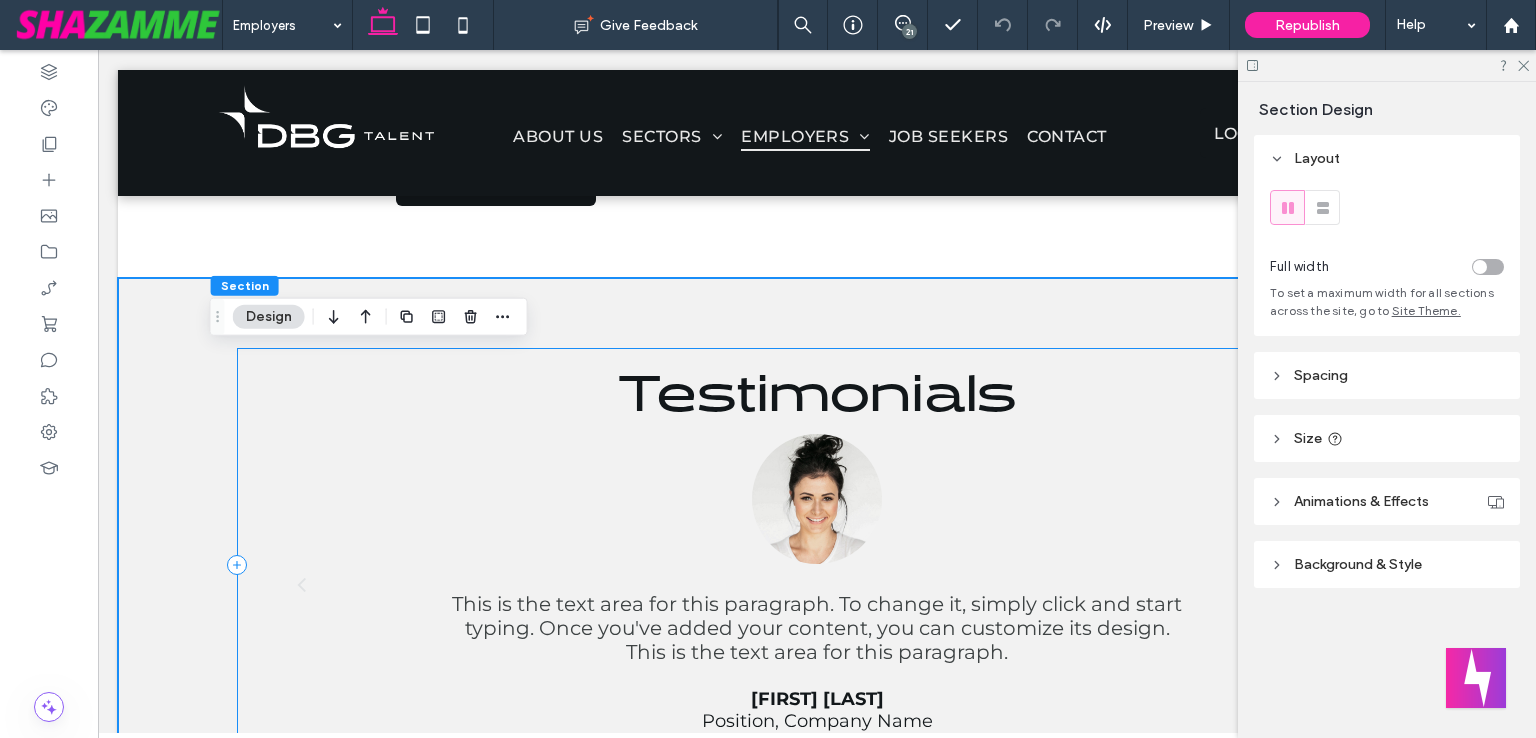 click on "Testimonials
This is the text area for this paragraph. To change it, simply click and start typing. Once you've added your content, you can customize its design. This is the text area for this paragraph.  Name Surname Position, Company Name a a a a" at bounding box center (817, 565) 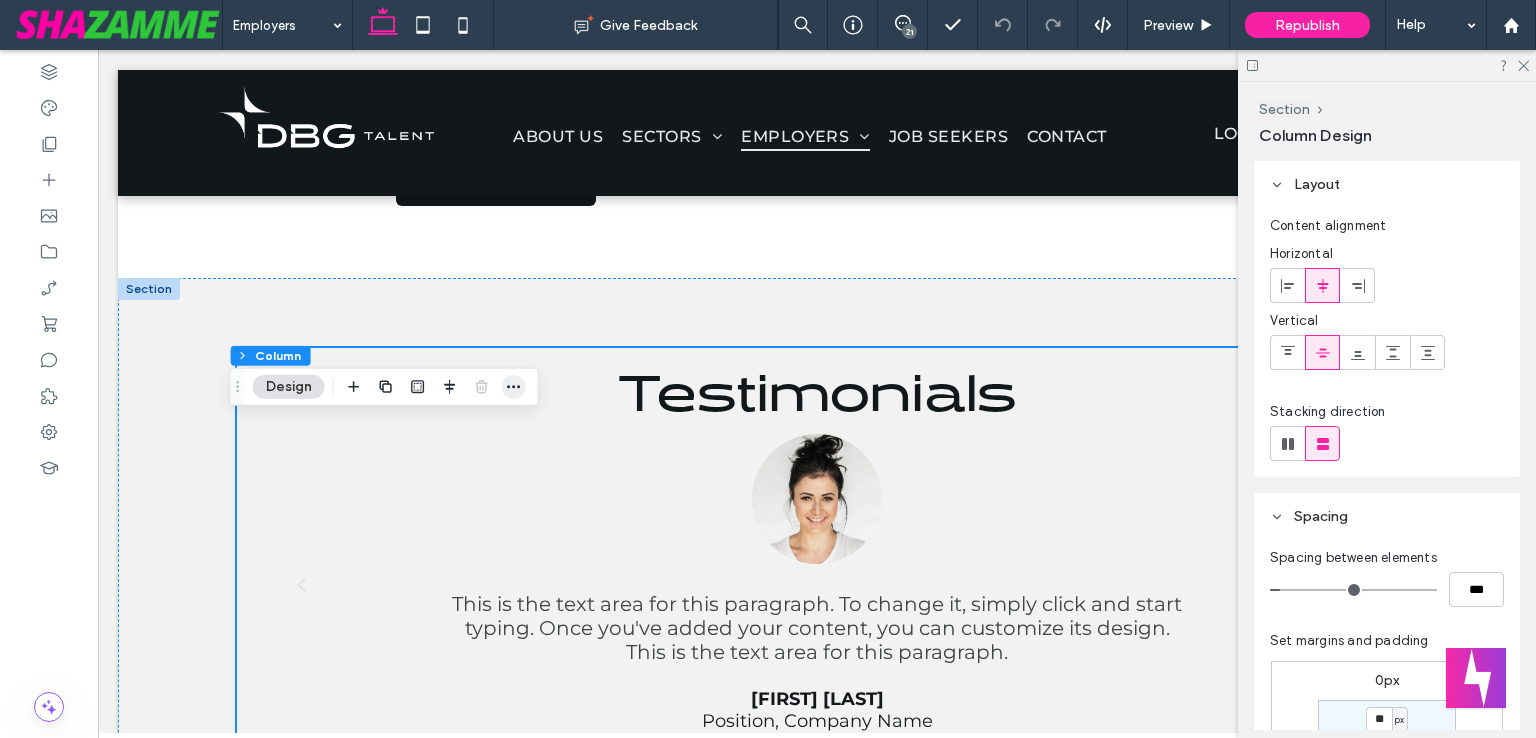 drag, startPoint x: 536, startPoint y: 382, endPoint x: 519, endPoint y: 384, distance: 17.117243 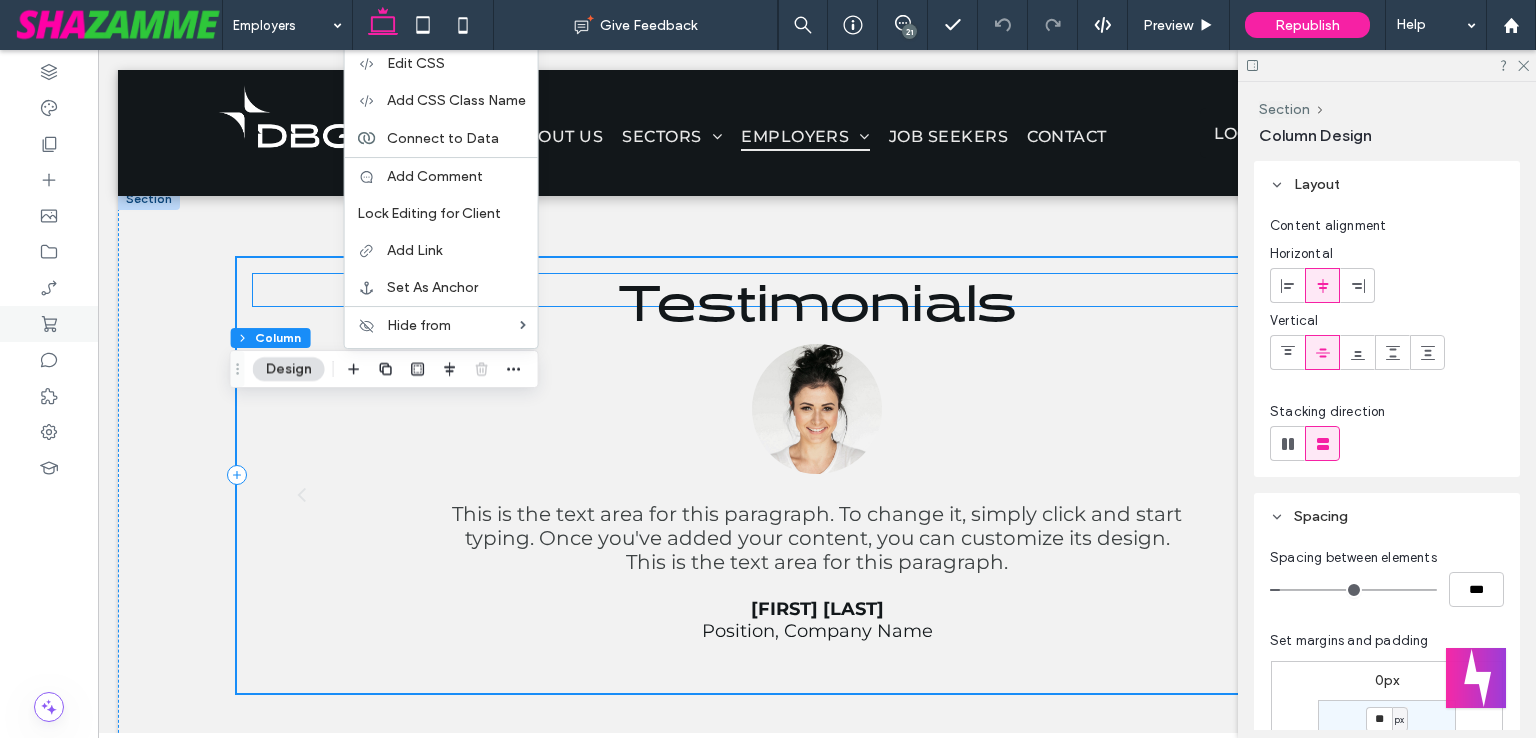 scroll, scrollTop: 2018, scrollLeft: 0, axis: vertical 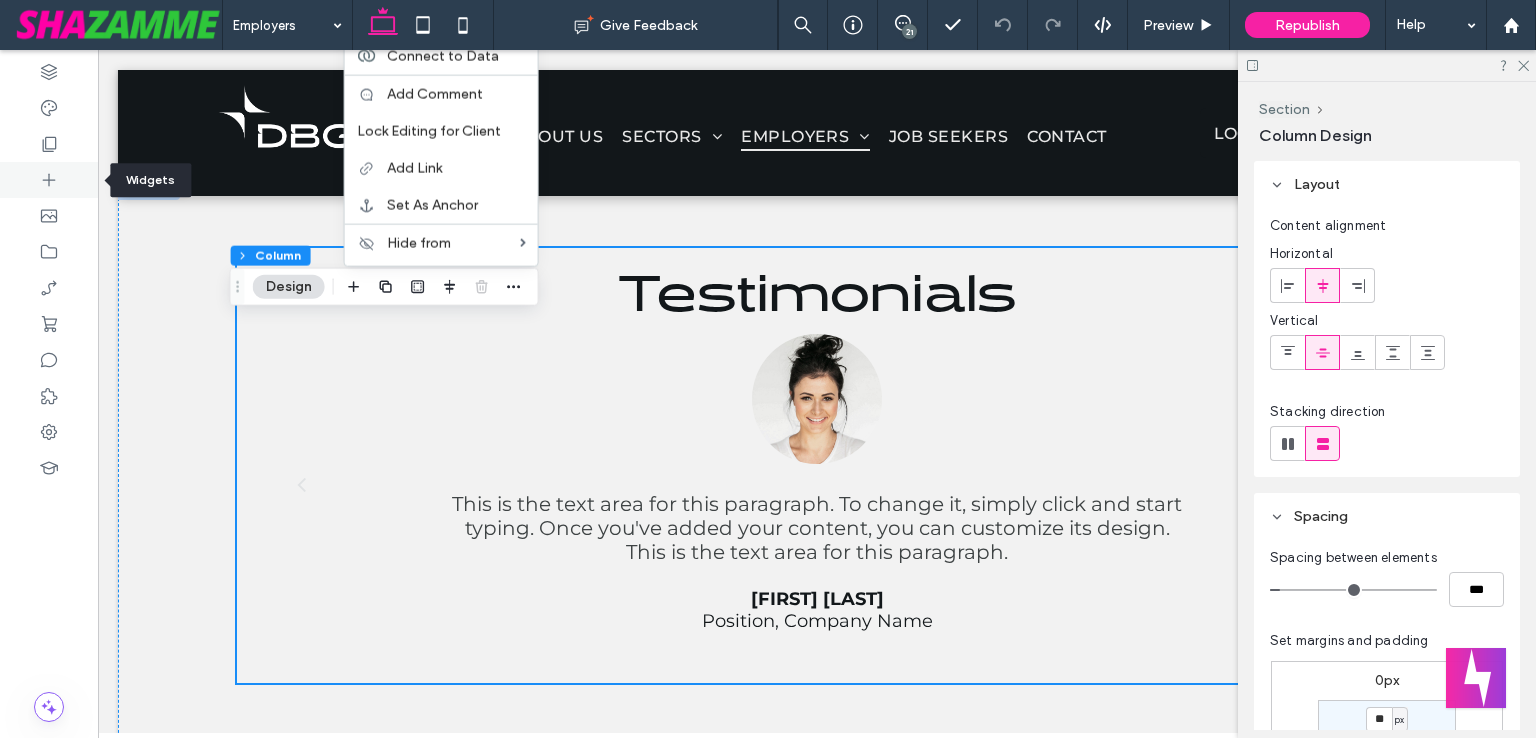click at bounding box center (49, 180) 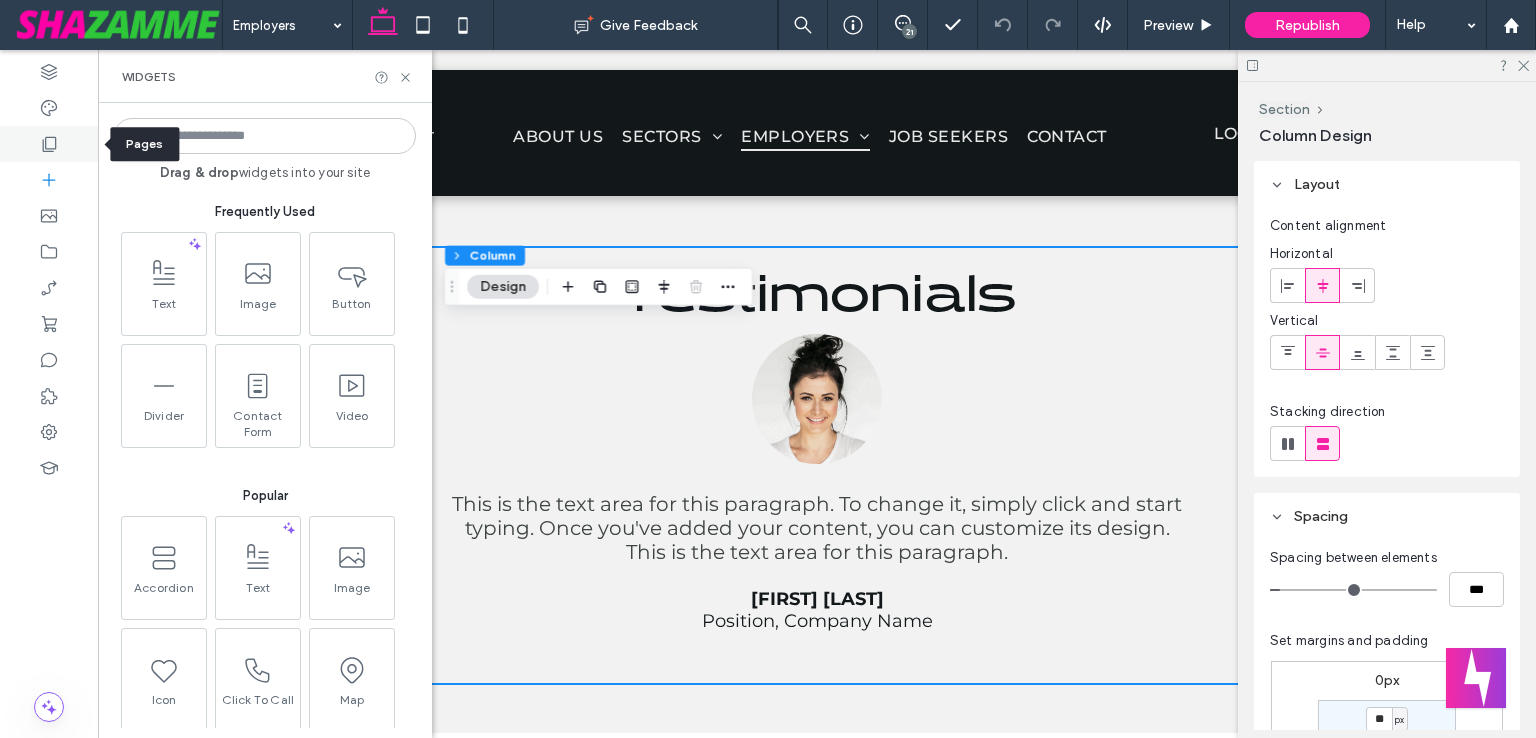 click 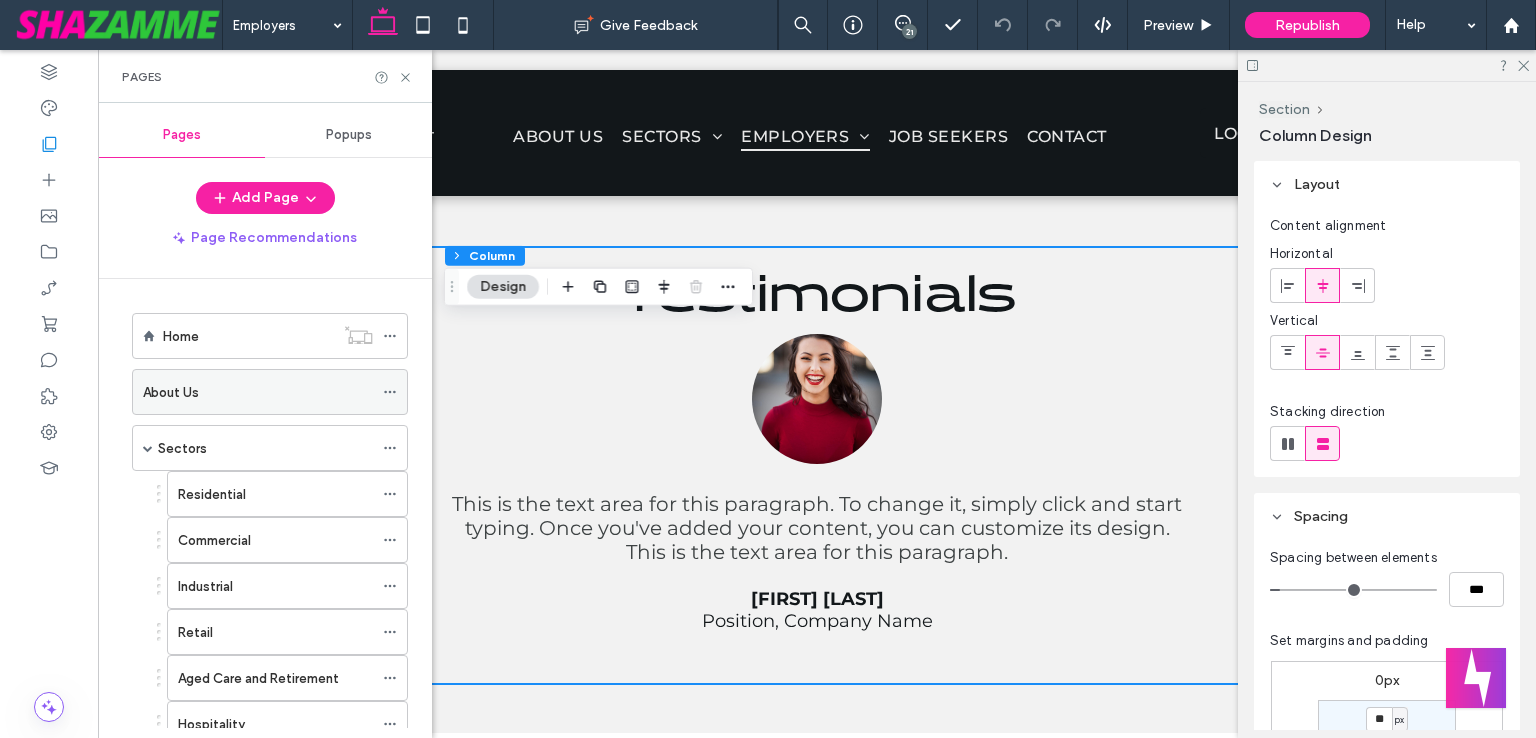 click on "About Us" at bounding box center [258, 392] 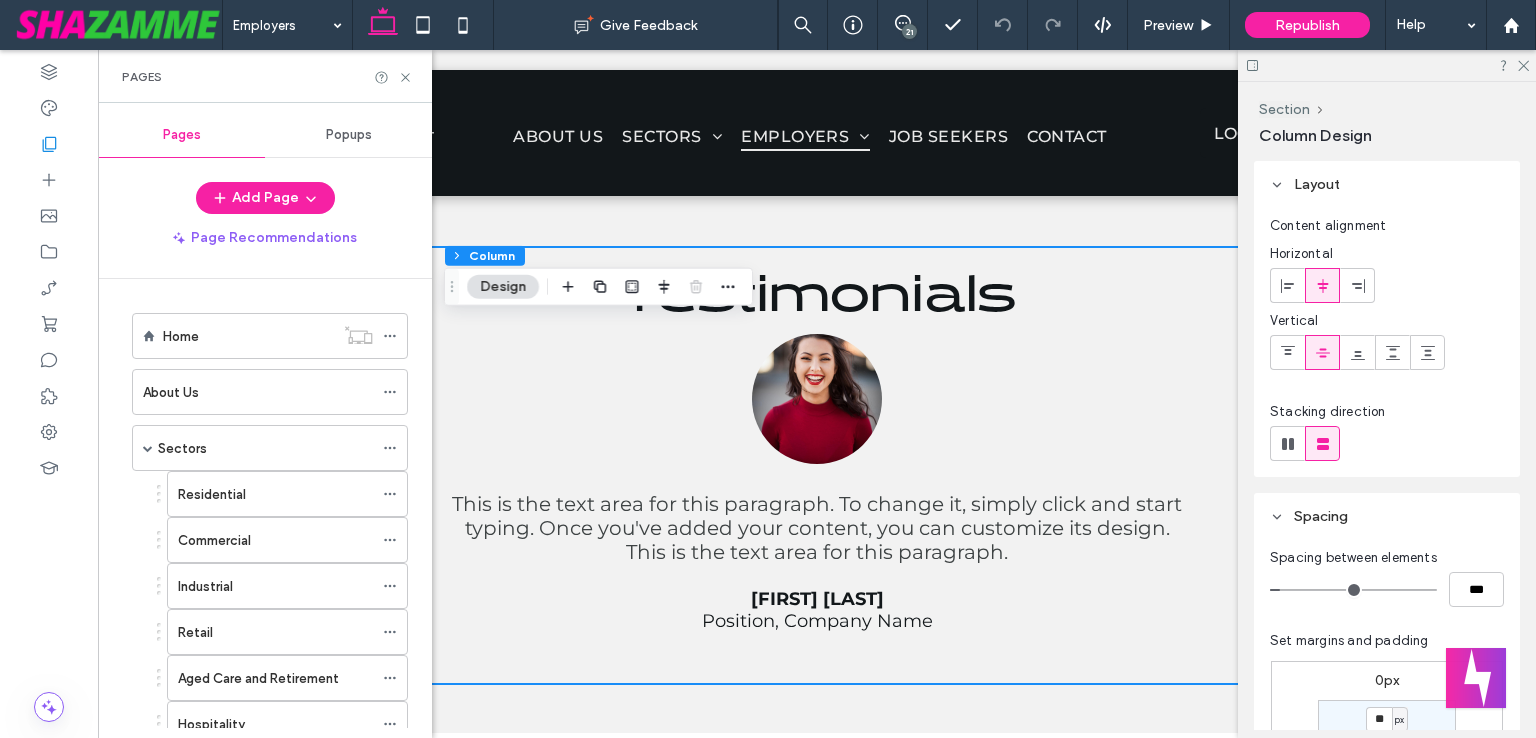 click at bounding box center [0, 0] 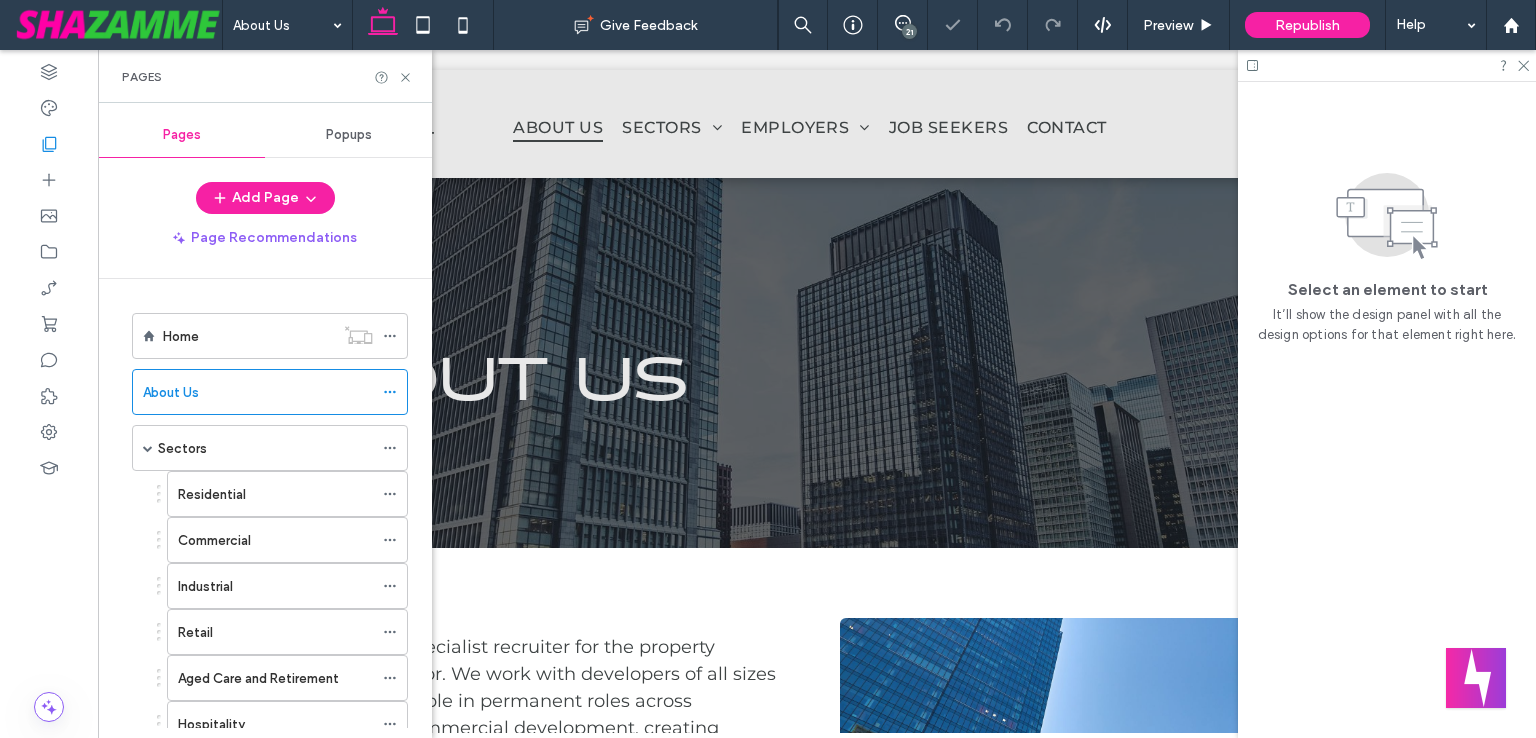 scroll, scrollTop: 0, scrollLeft: 0, axis: both 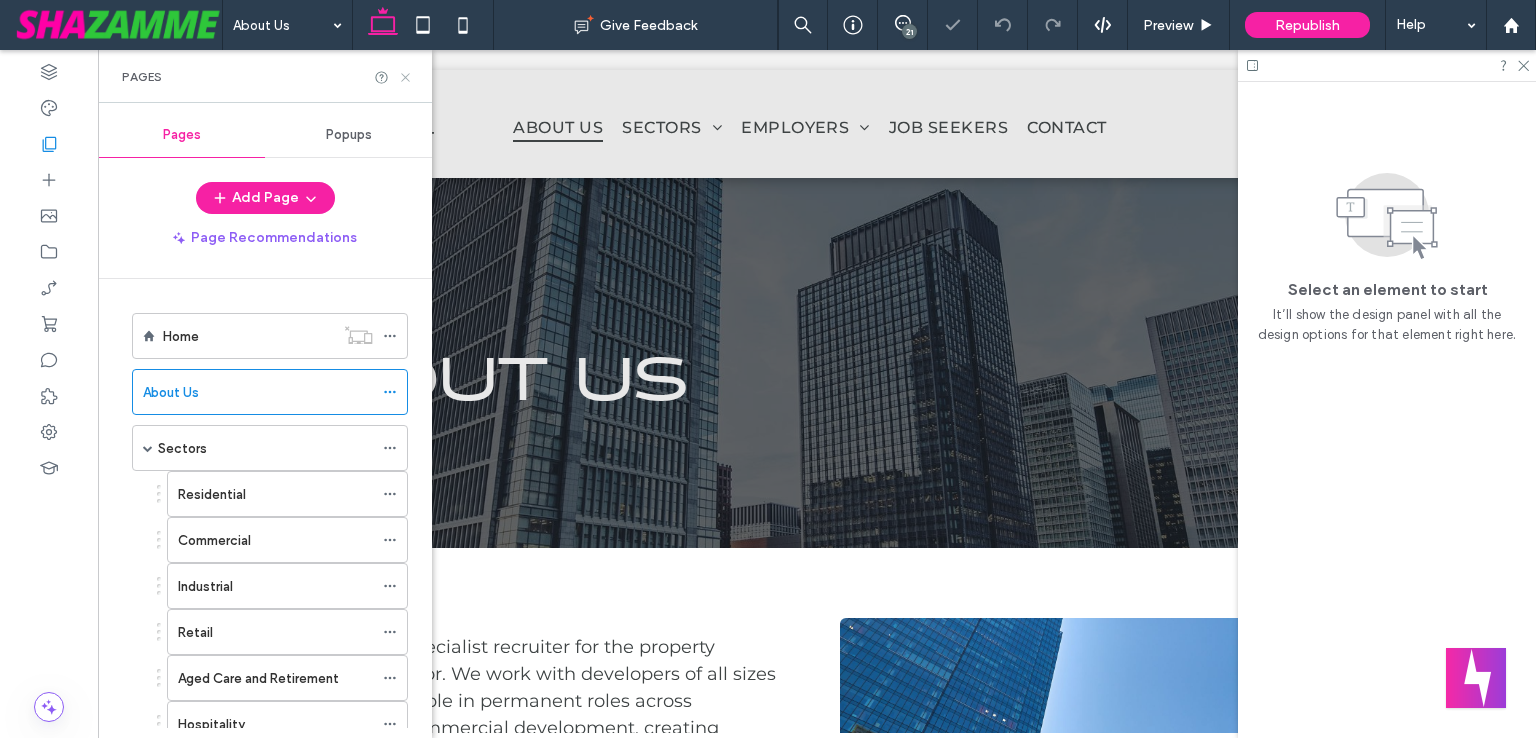 click 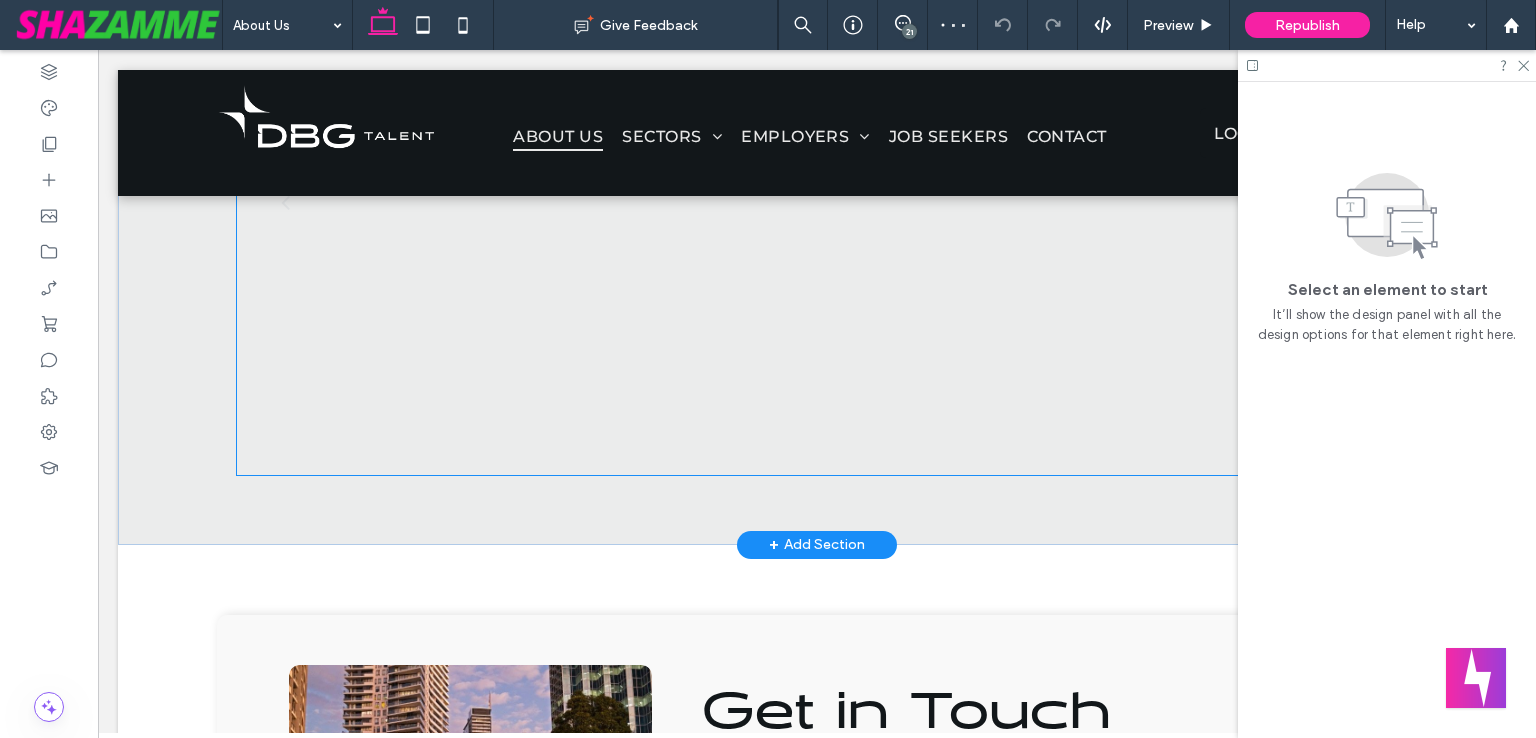 scroll, scrollTop: 2500, scrollLeft: 0, axis: vertical 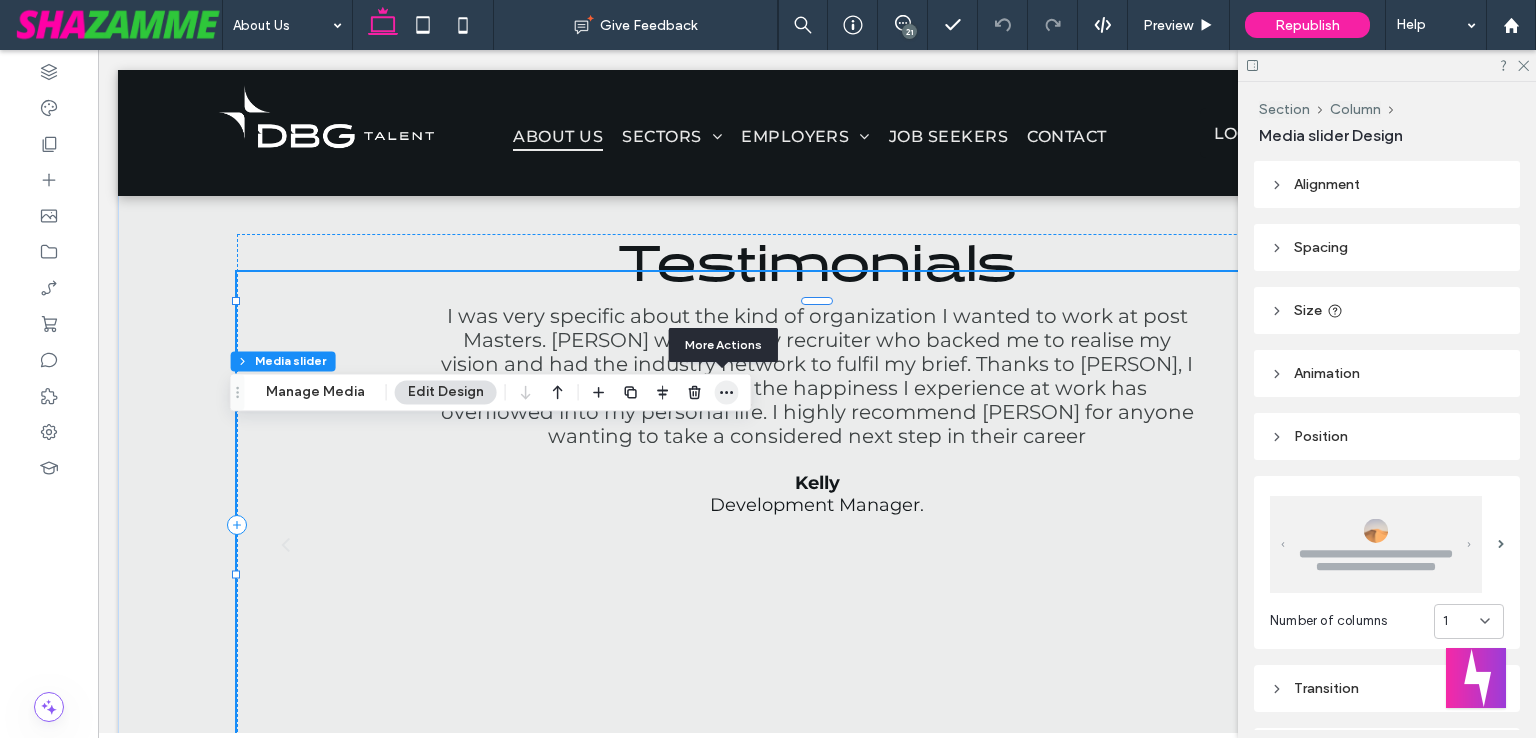 click 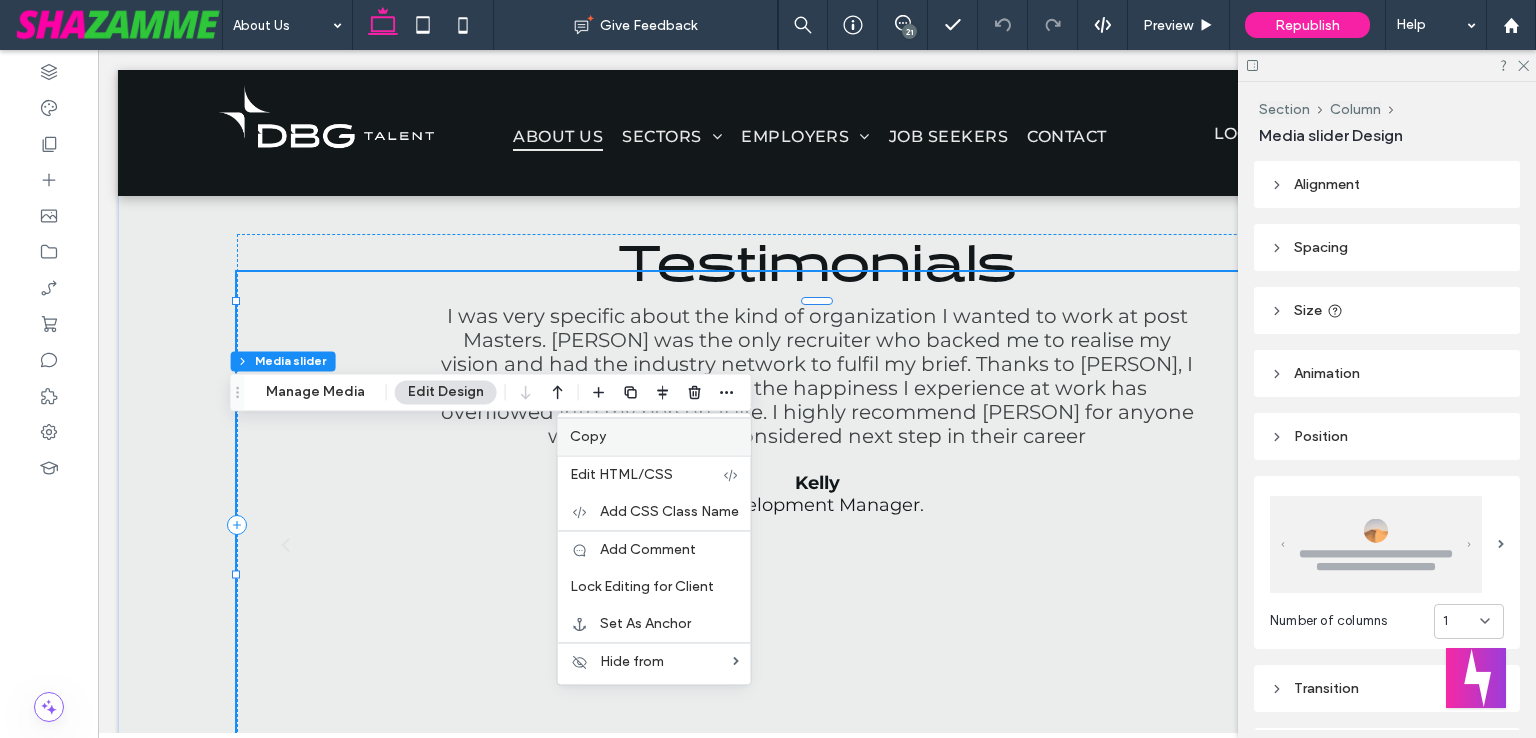 click on "Copy" at bounding box center [654, 436] 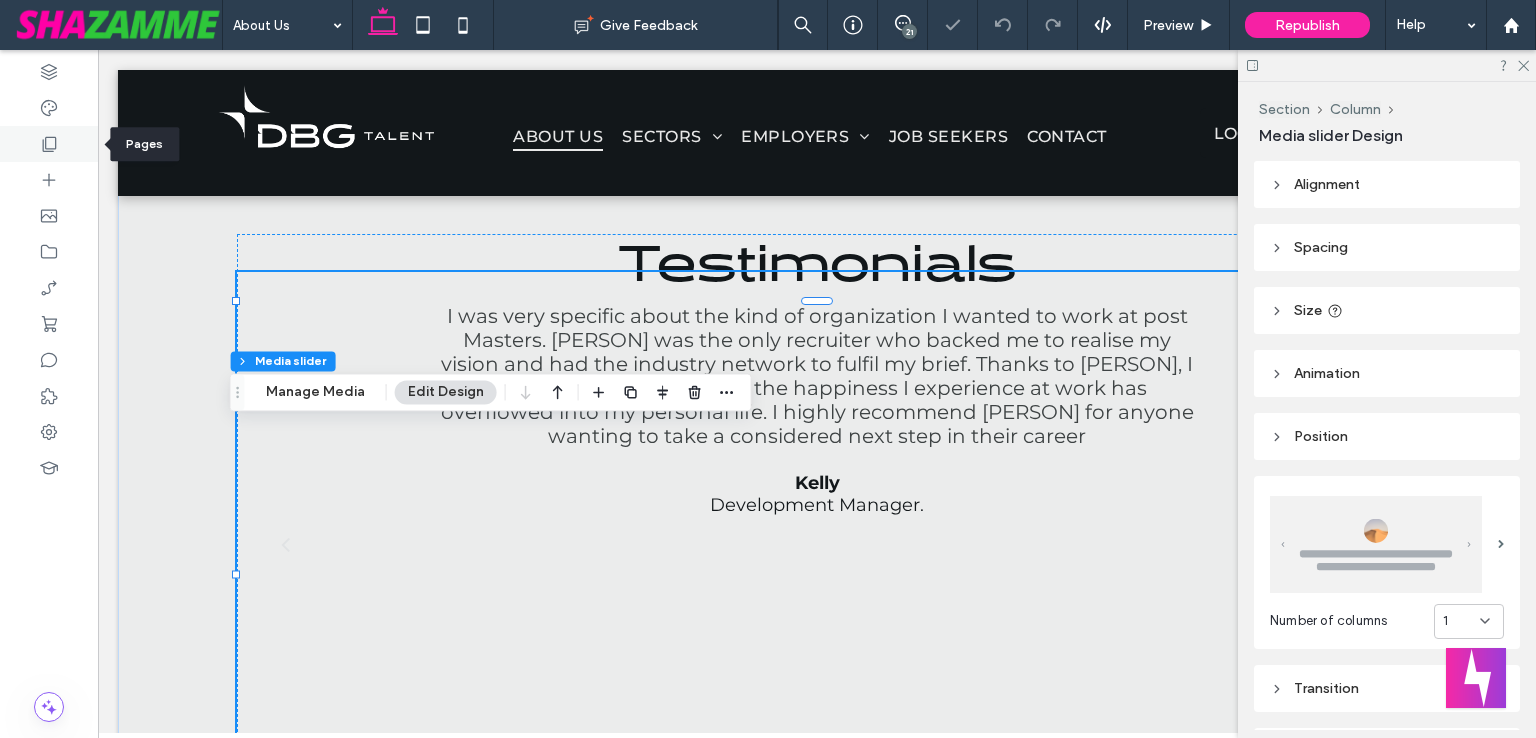 click at bounding box center (49, 144) 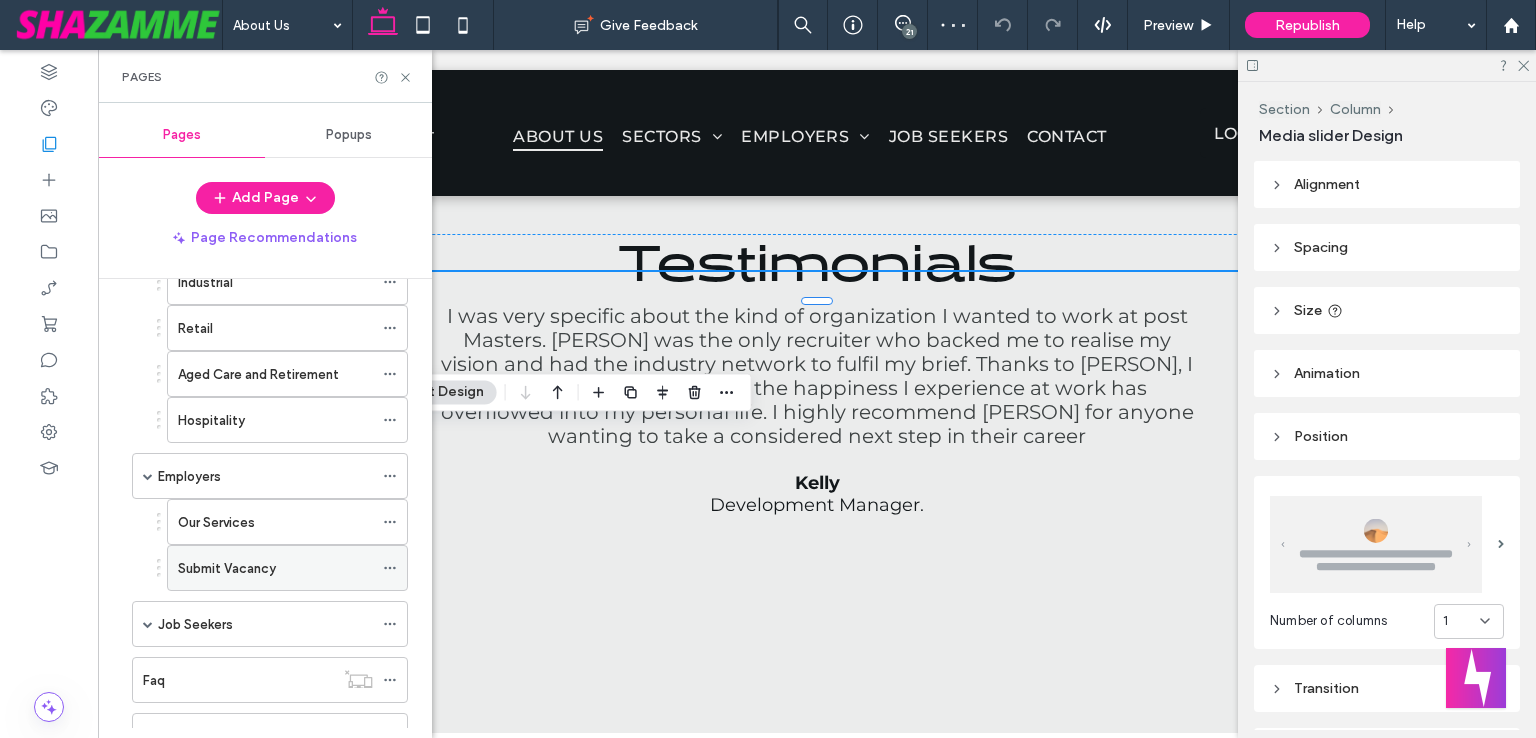 scroll, scrollTop: 189, scrollLeft: 0, axis: vertical 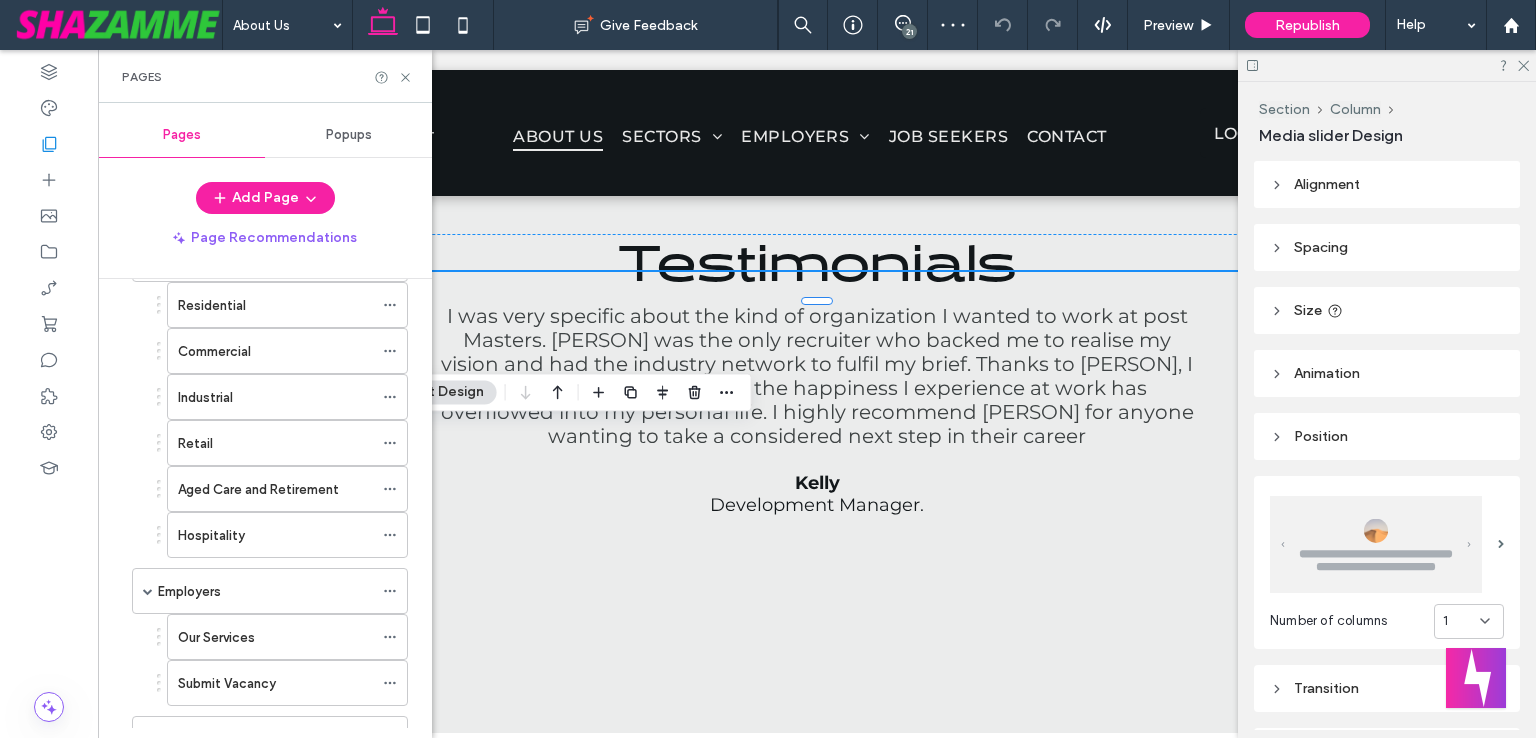 click on "Employers" at bounding box center (265, 591) 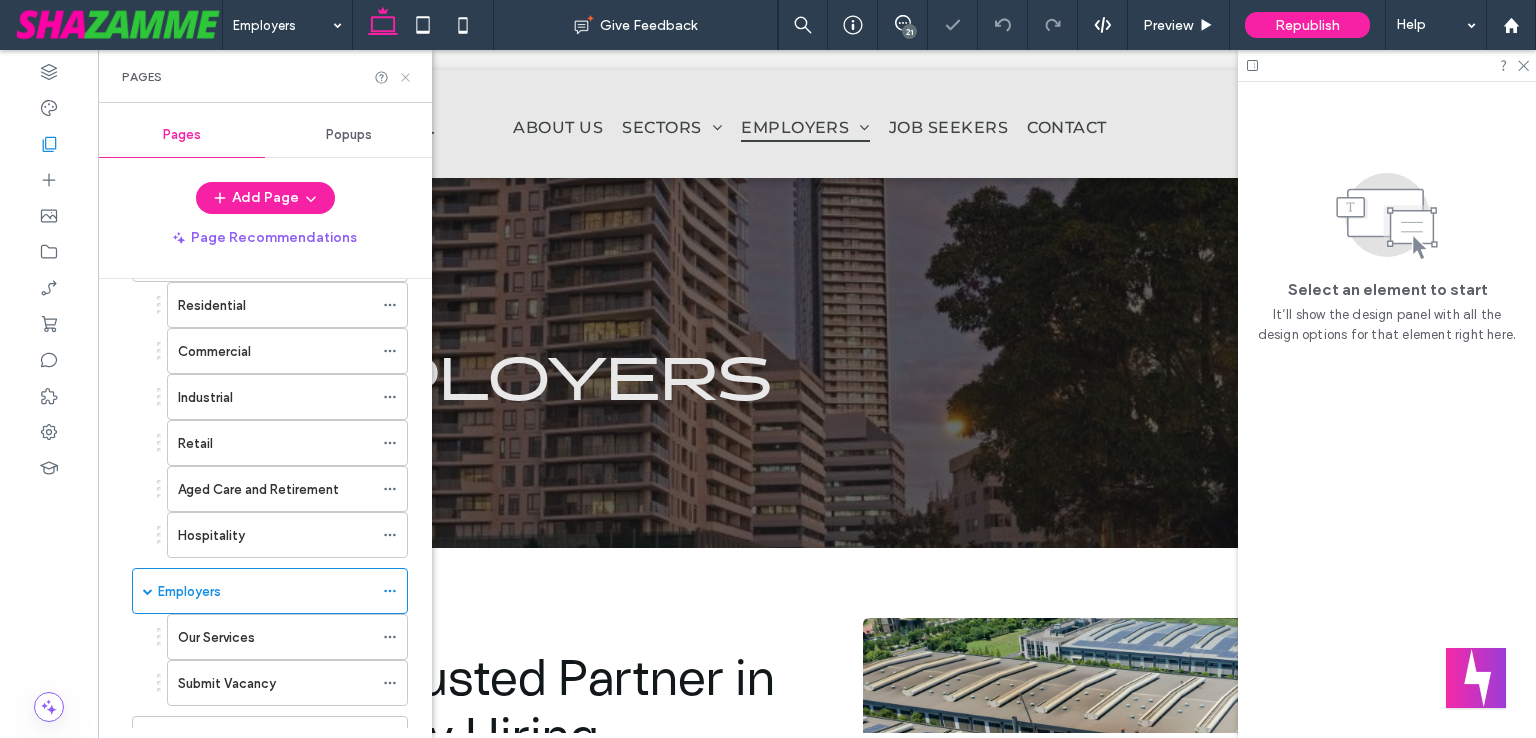 click 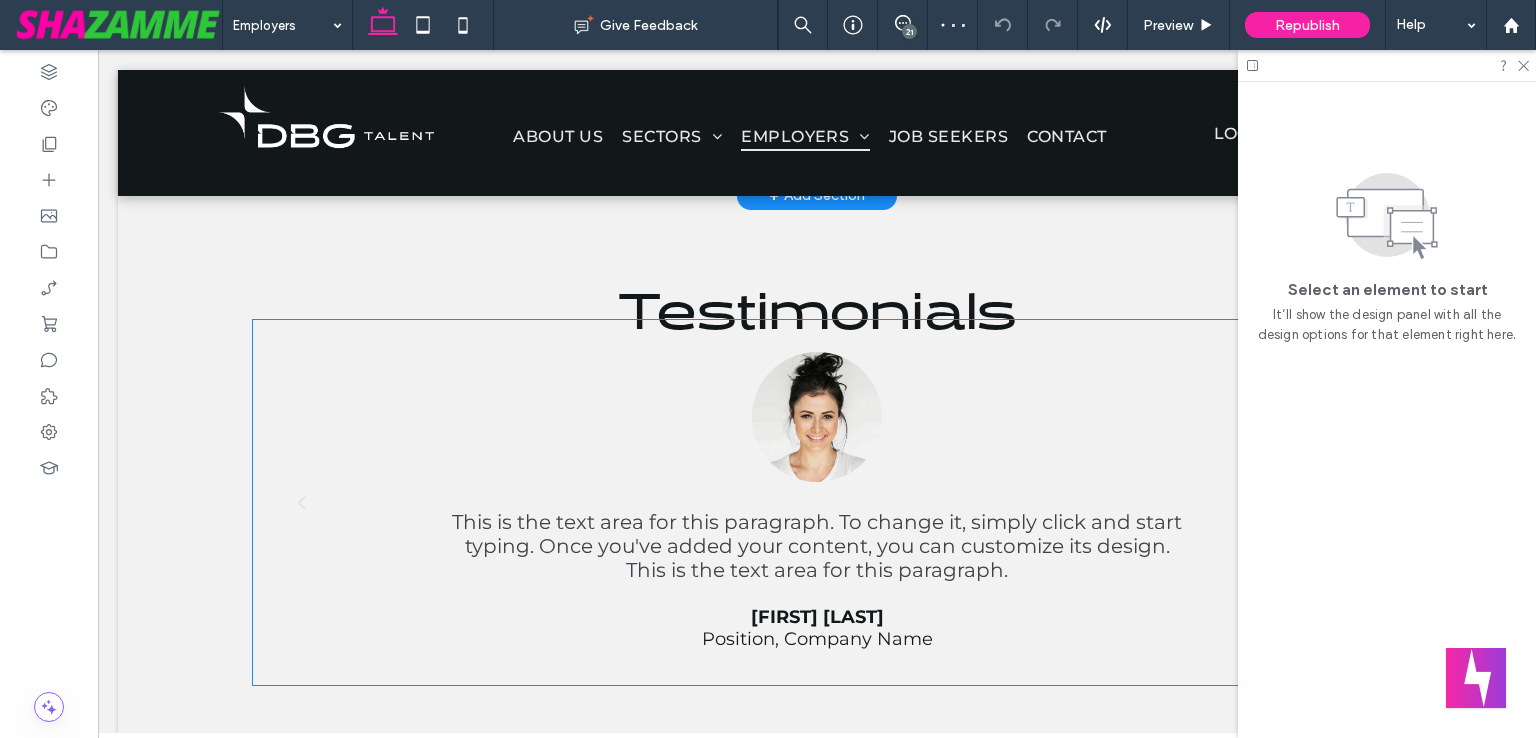 scroll, scrollTop: 2100, scrollLeft: 0, axis: vertical 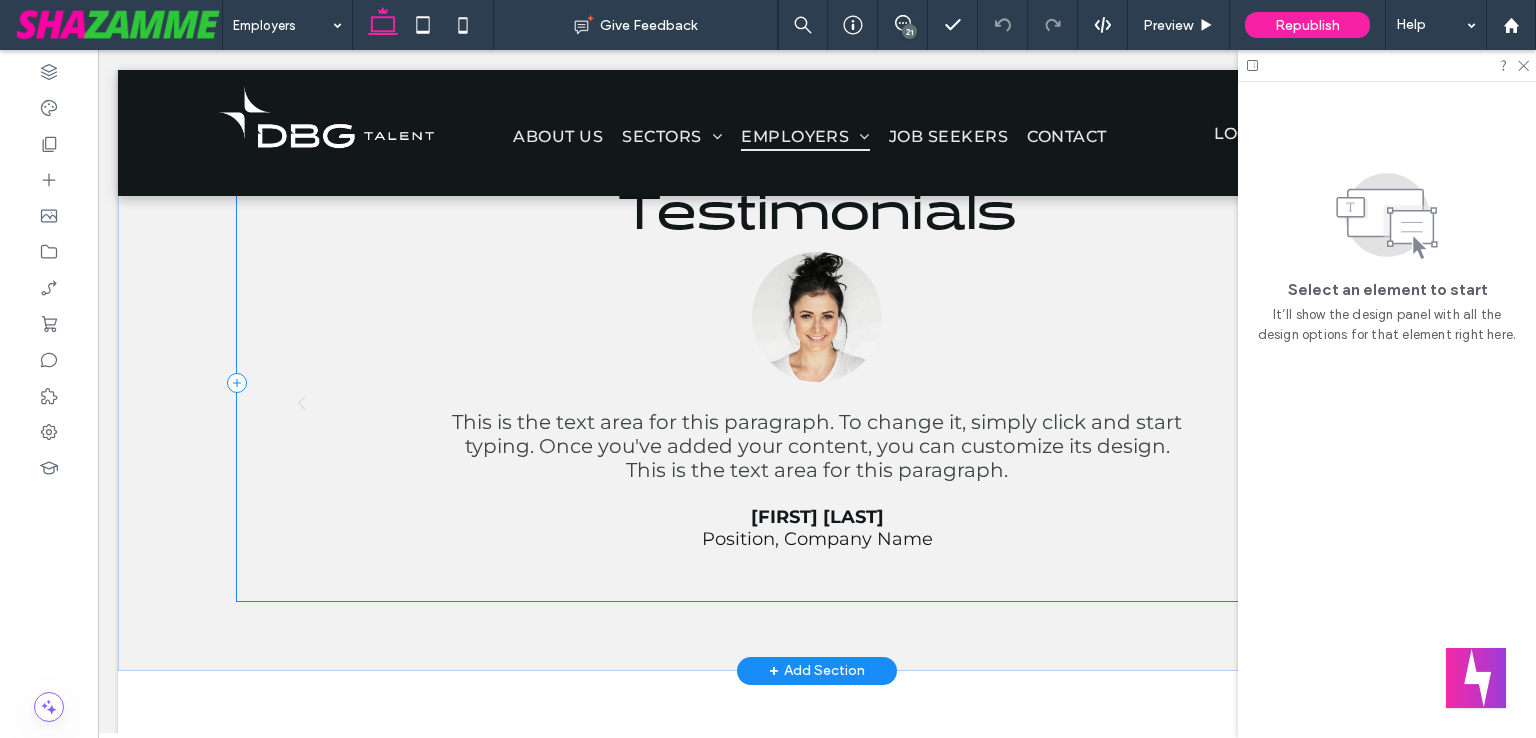 click on "Testimonials
This is the text area for this paragraph. To change it, simply click and start typing. Once you've added your content, you can customize its design. This is the text area for this paragraph.  Name Surname Position, Company Name a a a a" at bounding box center [817, 383] 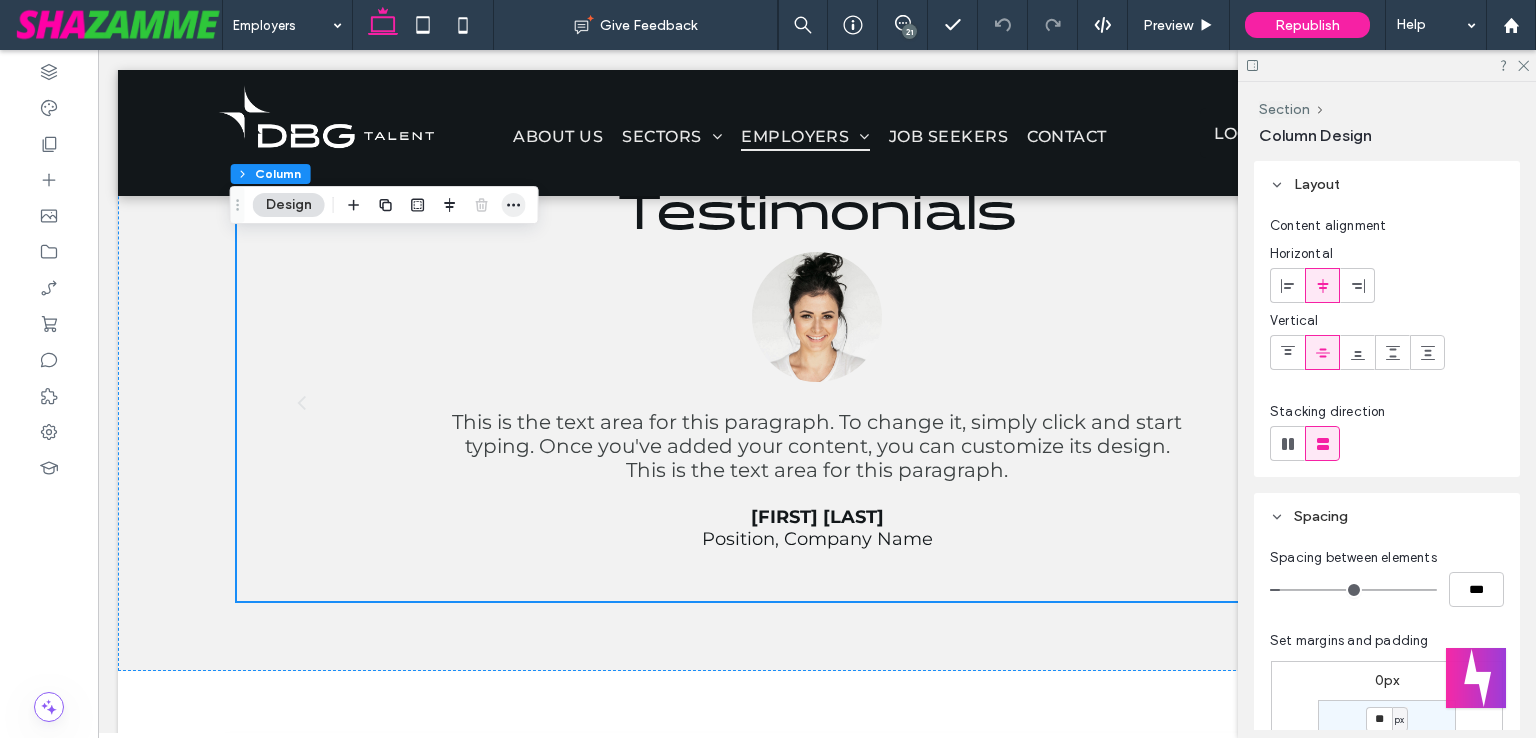 drag, startPoint x: 508, startPoint y: 201, endPoint x: 458, endPoint y: 315, distance: 124.48293 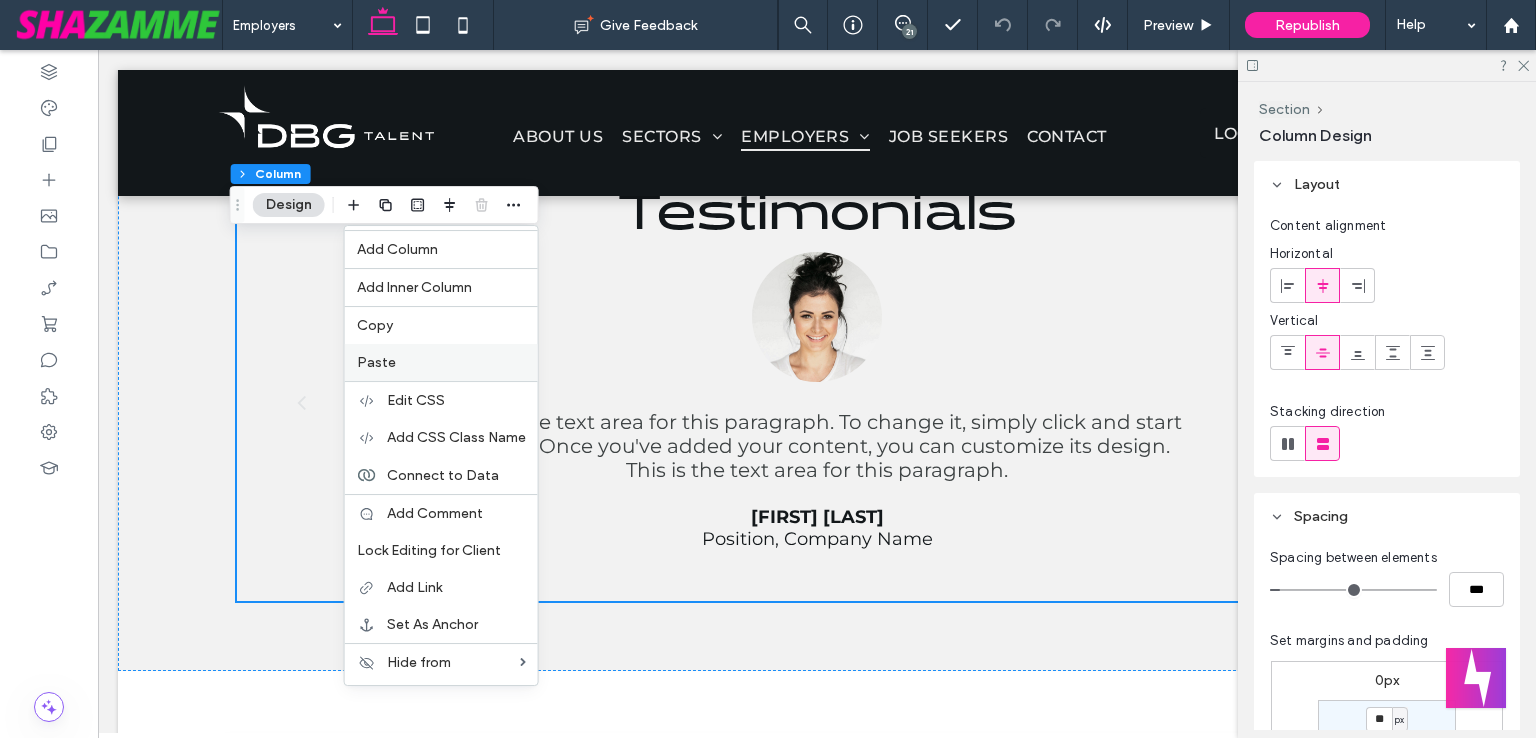 click on "Paste" at bounding box center (441, 362) 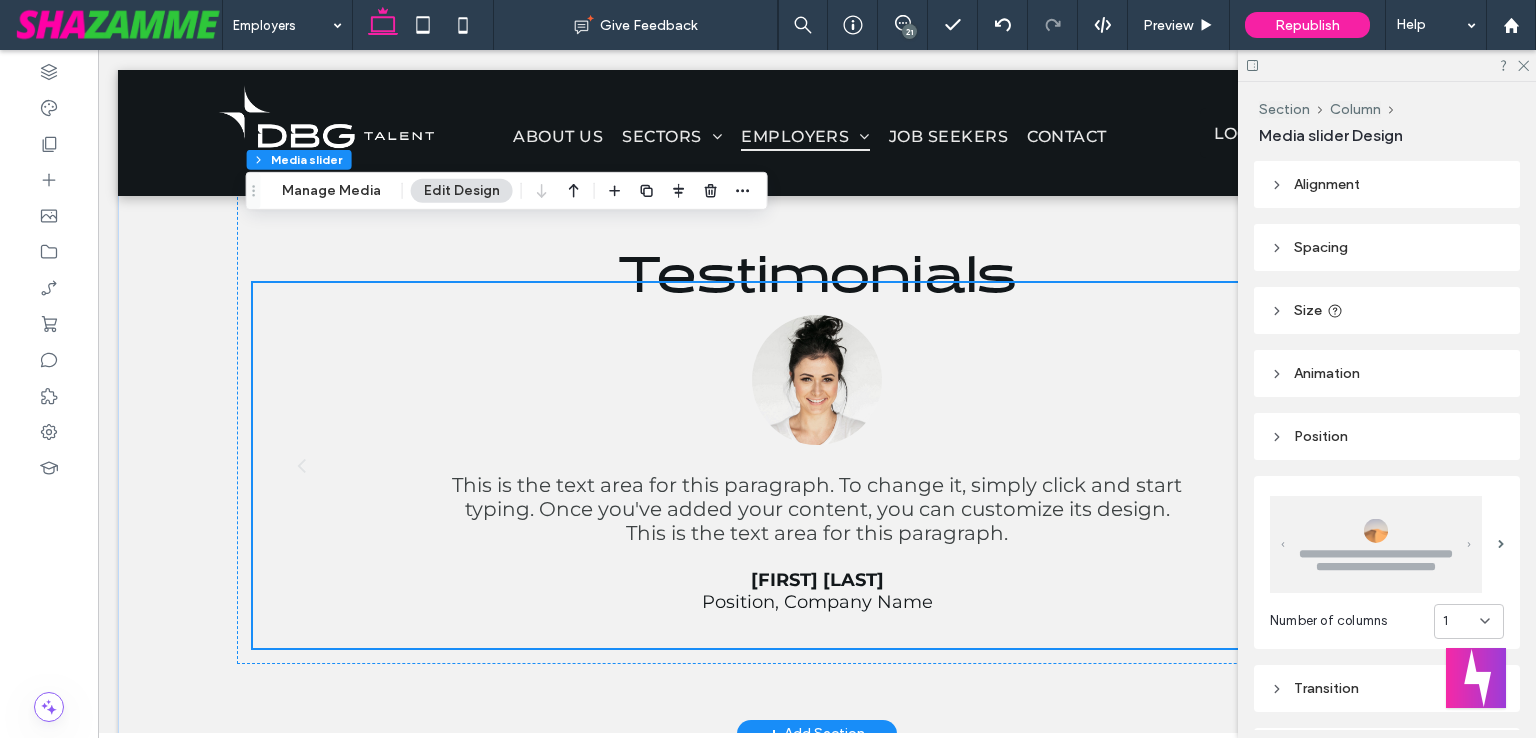 scroll, scrollTop: 2500, scrollLeft: 0, axis: vertical 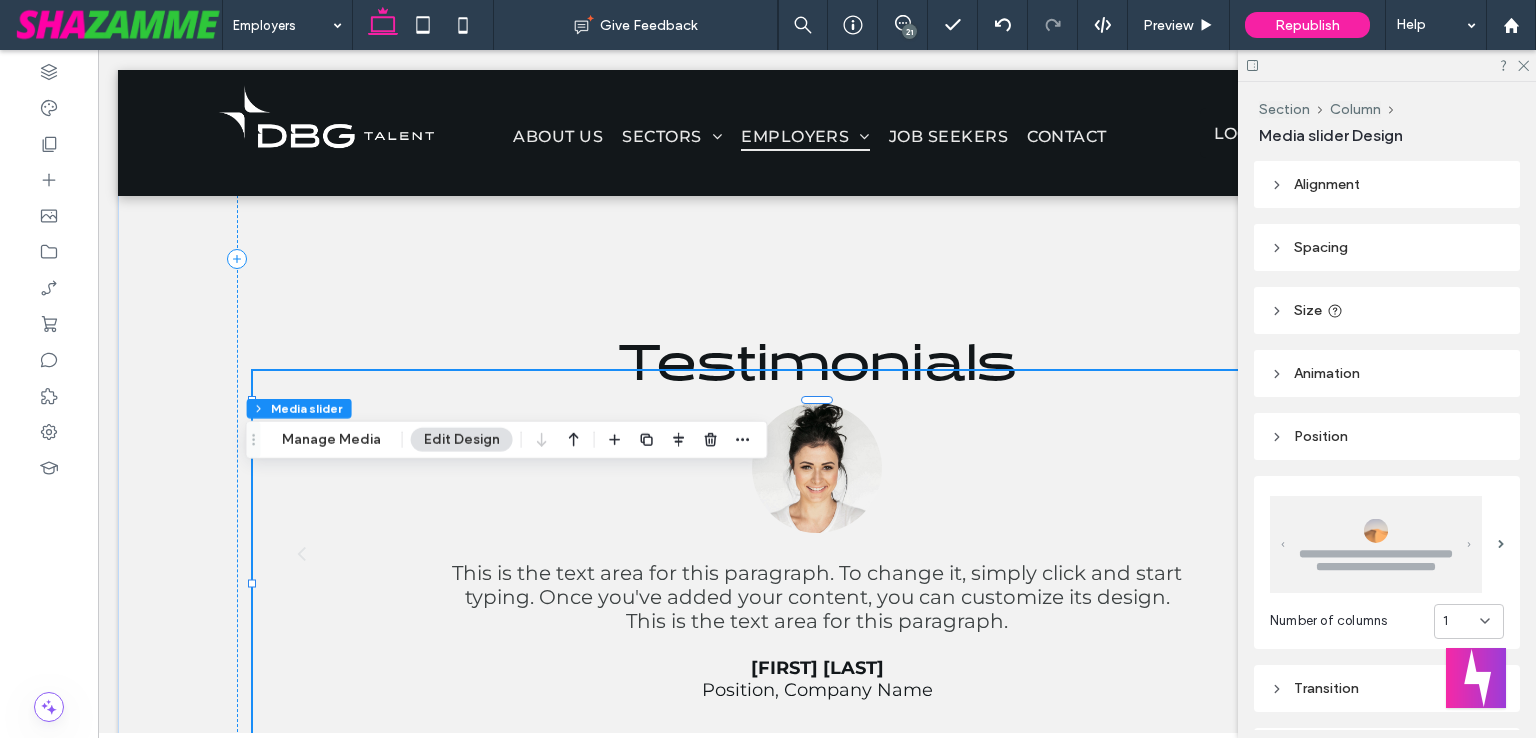 click on "This is the text area for this paragraph. To change it, simply click and start typing. Once you've added your content, you can customize its design. This is the text area for this paragraph.  Name Surname Position, Company Name" at bounding box center (817, 569) 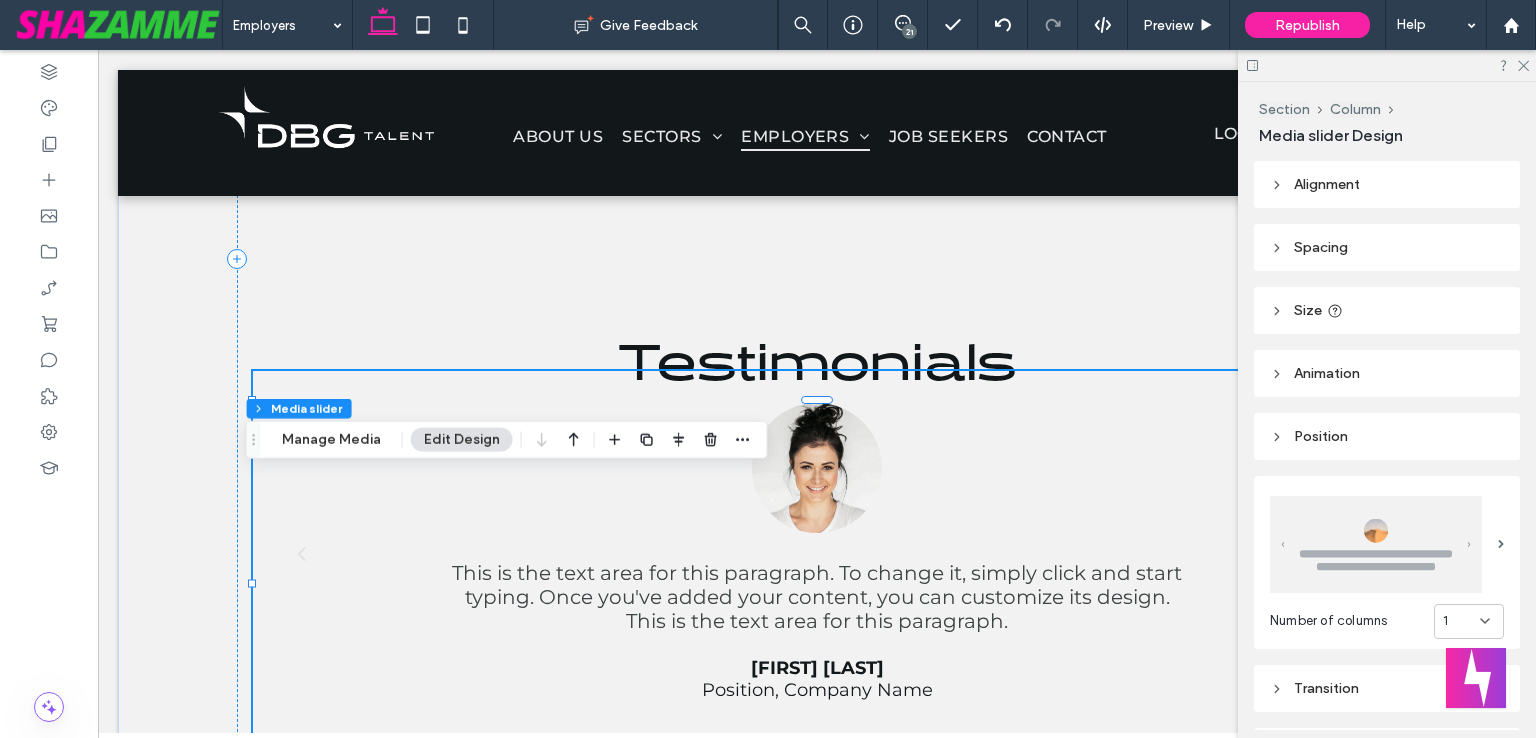 click at bounding box center [679, 440] 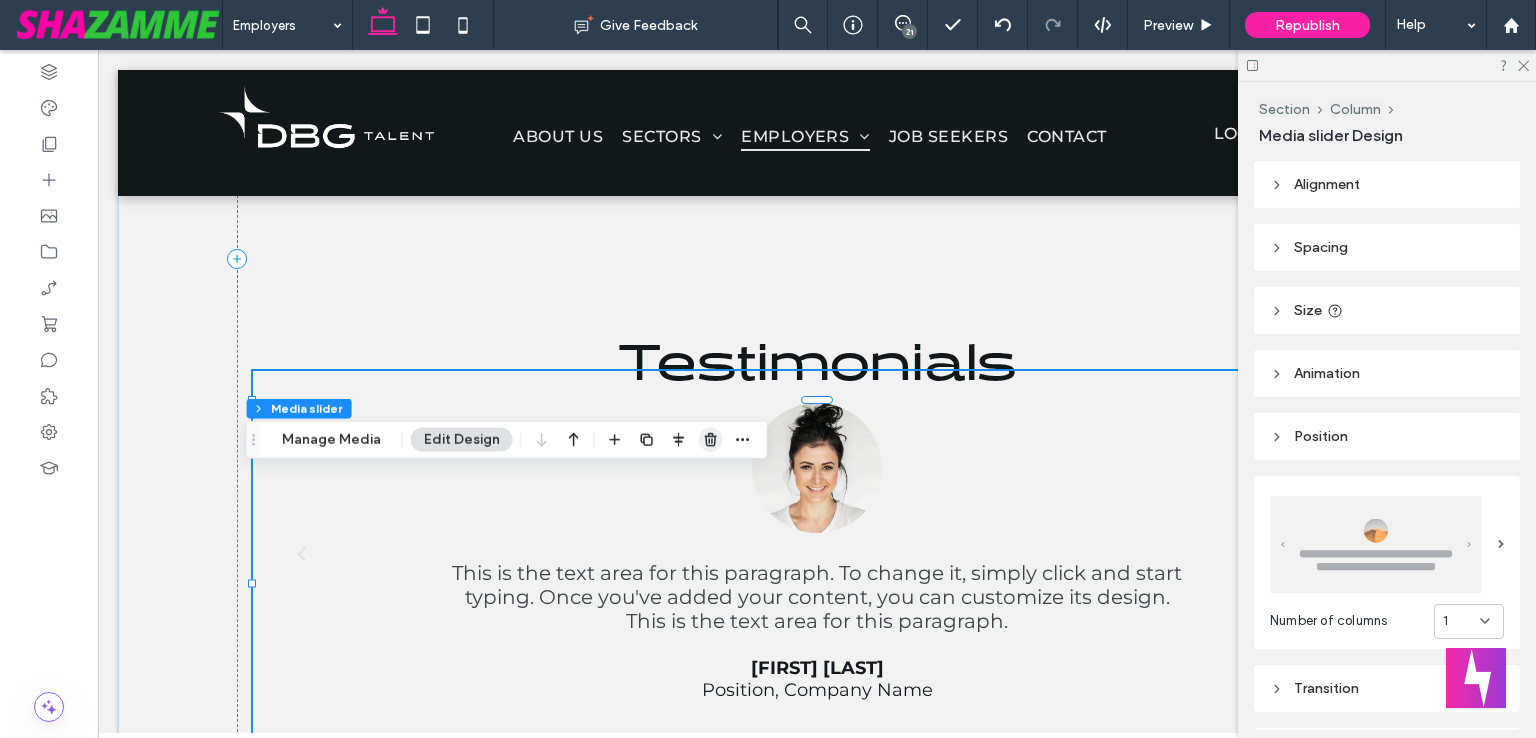 click 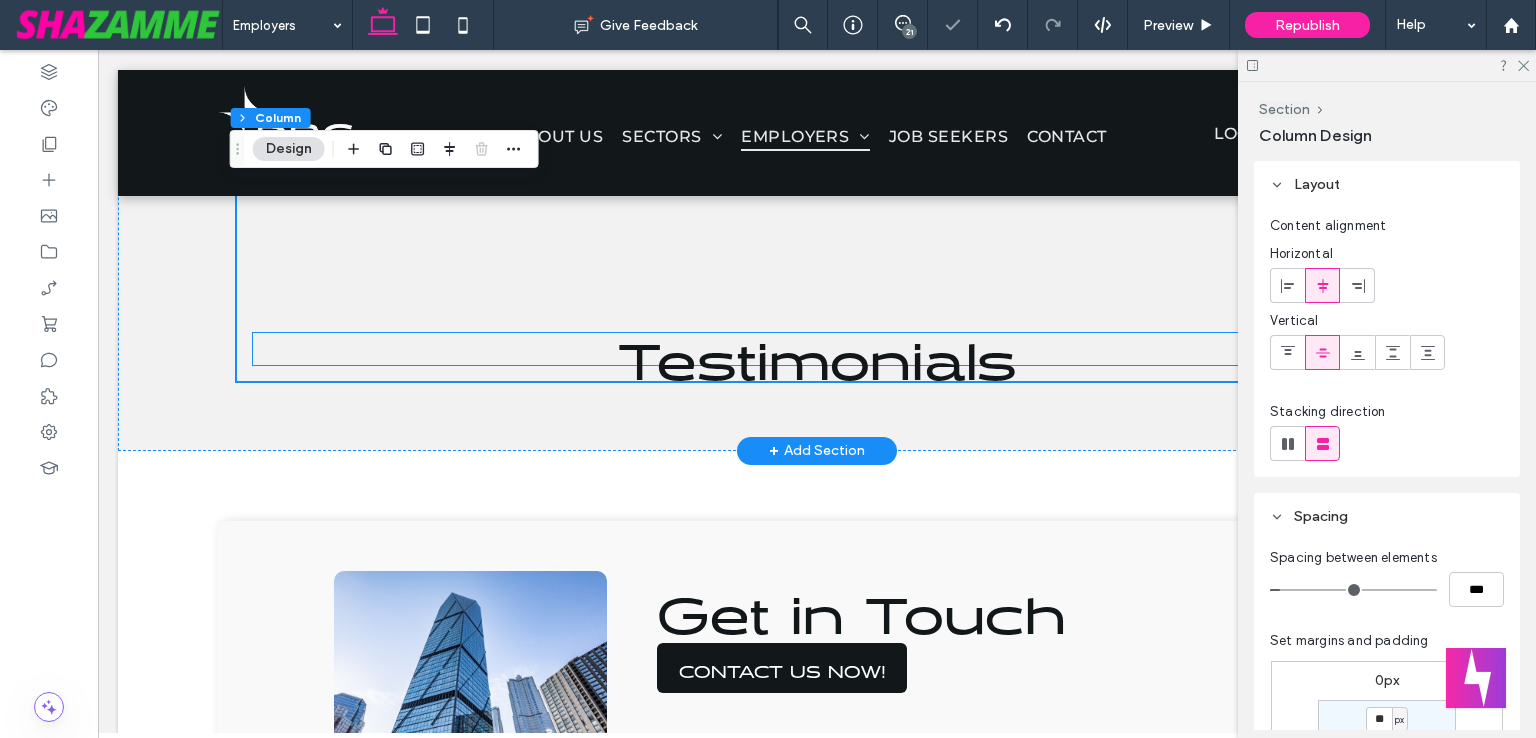 click on "Testimonials" at bounding box center [817, 349] 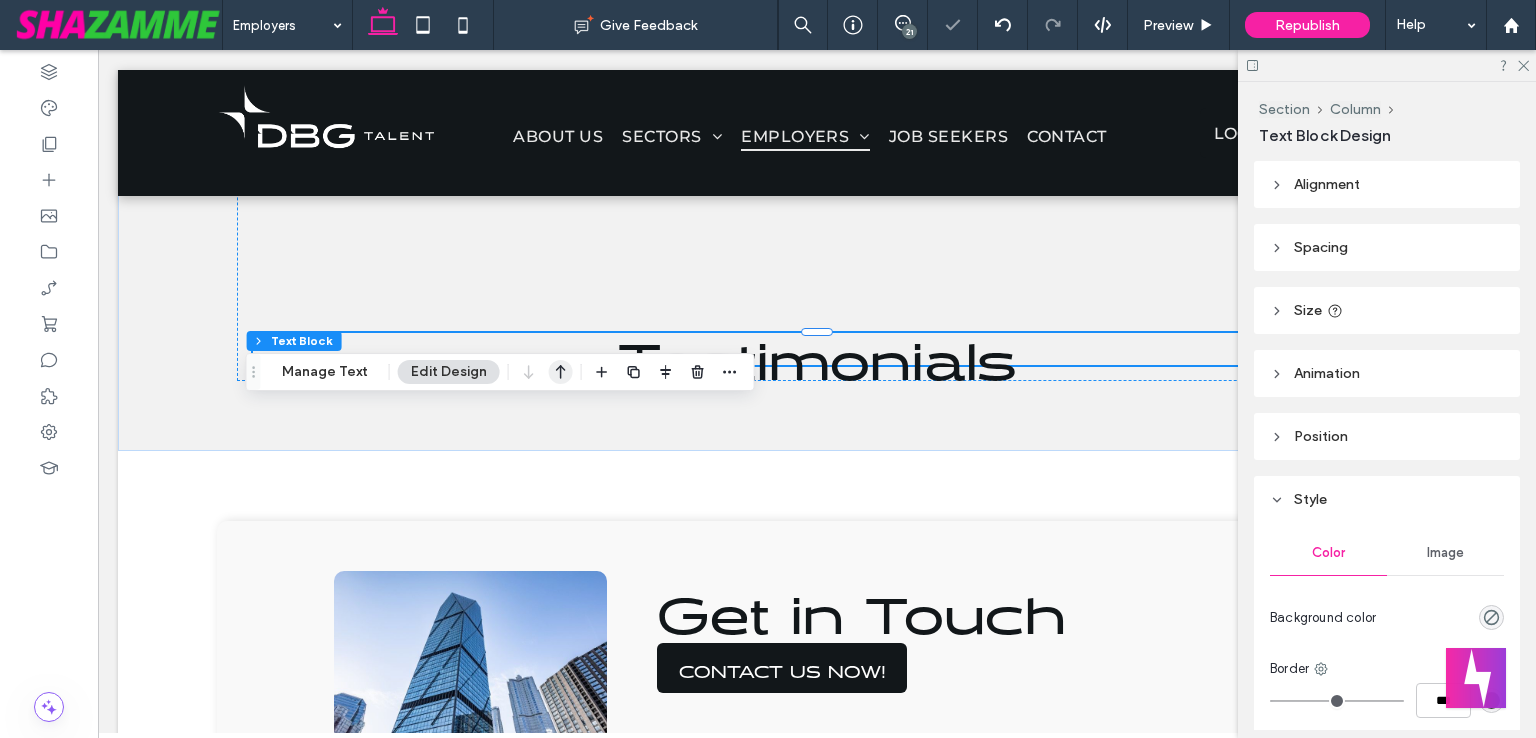 drag, startPoint x: 558, startPoint y: 374, endPoint x: 420, endPoint y: 382, distance: 138.23169 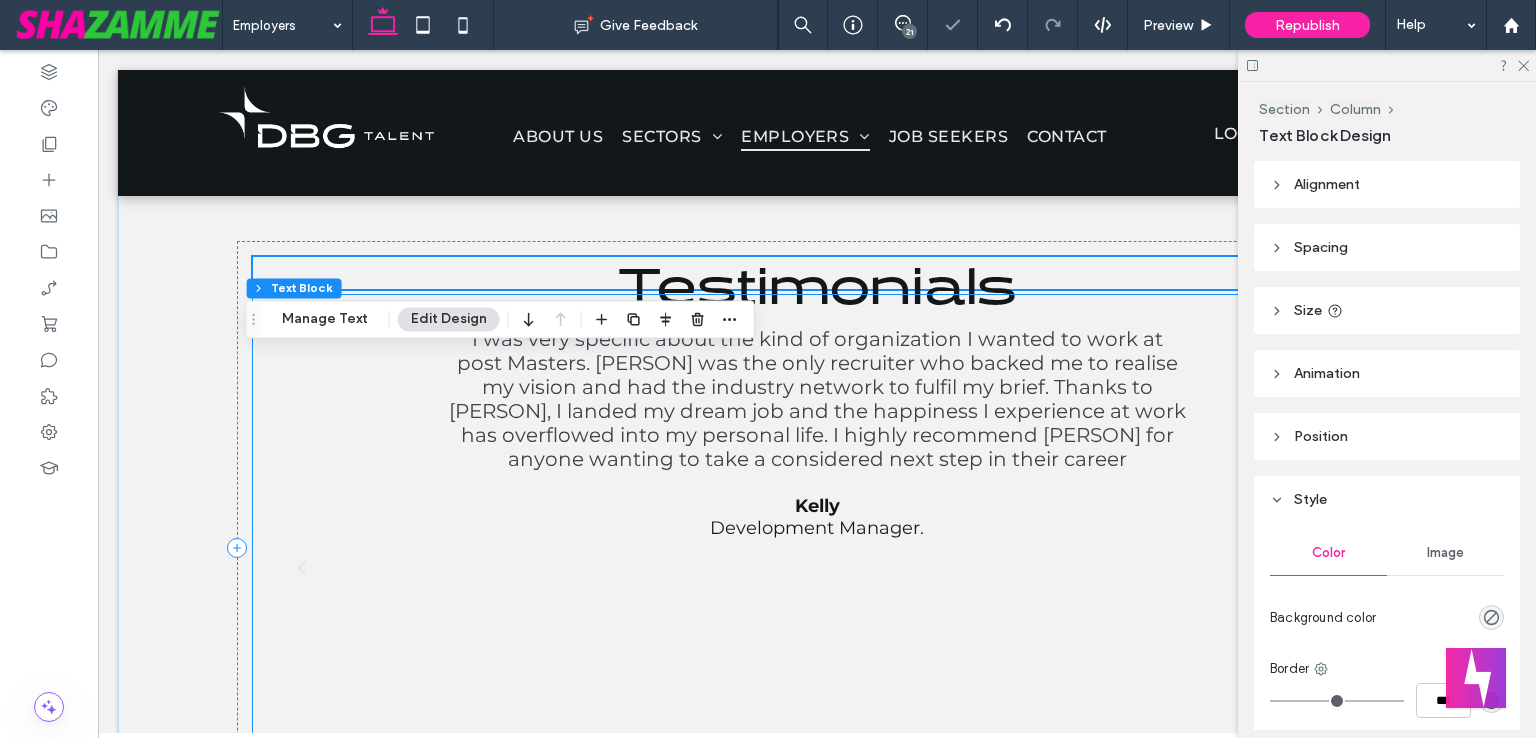 scroll, scrollTop: 2201, scrollLeft: 0, axis: vertical 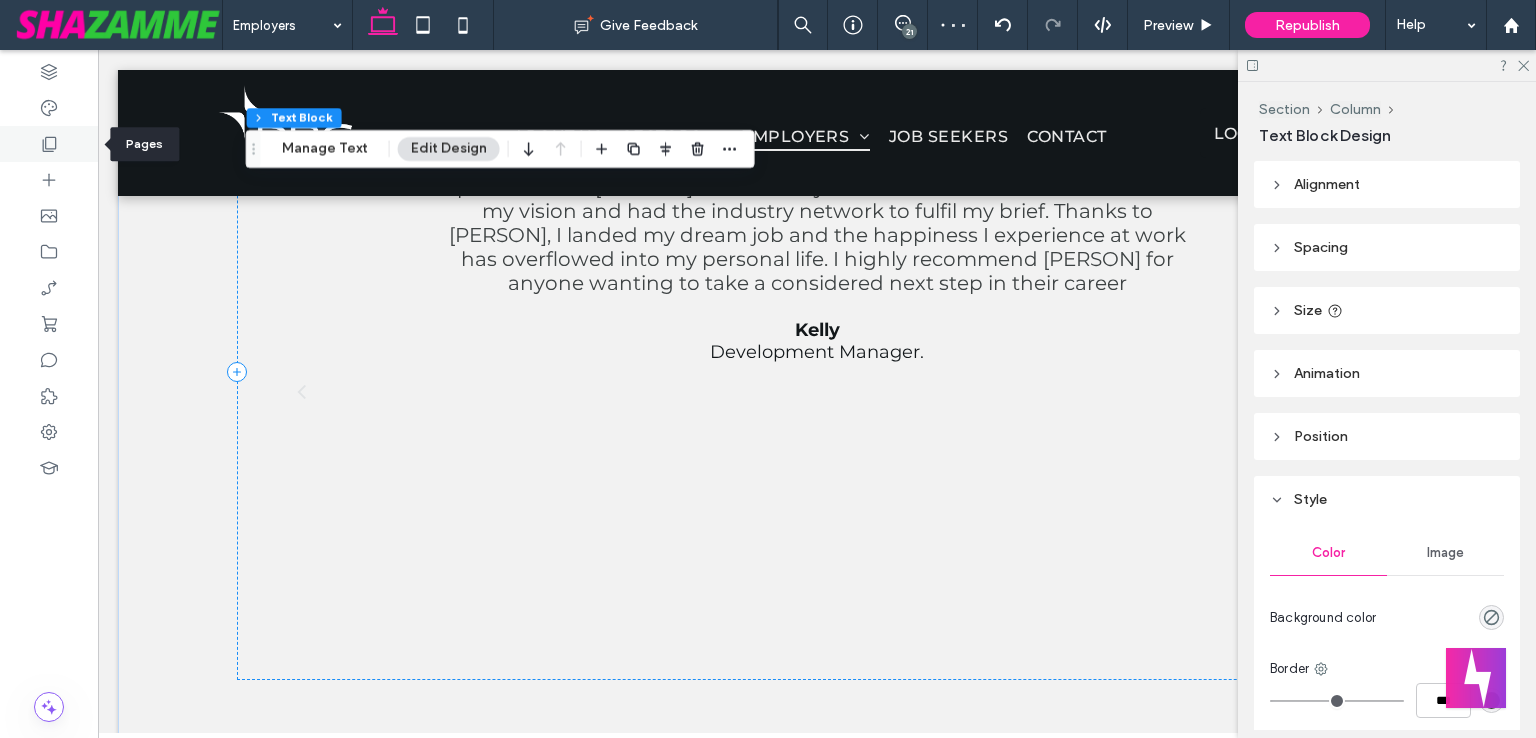 click at bounding box center [49, 144] 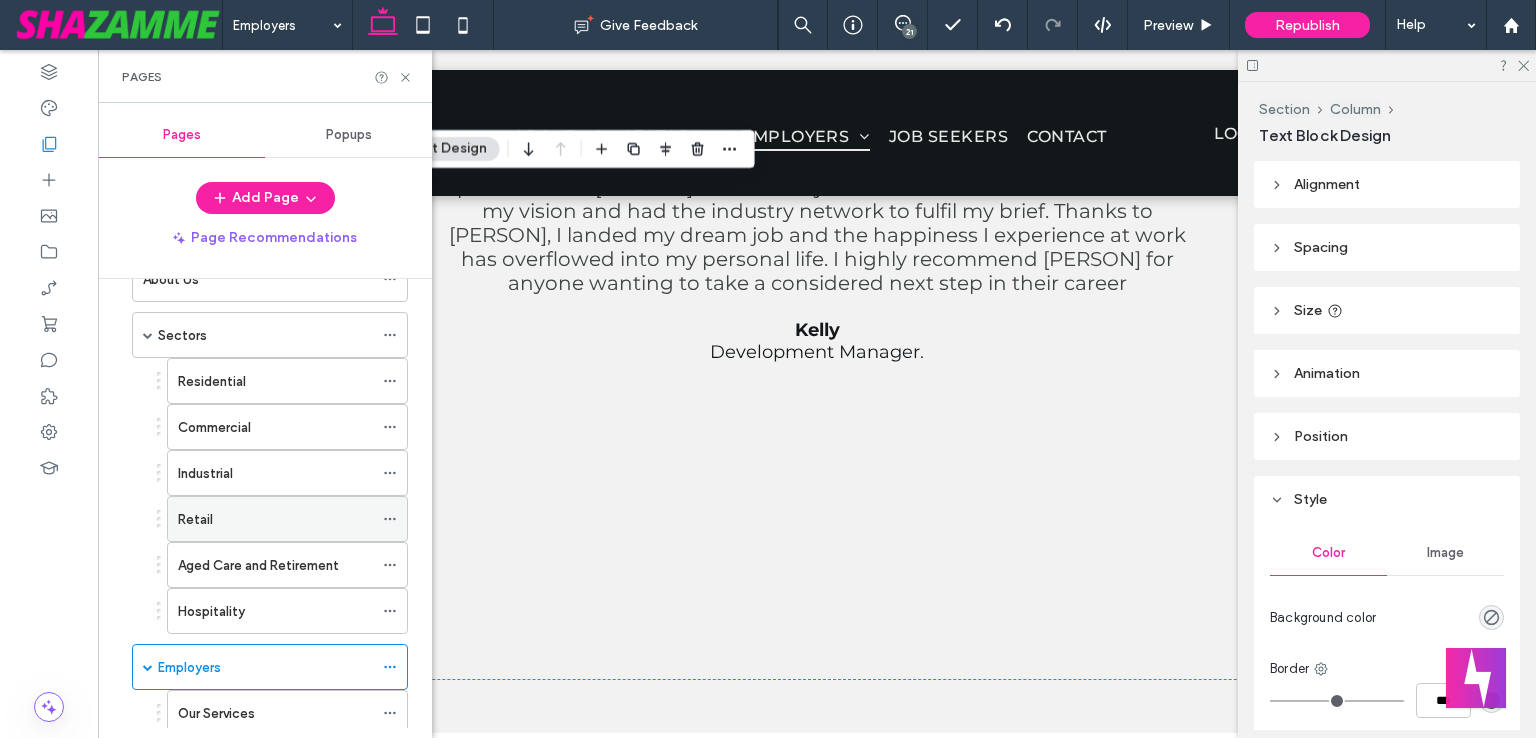 scroll, scrollTop: 400, scrollLeft: 0, axis: vertical 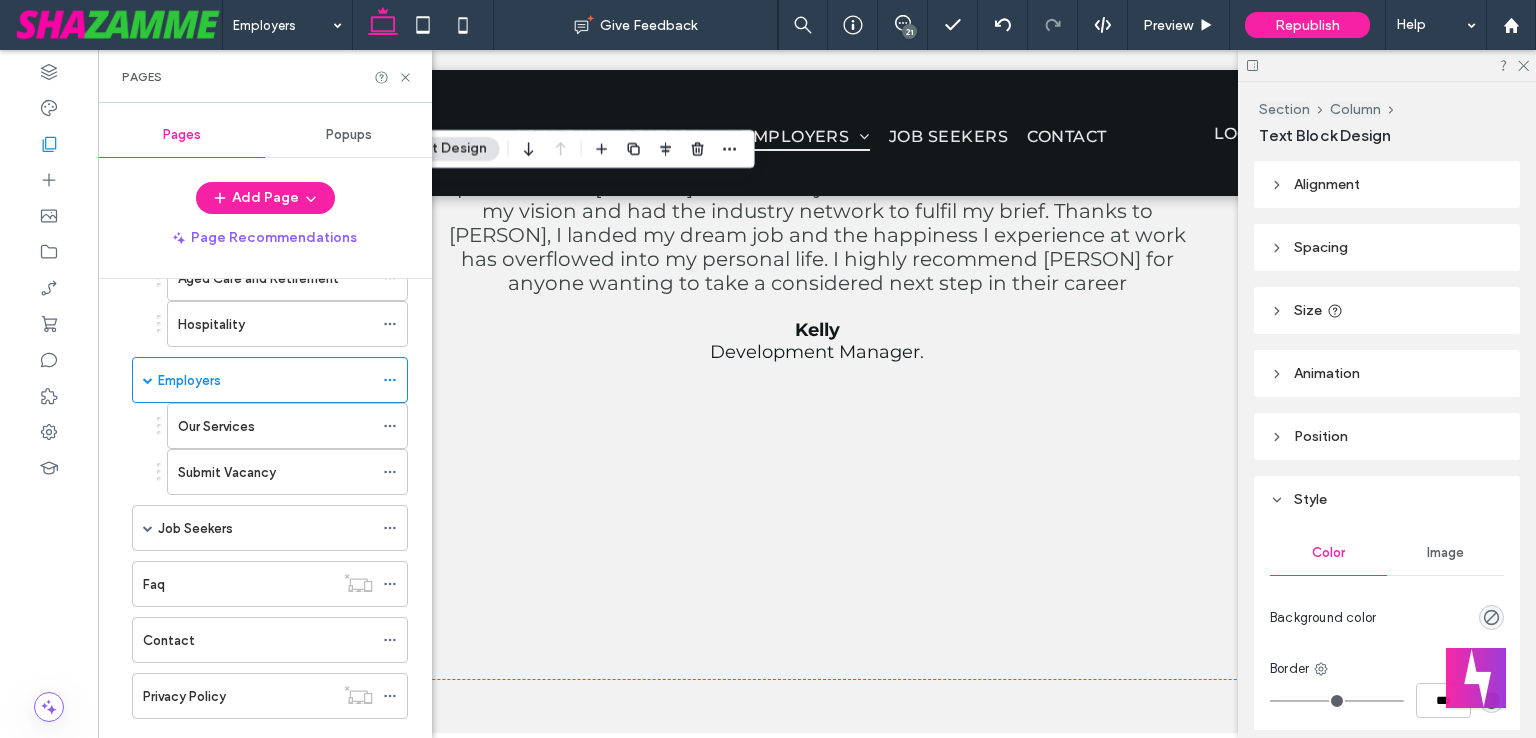 click on "Our Services" at bounding box center [275, 426] 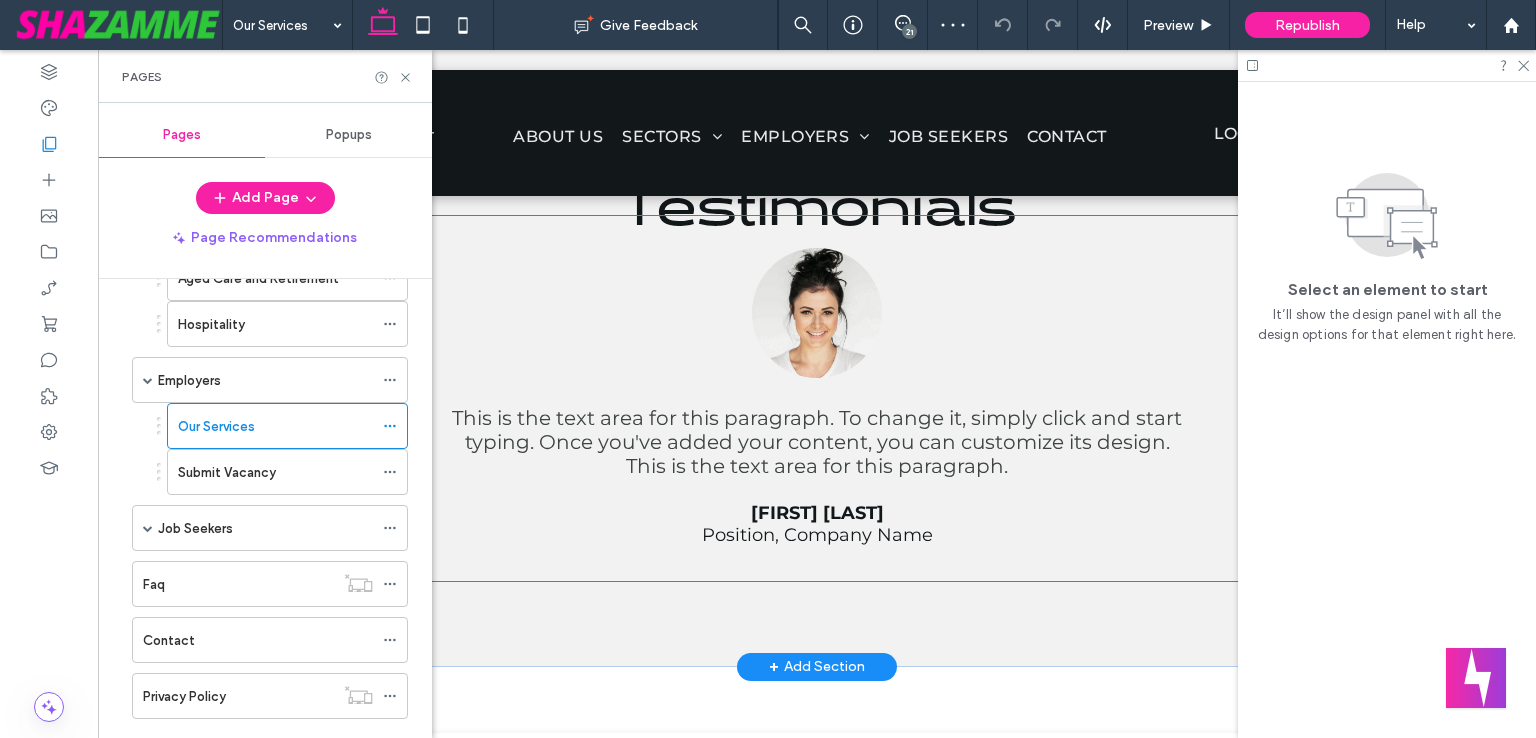scroll, scrollTop: 1217, scrollLeft: 0, axis: vertical 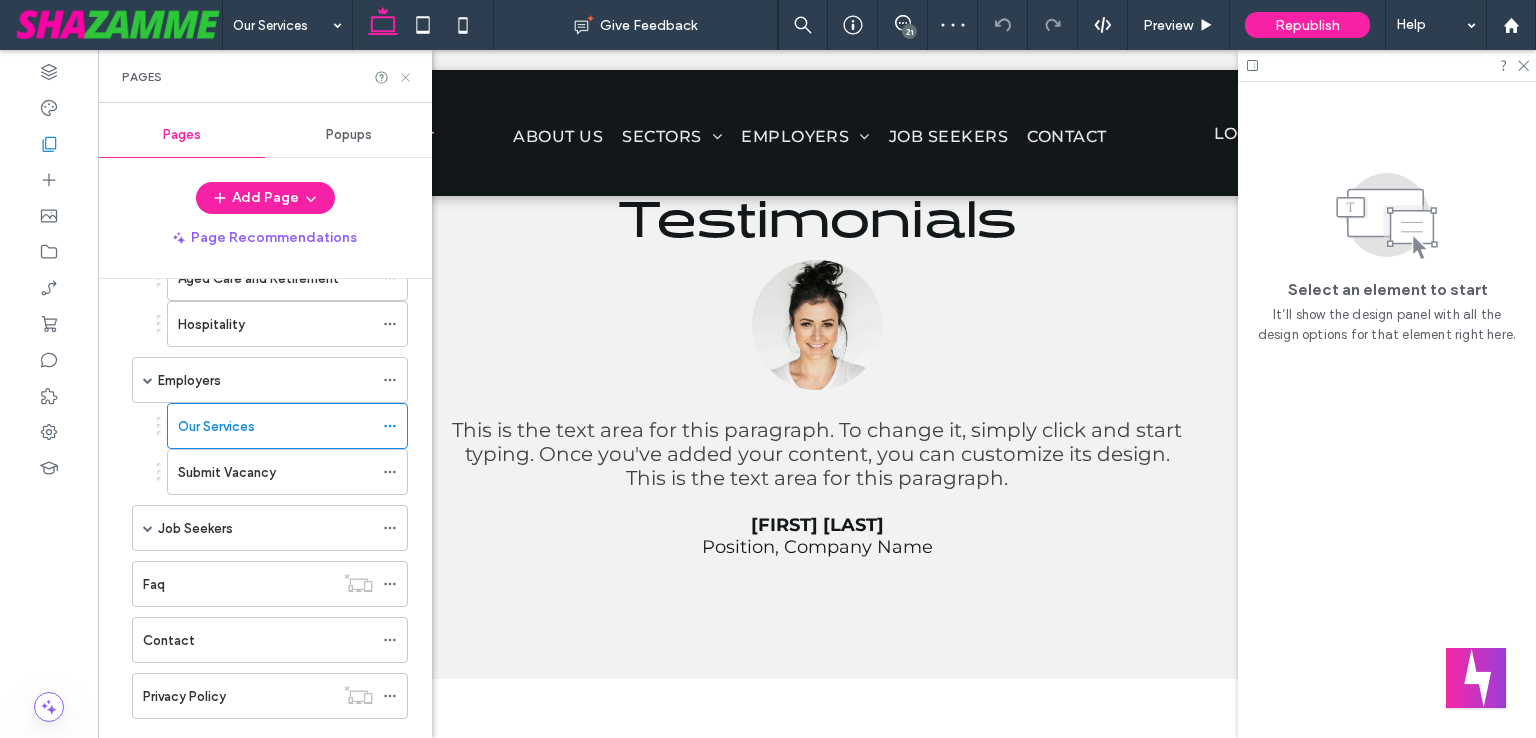 click 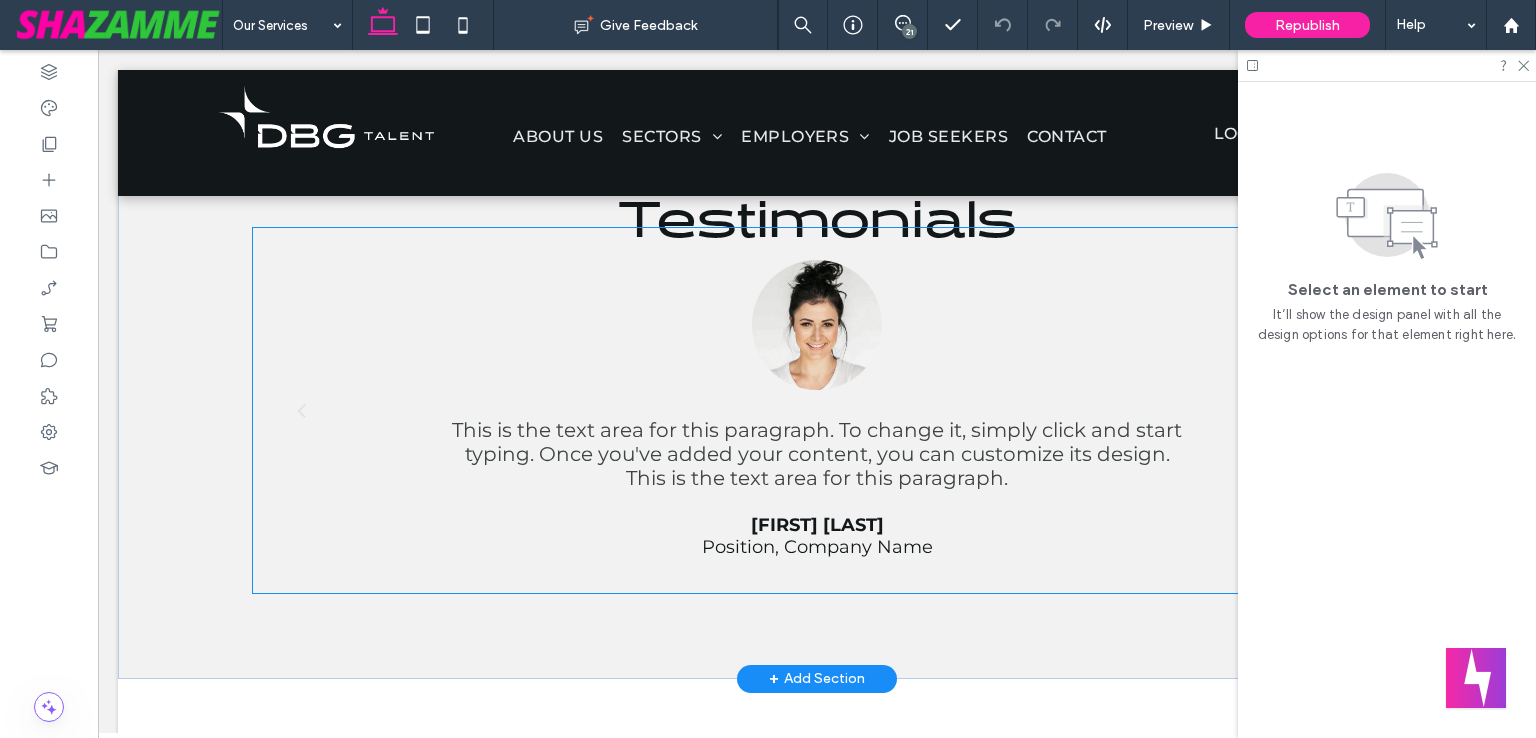 click on "This is the text area for this paragraph. To change it, simply click and start typing. Once you've added your content, you can customize its design. This is the text area for this paragraph.  Name Surname Position, Company Name" at bounding box center [817, 410] 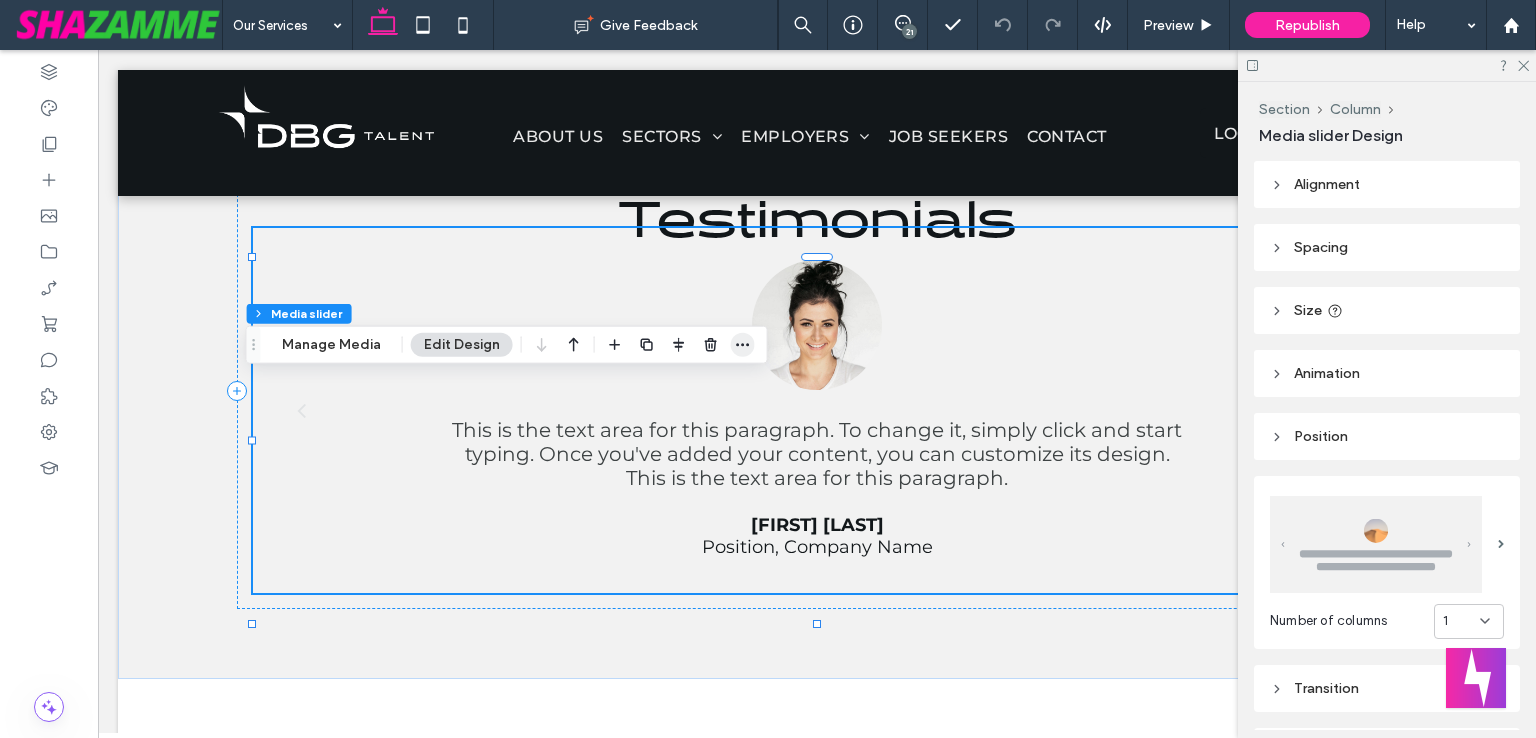 click 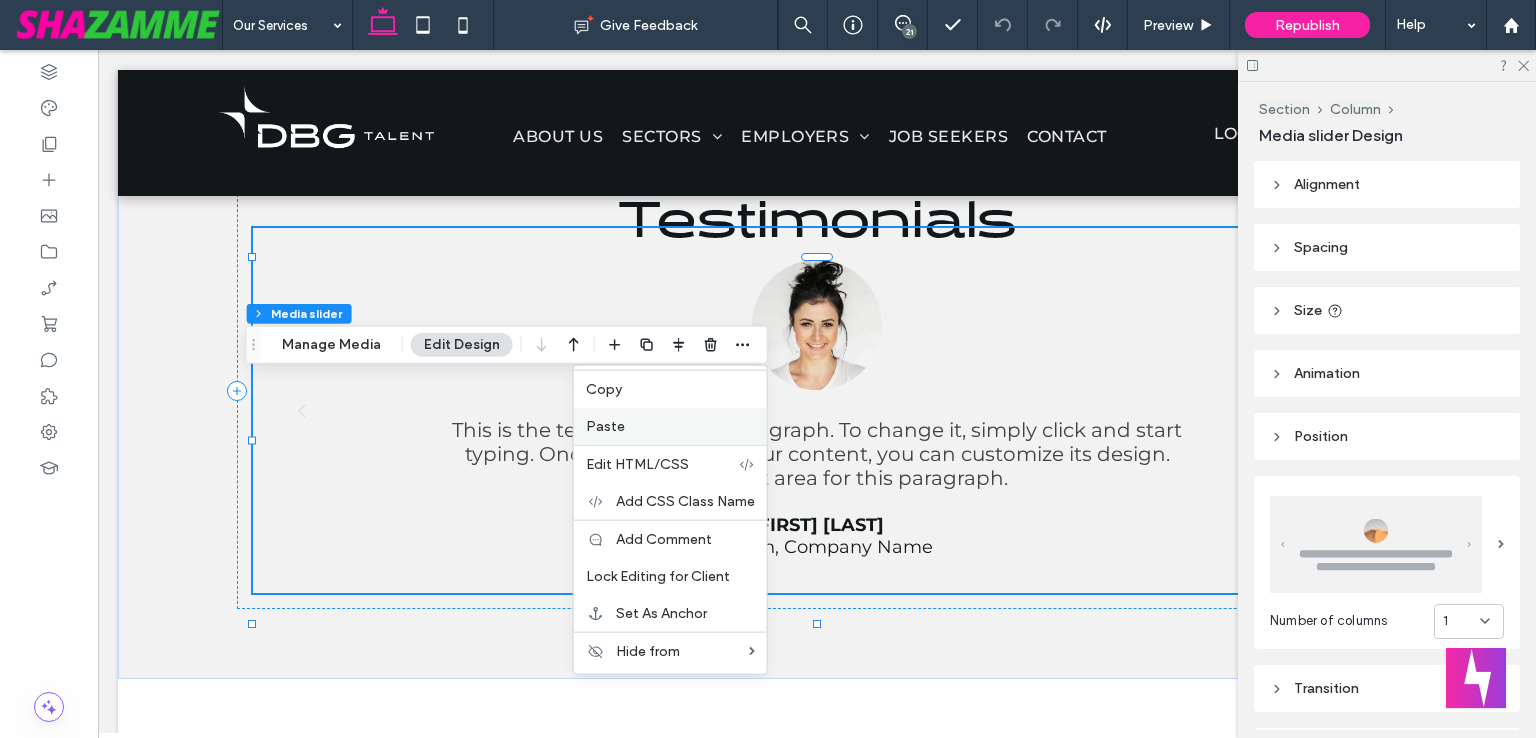 click on "Paste" at bounding box center (670, 426) 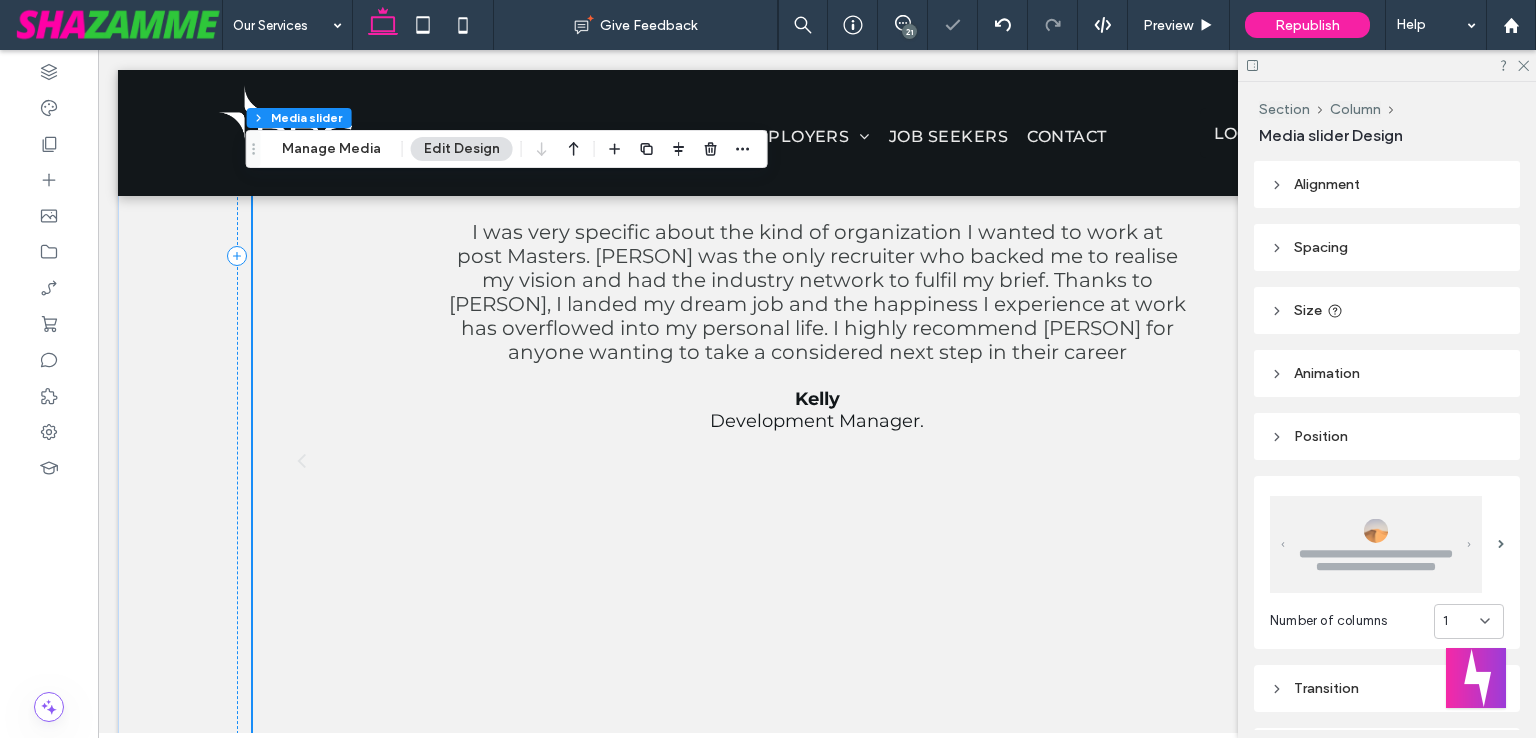 scroll, scrollTop: 1355, scrollLeft: 0, axis: vertical 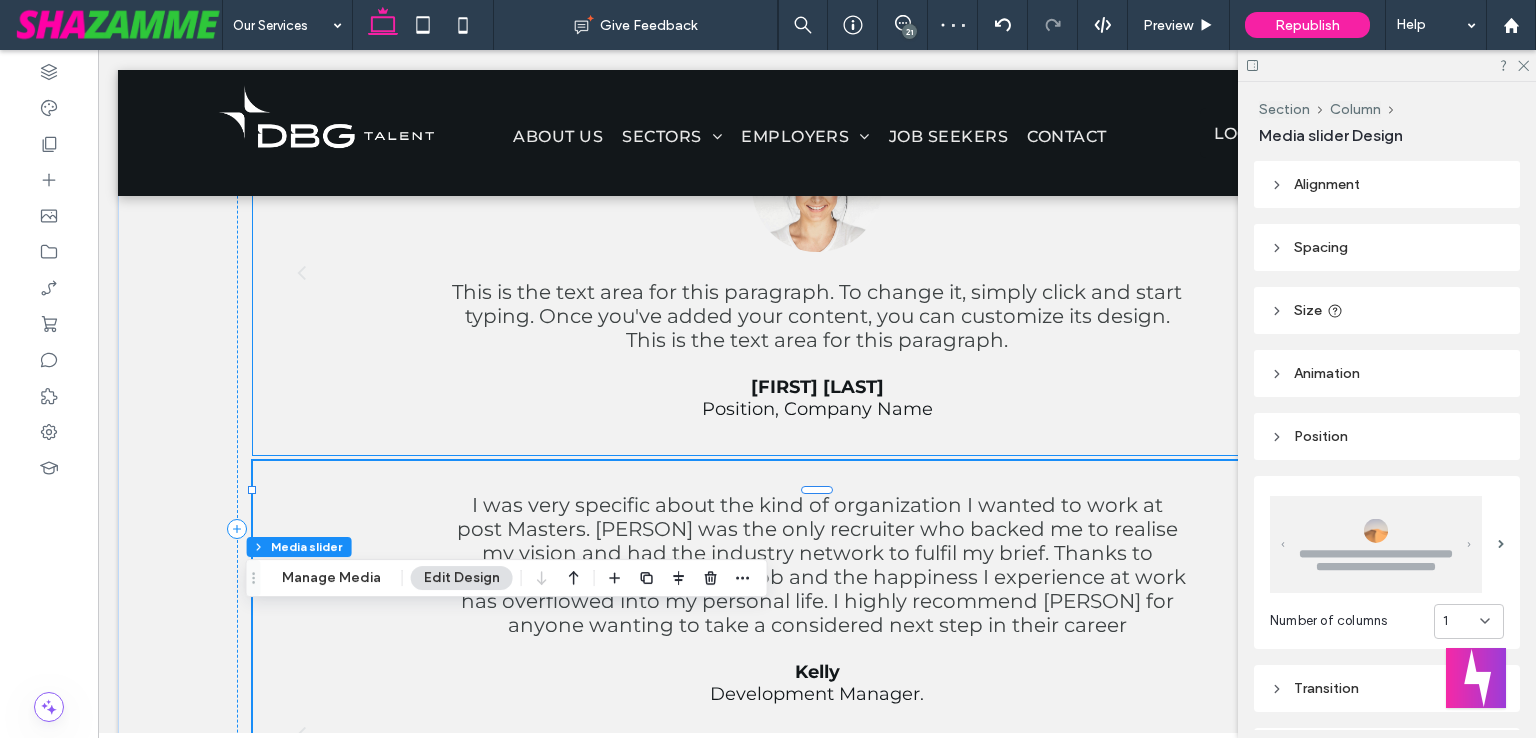 click on "This is the text area for this paragraph. To change it, simply click and start typing. Once you've added your content, you can customize its design. This is the text area for this paragraph.  Name Surname Position, Company Name" at bounding box center (817, 288) 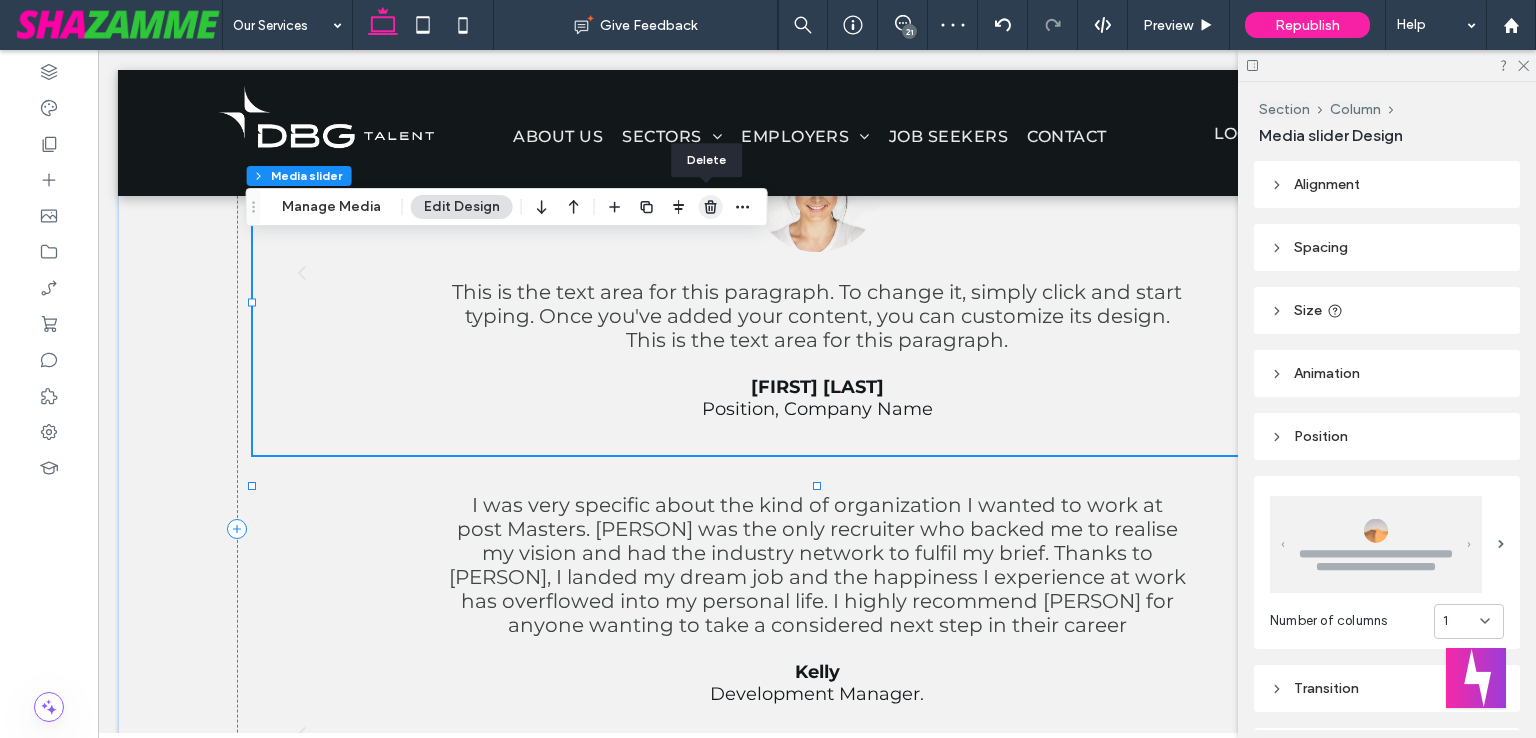 drag, startPoint x: 700, startPoint y: 214, endPoint x: 521, endPoint y: 431, distance: 281.30054 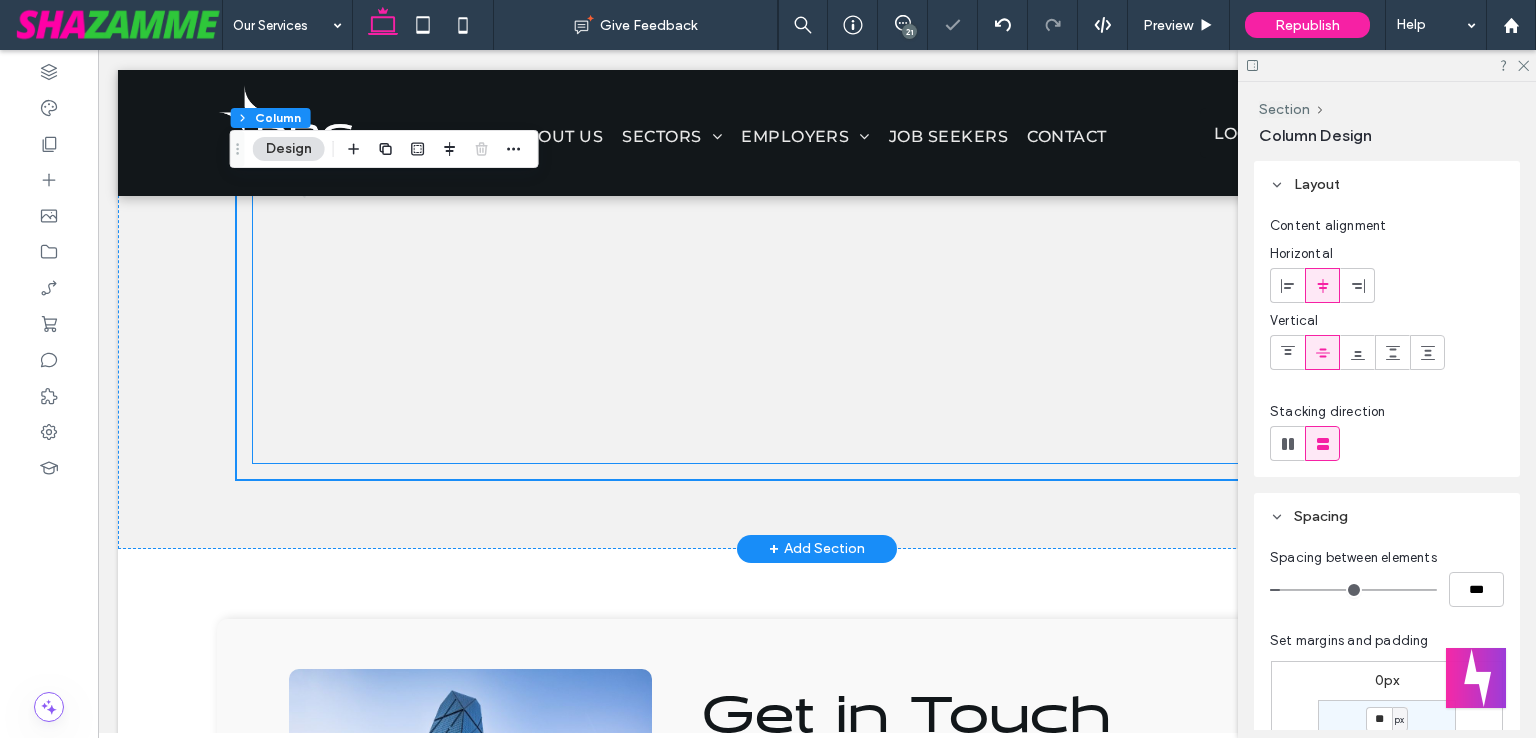 scroll, scrollTop: 1555, scrollLeft: 0, axis: vertical 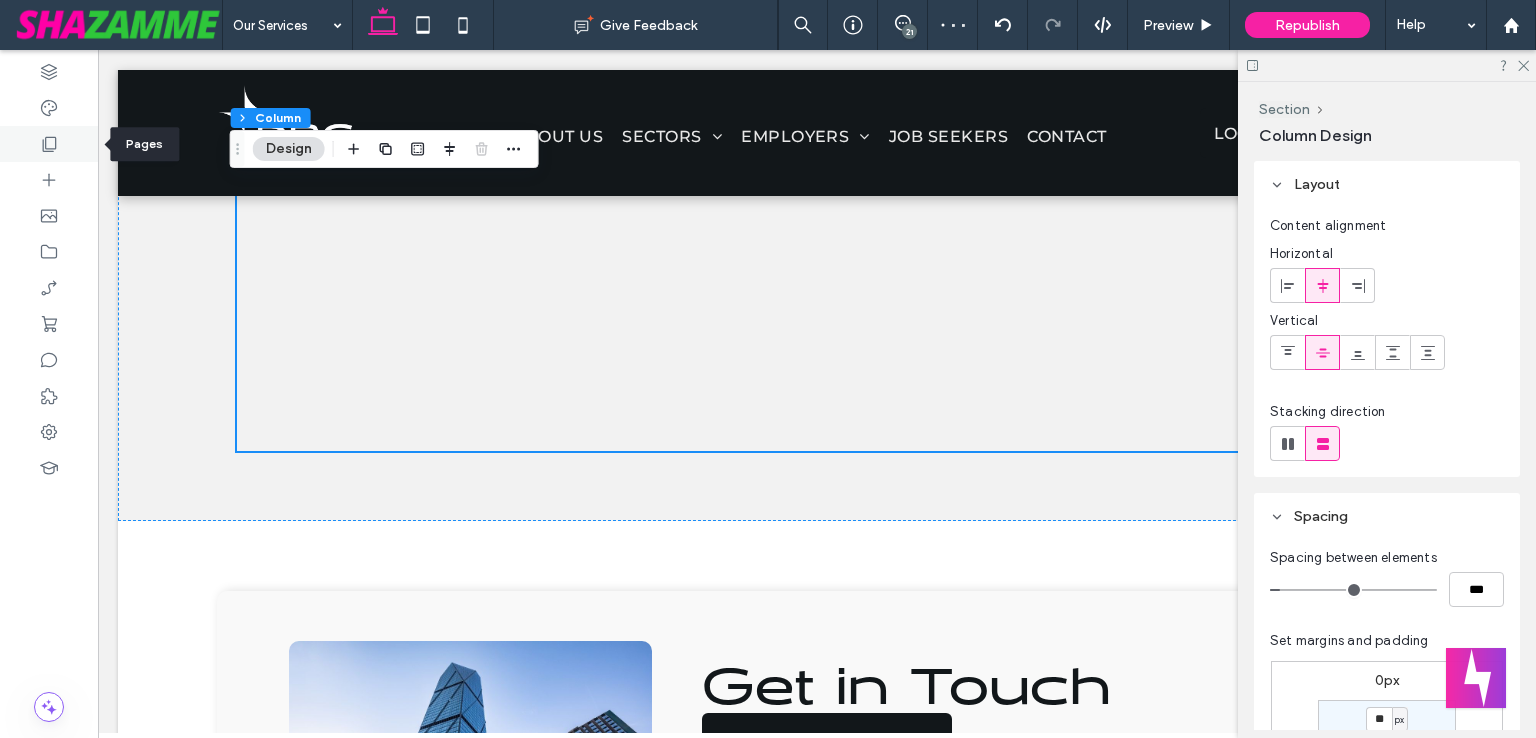 click 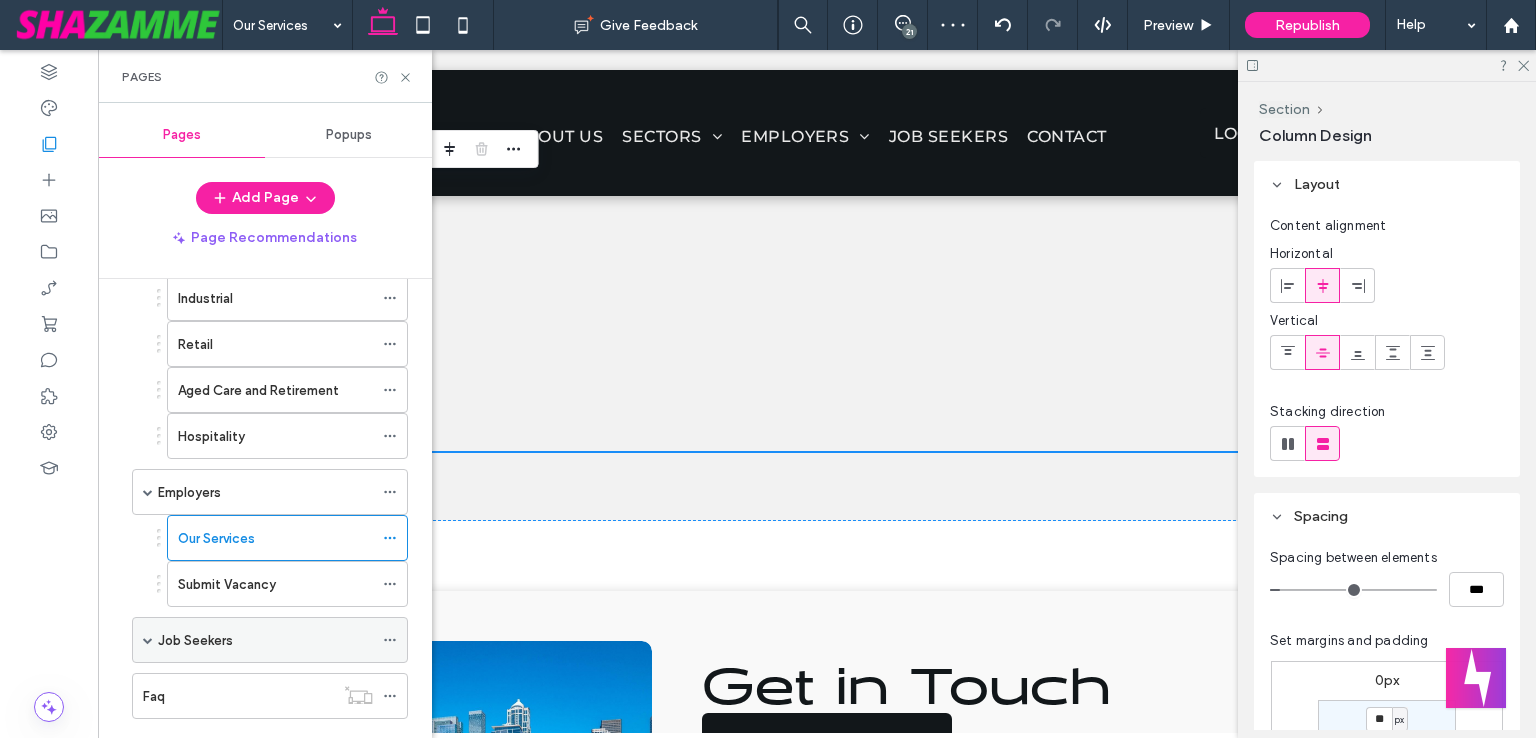 scroll, scrollTop: 489, scrollLeft: 0, axis: vertical 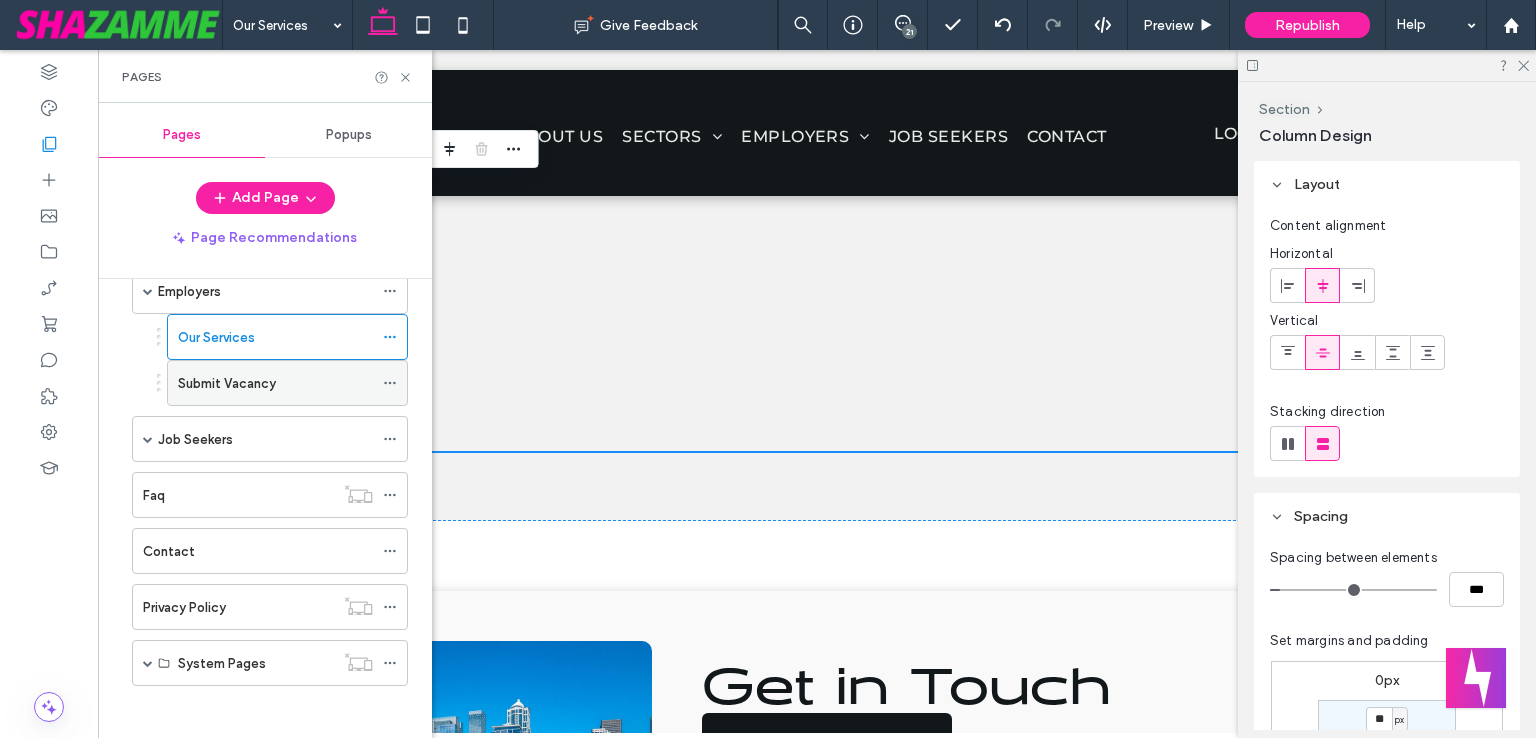 click on "Submit Vacancy" at bounding box center [275, 383] 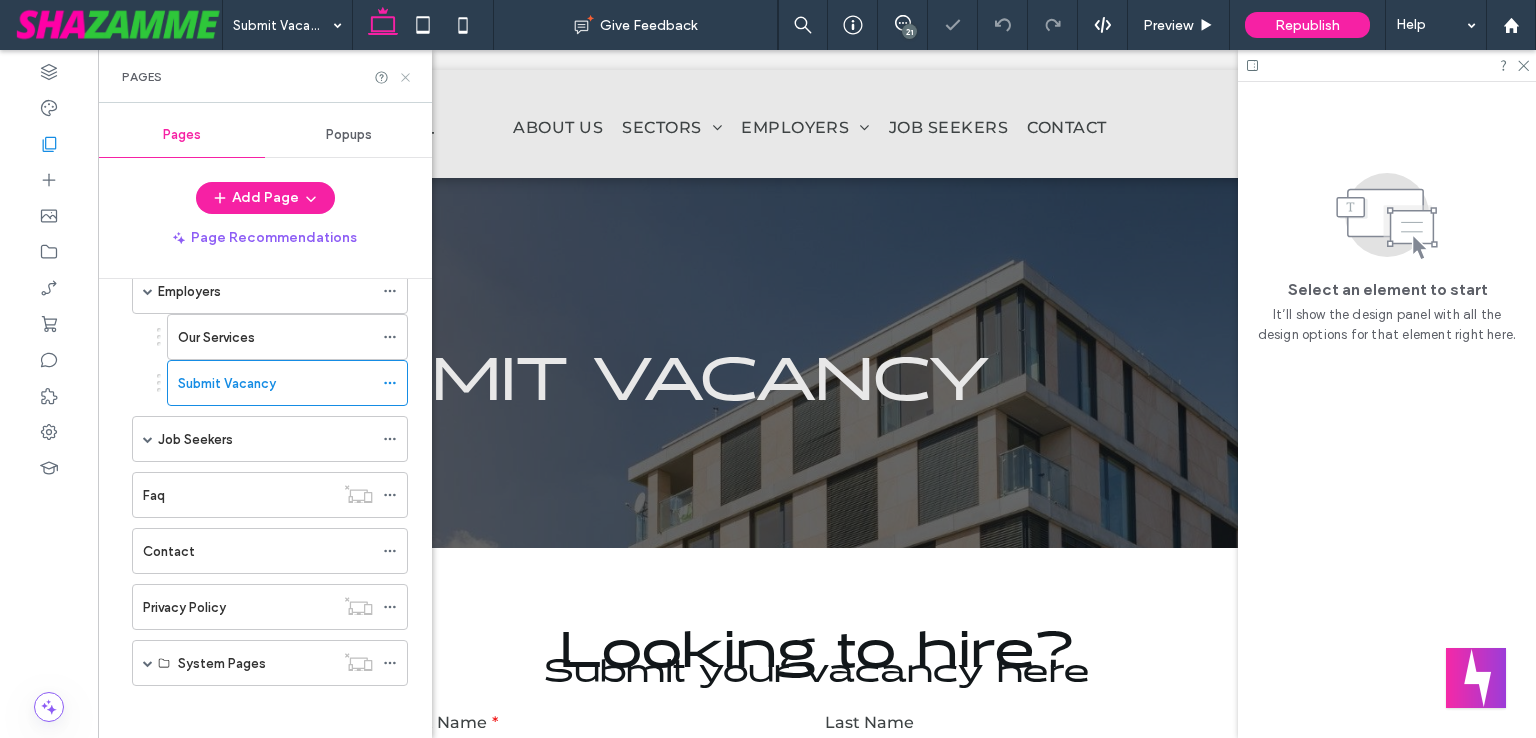 scroll, scrollTop: 0, scrollLeft: 0, axis: both 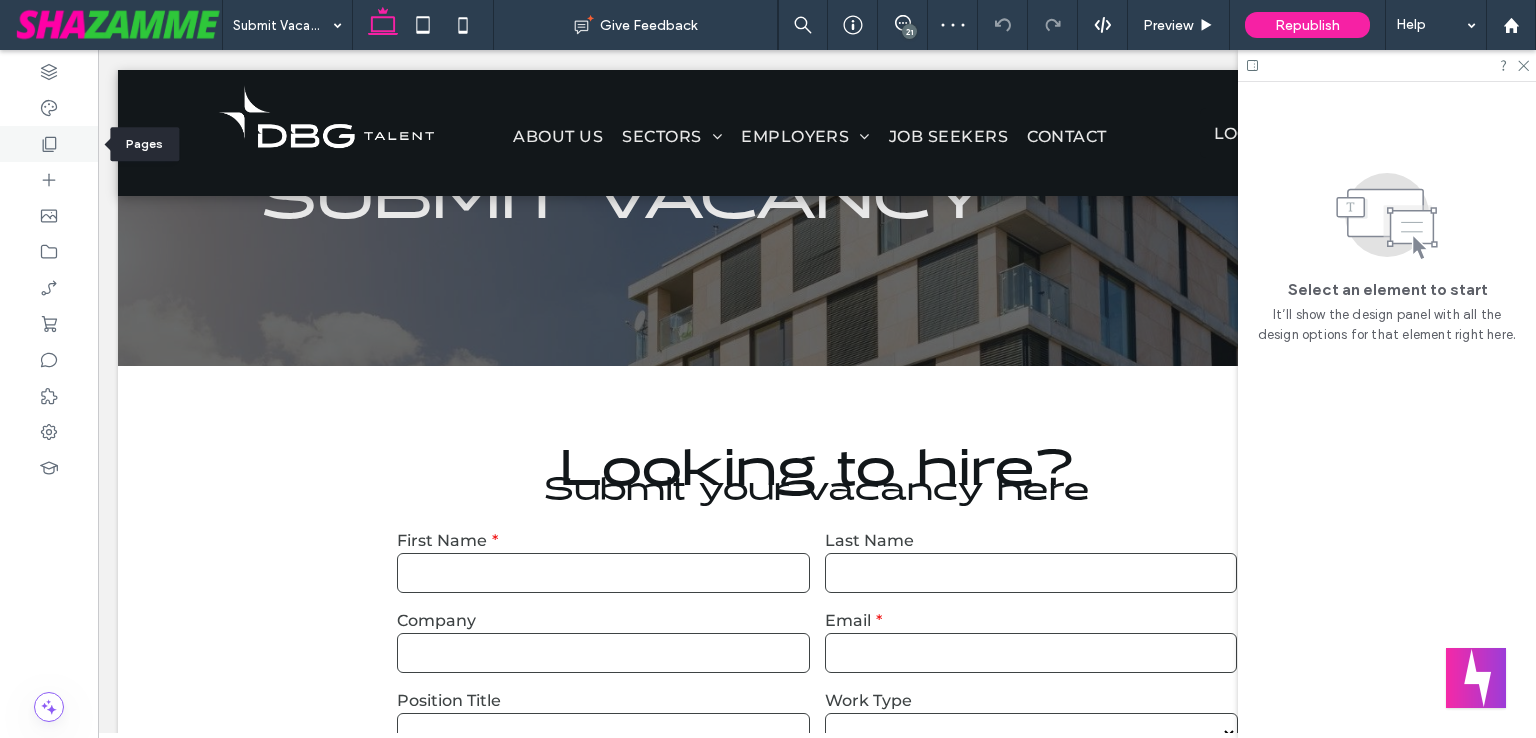 click 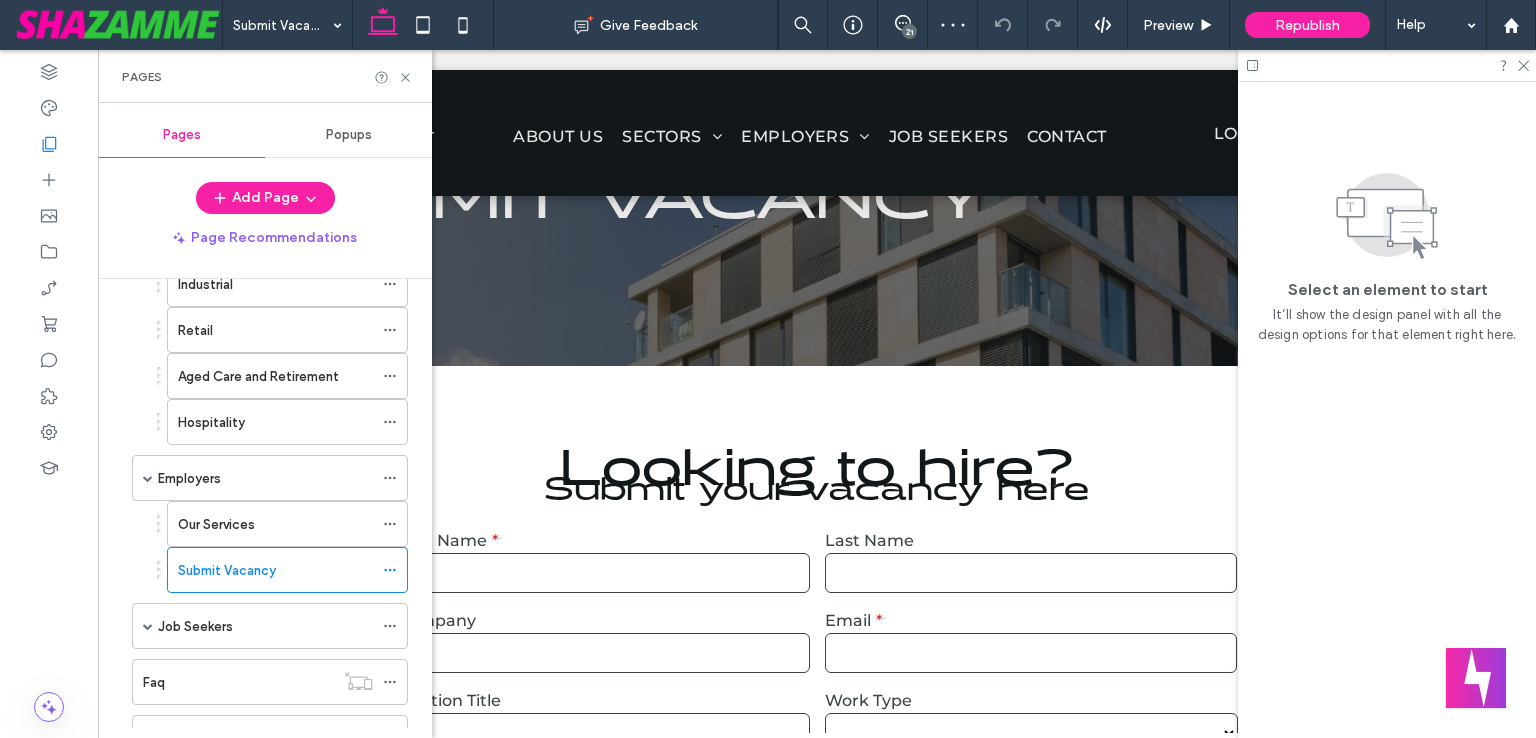 scroll, scrollTop: 489, scrollLeft: 0, axis: vertical 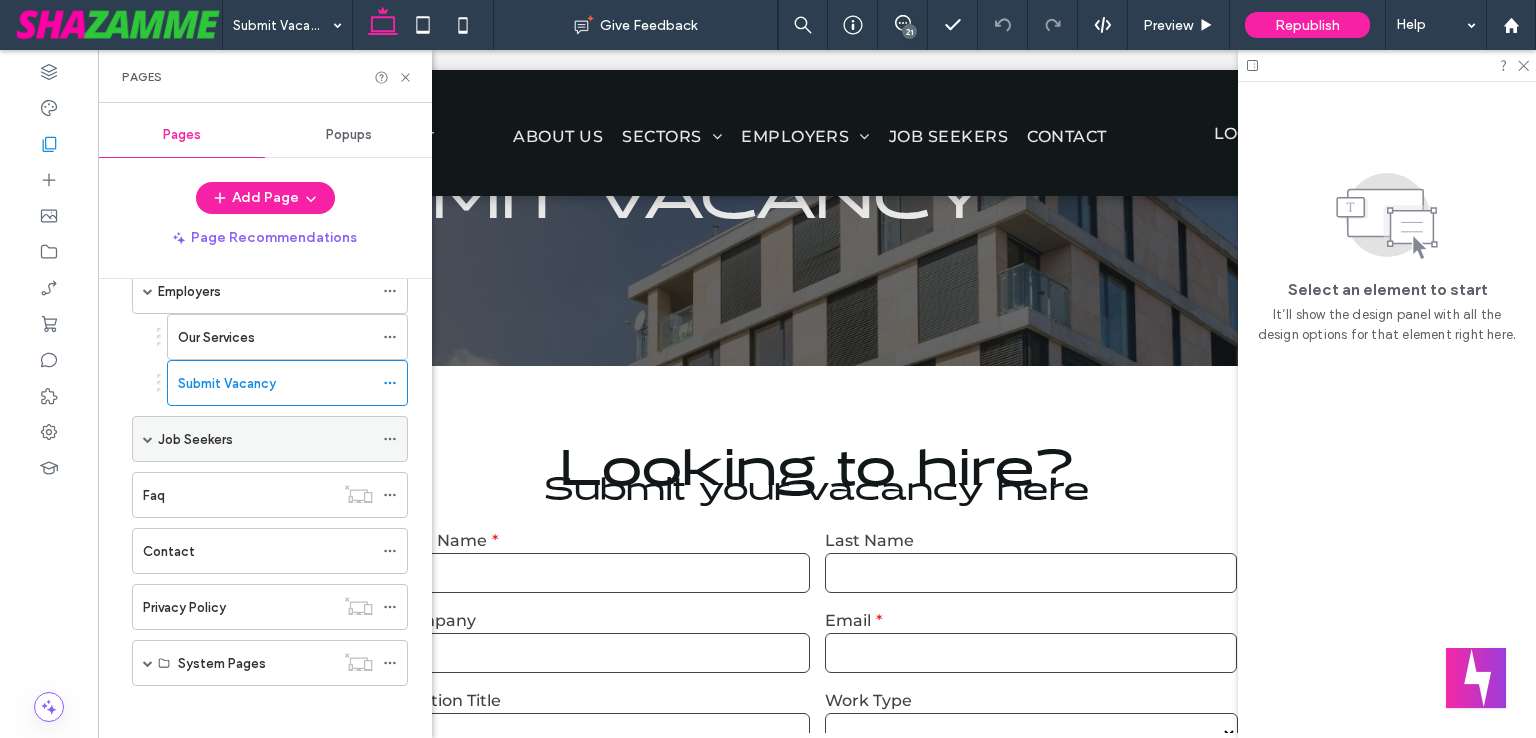 click on "Job Seekers" at bounding box center (265, 439) 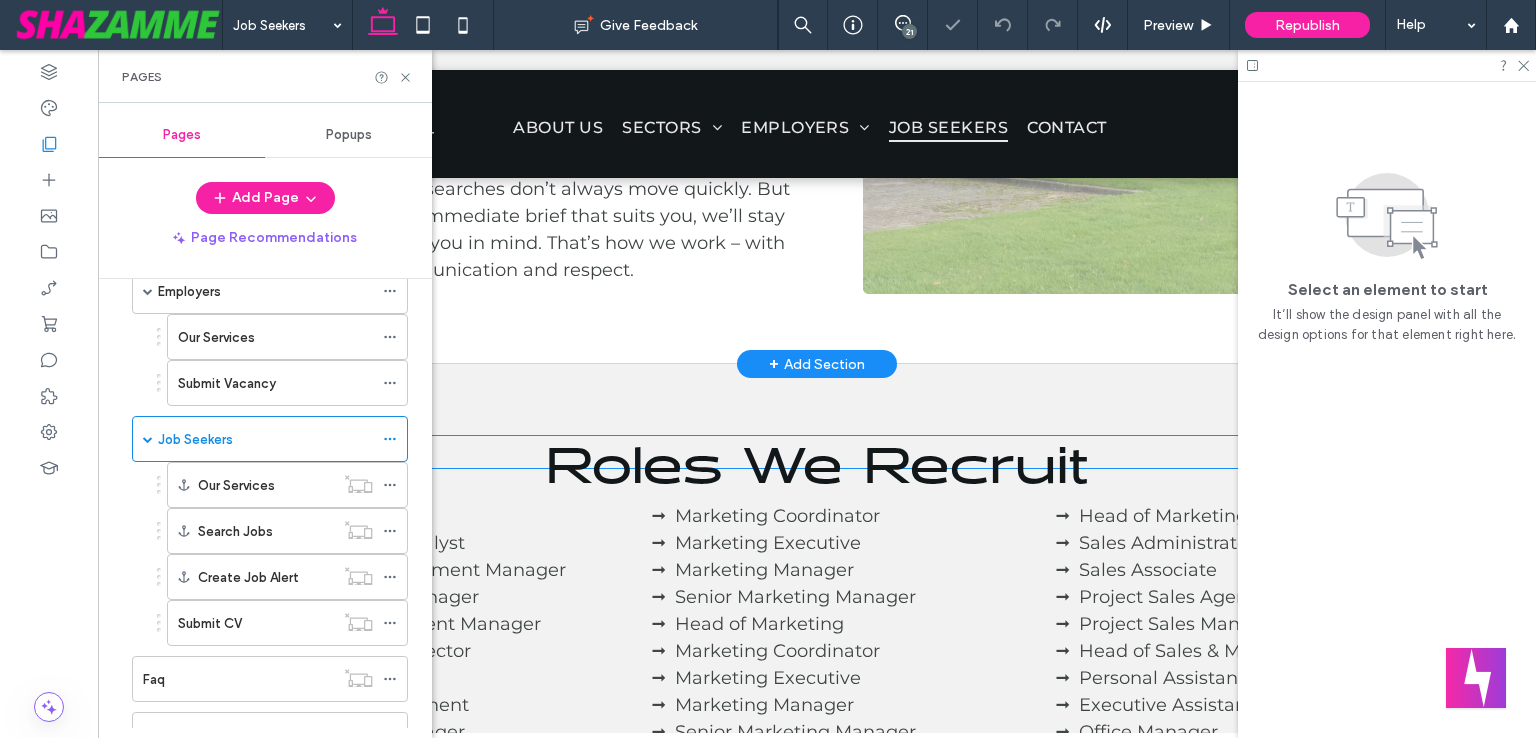 scroll, scrollTop: 1392, scrollLeft: 0, axis: vertical 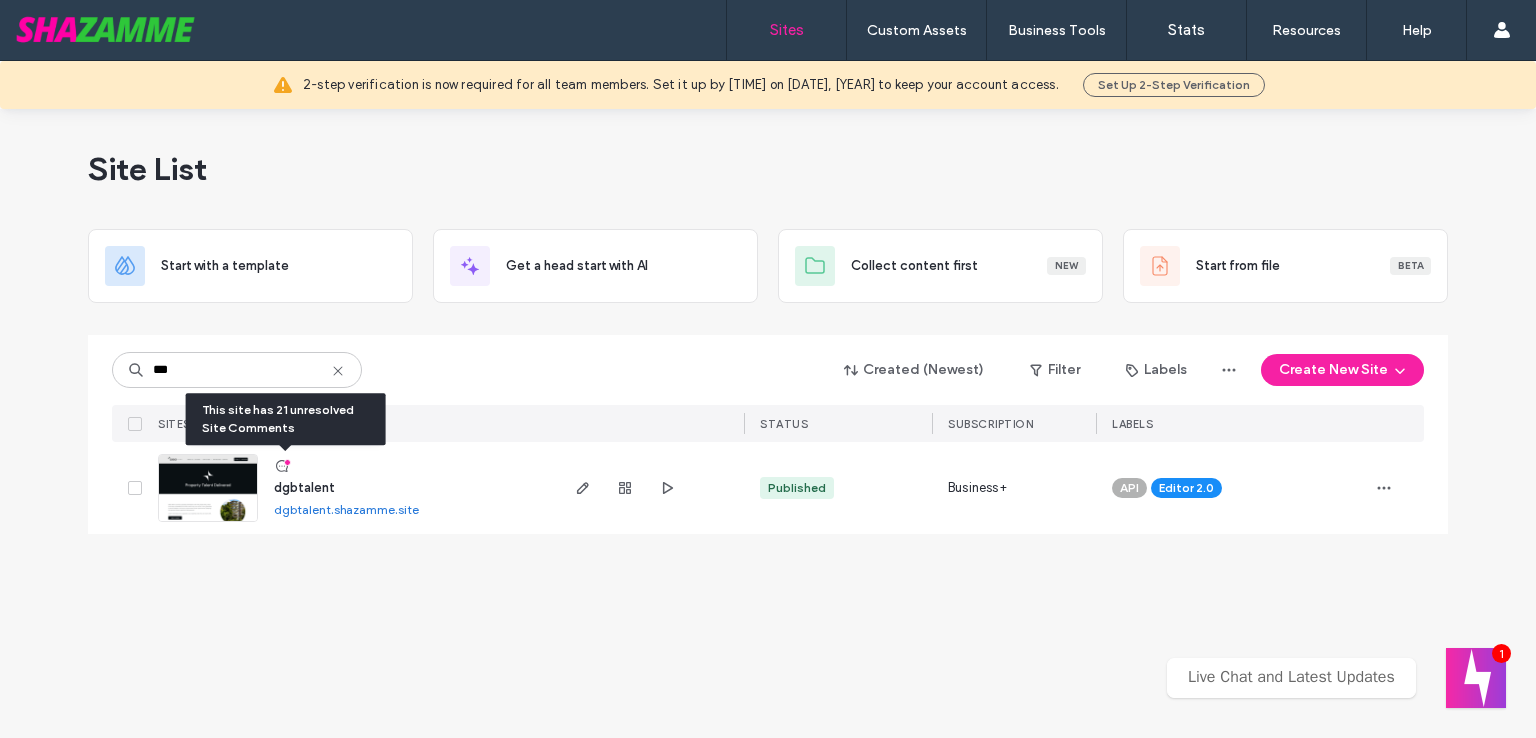 type on "***" 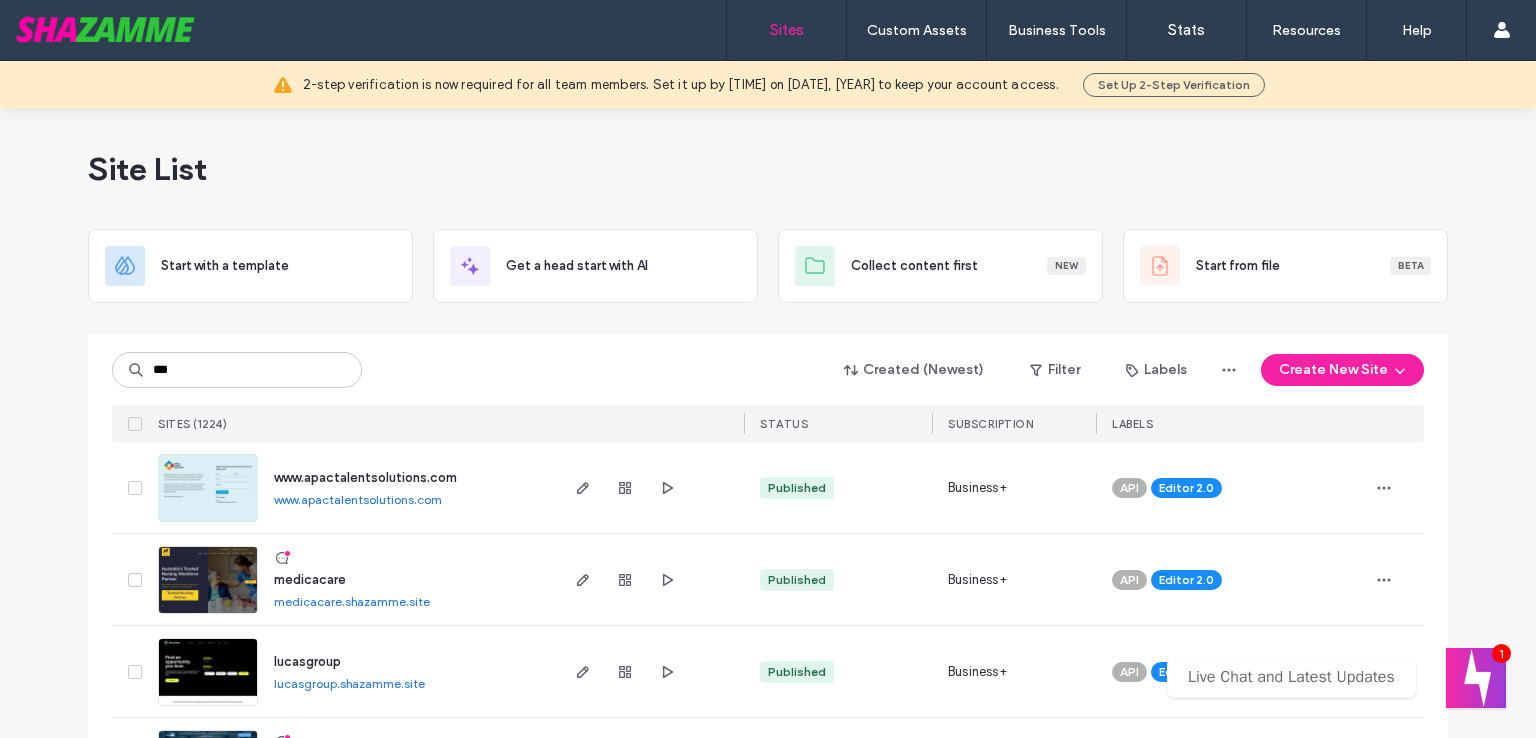 scroll, scrollTop: 0, scrollLeft: 0, axis: both 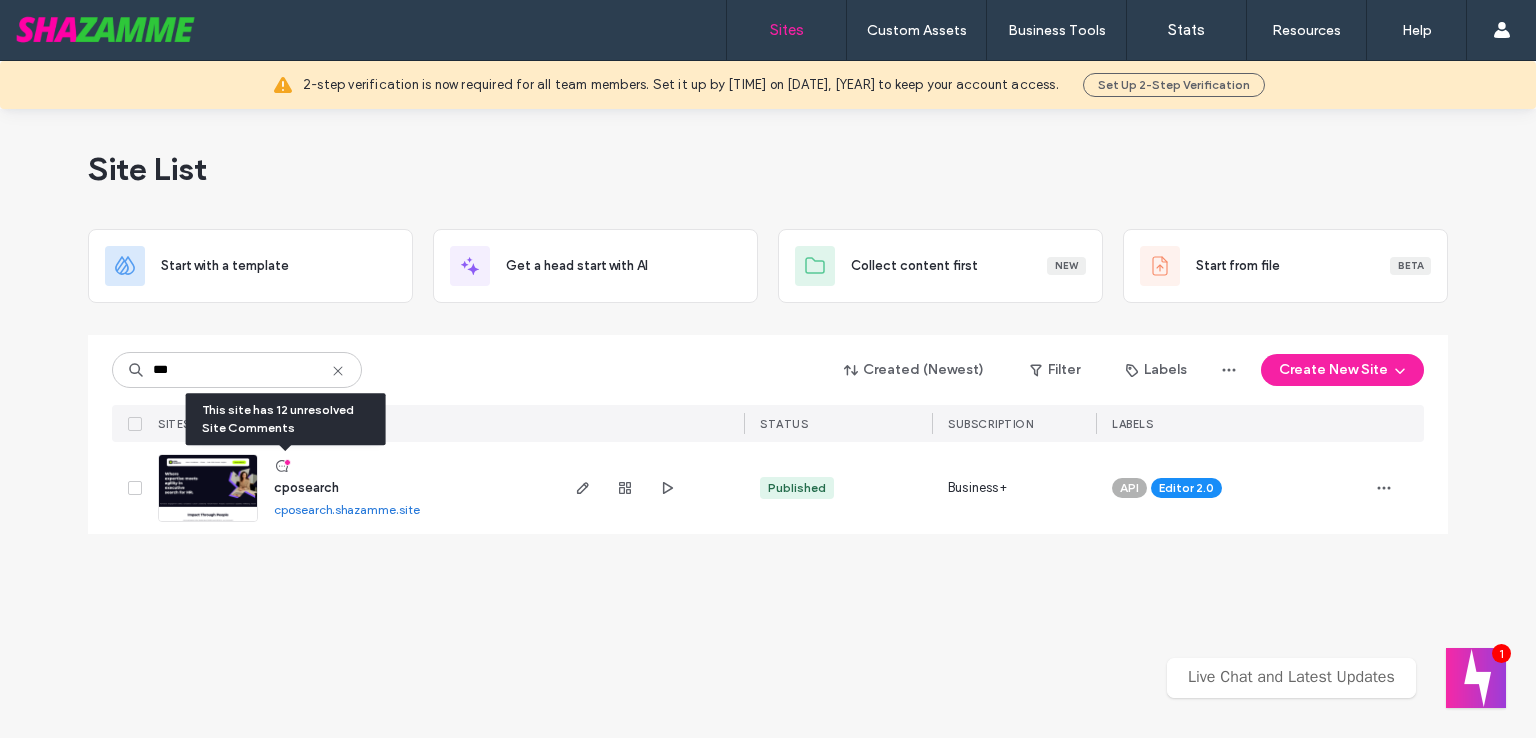 type on "***" 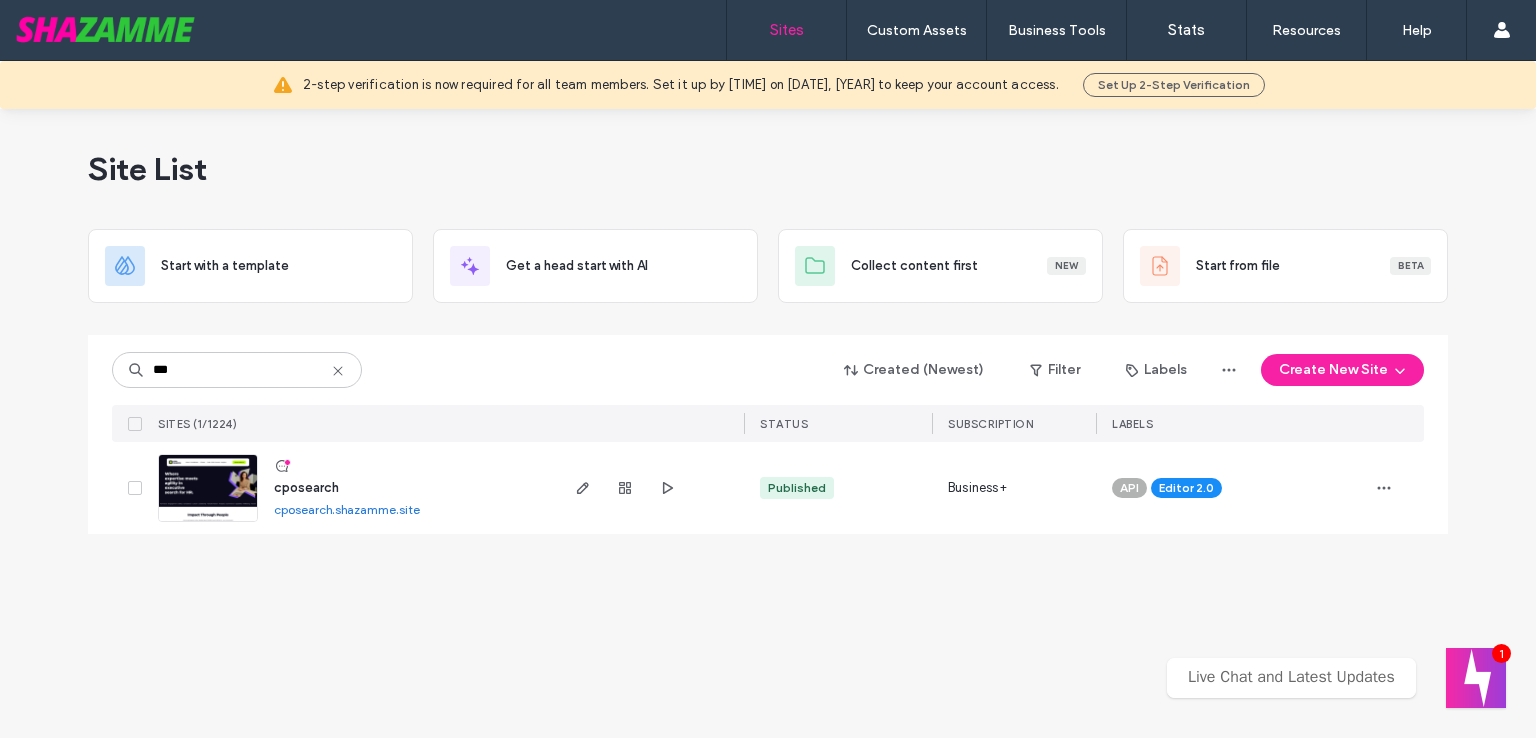 click at bounding box center (285, 466) 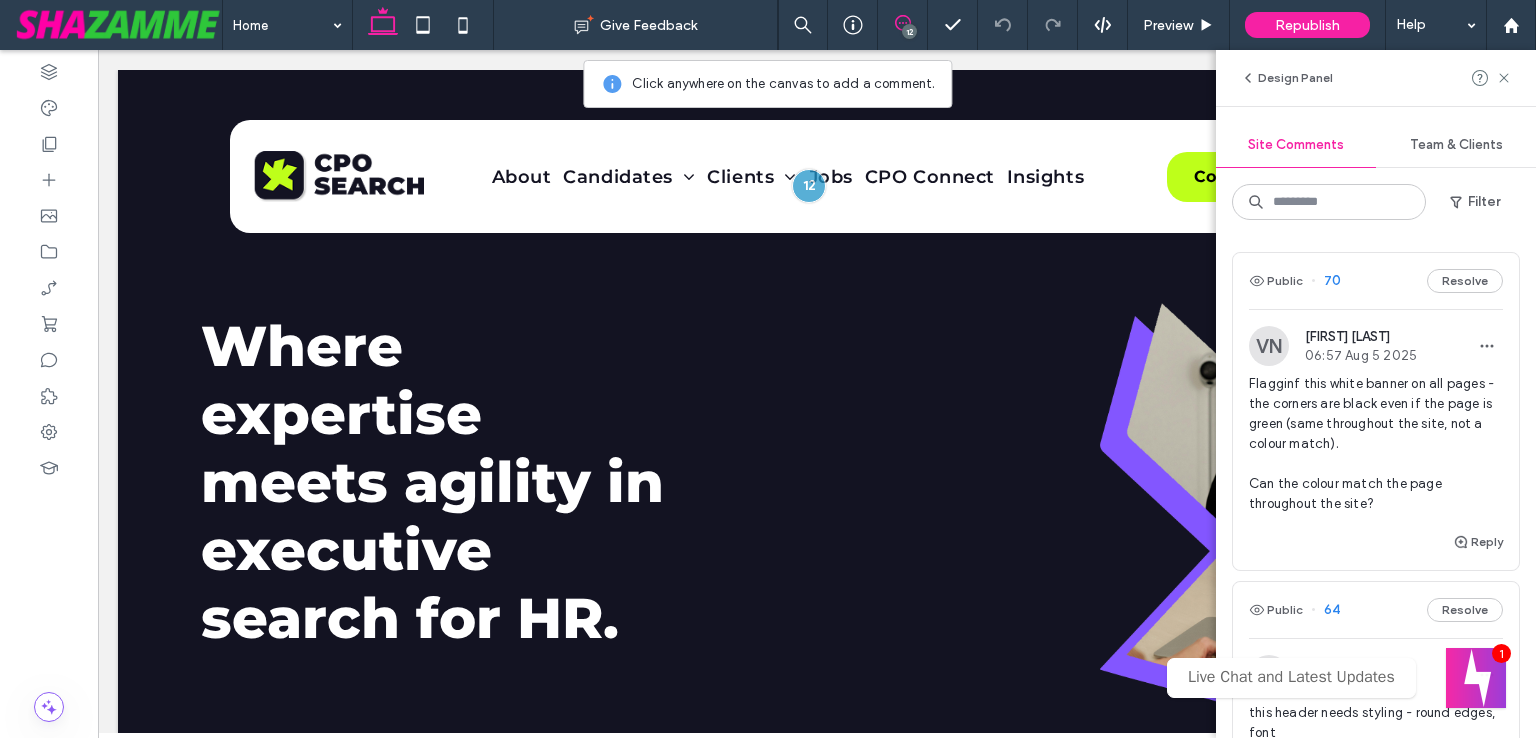 scroll, scrollTop: 0, scrollLeft: 0, axis: both 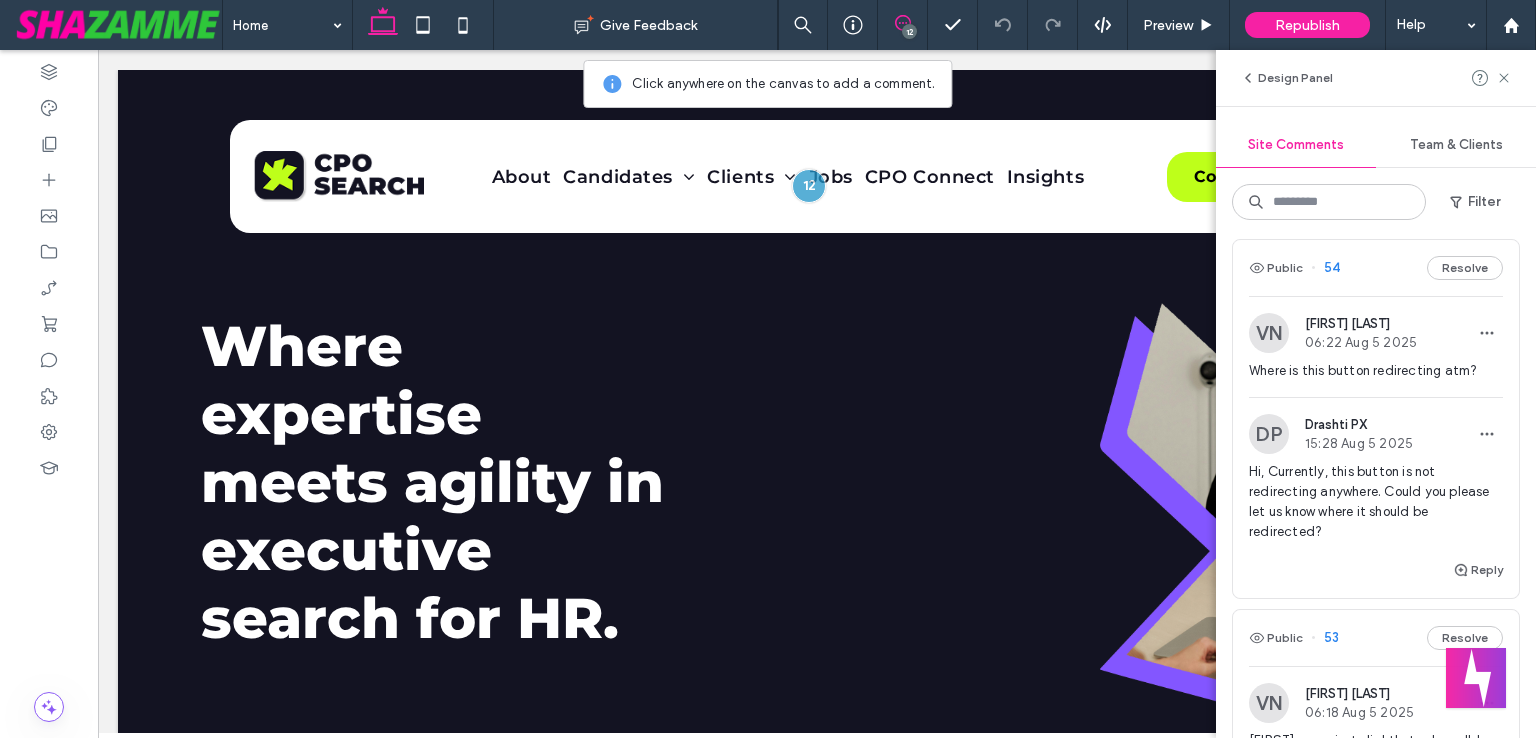 click on "Public 70 Resolve VN [FIRST] [LAST] 06:57 Aug 5 2025 Flagginf this white banner on all pages - the corners are black even if the page is green (same throughout the site, not a colour match).
Can the colour match the page throughout the site? Reply Public 64 Resolve VN [FIRST] [LAST] 06:29 Aug 5 2025 this header needs styling - round edges, font Reply Public 63 Resolve VN [FIRST] [LAST] 06:28 Aug 5 2025 How does this work? Do they put their email address? It's a bit unclear Reply Public 54 Resolve VN [FIRST] [LAST] 06:22 Aug 5 2025 Where is this button redirecting atm? DP Drashti PX 15:28 Aug 5 2025 Hi, Currently, this button is not redirecting anywhere. Could you please let us know where it should be redirected? Reply Public 53 Resolve VN [FIRST] [LAST] 06:18 Aug 5 2025 [FIRST]: copy just slightly too long, I'd shorten - thoughts? Reply Public 52 Resolve VN [FIRST] [LAST] 06:17 Aug 5 2025 [FIRST]: copy is too long need to shorten - thoughts? Reply Public 51 Resolve VN [FIRST] [LAST] 06:15 Aug 5 2025 Reply Public" at bounding box center [1376, 487] 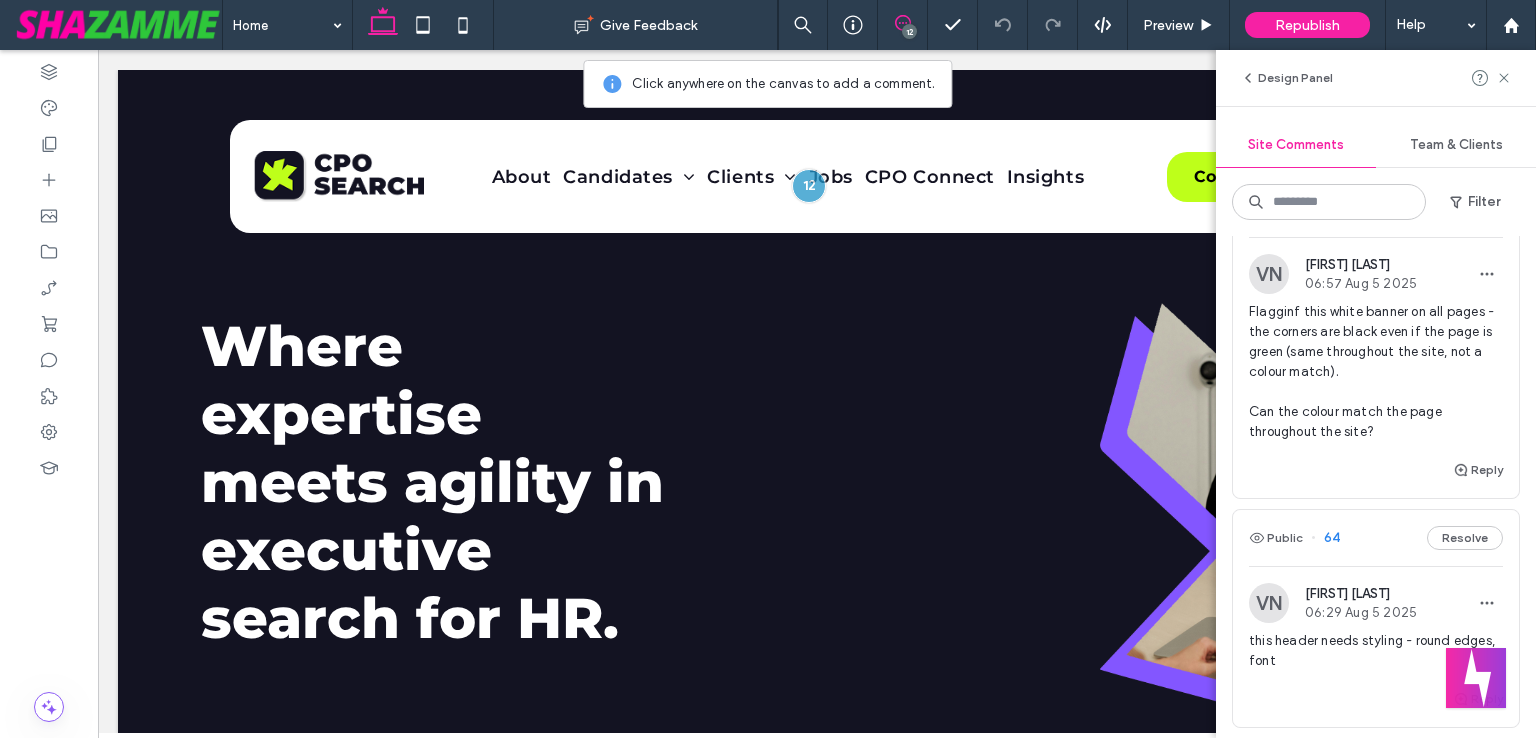 scroll, scrollTop: 0, scrollLeft: 0, axis: both 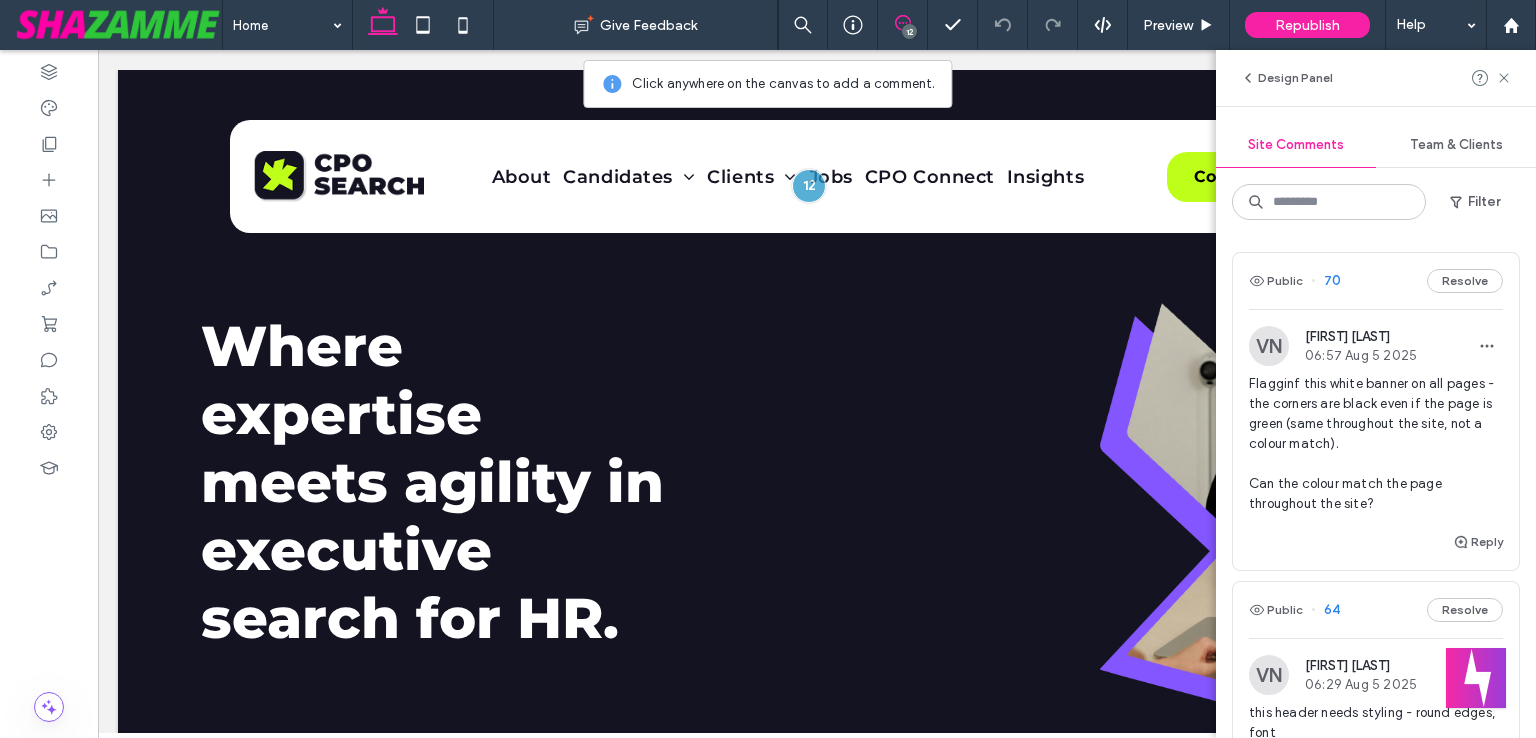 click on "Flagginf this white banner on all pages - the corners are black even if the page is green (same throughout the site, not a colour match).
Can the colour match the page throughout the site?" at bounding box center (1376, 444) 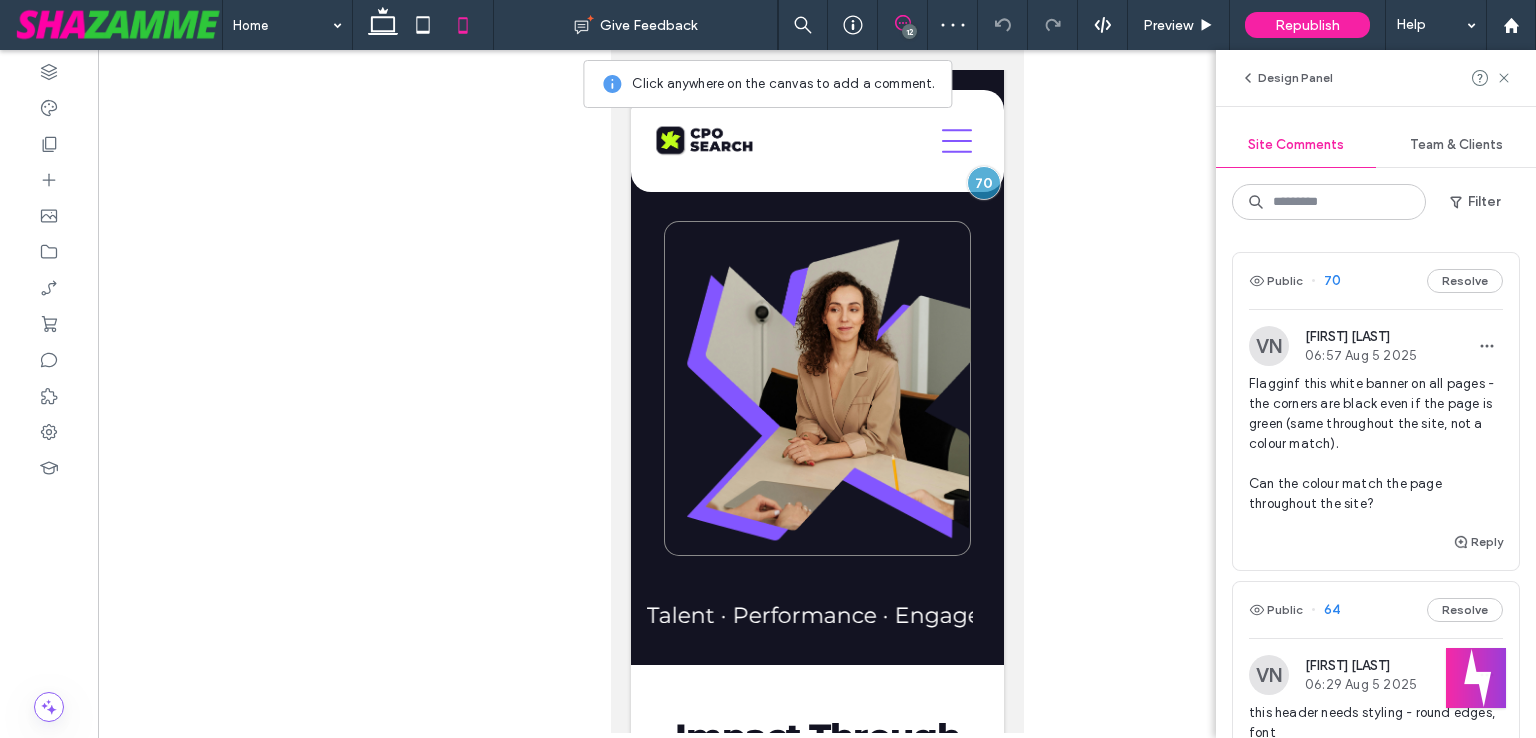 scroll, scrollTop: 500, scrollLeft: 0, axis: vertical 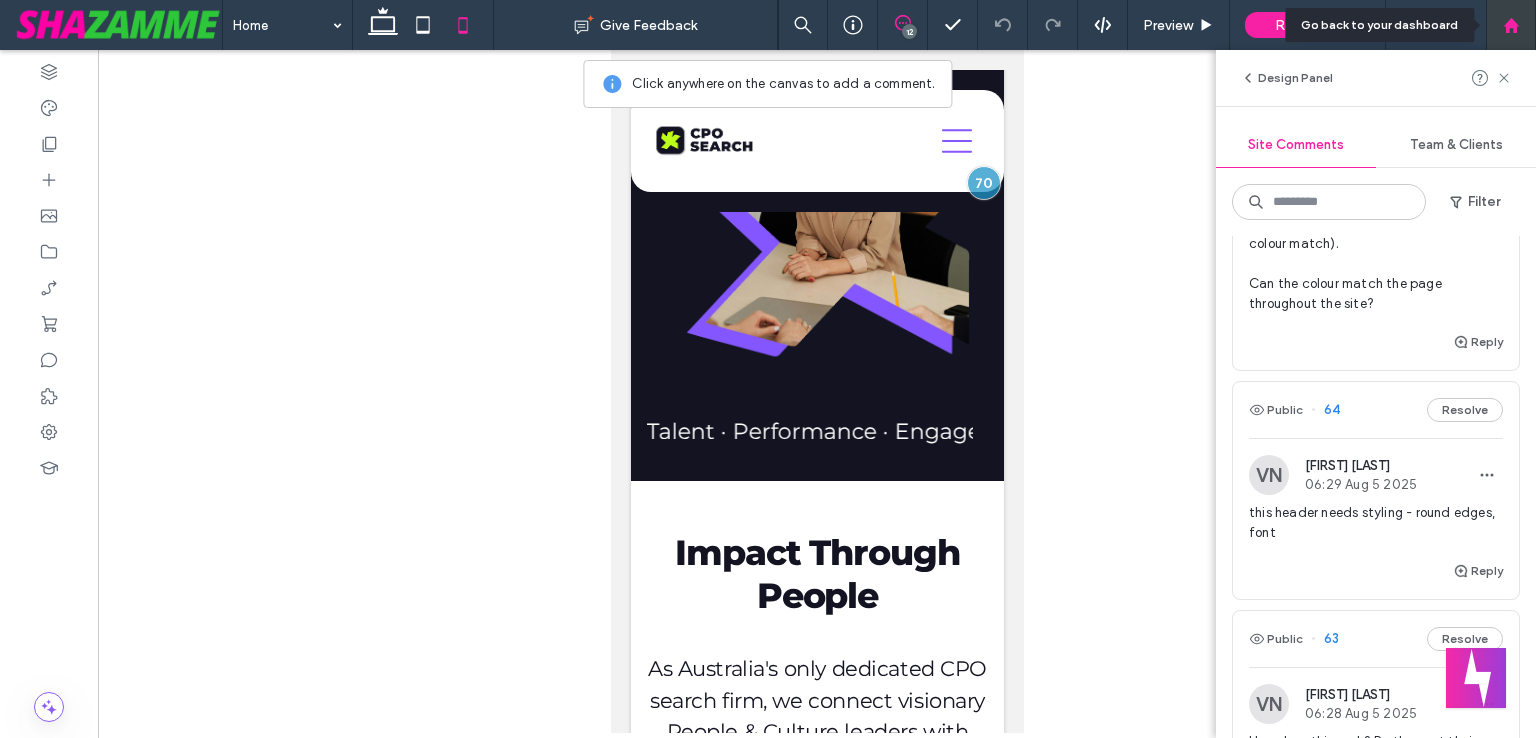 click 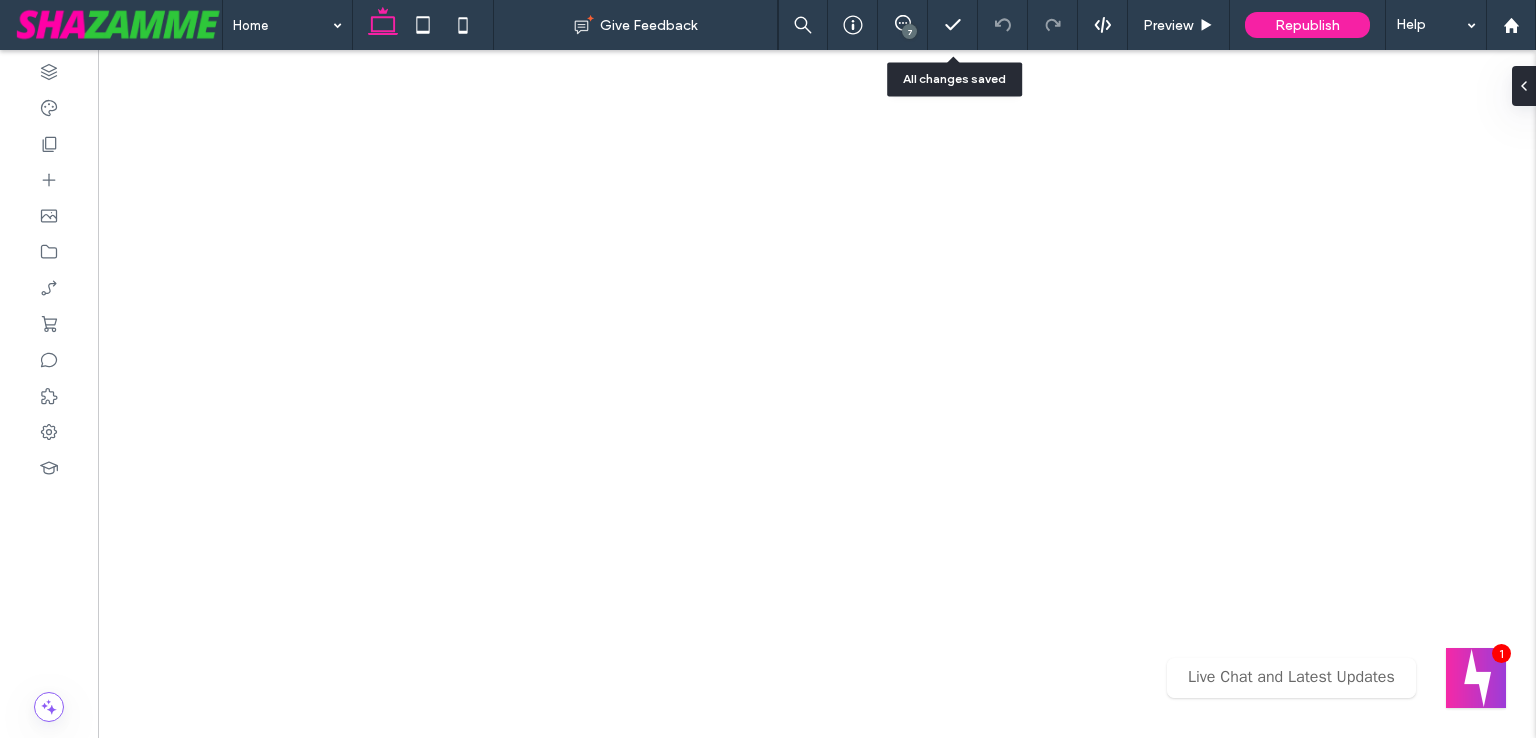 scroll, scrollTop: 0, scrollLeft: 0, axis: both 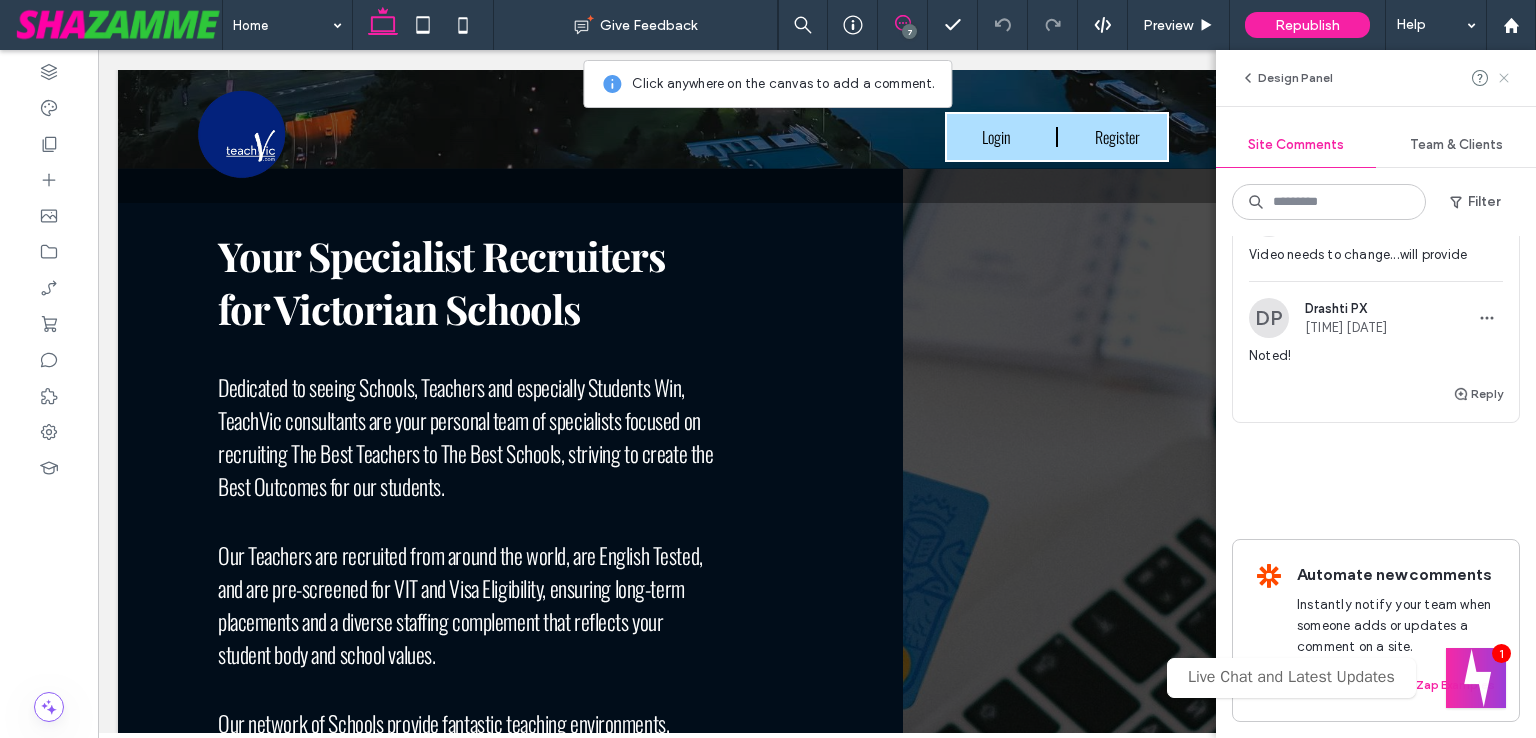 click 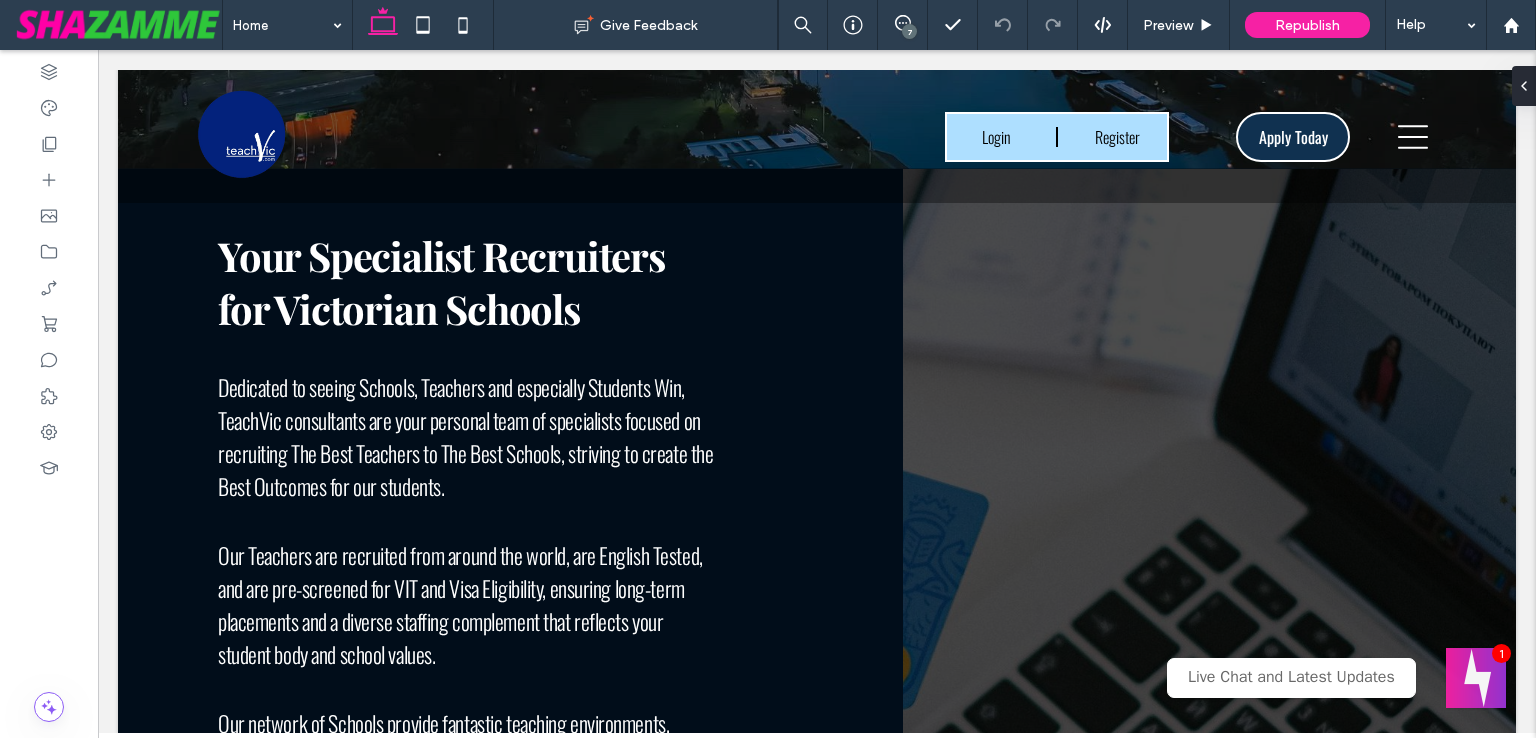 scroll, scrollTop: 0, scrollLeft: 0, axis: both 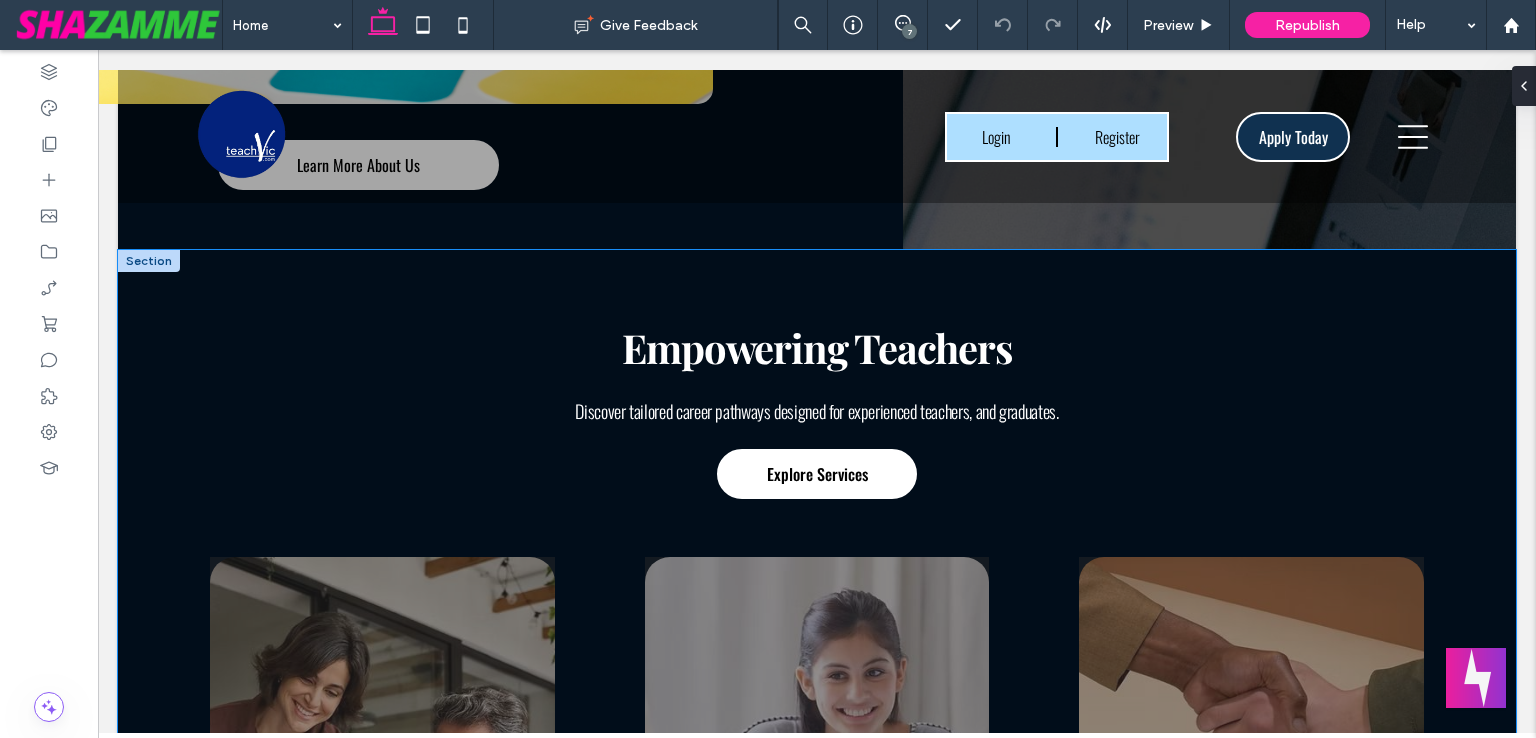 click on "Empowering Teachers
Discover tailored career pathways designed for experienced teachers, and graduates.
Explore Services
Initial Meeting
NEVER feel lost again!
After reviewing your application to ensure suitability, our team will reach out to schedule a one-on-one meeting, answering your questions and establishing a pathway for your success.
Apply Today
Referral and Interview
Beat the Competition!
We connect you with schools across Victoria, securing interviews for your next role. Supported at every step > Expert Coaching > World Class Resumes > One-on-One Interview Prep
Apply Today
Role Confirmation and Commencement
Start Strong!
We ensure you have all the necessary checks, including working rights, so you are set up for success from Day 1 Visa & VIT" at bounding box center [817, 707] 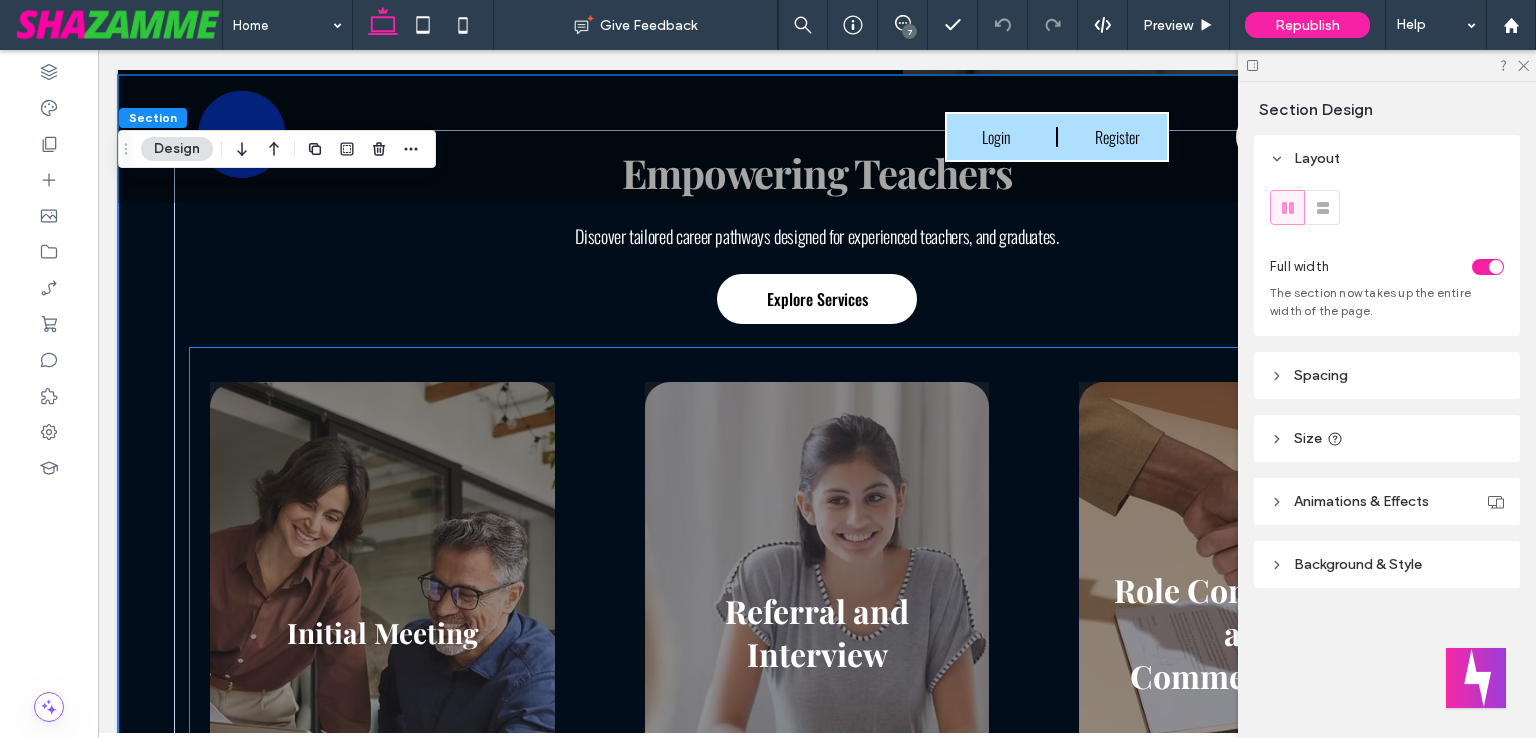 scroll, scrollTop: 2300, scrollLeft: 0, axis: vertical 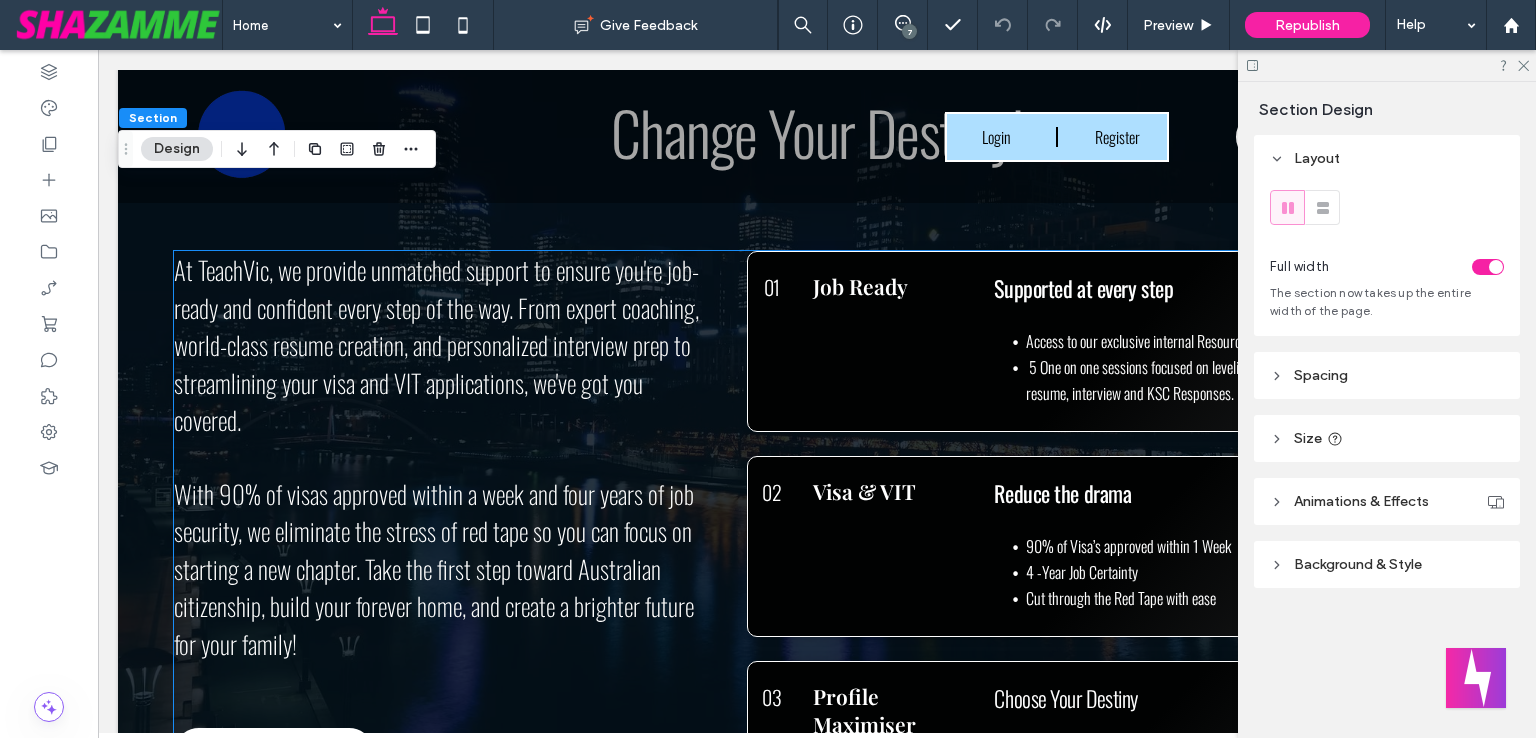 click on "At TeachVic, we provide unmatched support to ensure you're job-ready and confident every step of the way. From expert coaching, world-class resume creation, and personalized interview prep to streamlining your visa and VIT applications, we've got you covered." at bounding box center [436, 344] 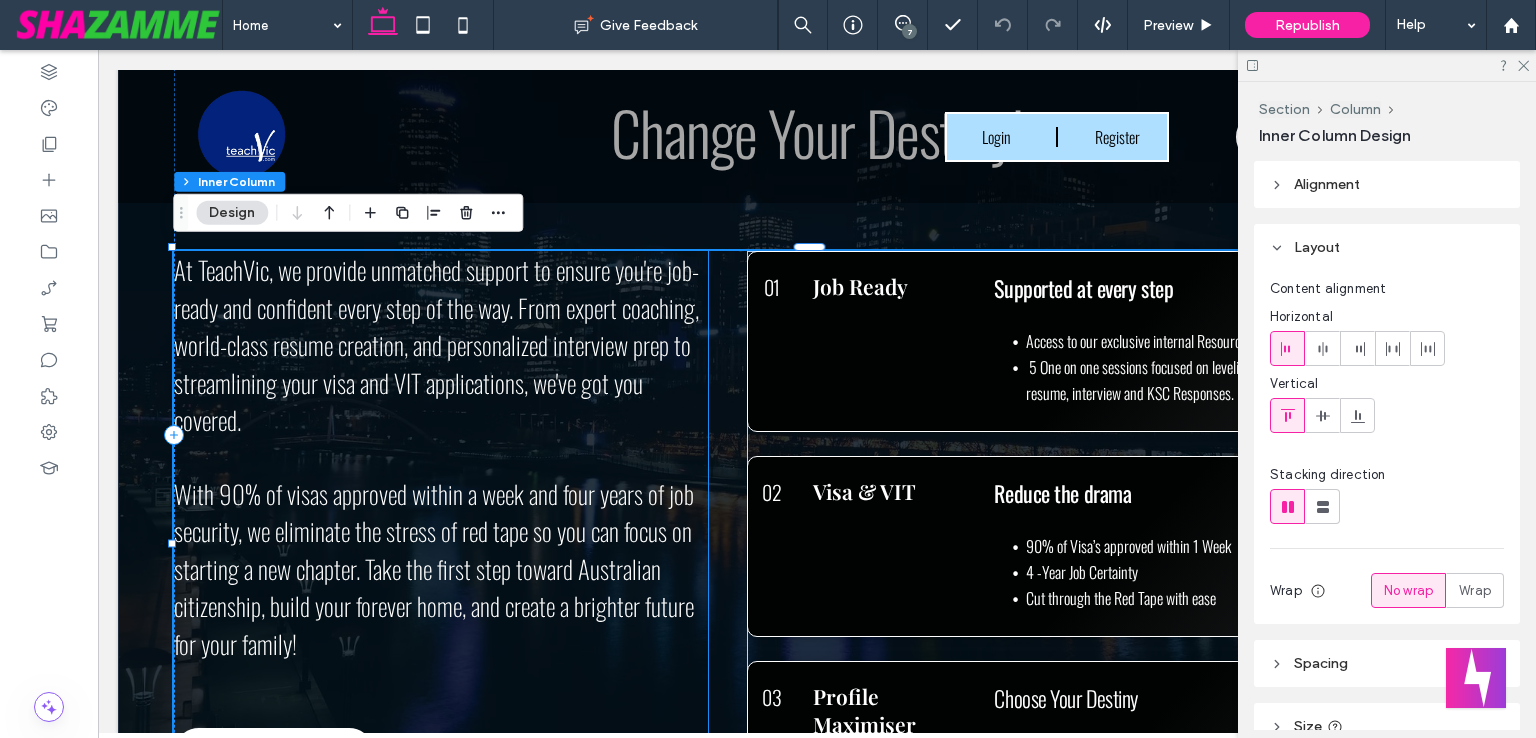 click on "At TeachVic, we provide unmatched support to ensure you're job-ready and confident every step of the way. From expert coaching, world-class resume creation, and personalized interview prep to streamlining your visa and VIT applications, we've got you covered." at bounding box center (436, 344) 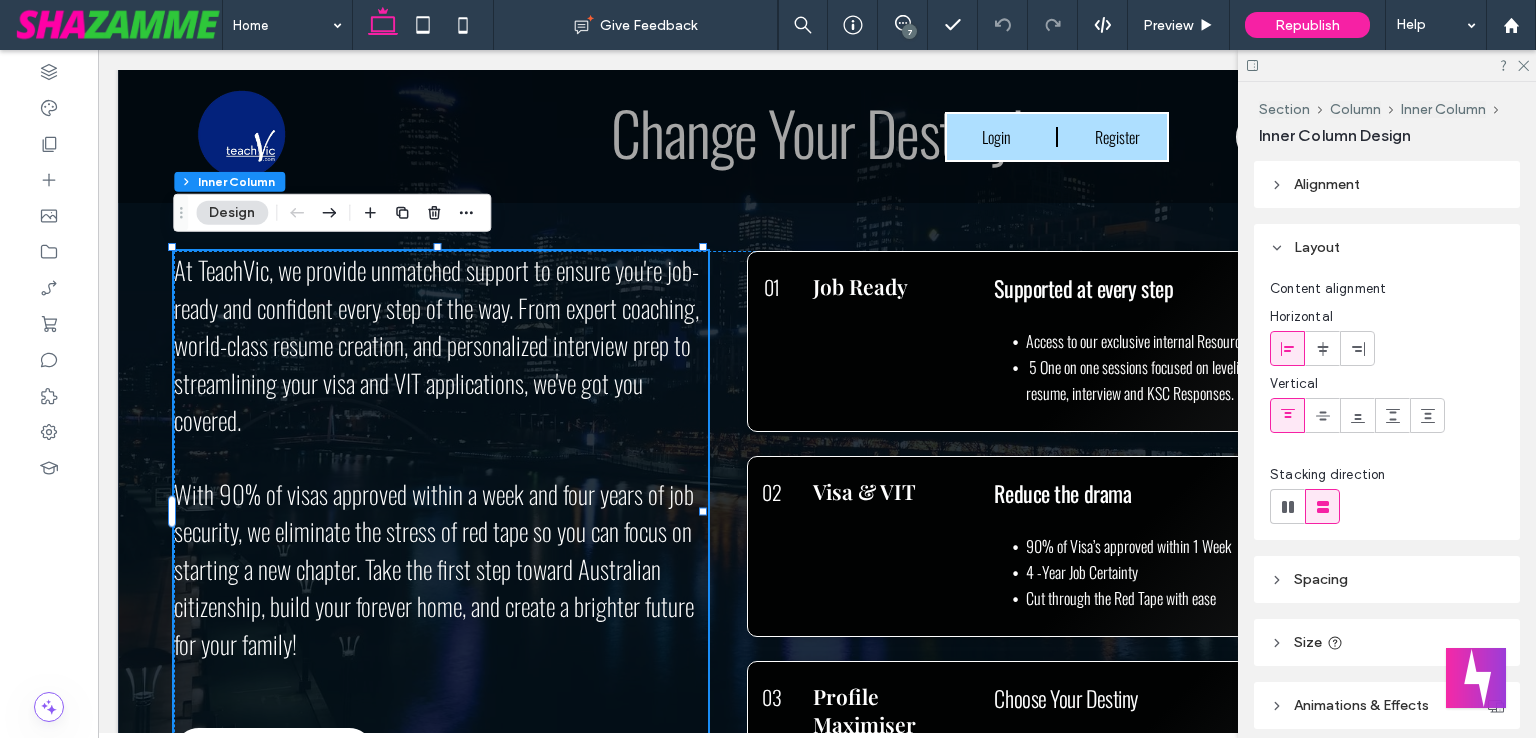 click on "At TeachVic, we provide unmatched support to ensure you're job-ready and confident every step of the way. From expert coaching, world-class resume creation, and personalized interview prep to streamlining your visa and VIT applications, we've got you covered." at bounding box center (436, 344) 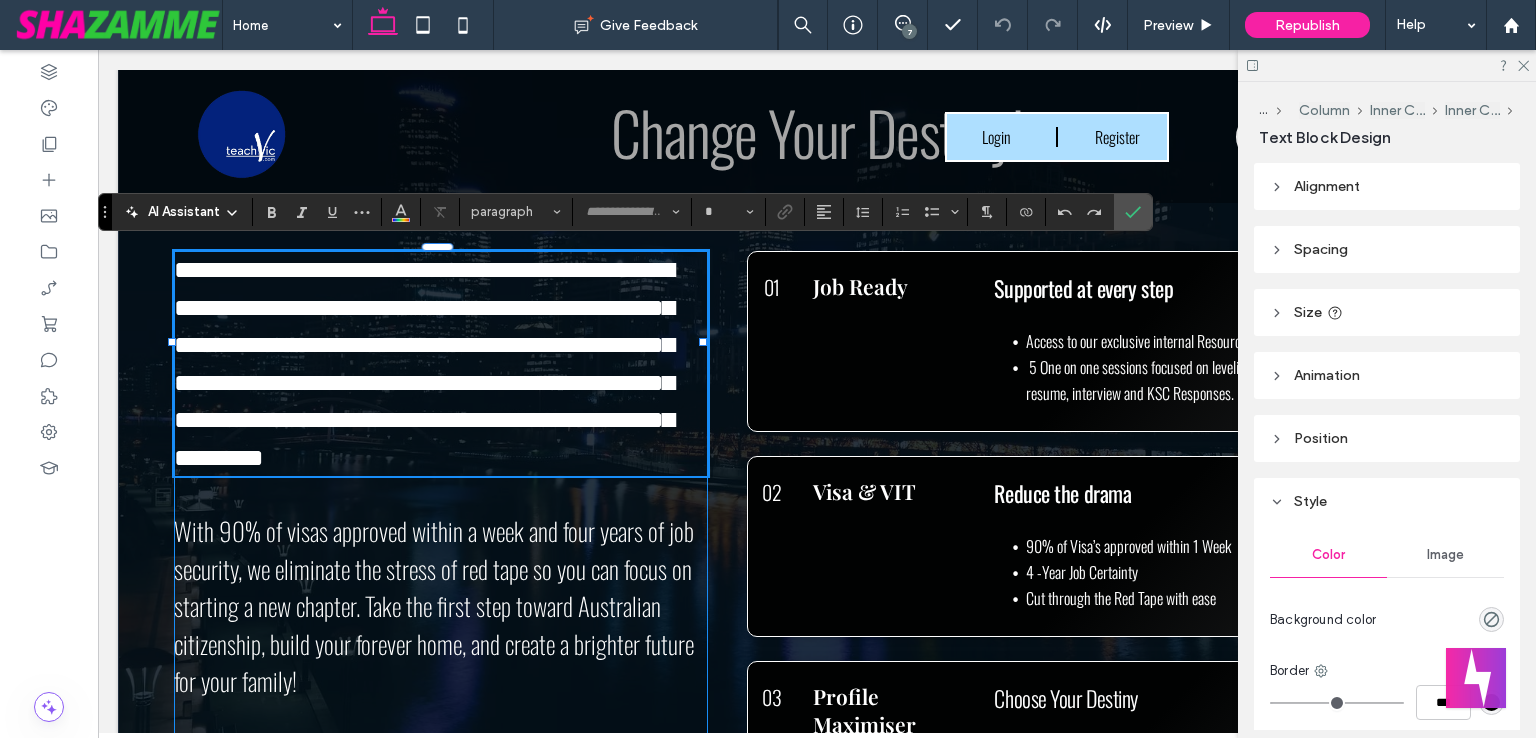 click on "**********" at bounding box center (424, 363) 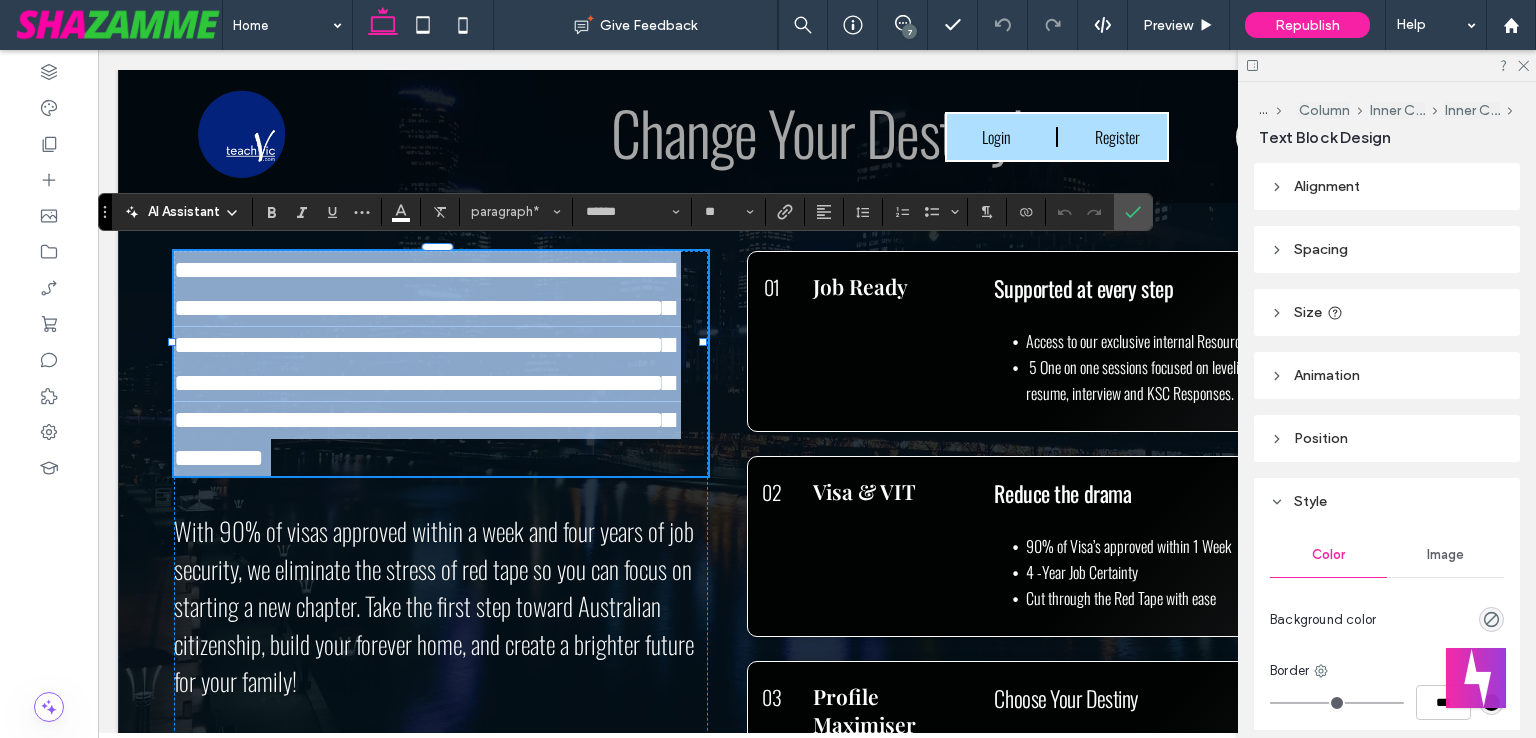 click on "**********" at bounding box center (441, 363) 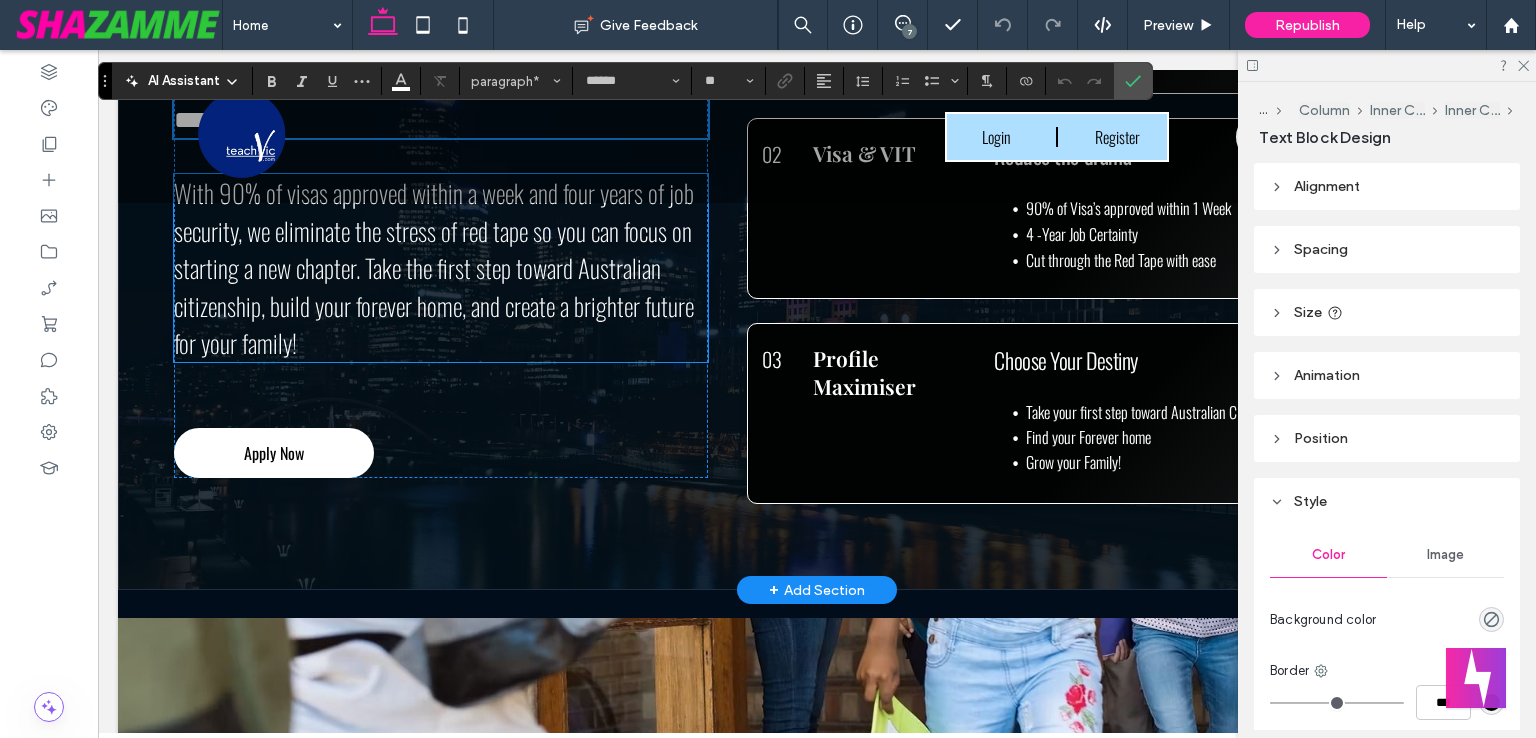 scroll, scrollTop: 3700, scrollLeft: 0, axis: vertical 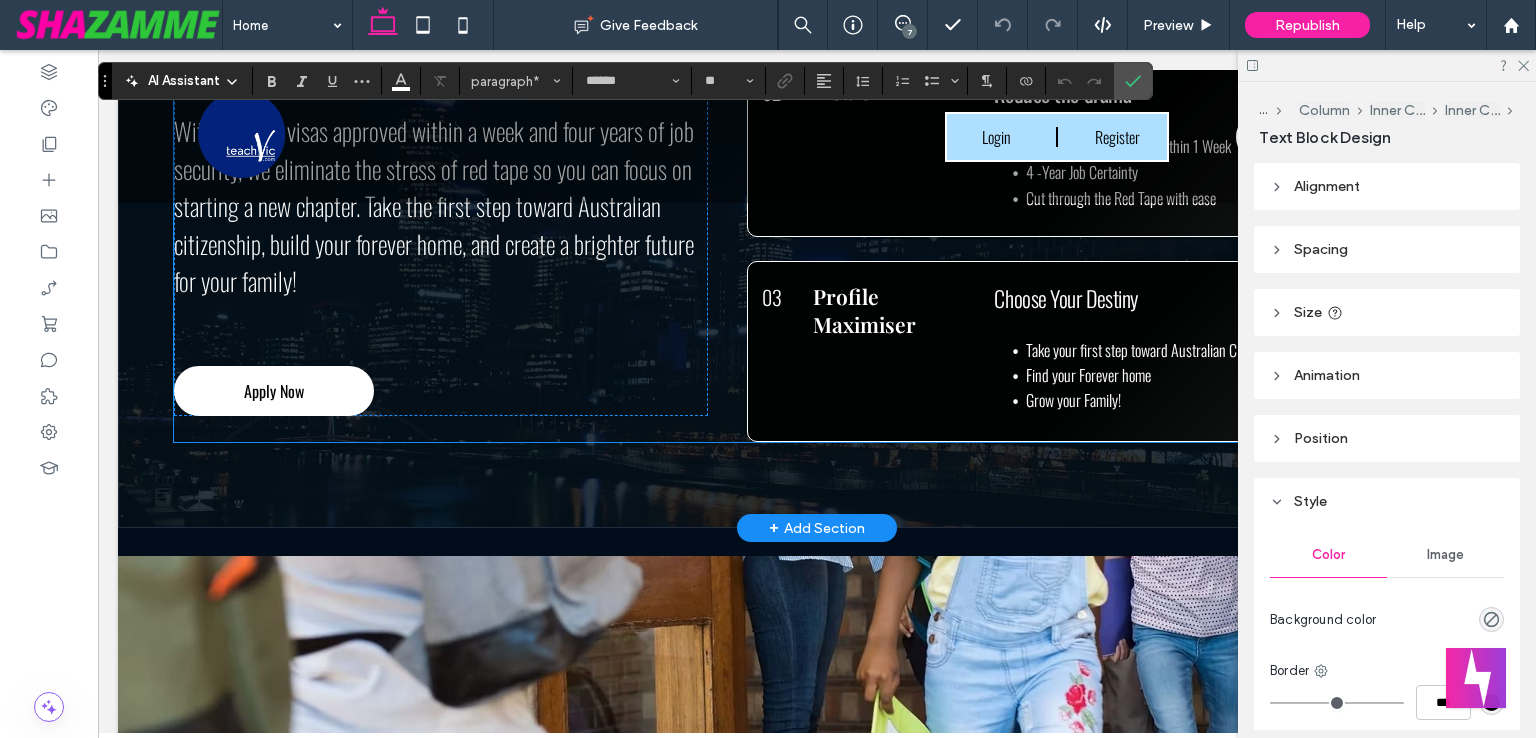 click on "**********" at bounding box center [817, 146] 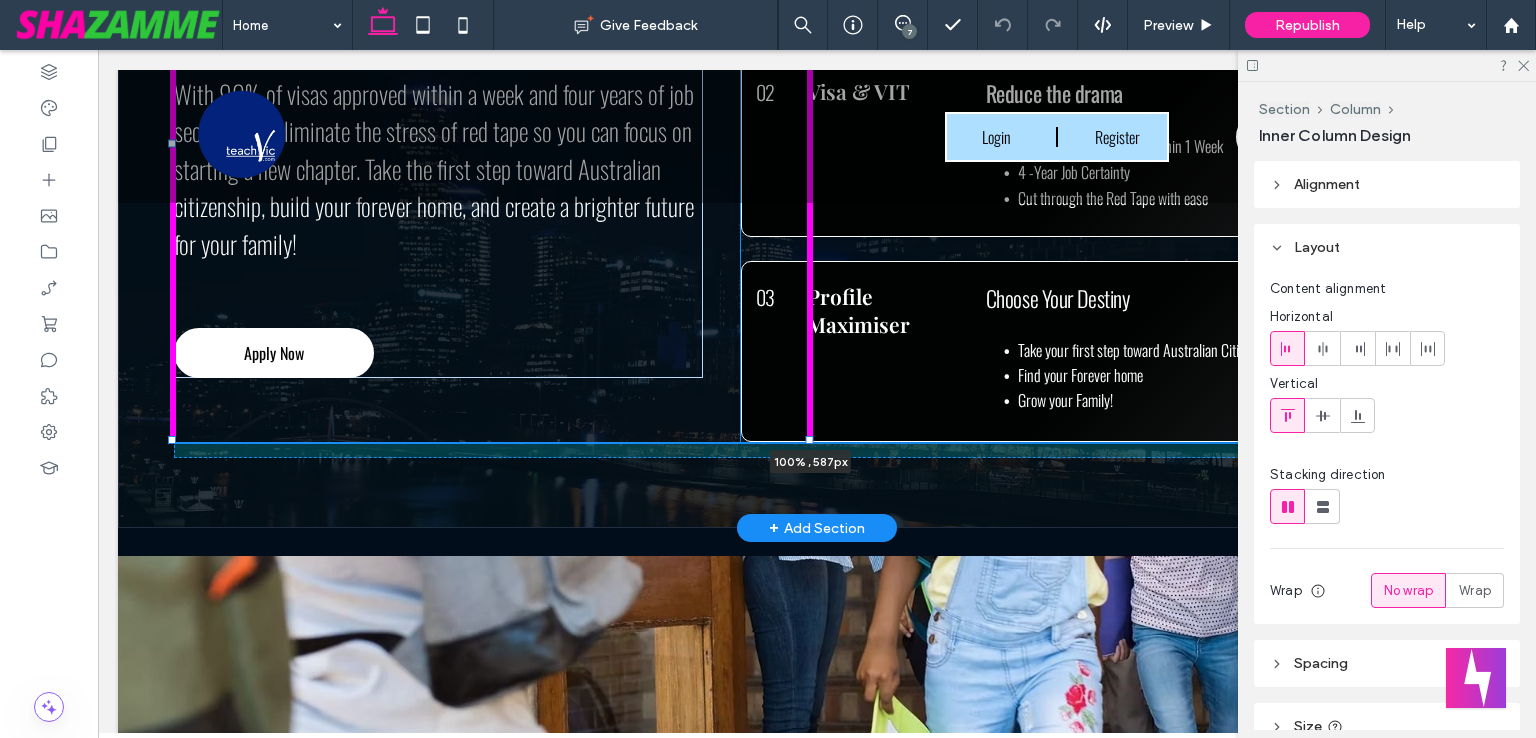 click on "International Teachers
Change Your Destiny!
At TeachVic, we provide unmatched support to ensure you're job-ready and confident every step of the way. From expert coaching, world-class resume creation, and personalized interview prep to streamlining your visa and VIT applications, we've got you covered.
With 90% of visas approved within a week and four years of job security, we eliminate the stress of red tape so you can focus on starting a new chapter. Take the first step toward Australian citizenship, build your forever home, and create a brighter future for your family!
Apply Now
01
Job Ready
Supported at every step
Access to our exclusive internal Resources ​ 5 One on one sessions focused on leveling up our resume, interview and KSC Responses.
02
V isa & VIT
Reduce the drama" at bounding box center [817, -5] 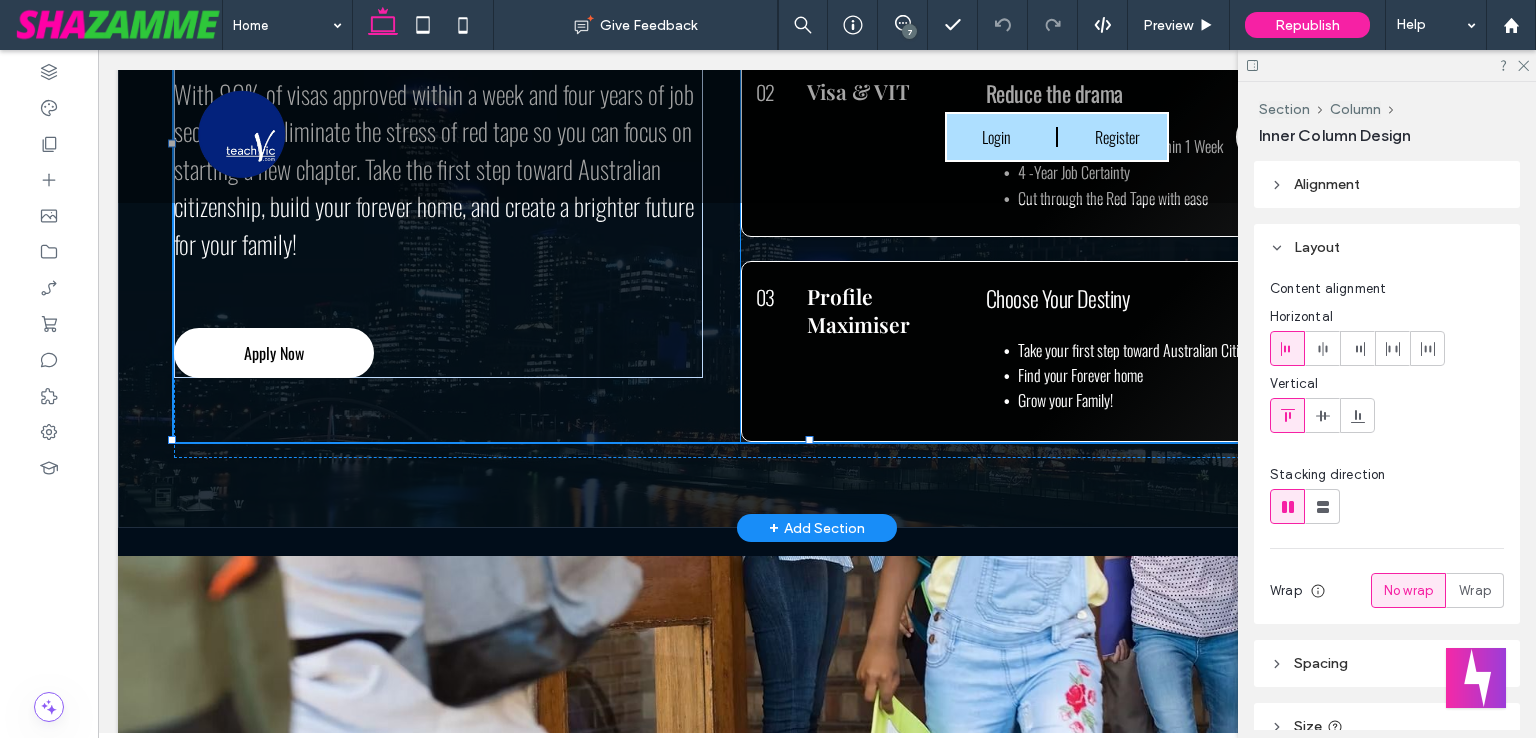 type on "***" 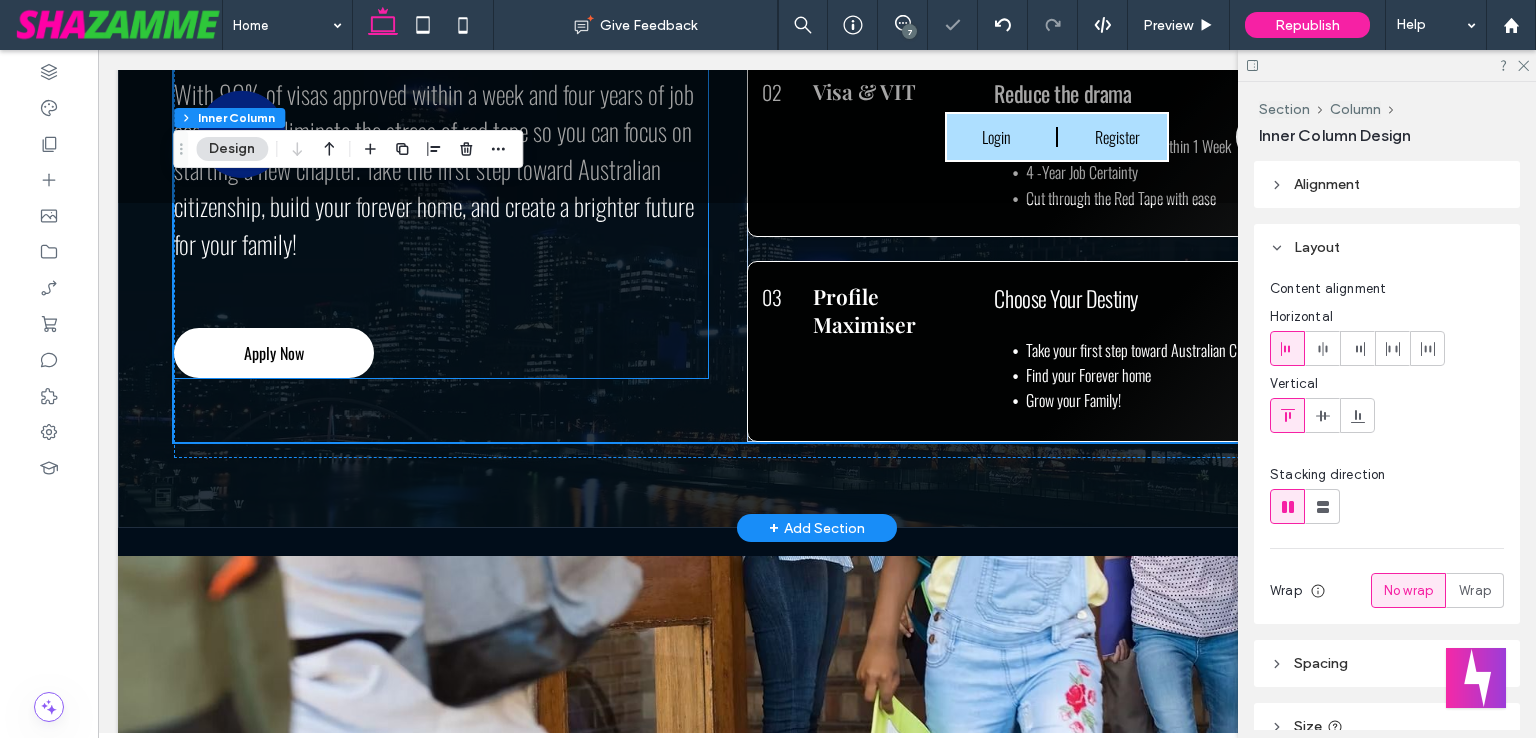 scroll, scrollTop: 3800, scrollLeft: 0, axis: vertical 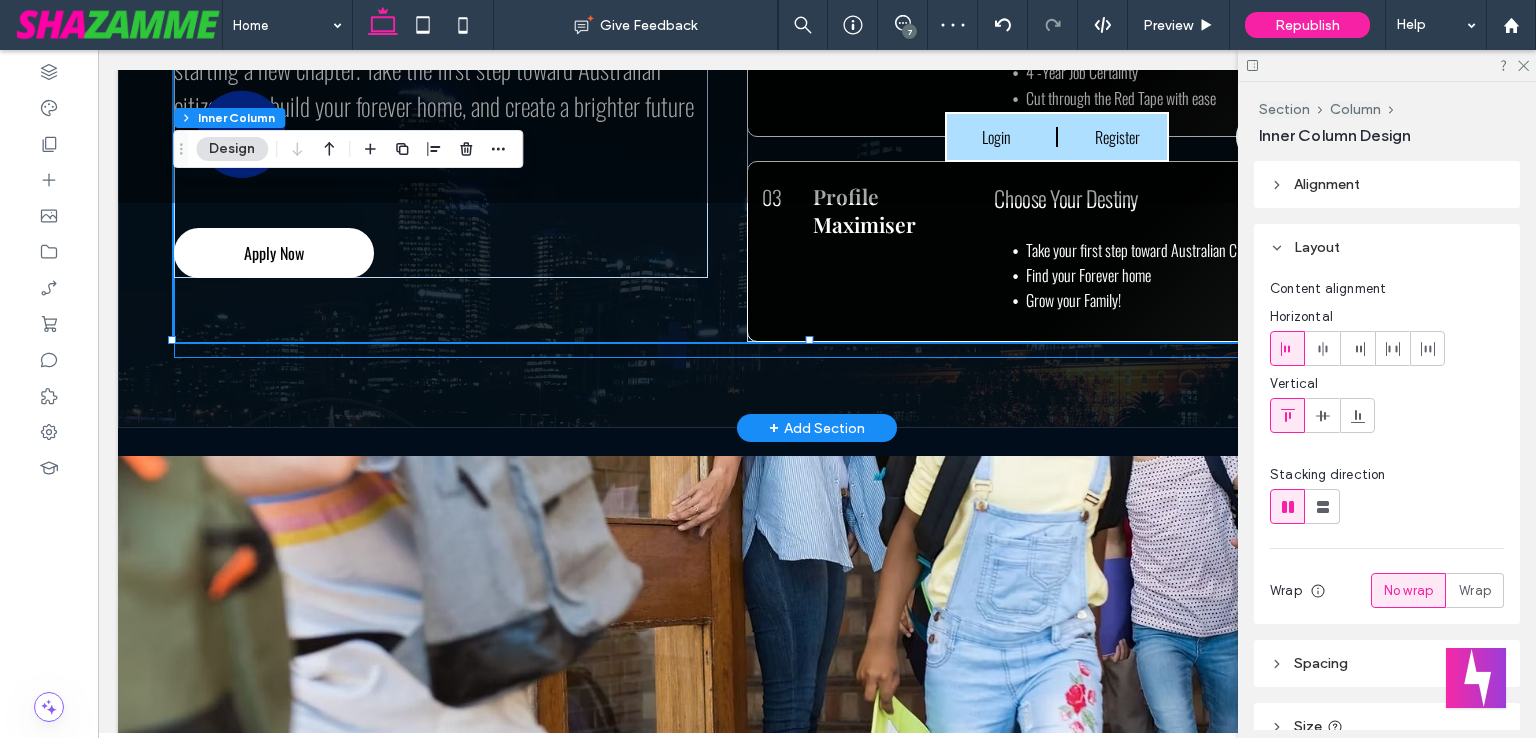 click on "International Teachers
Change Your Destiny!
At TeachVic, we provide unmatched support to ensure you're job-ready and confident every step of the way. From expert coaching, world-class resume creation, and personalized interview prep to streamlining your visa and VIT applications, we've got you covered.
With 90% of visas approved within a week and four years of job security, we eliminate the stress of red tape so you can focus on starting a new chapter. Take the first step toward Australian citizenship, build your forever home, and create a brighter future for your family!
Apply Now
01
Job Ready
Supported at every step
Access to our exclusive internal Resources ​ 5 One on one sessions focused on leveling up our resume, interview and KSC Responses.
02
V isa & VIT
Reduce the drama" at bounding box center [817, -70] 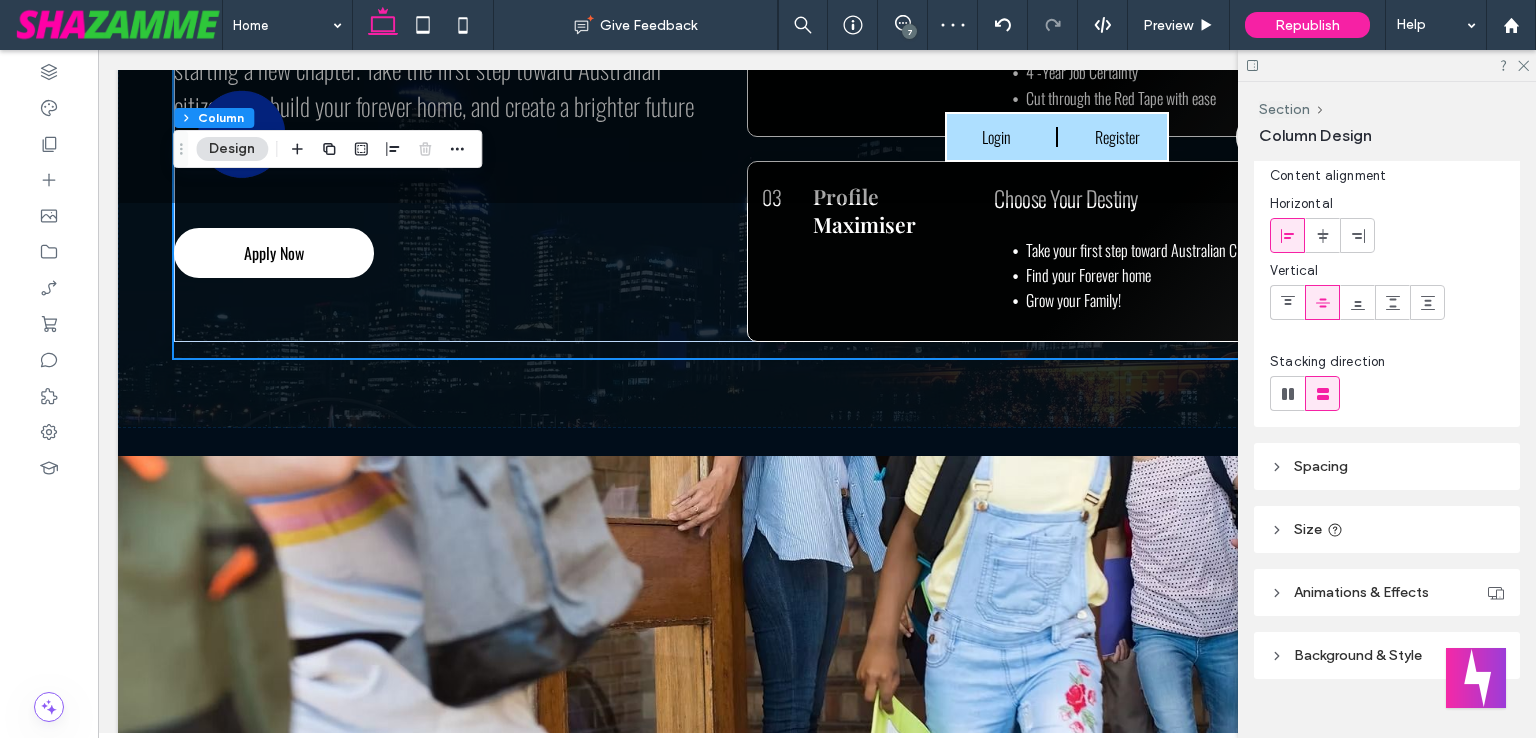 scroll, scrollTop: 78, scrollLeft: 0, axis: vertical 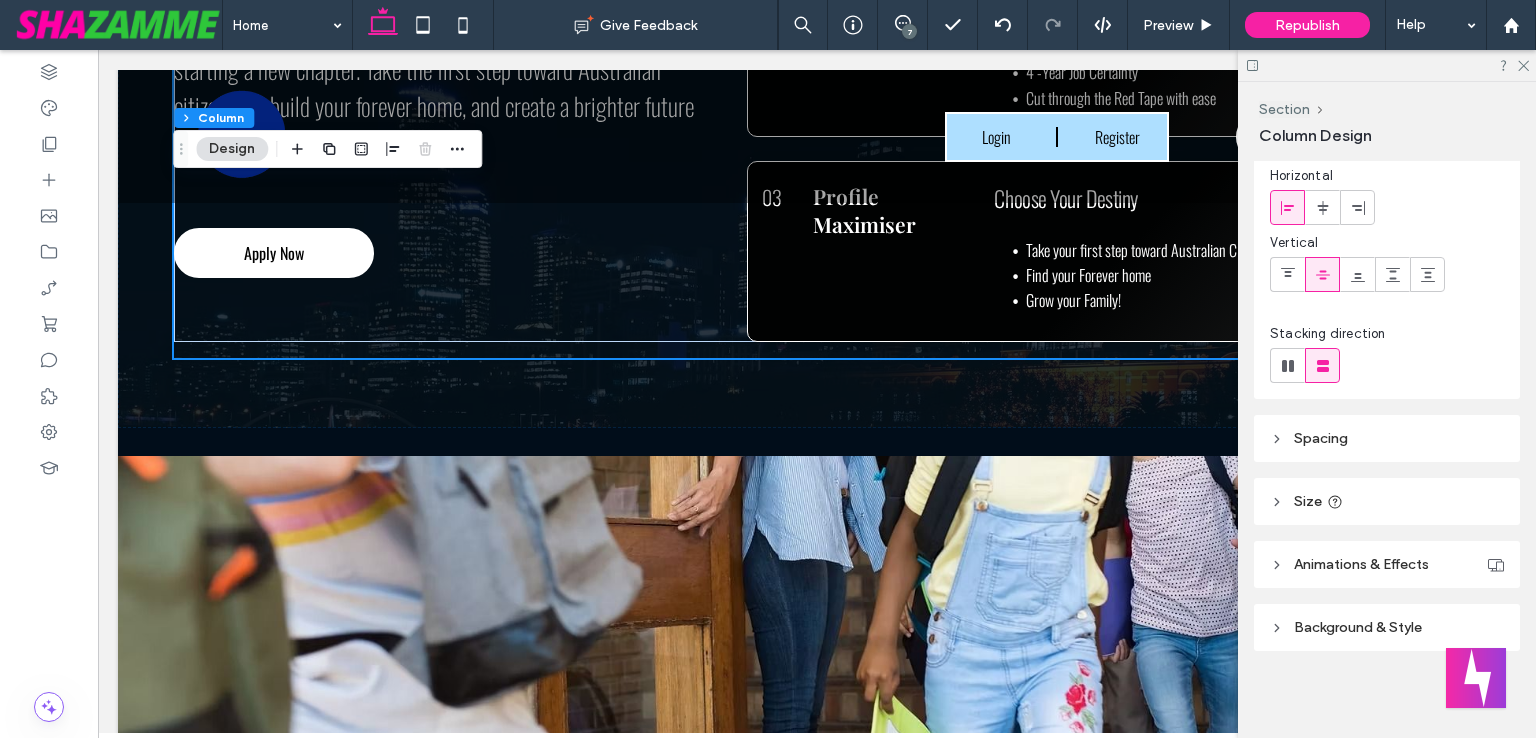 click 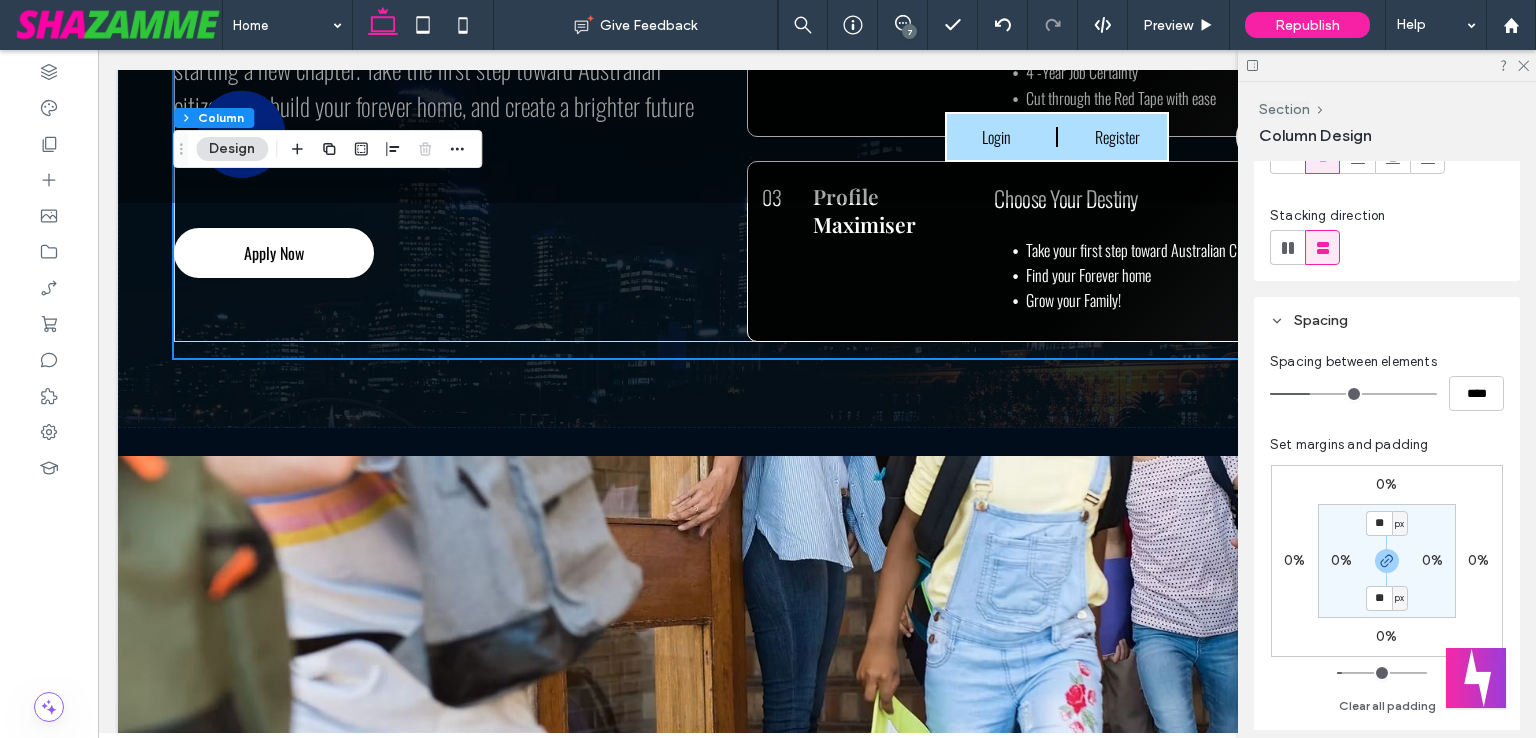 scroll, scrollTop: 378, scrollLeft: 0, axis: vertical 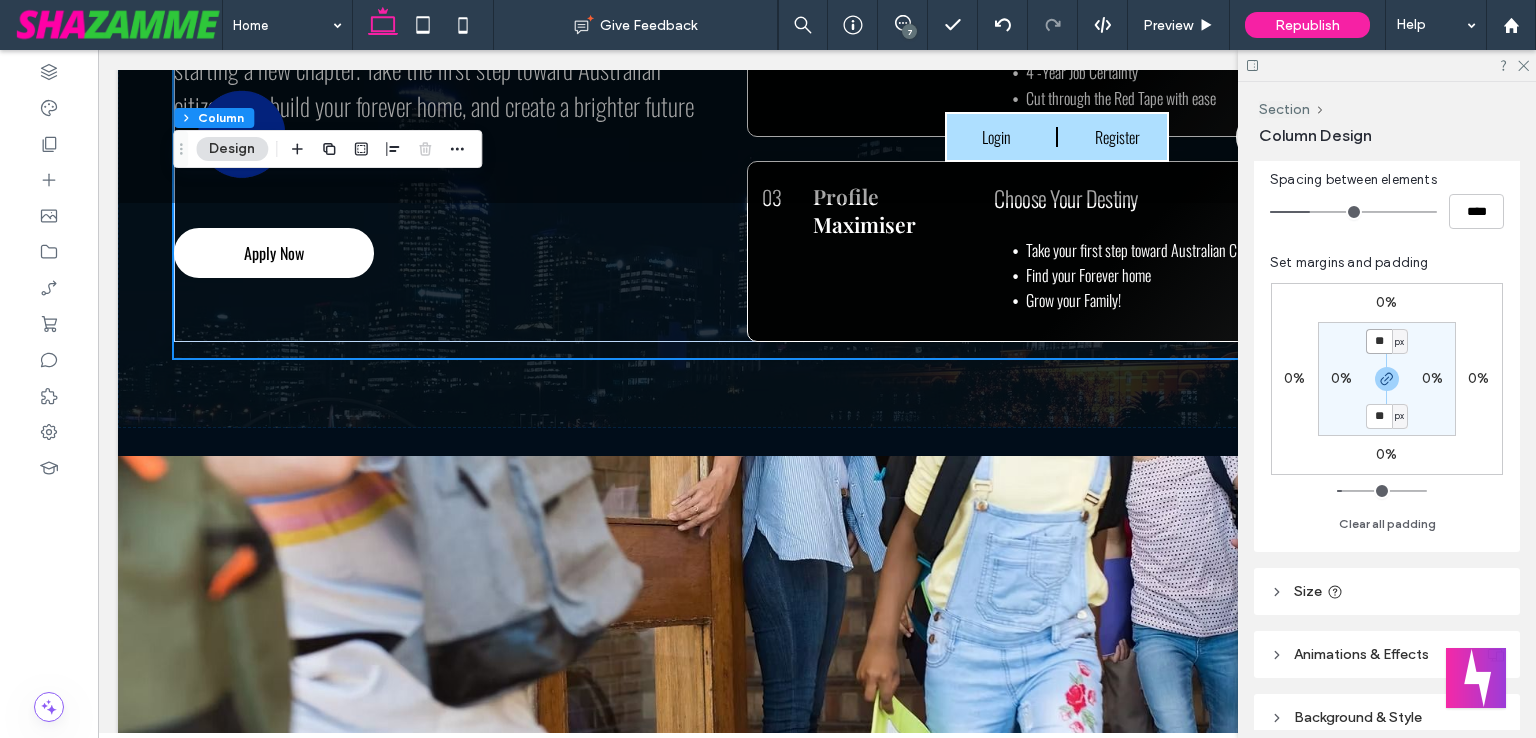 click on "**" at bounding box center (1379, 341) 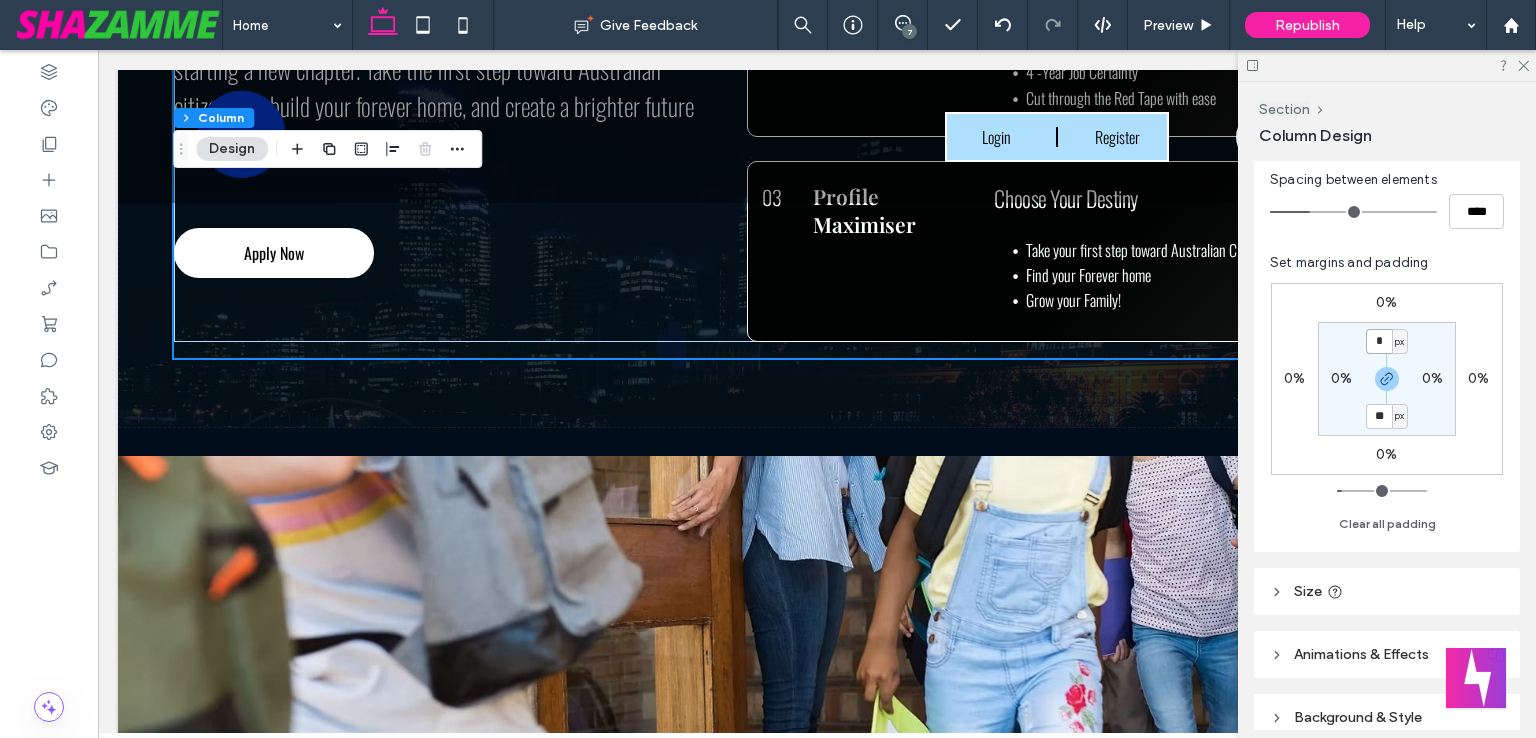 type on "*" 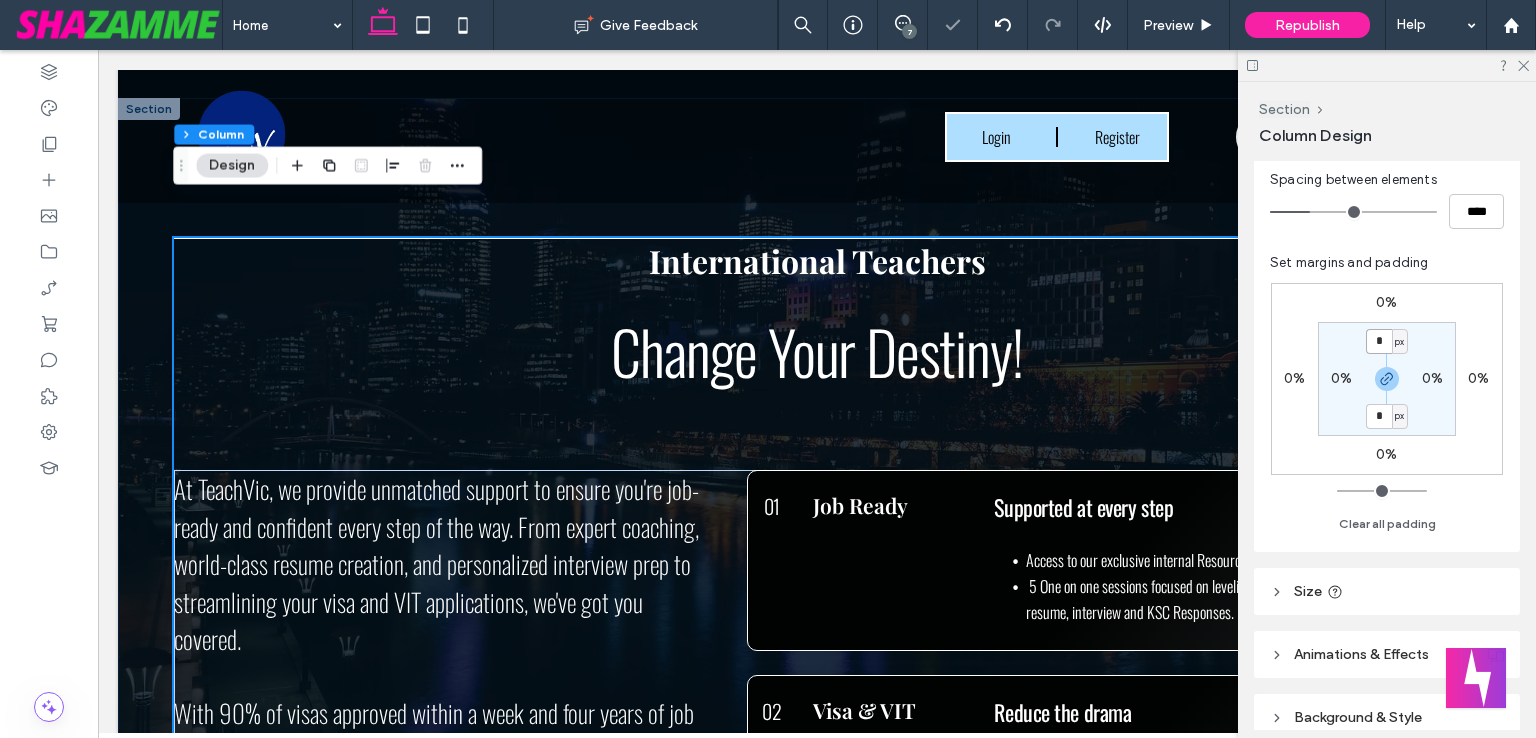 scroll, scrollTop: 3100, scrollLeft: 0, axis: vertical 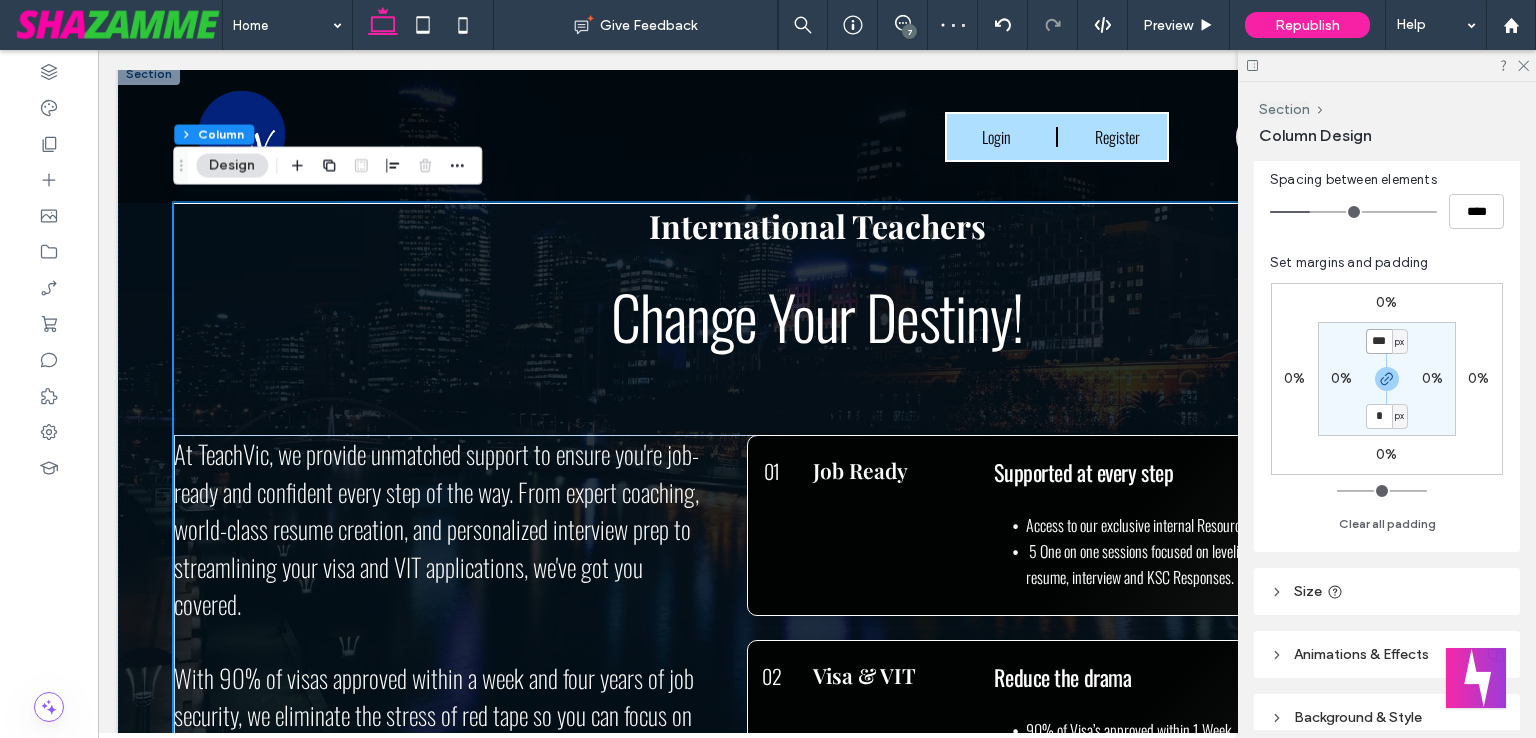 type on "**" 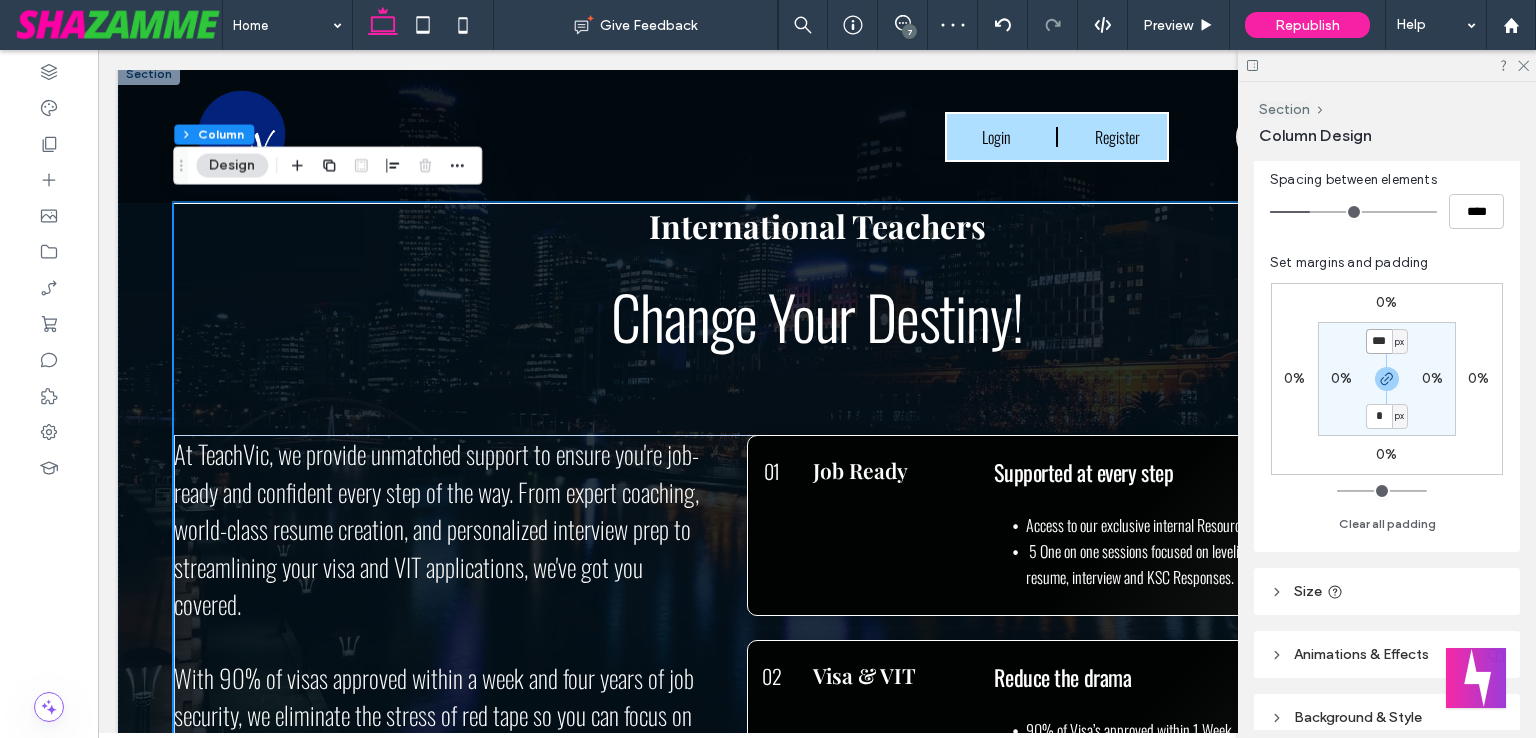 type on "**" 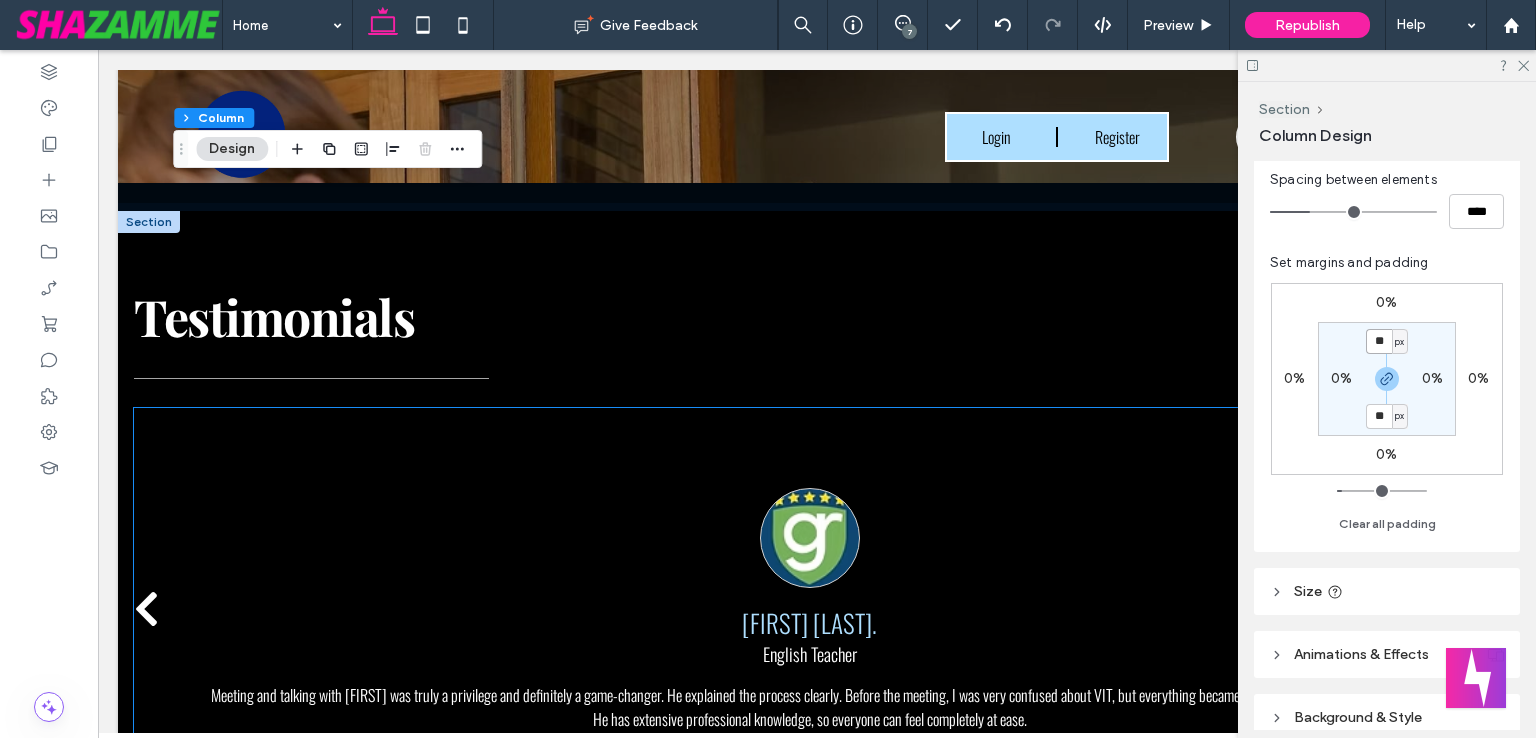 scroll, scrollTop: 4600, scrollLeft: 0, axis: vertical 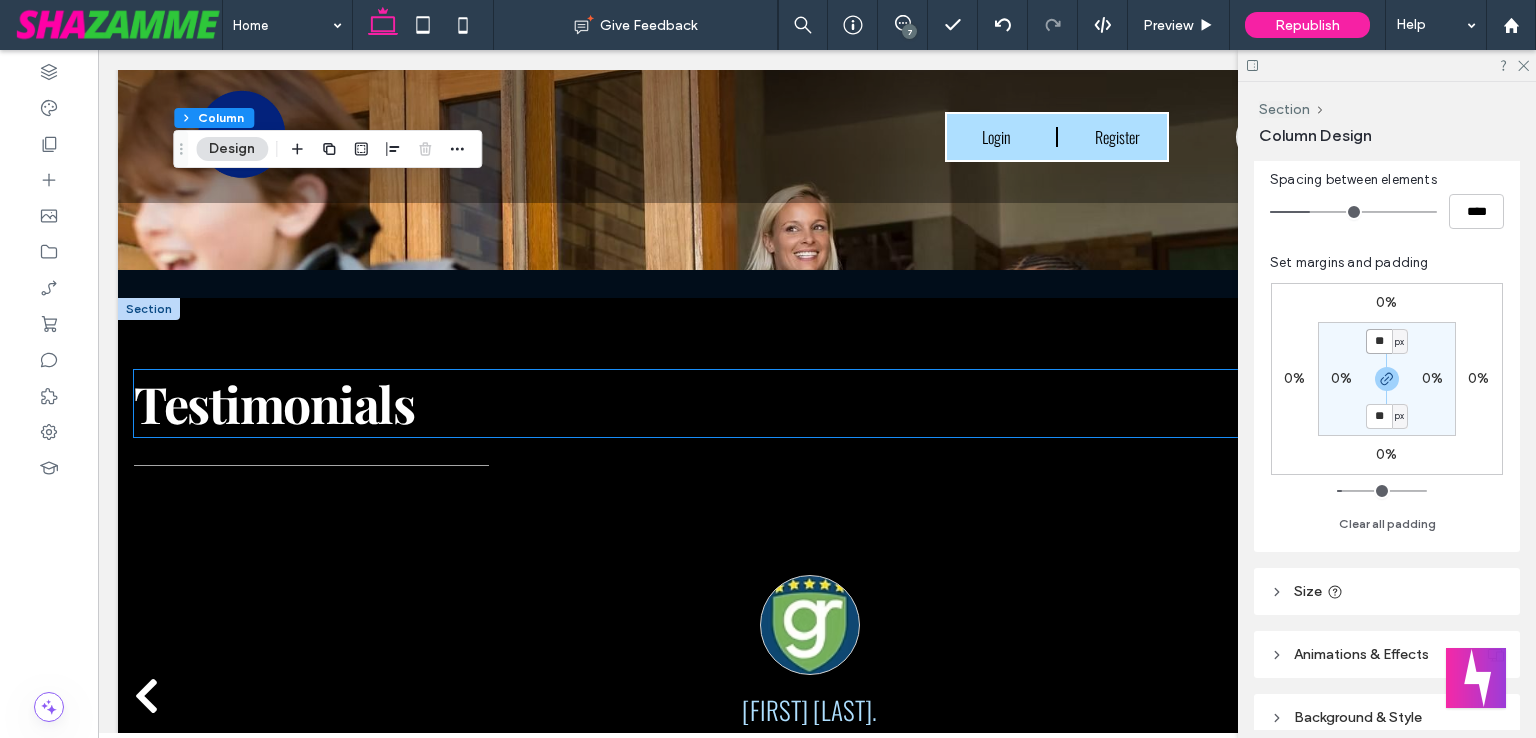 click on "Testimonials" at bounding box center [274, 403] 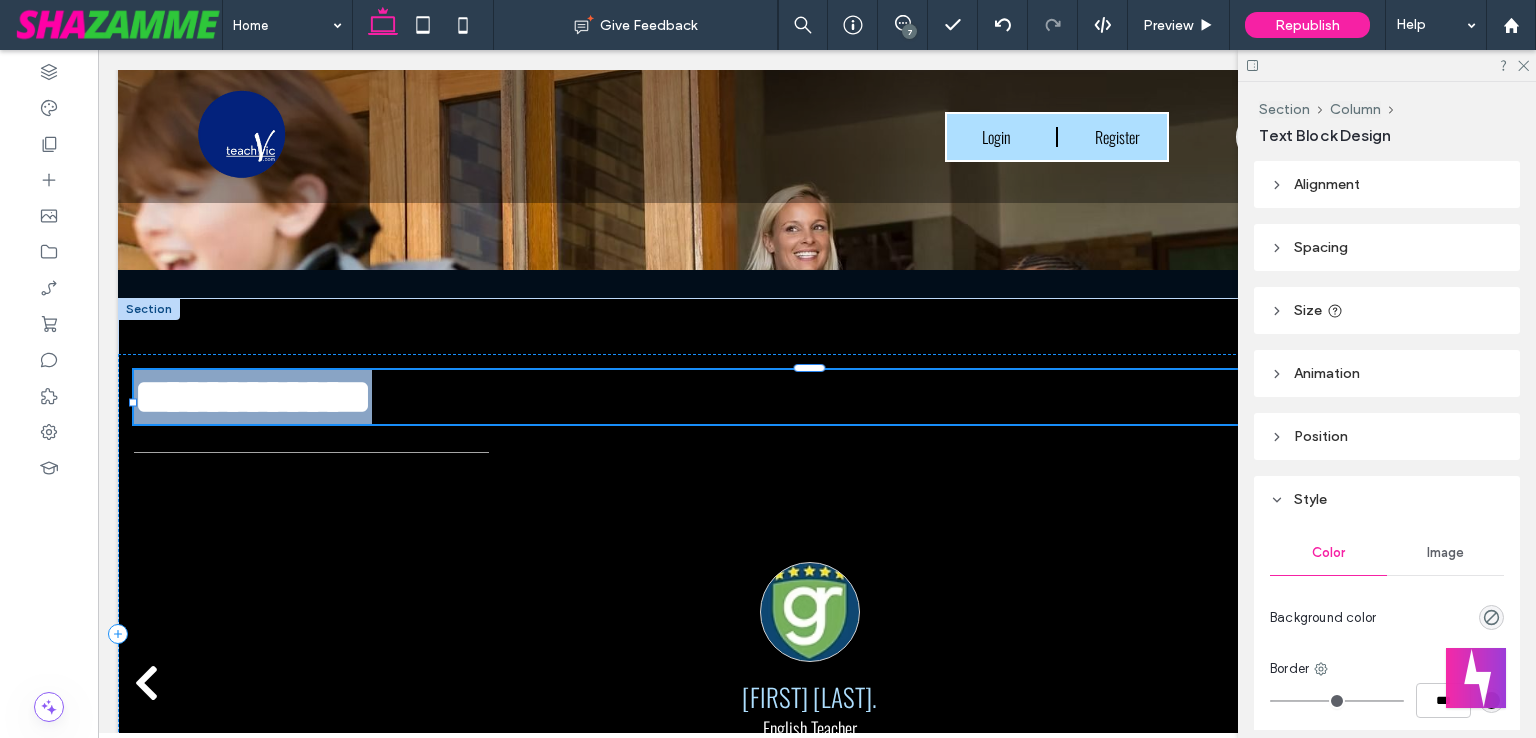 type on "**********" 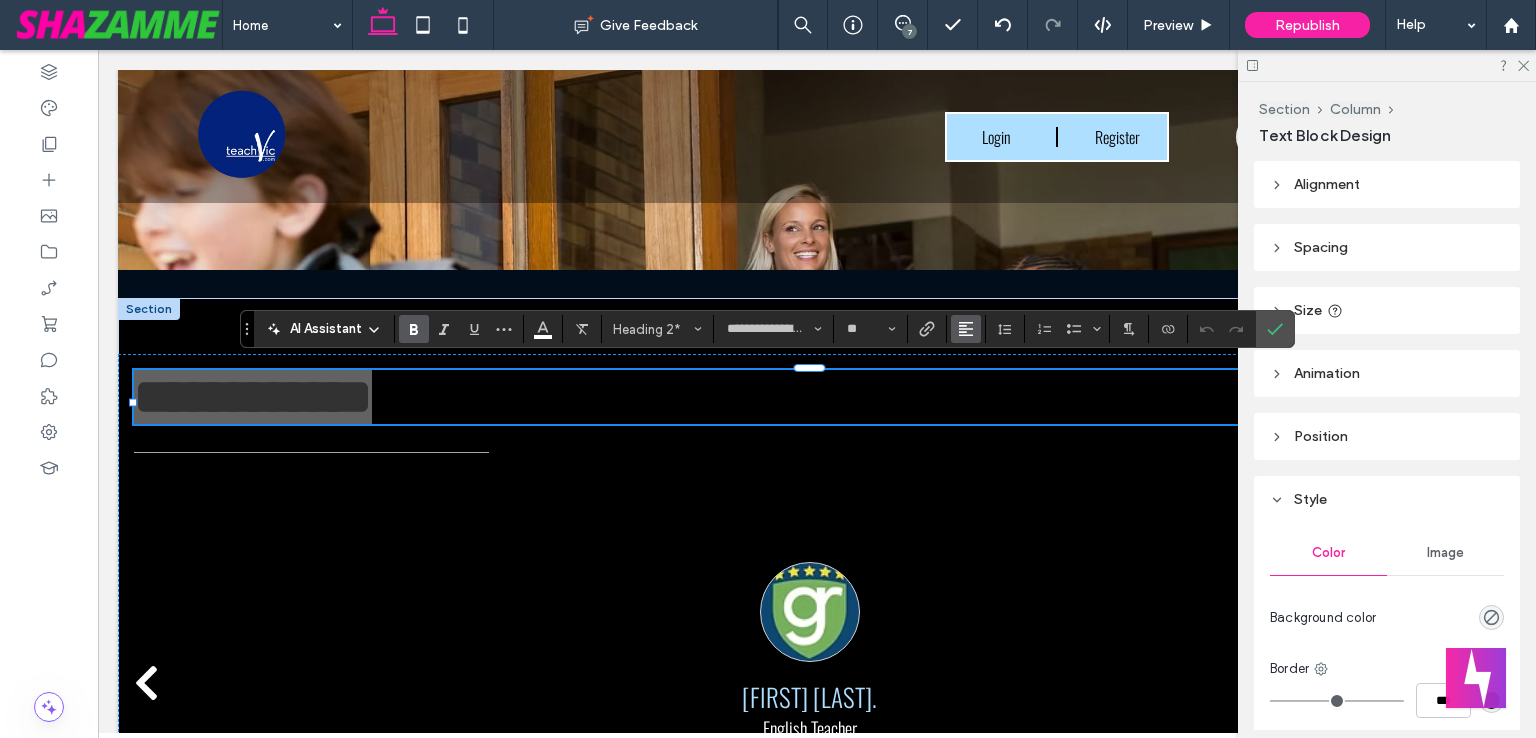click 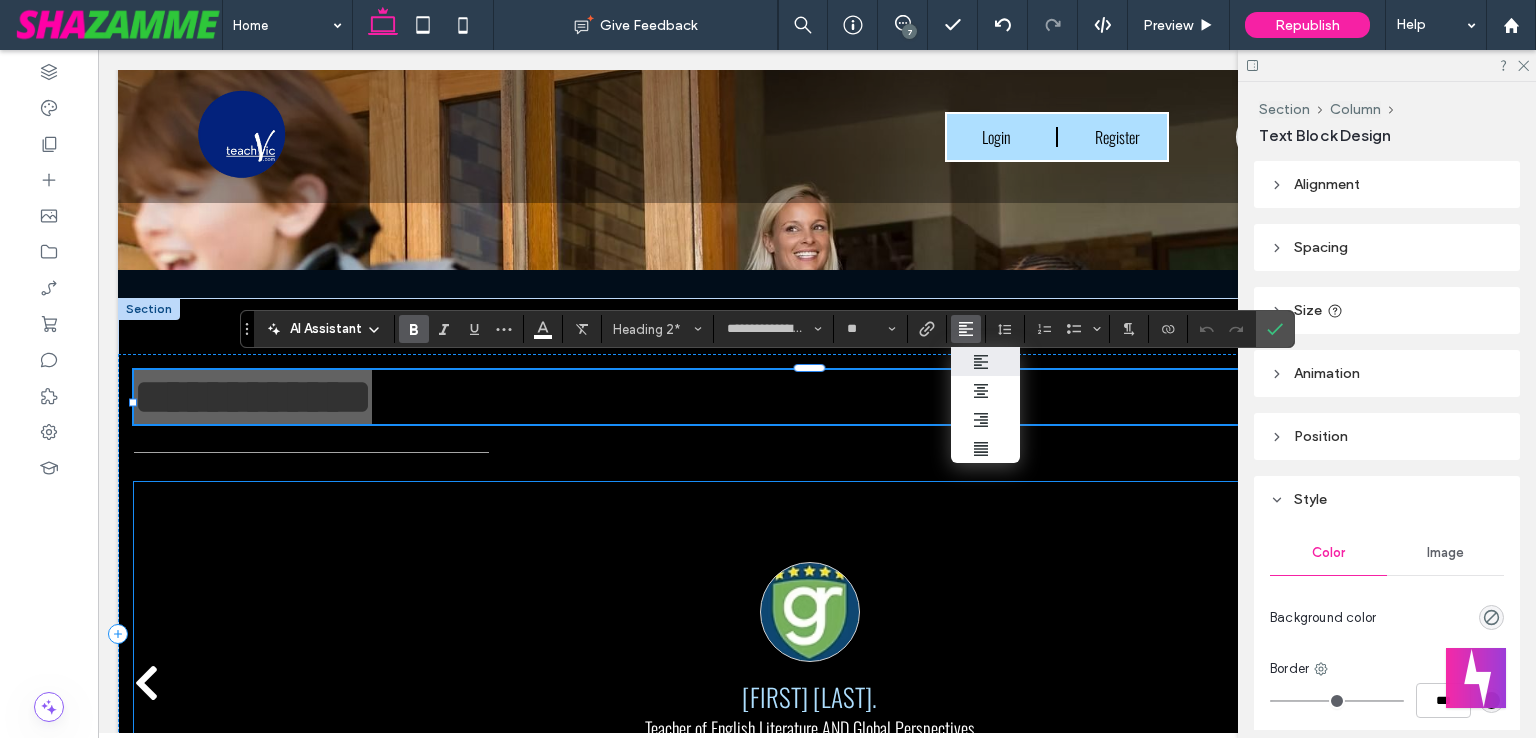 click on "Nomfundo G.
6/6/2025
ENGLISH AND DRAMA TEACHER Chengdu Primary
Ben was very friendly. He made me feel like my dreams to work in Australia are about to come true. He took me through every step and made sure I understood and gave me time to ask him questions. He was well informed and very clear about the process and how long it would take me.
Nokuphiwa N." at bounding box center (817, 681) 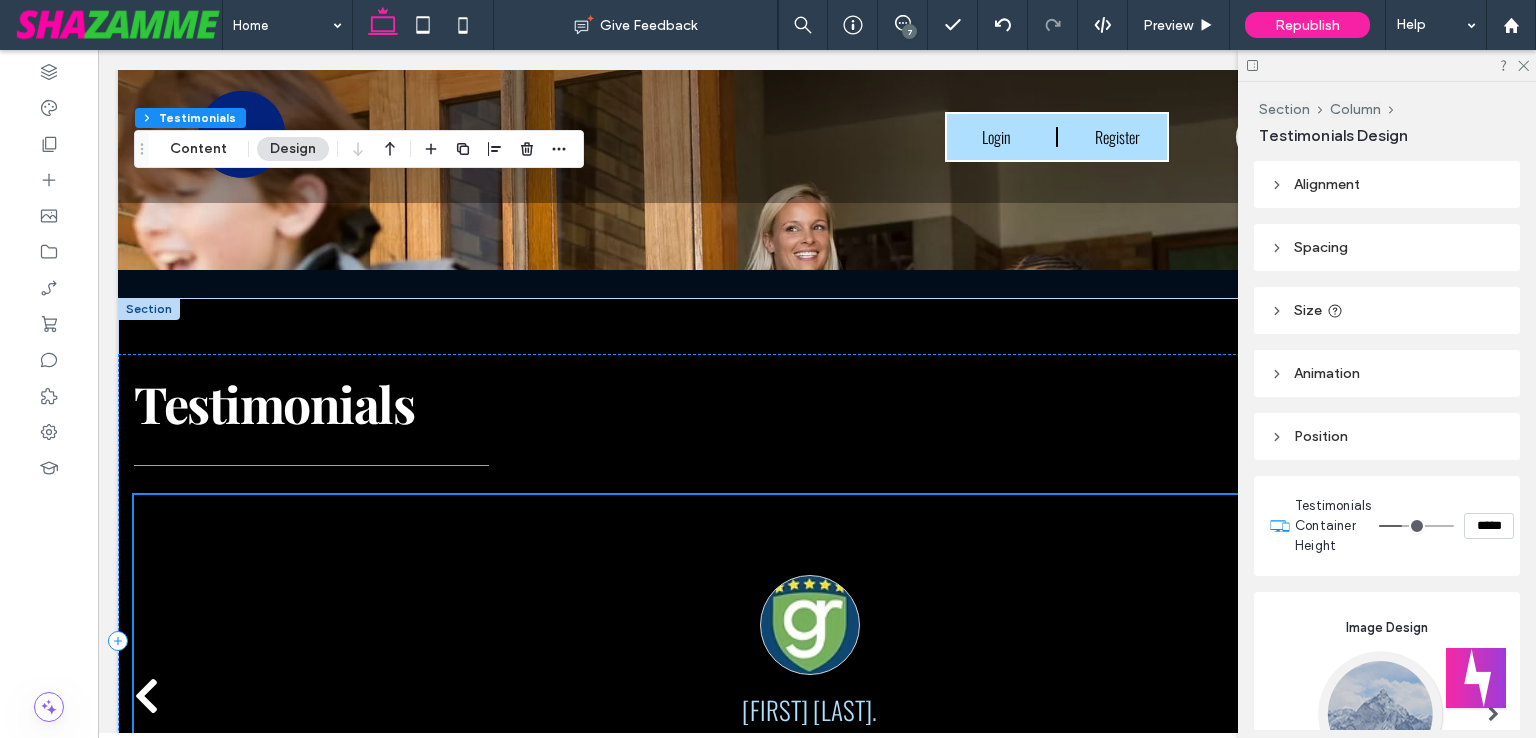 type on "**" 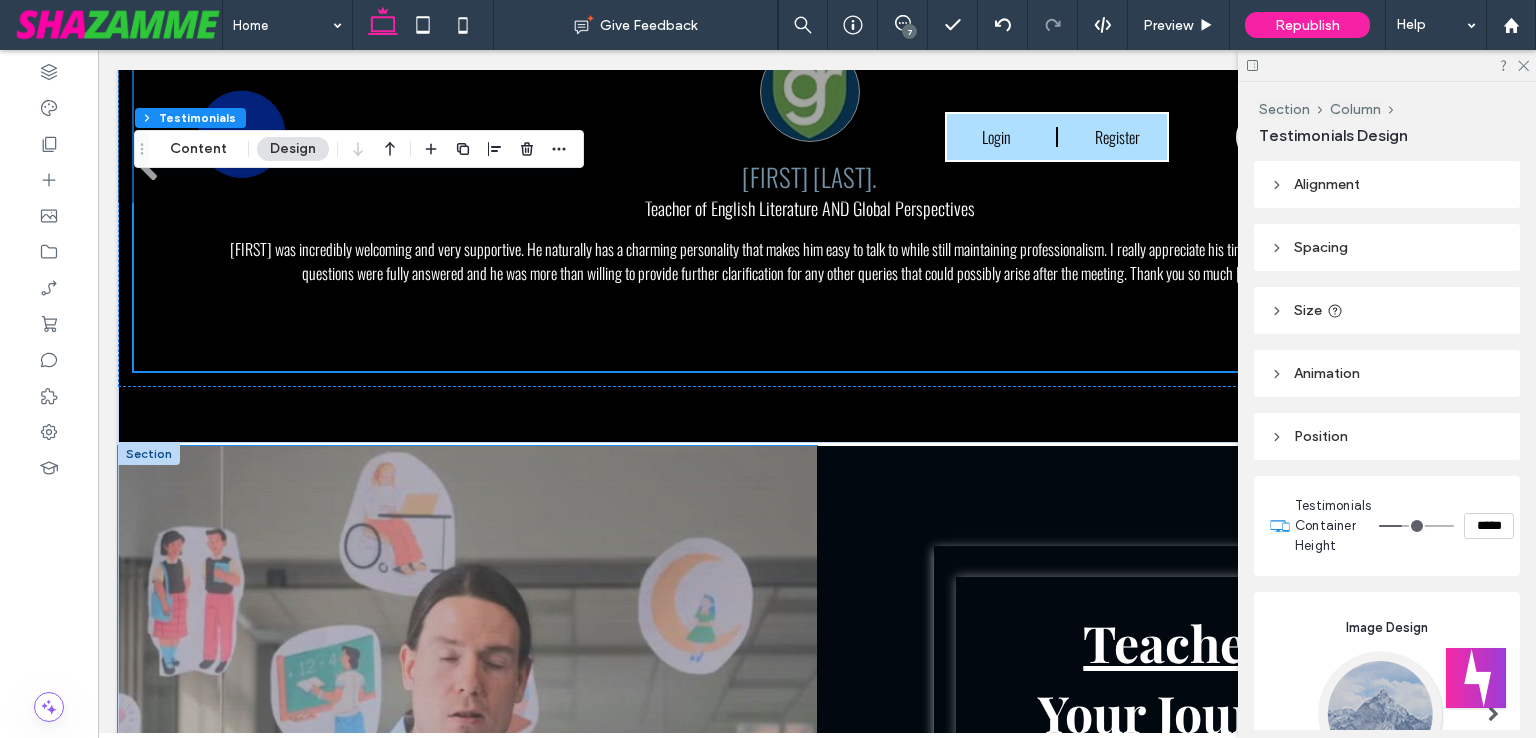 scroll, scrollTop: 5300, scrollLeft: 0, axis: vertical 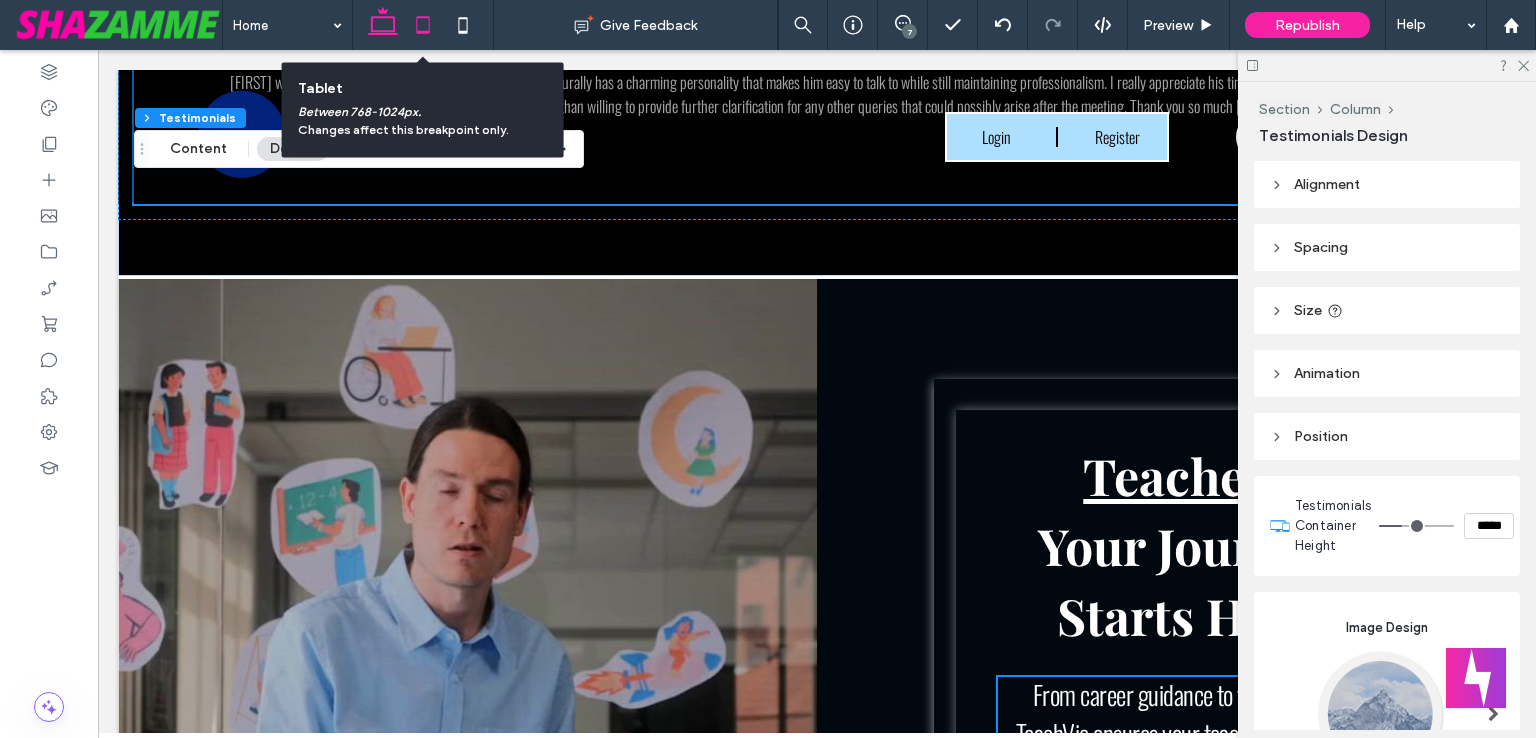 click 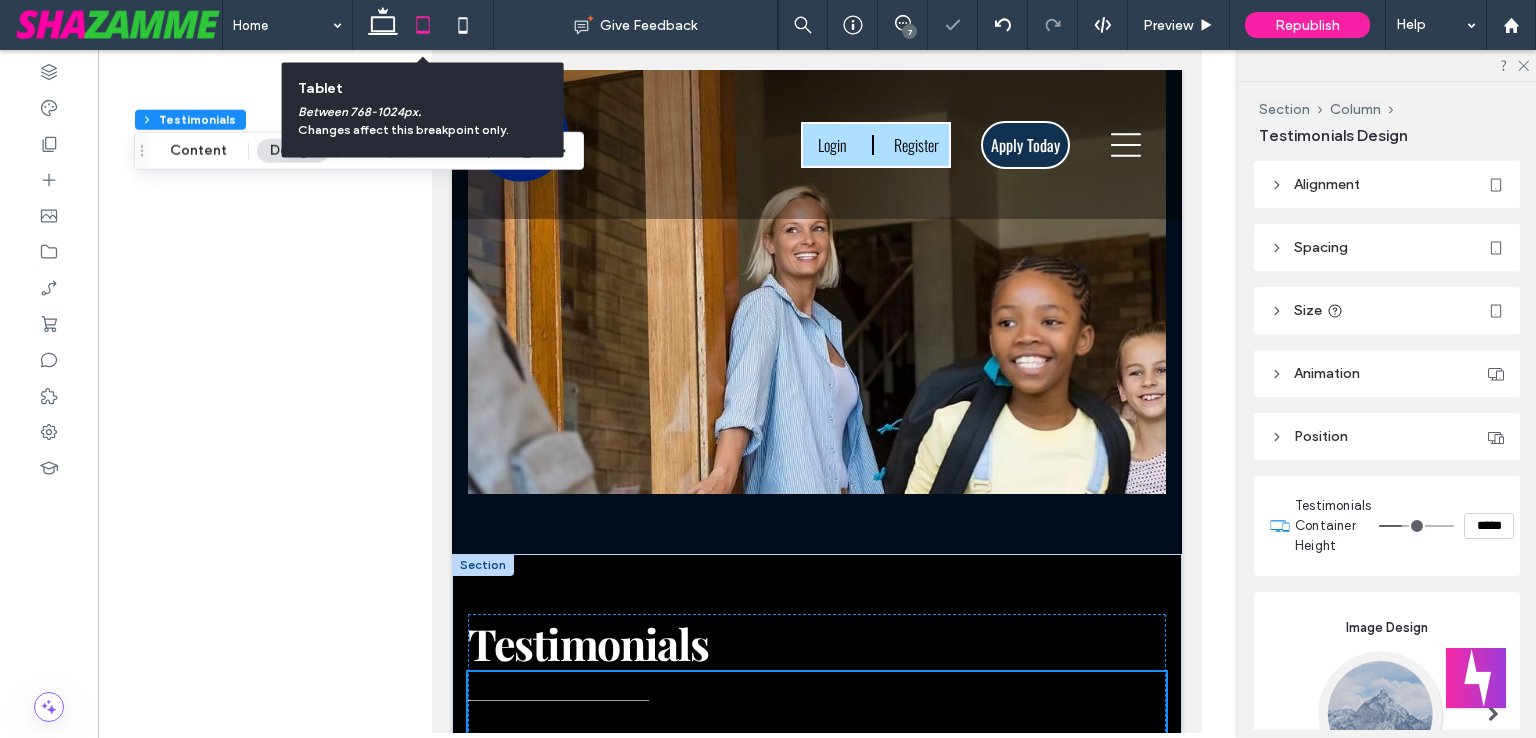 type on "**" 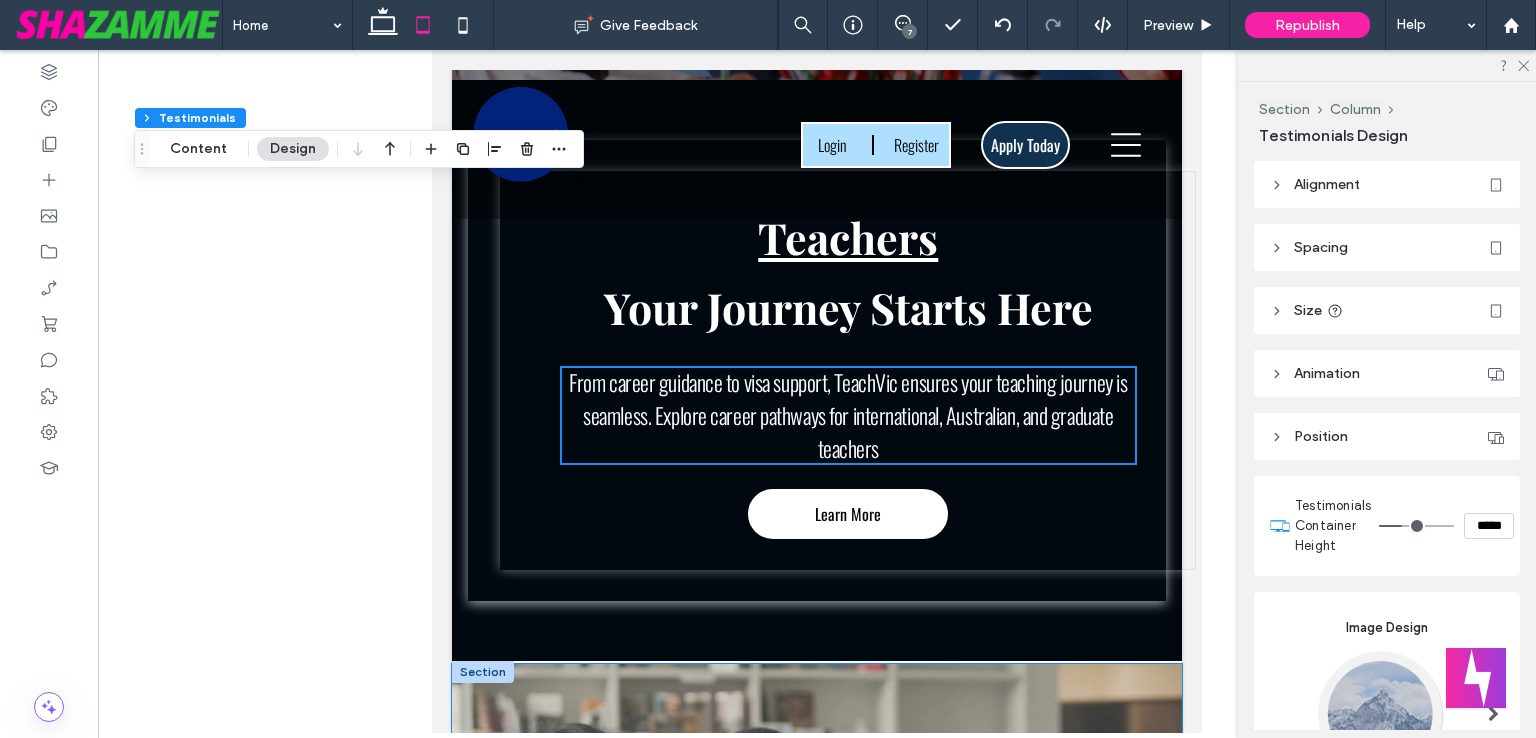 scroll, scrollTop: 7188, scrollLeft: 0, axis: vertical 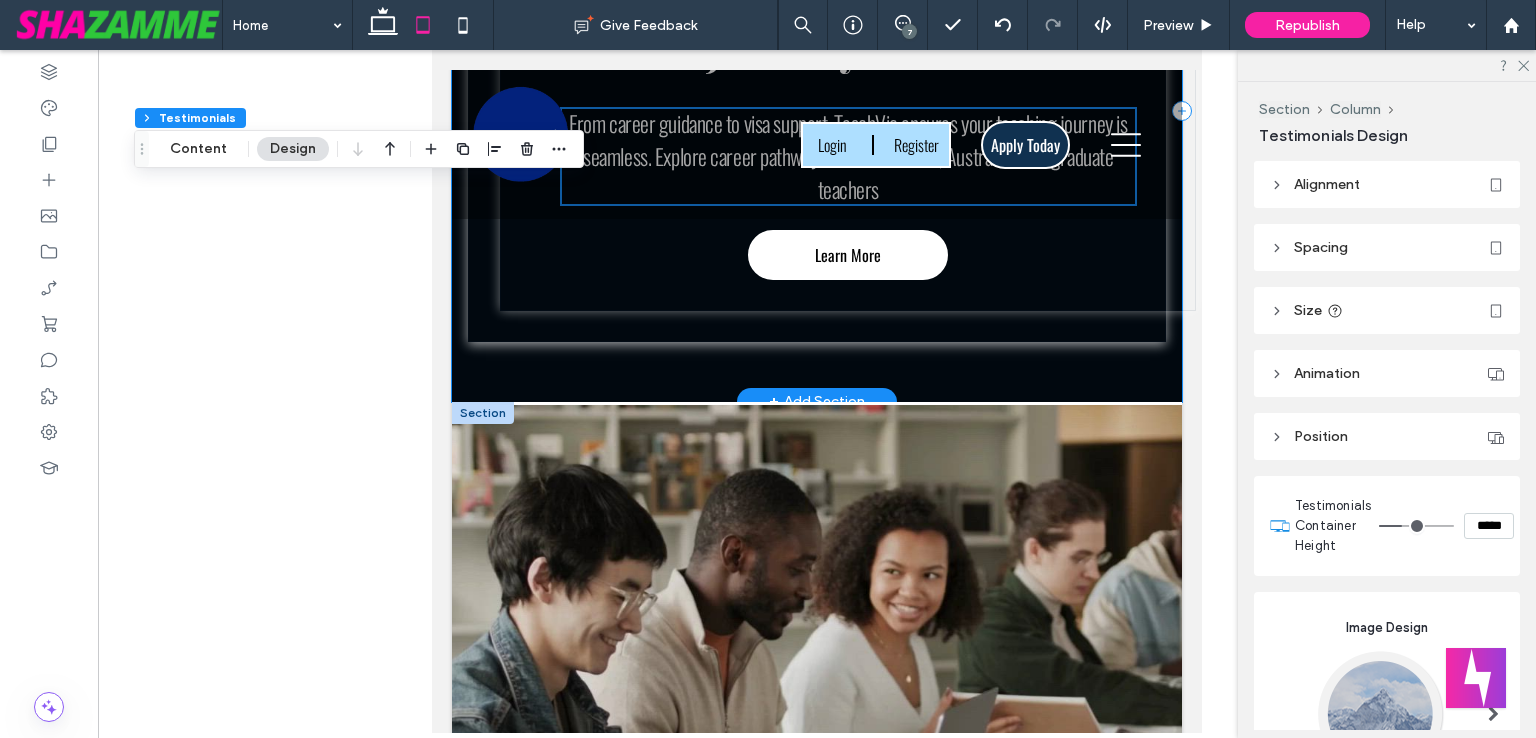 click on "Teachers Your Journey Starts Here
From career guidance to visa support, TeachVic ensures your teaching journey is seamless. Explore career pathways for international, Australian, and graduate teachers
Learn More" at bounding box center [817, 111] 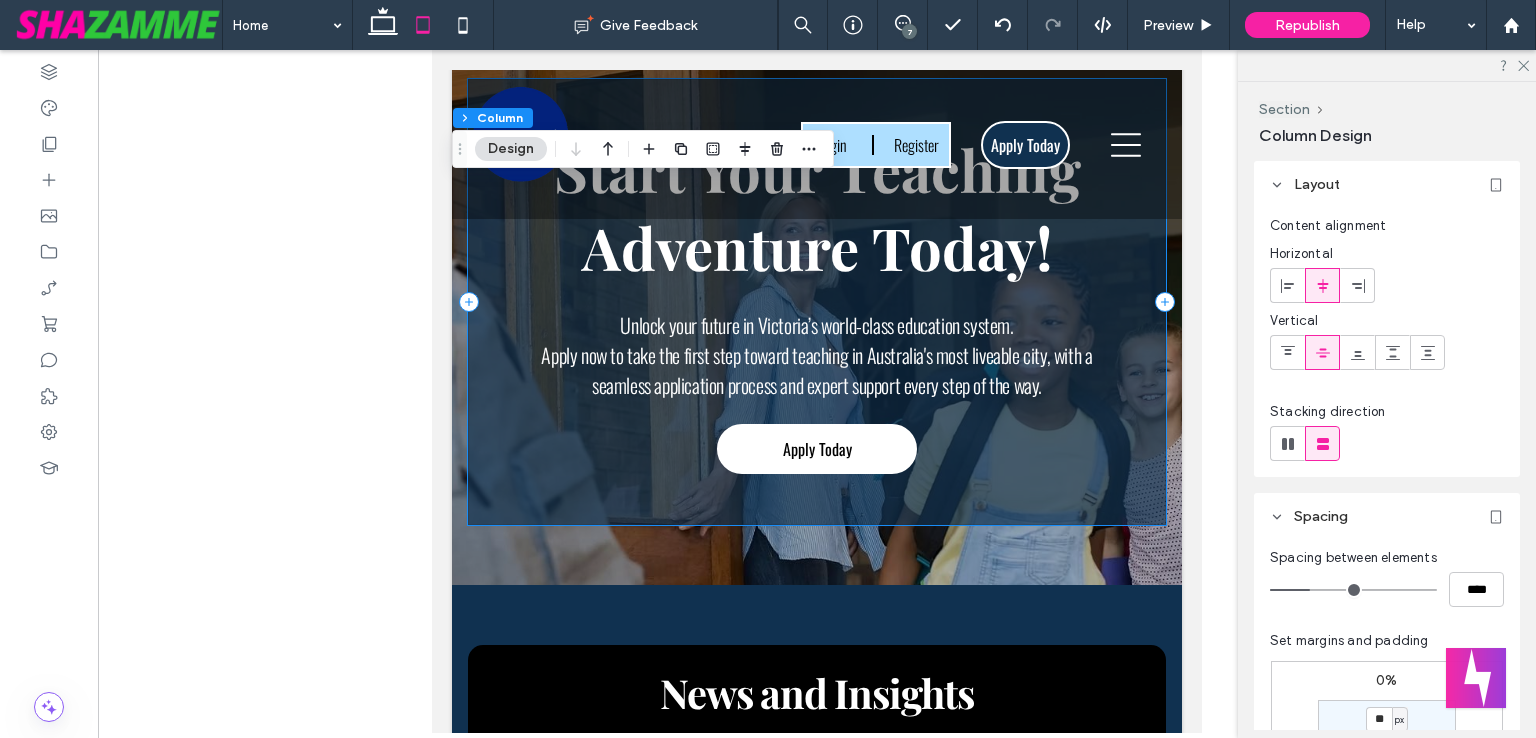scroll, scrollTop: 8788, scrollLeft: 0, axis: vertical 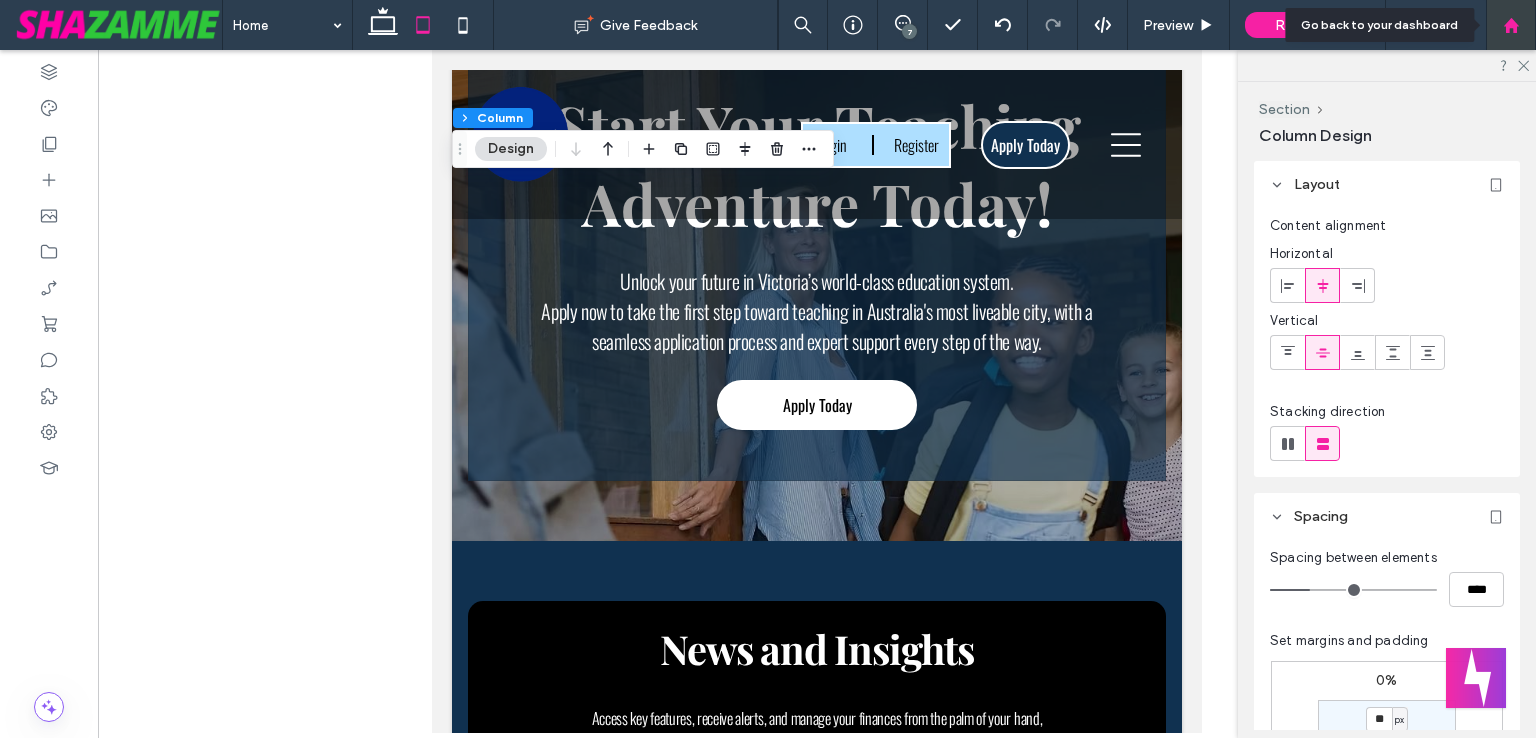 click 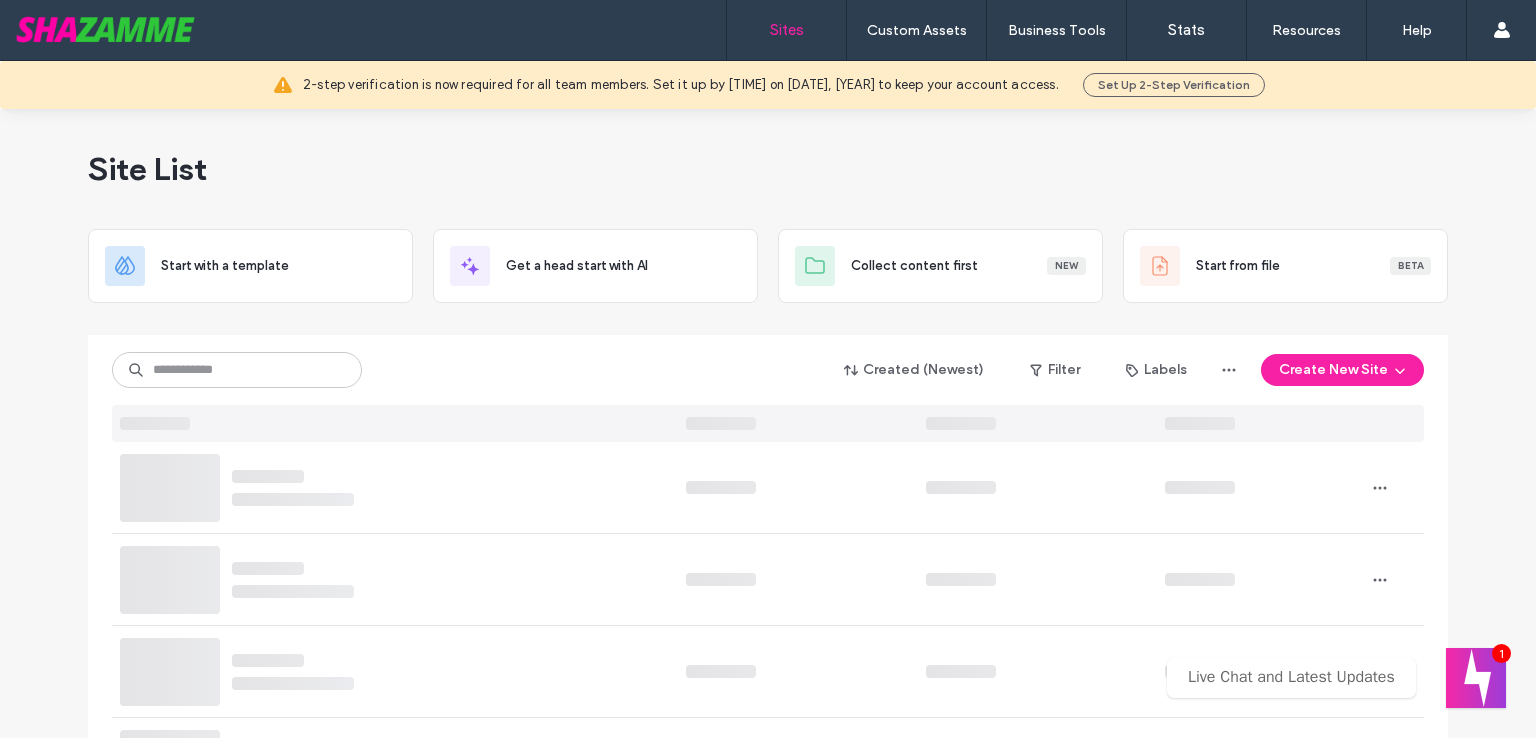 scroll, scrollTop: 0, scrollLeft: 0, axis: both 